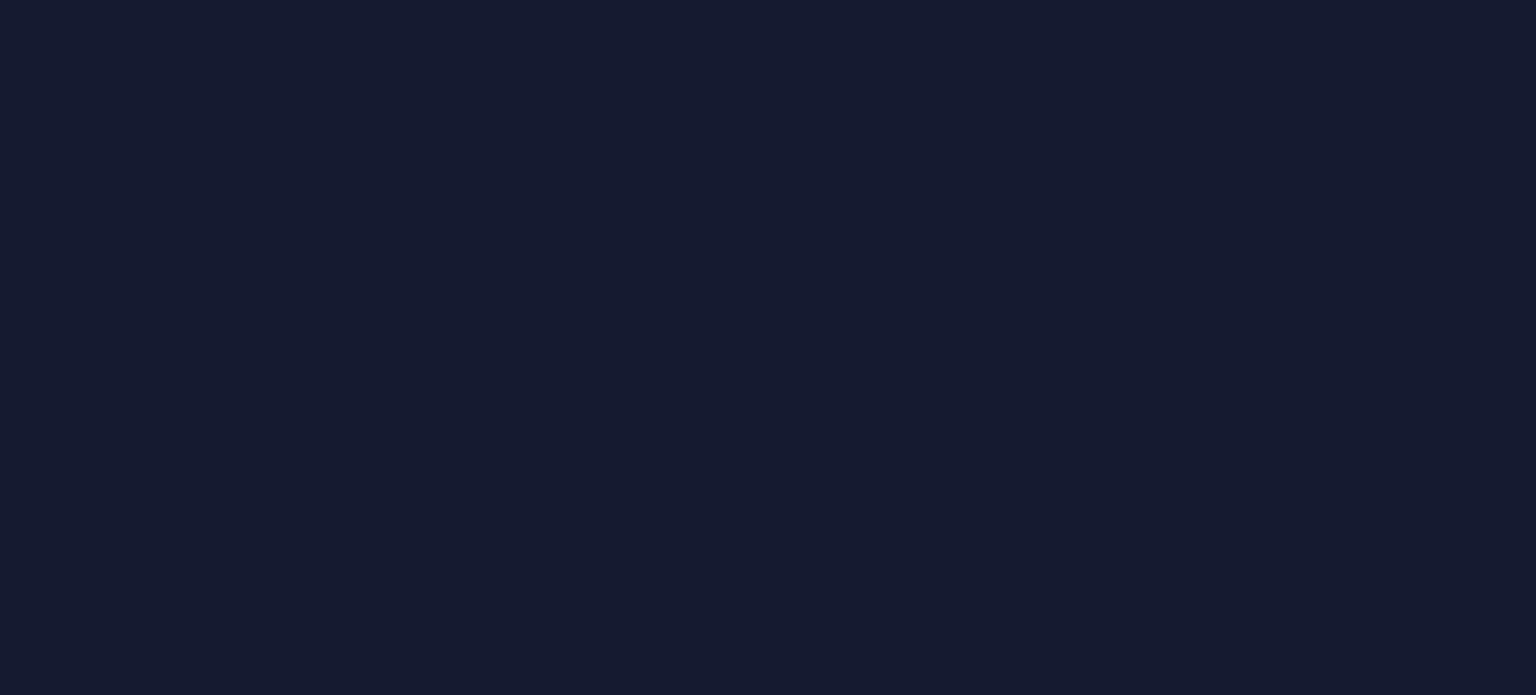 scroll, scrollTop: 0, scrollLeft: 0, axis: both 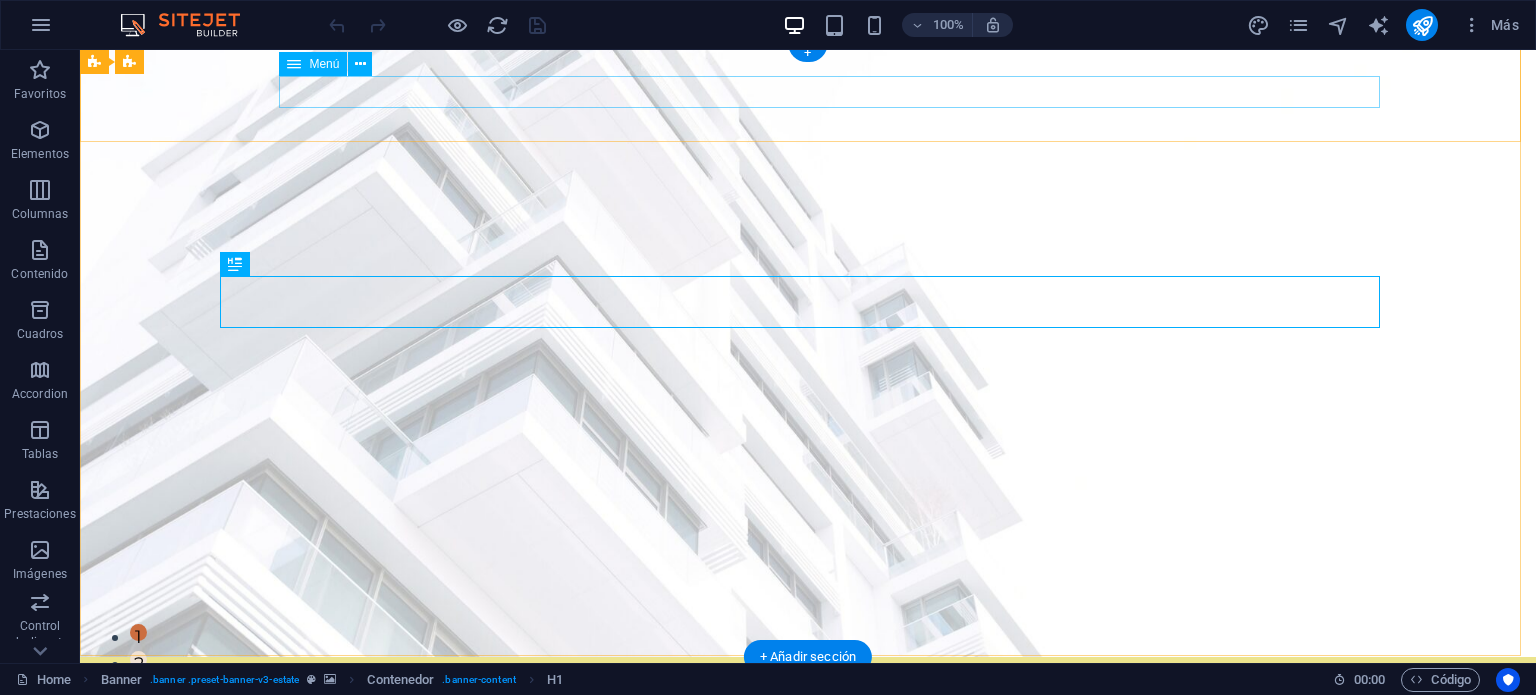 click on "Inicio Servicios Publicaciones Nosotros Contacto" at bounding box center [808, 756] 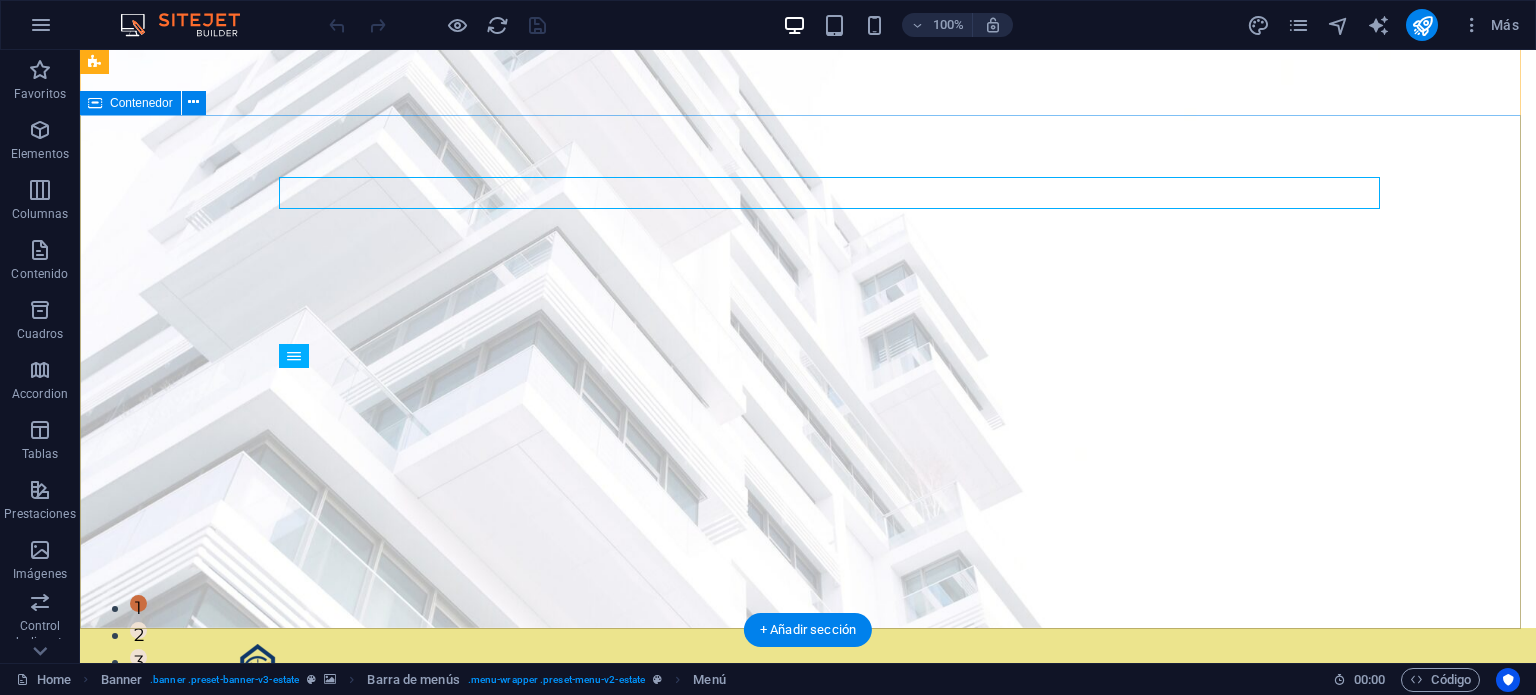 scroll, scrollTop: 28, scrollLeft: 0, axis: vertical 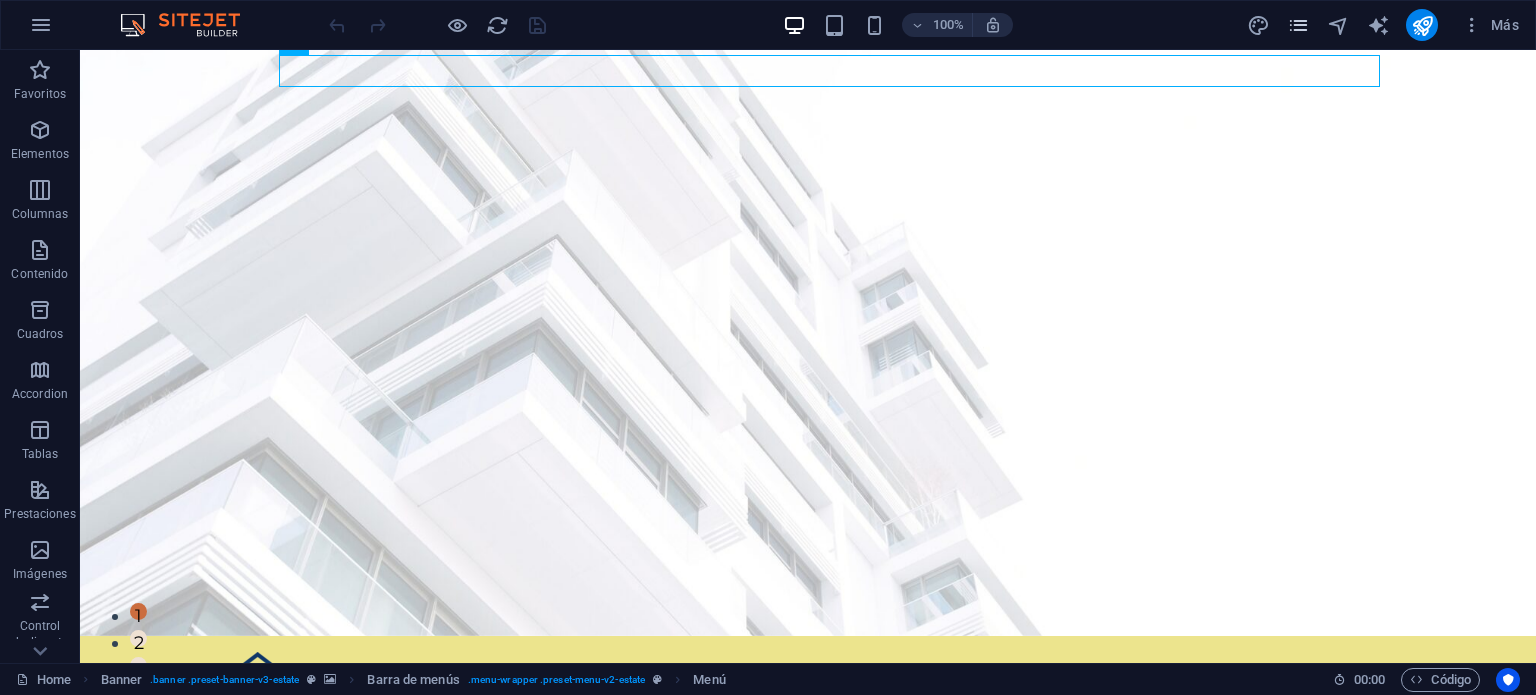 click at bounding box center [1298, 25] 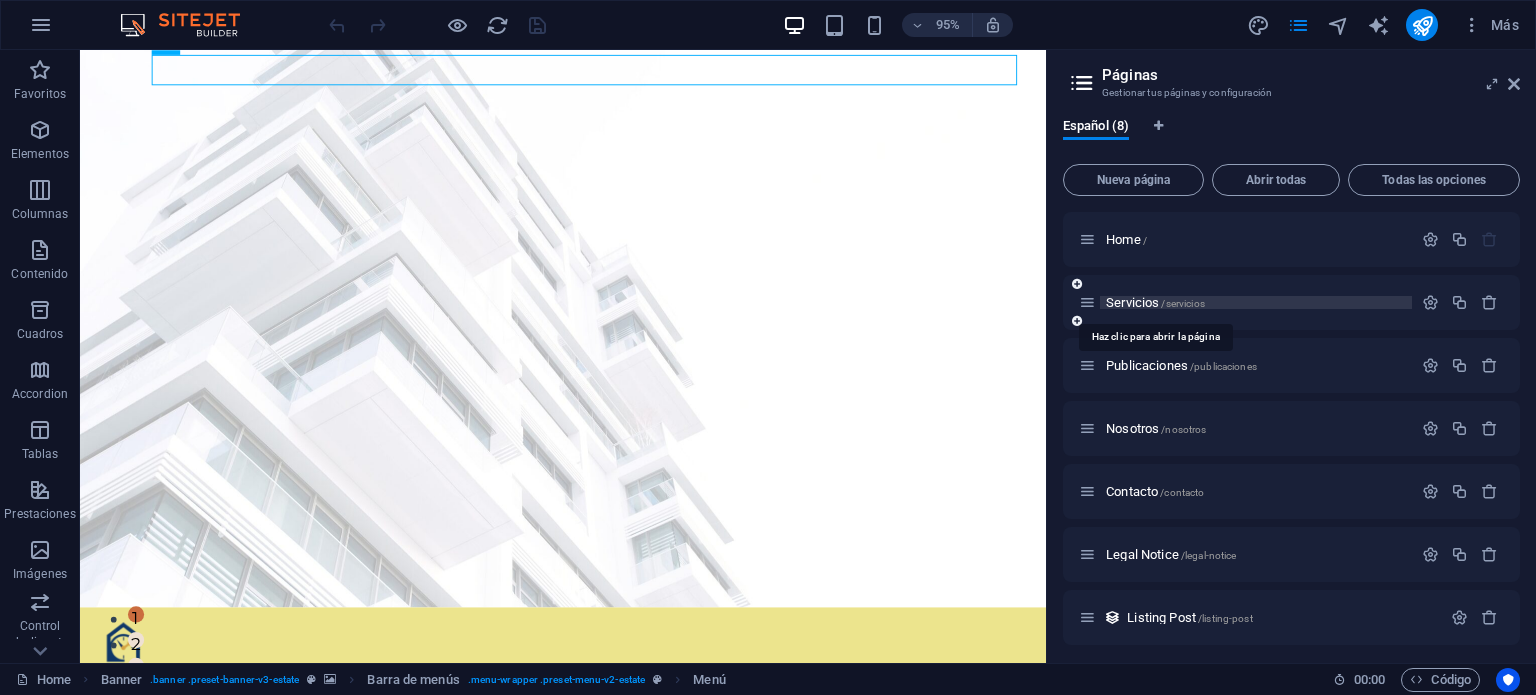 click on "Servicios /servicios" at bounding box center (1155, 302) 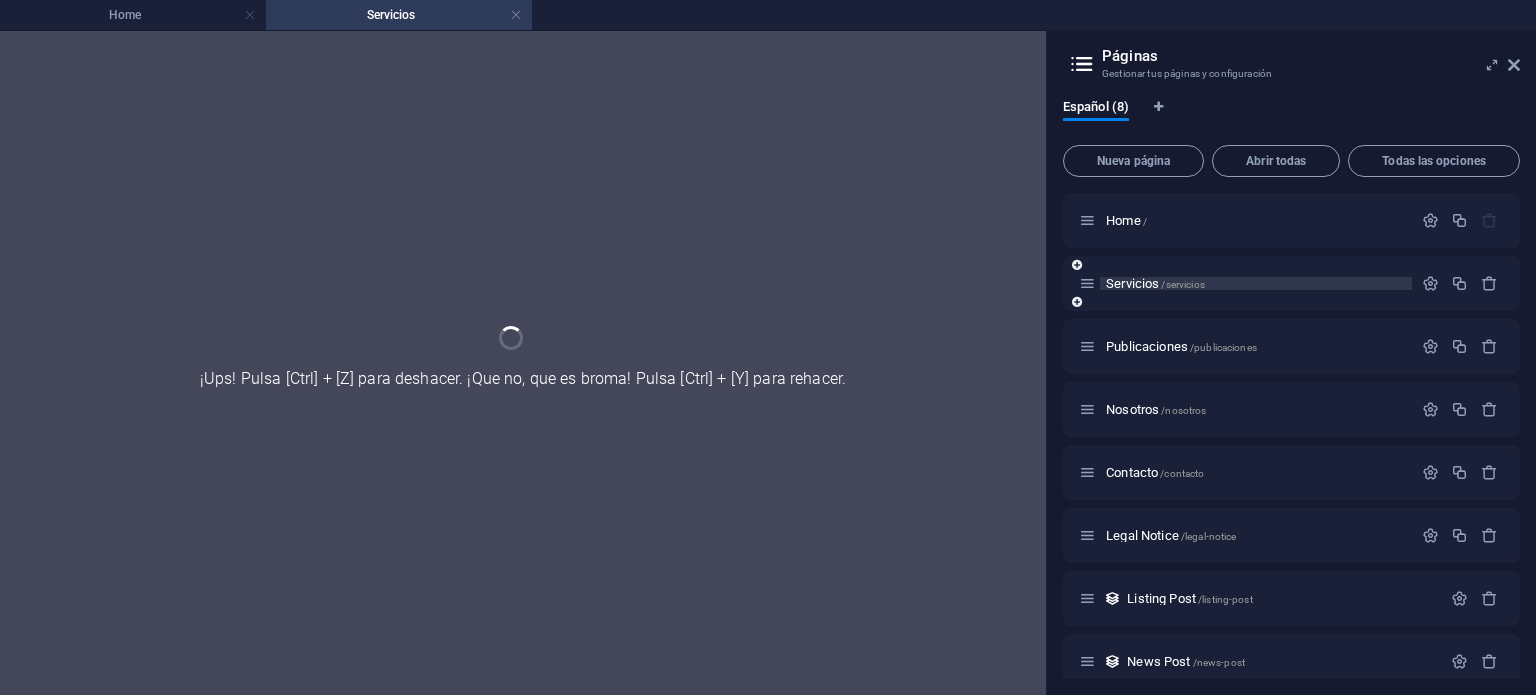 scroll, scrollTop: 0, scrollLeft: 0, axis: both 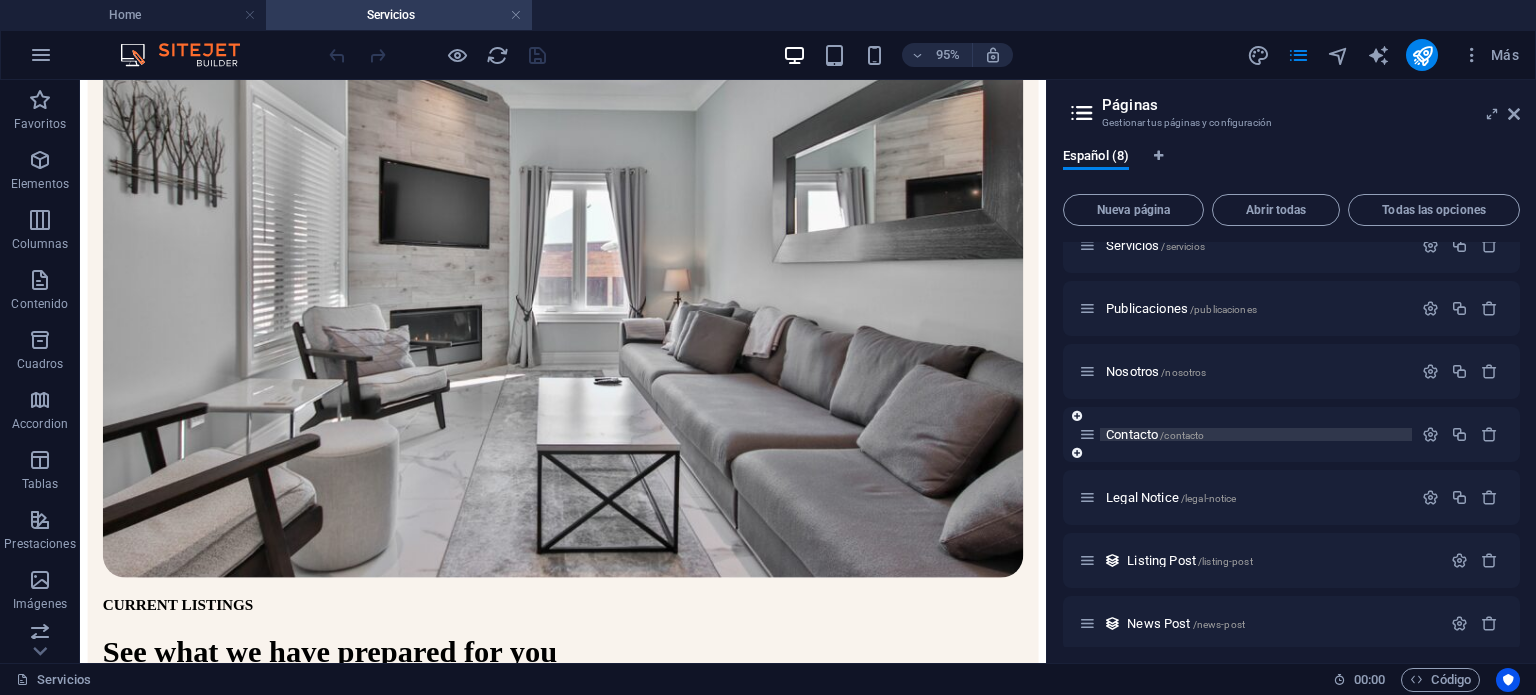 click on "Contacto /contacto" at bounding box center [1155, 434] 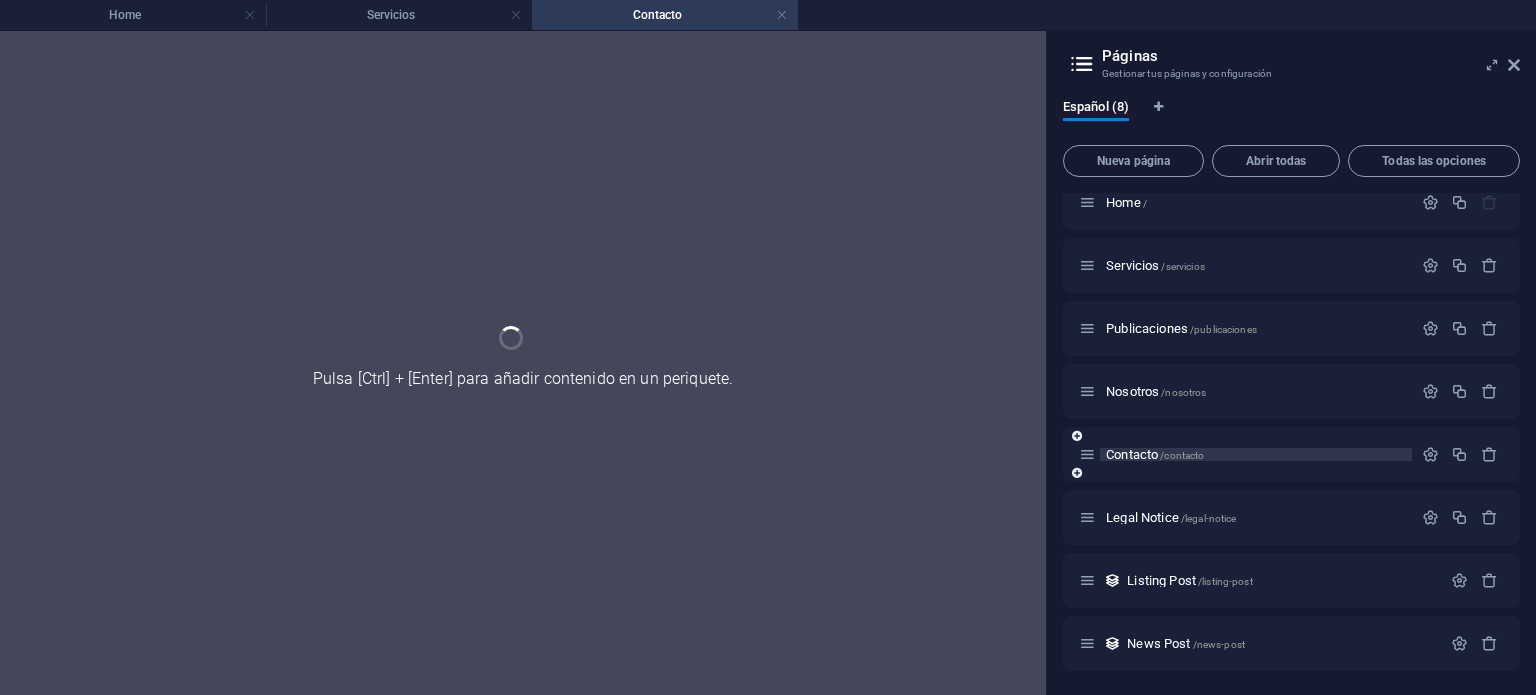 scroll, scrollTop: 0, scrollLeft: 0, axis: both 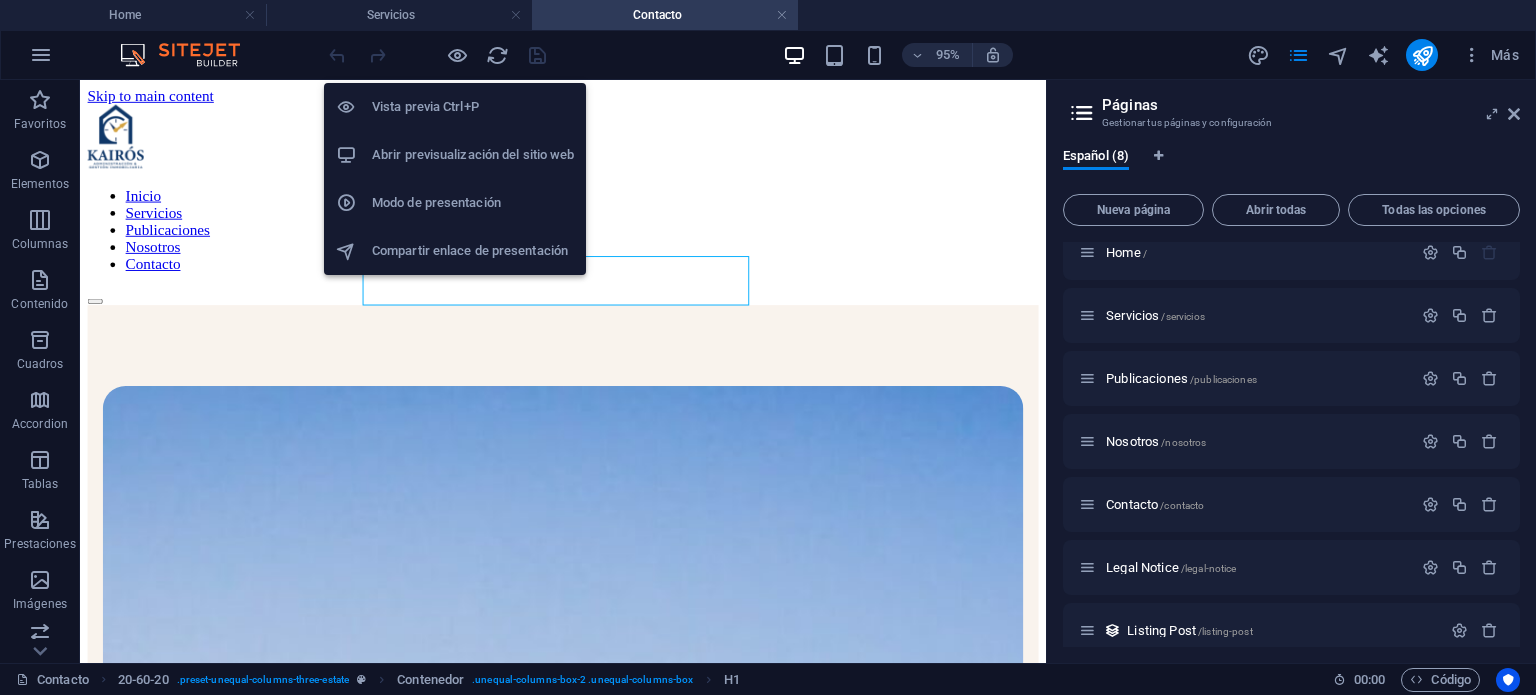 click on "Abrir previsualización del sitio web" at bounding box center (473, 155) 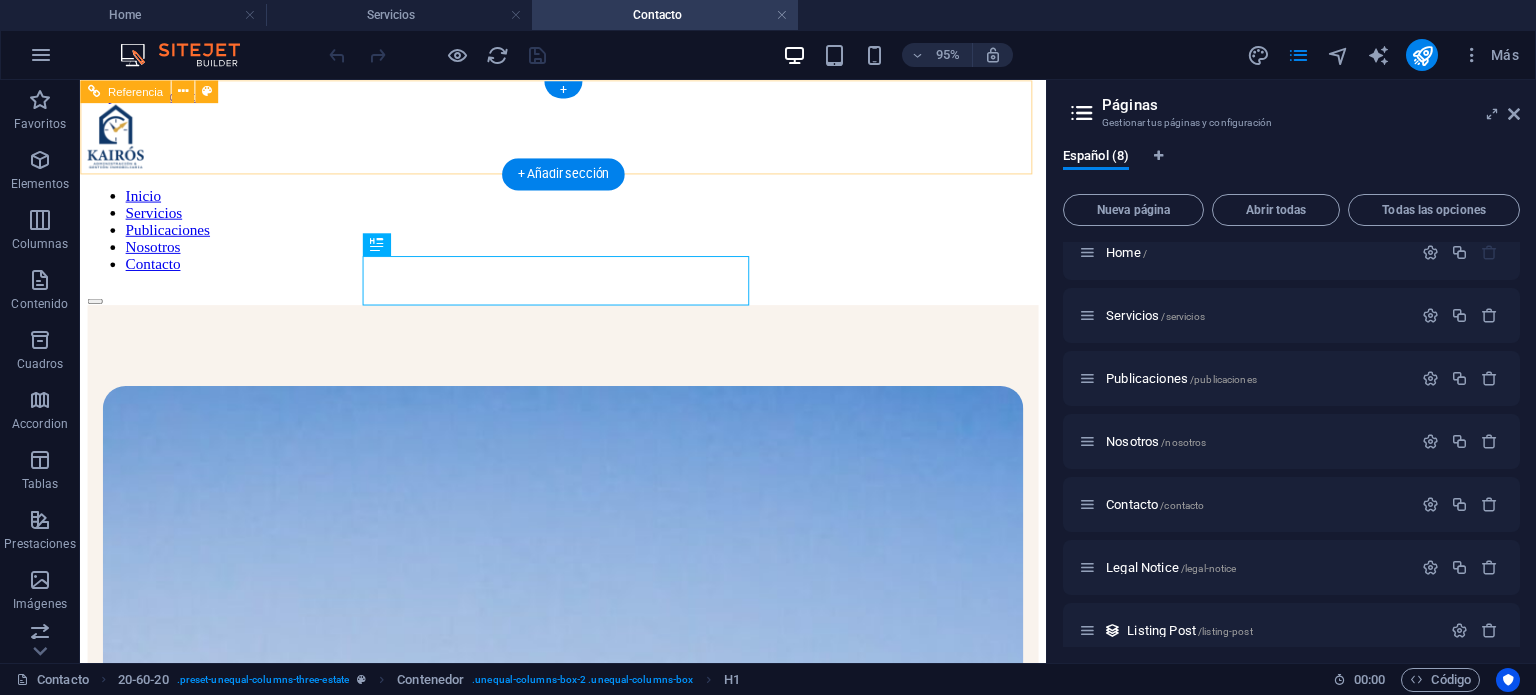 click at bounding box center [588, 141] 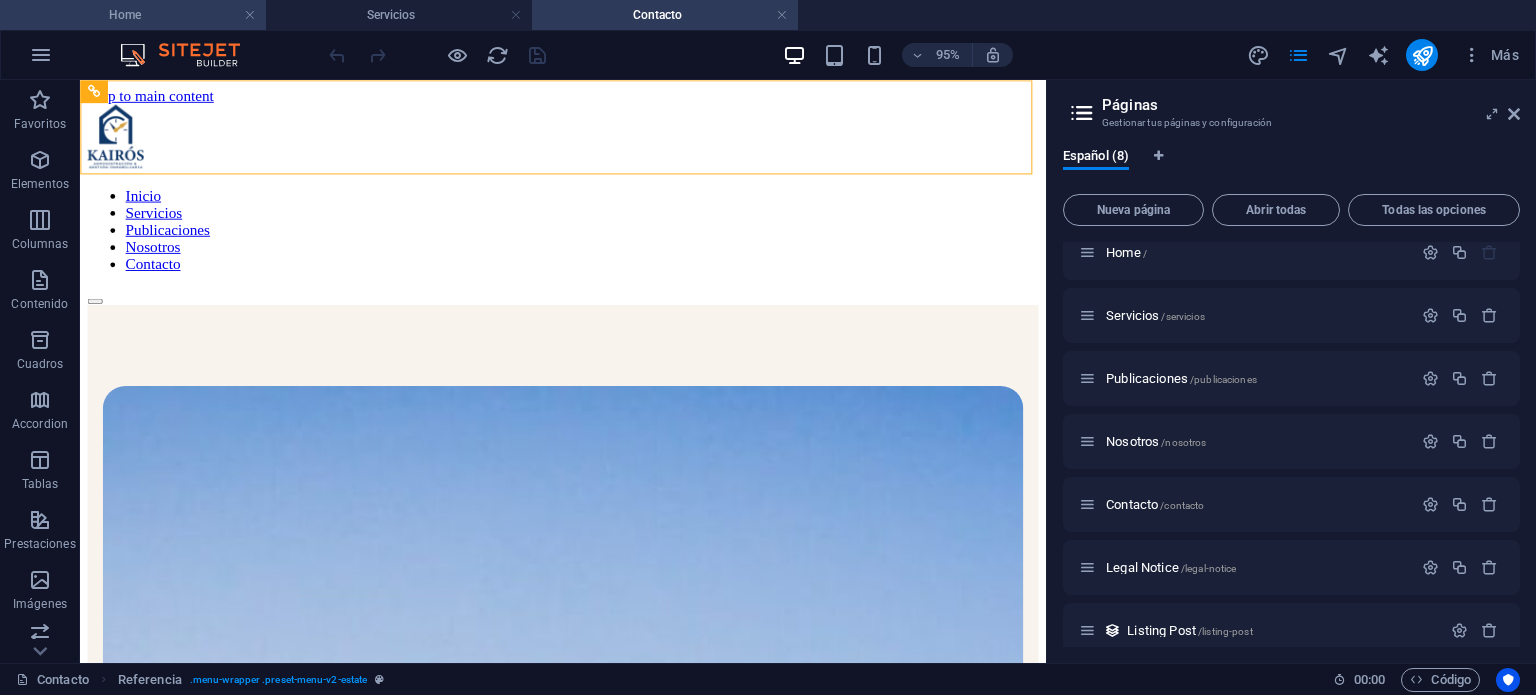 click on "Home" at bounding box center (133, 15) 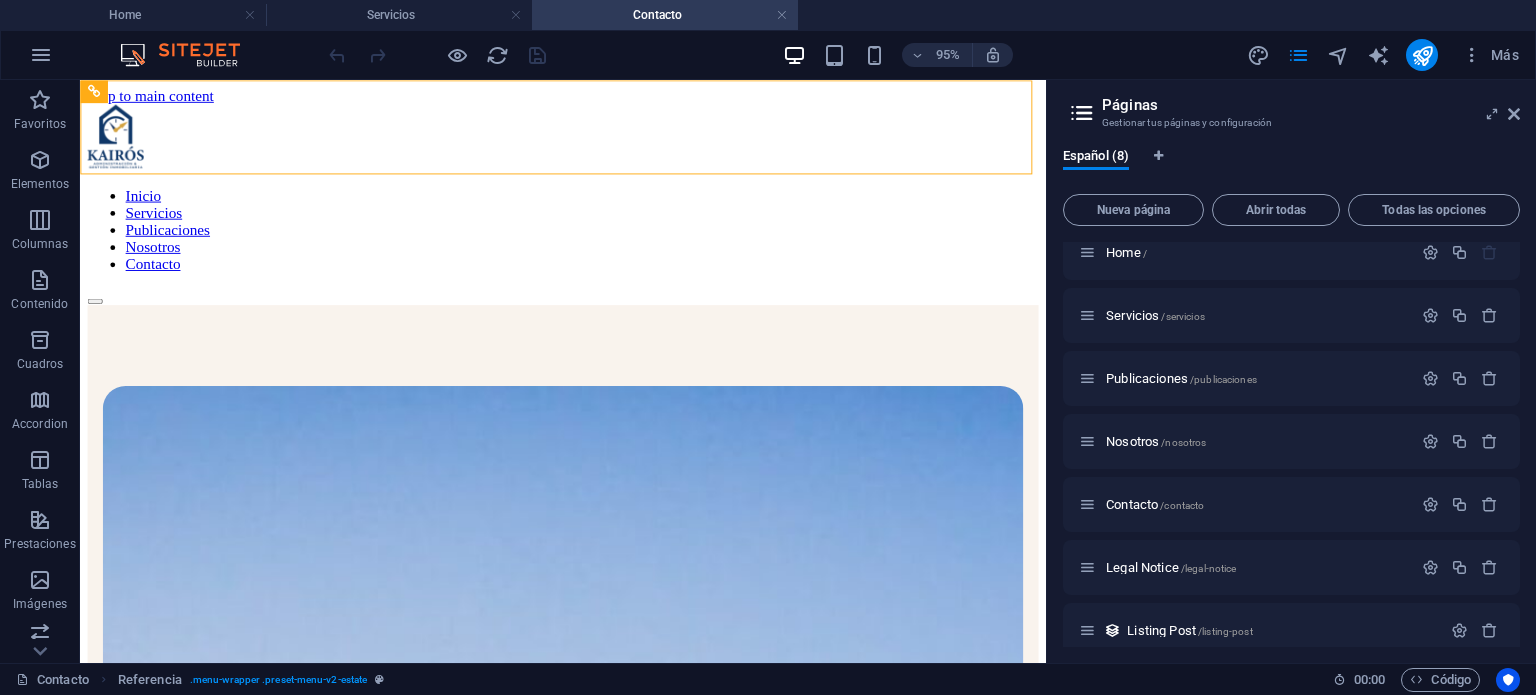 scroll, scrollTop: 28, scrollLeft: 0, axis: vertical 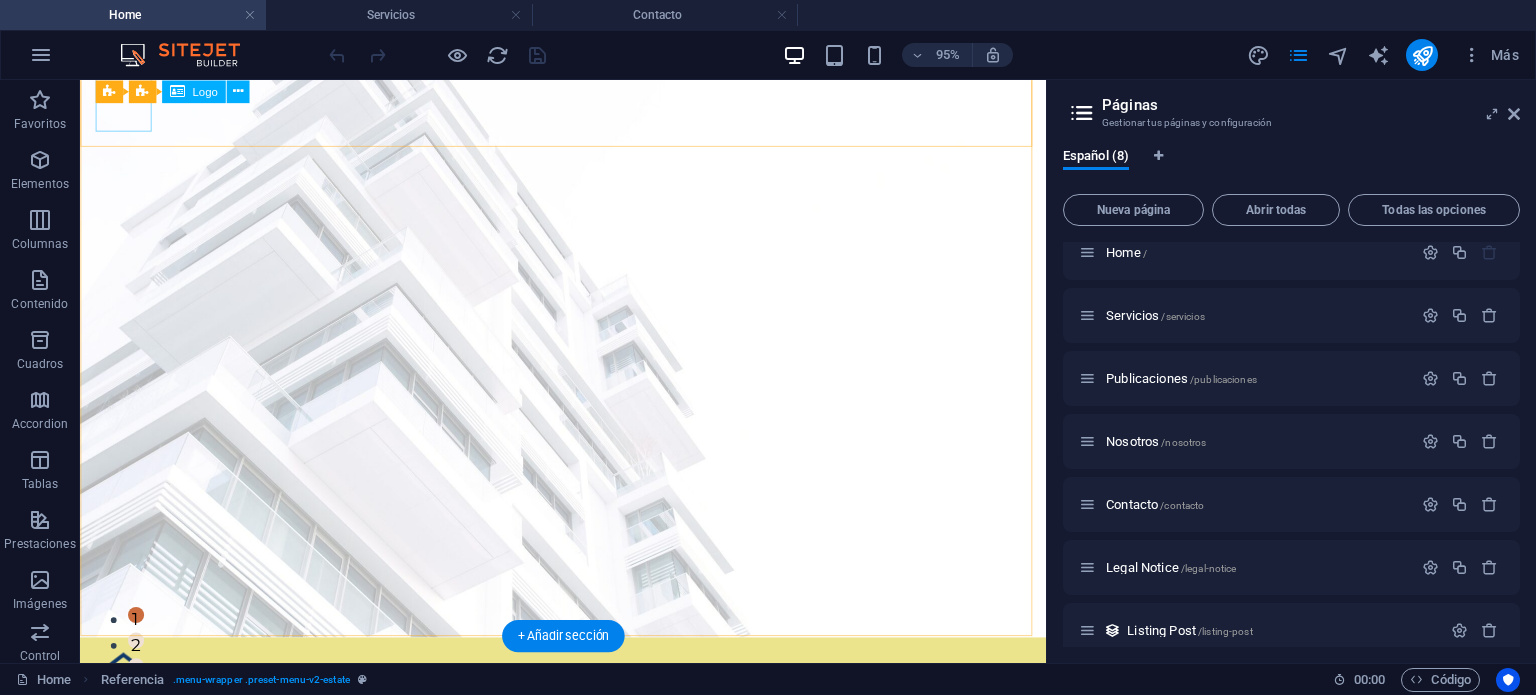 click at bounding box center [588, 715] 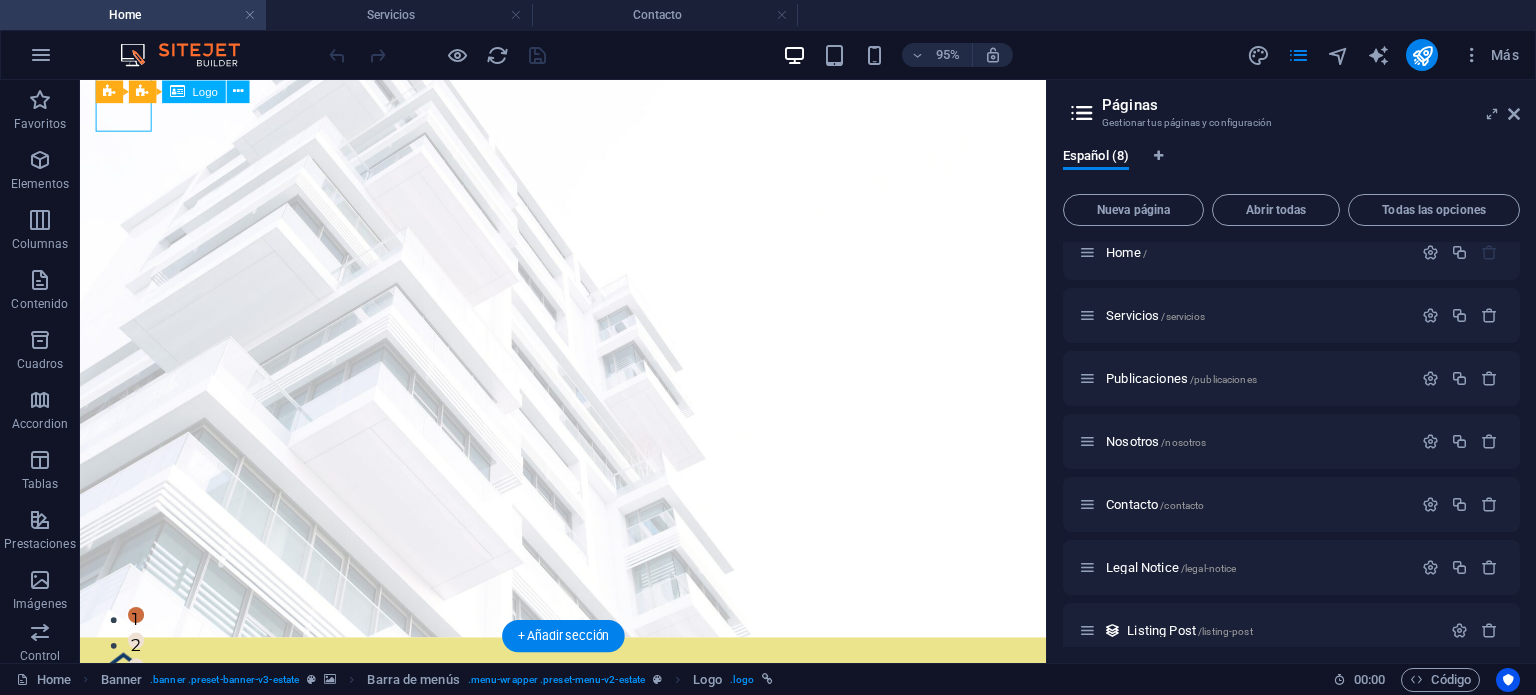 click at bounding box center (588, 715) 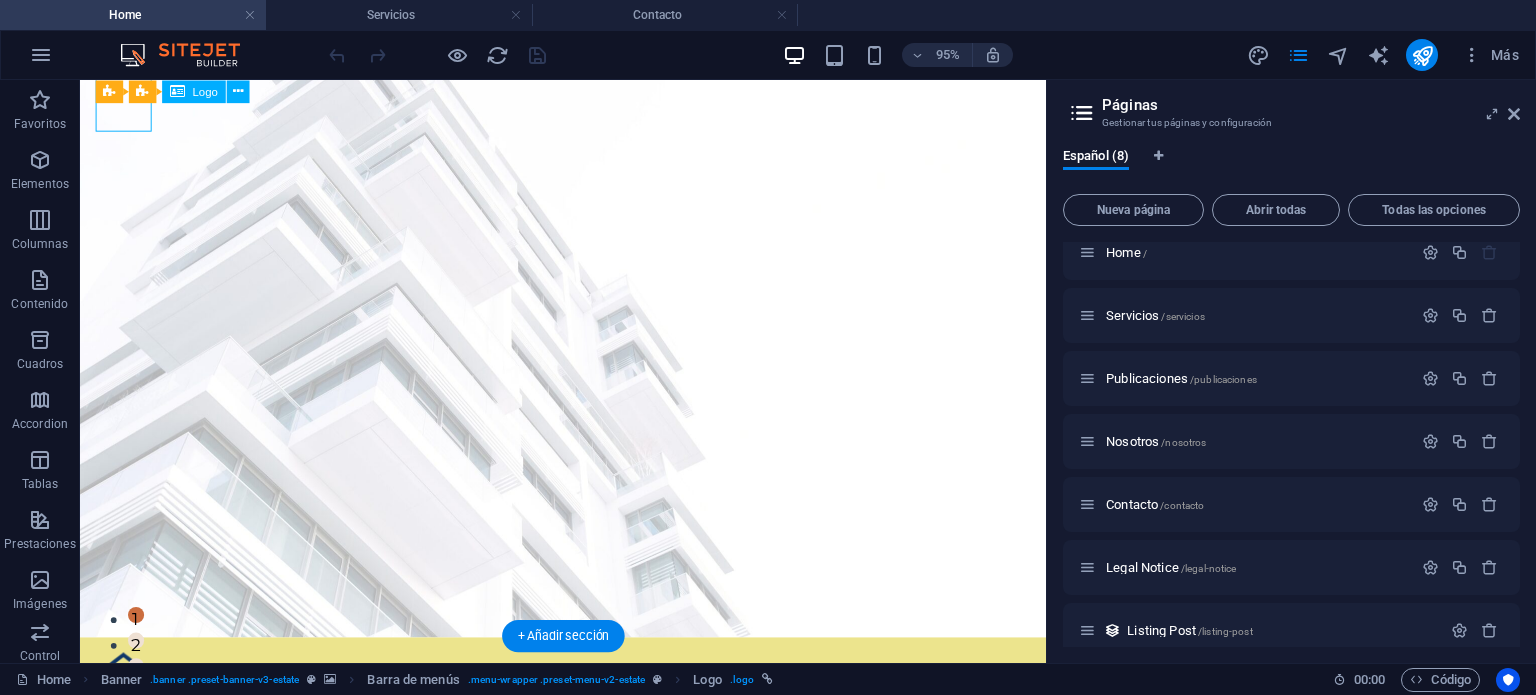 click at bounding box center (588, 715) 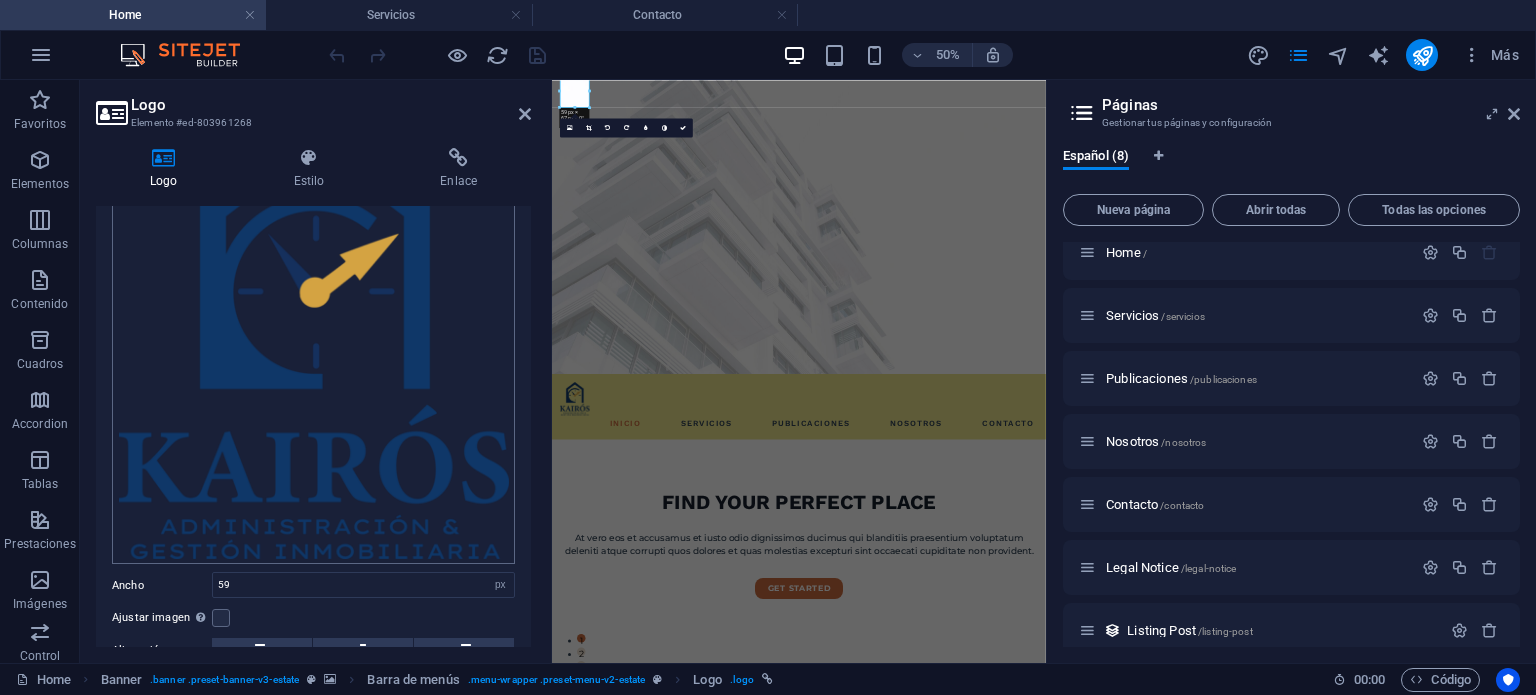 scroll, scrollTop: 182, scrollLeft: 0, axis: vertical 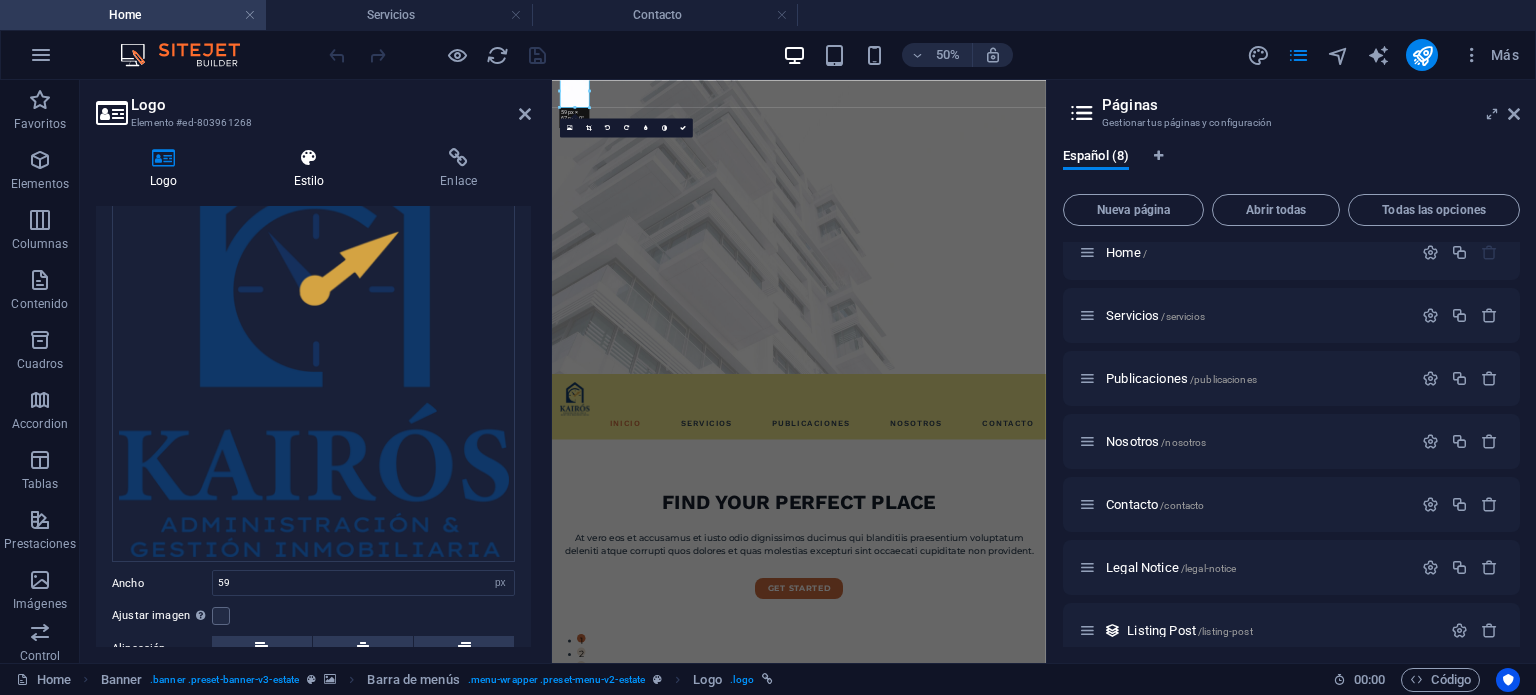click on "Estilo" at bounding box center [313, 169] 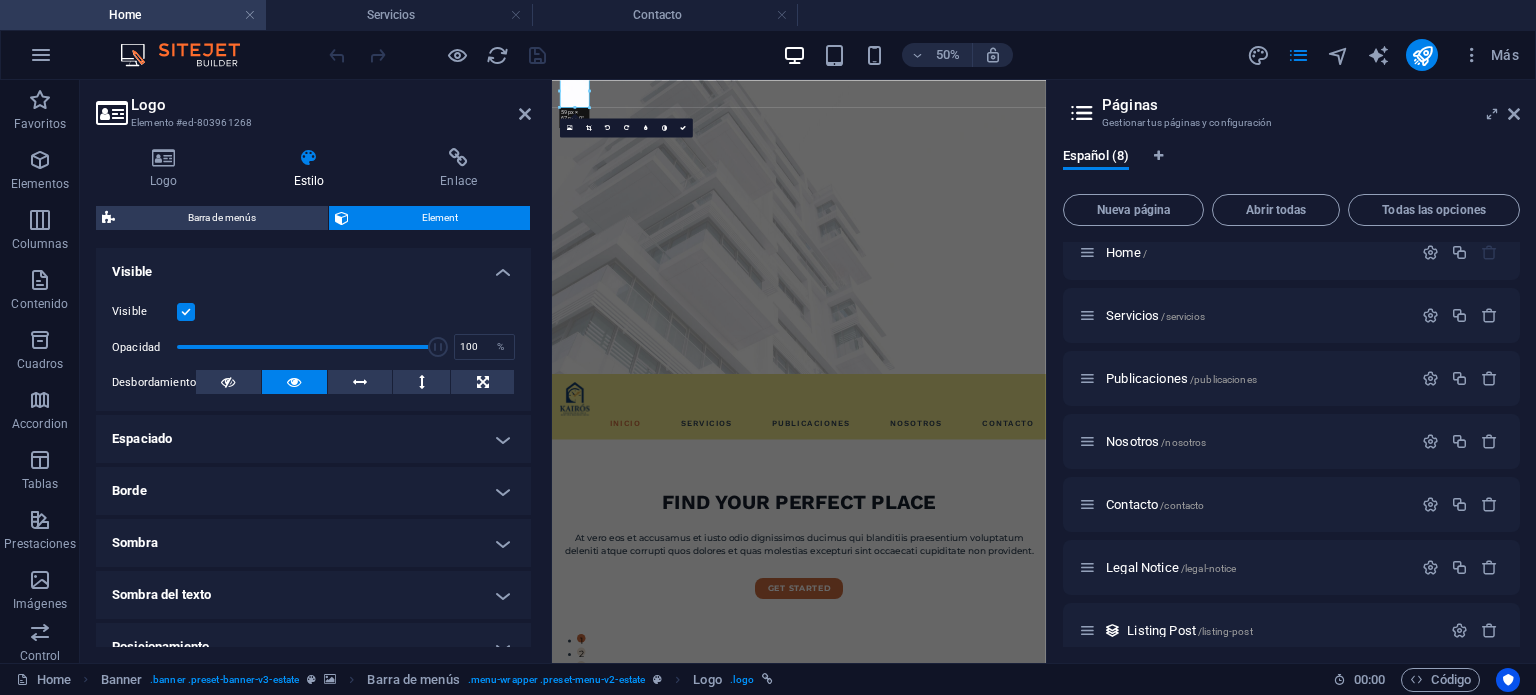 scroll, scrollTop: 0, scrollLeft: 0, axis: both 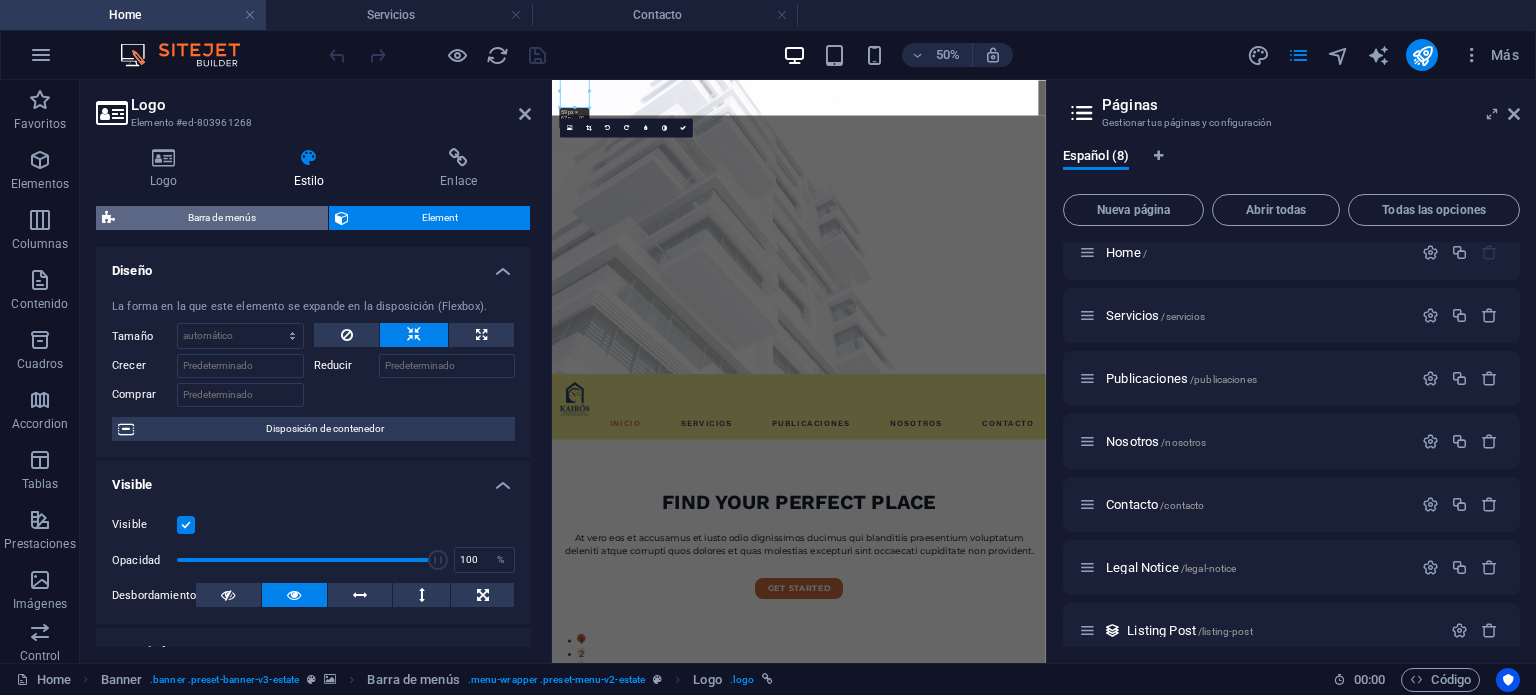 click on "Barra de menús" at bounding box center (221, 218) 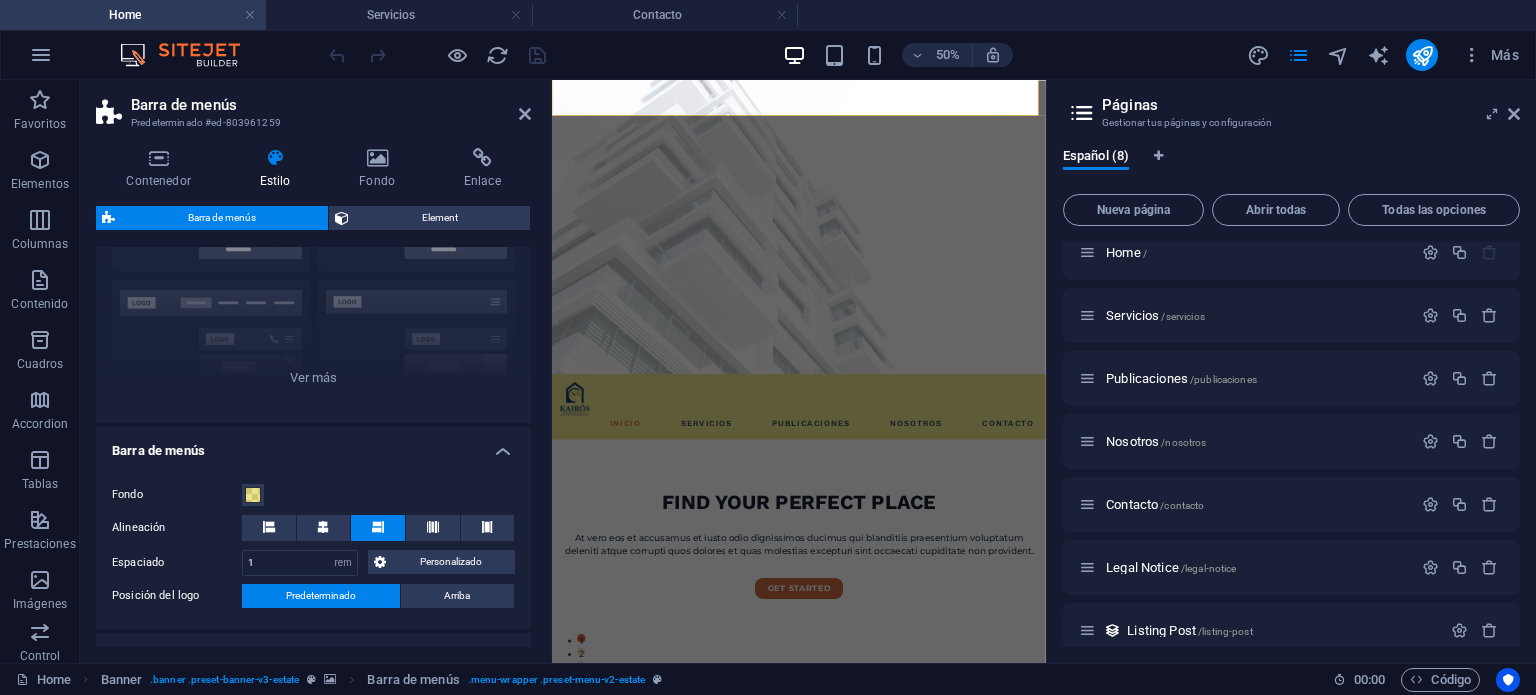 scroll, scrollTop: 155, scrollLeft: 0, axis: vertical 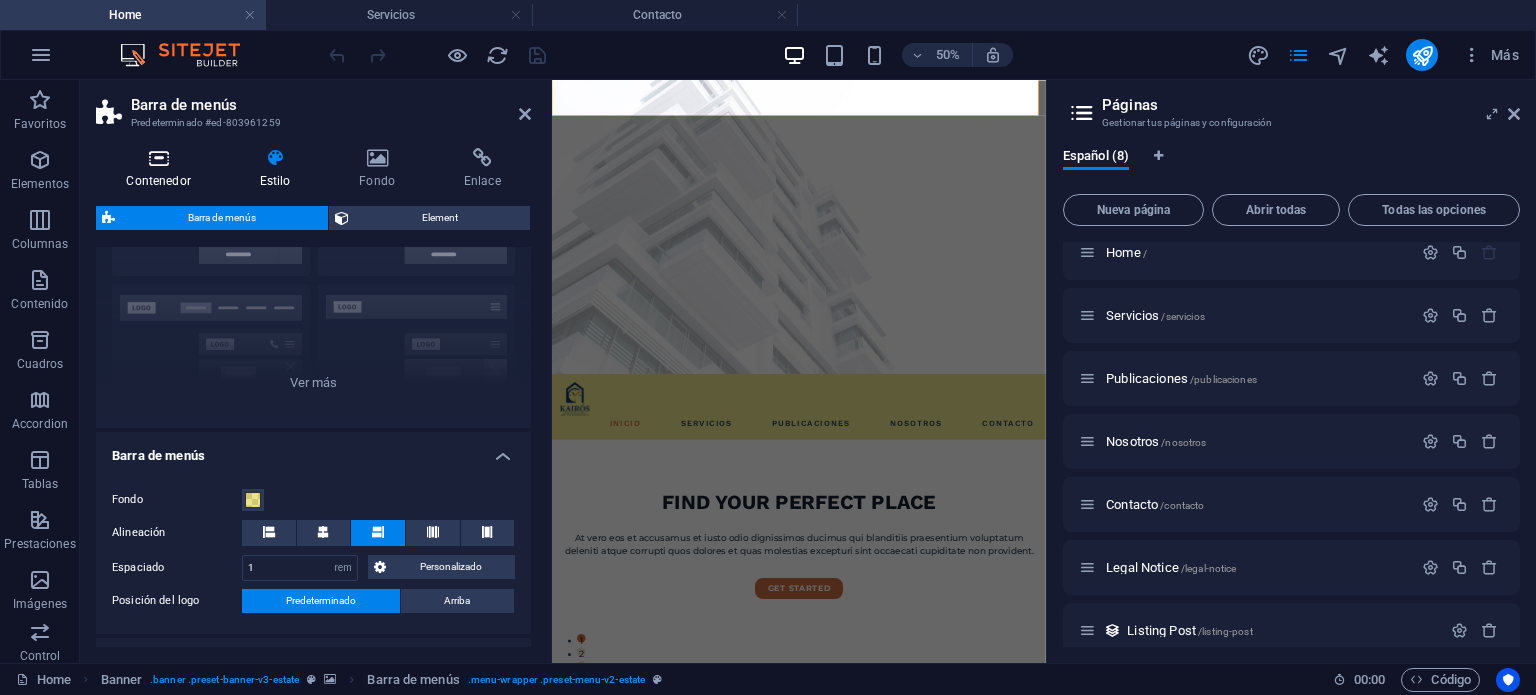 click on "Contenedor" at bounding box center [162, 169] 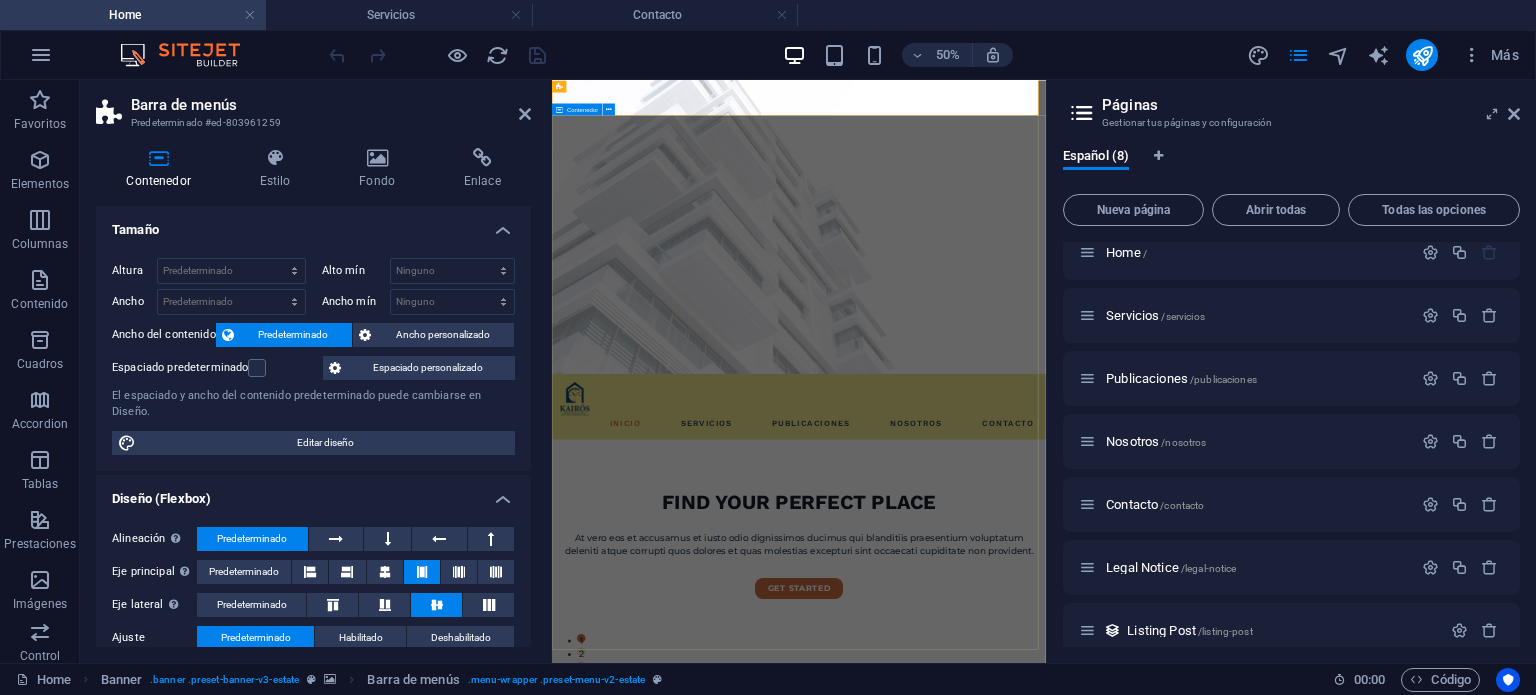 click on "FIND YOUR PERFECT PLACE At vero eos et accusamus et iusto odio dignissimos ducimus qui blanditiis praesentium voluptatum deleniti atque corrupti quos dolores et quas molestias excepturi sint occaecati cupiditate non provident. get started" at bounding box center (1046, 1006) 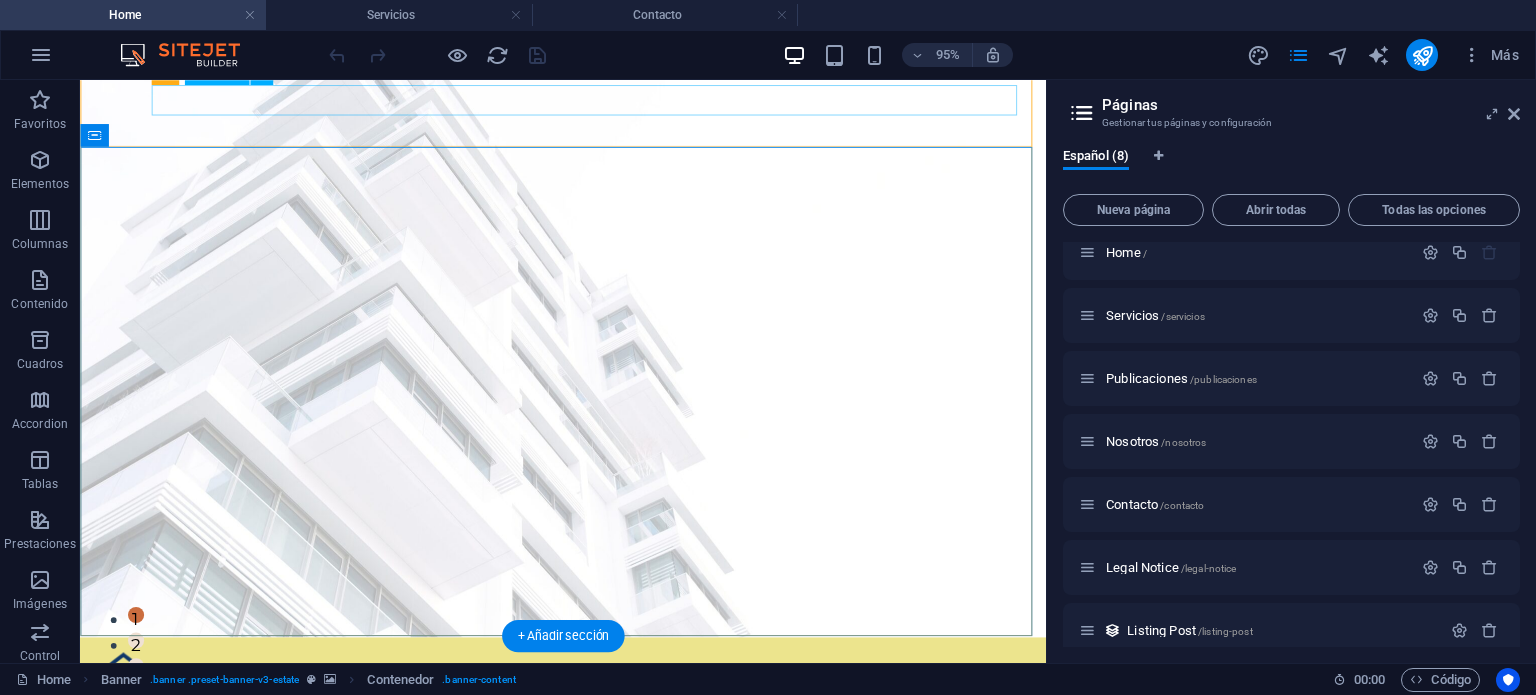 click on "Inicio Servicios Publicaciones Nosotros Contacto" at bounding box center (588, 765) 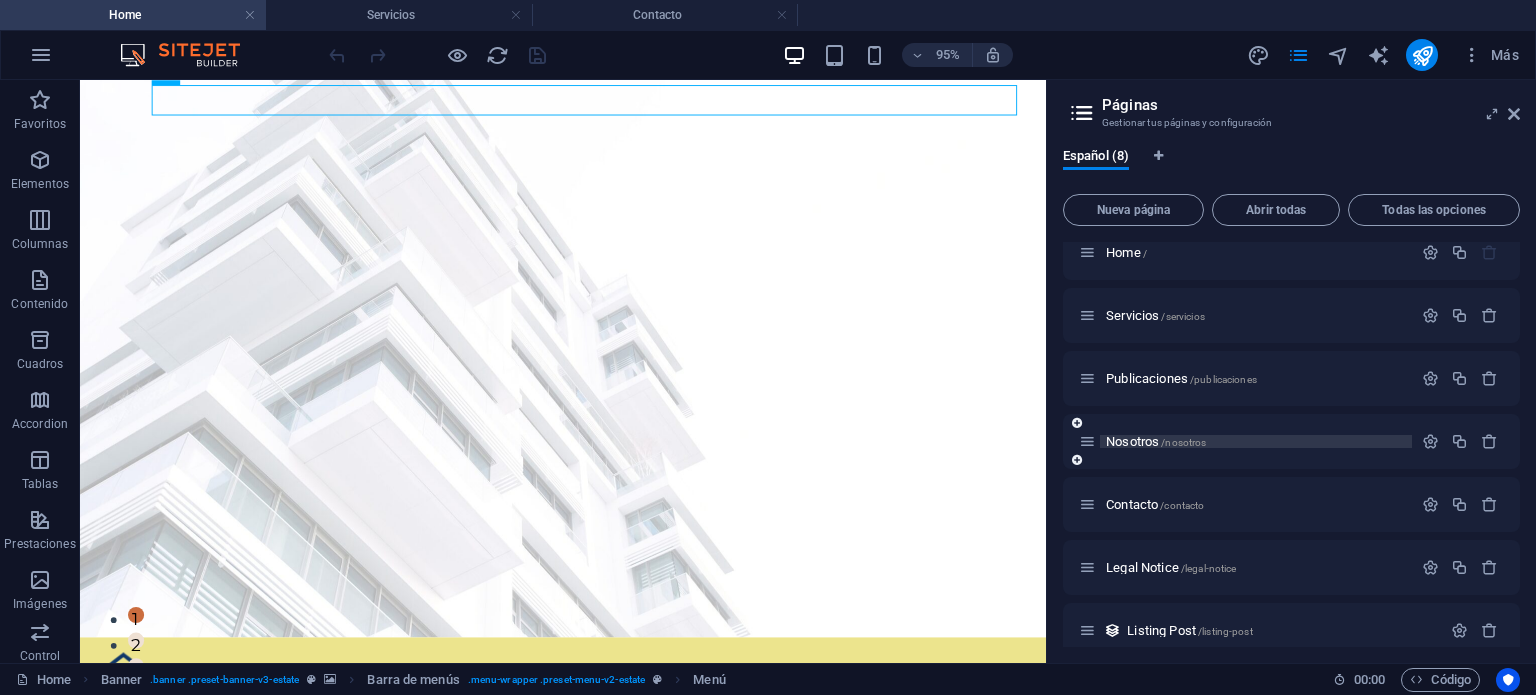 click on "Nosotros /nosotros" at bounding box center [1156, 441] 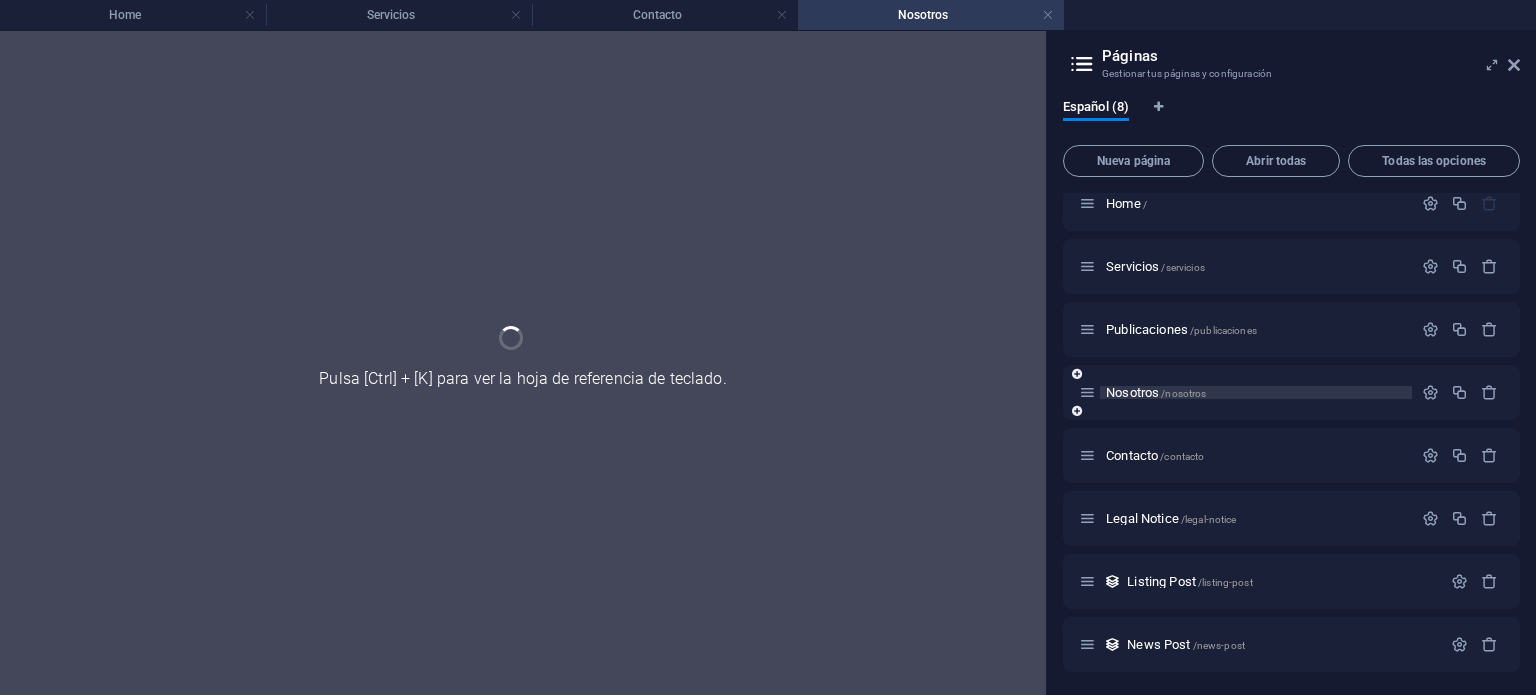 scroll, scrollTop: 0, scrollLeft: 0, axis: both 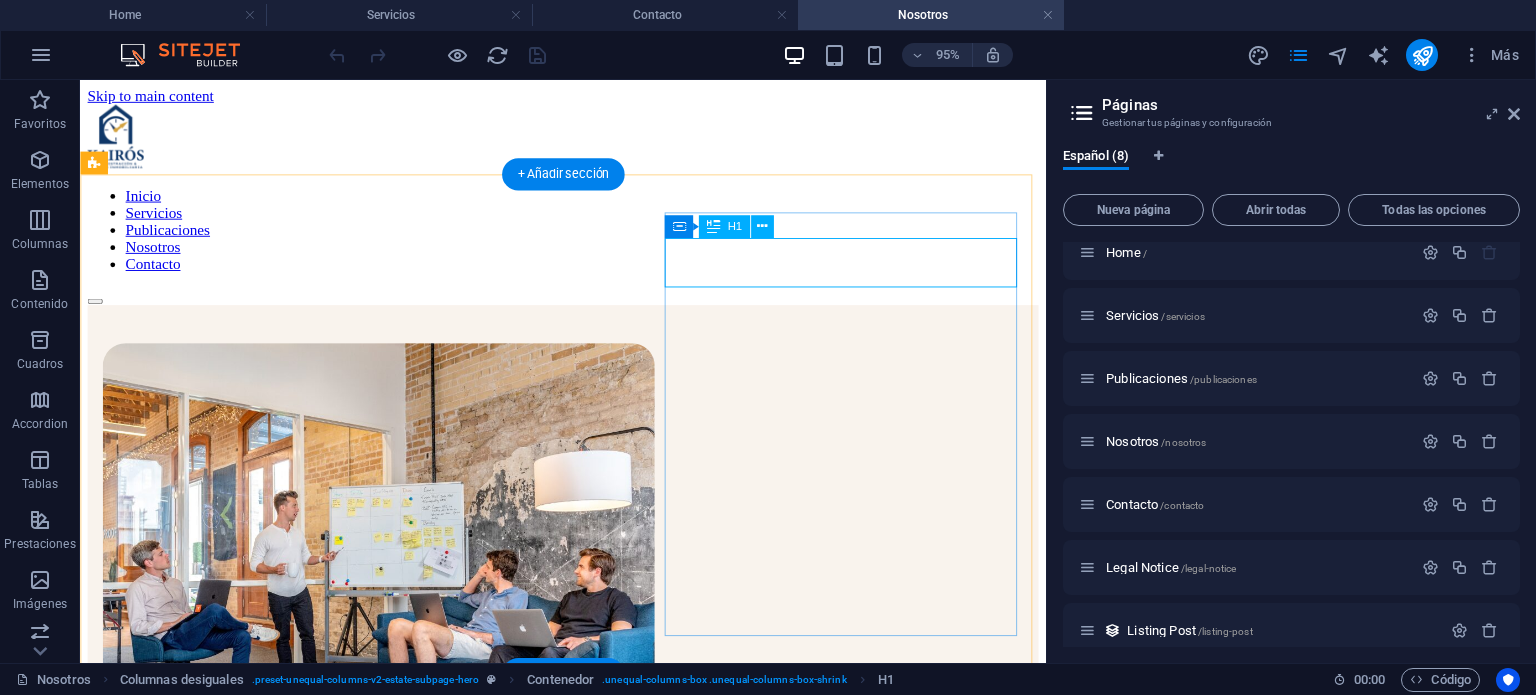 click on "meet our team" at bounding box center [588, 871] 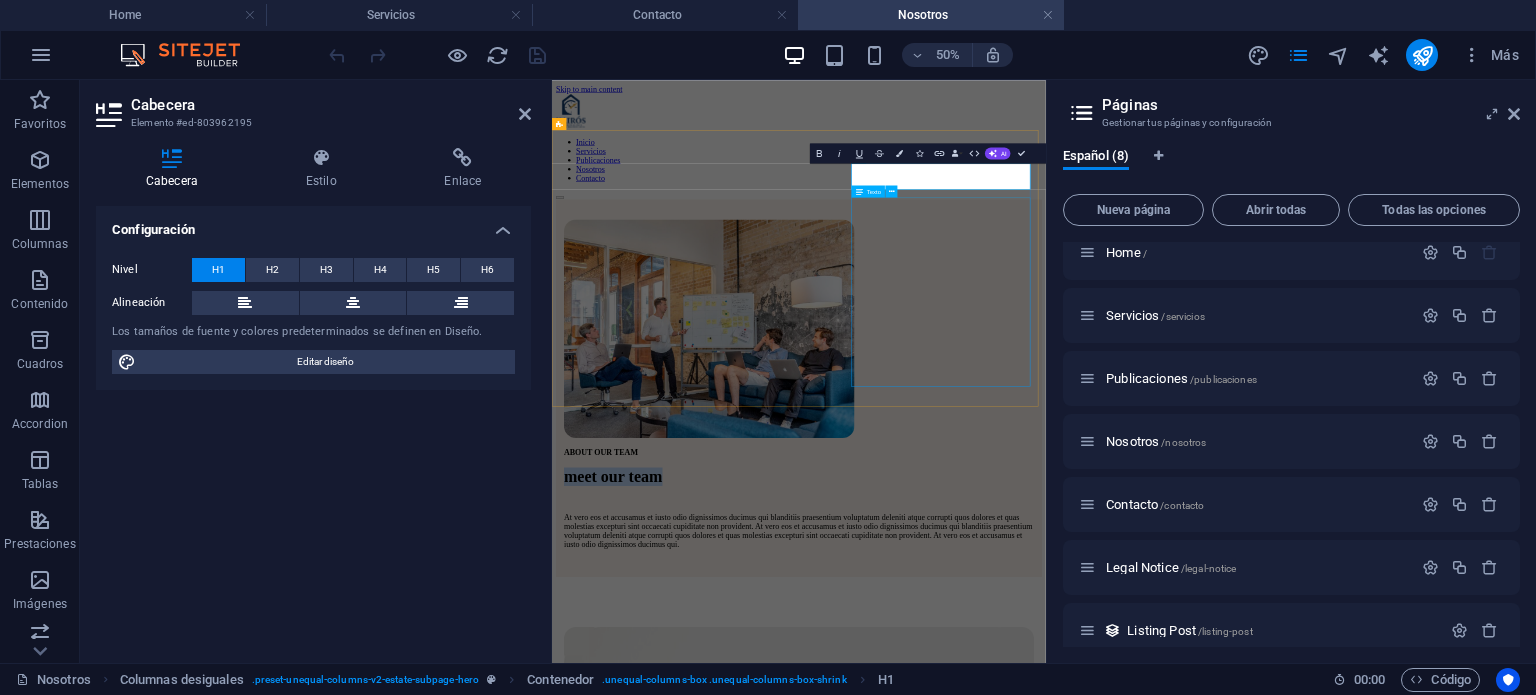 type 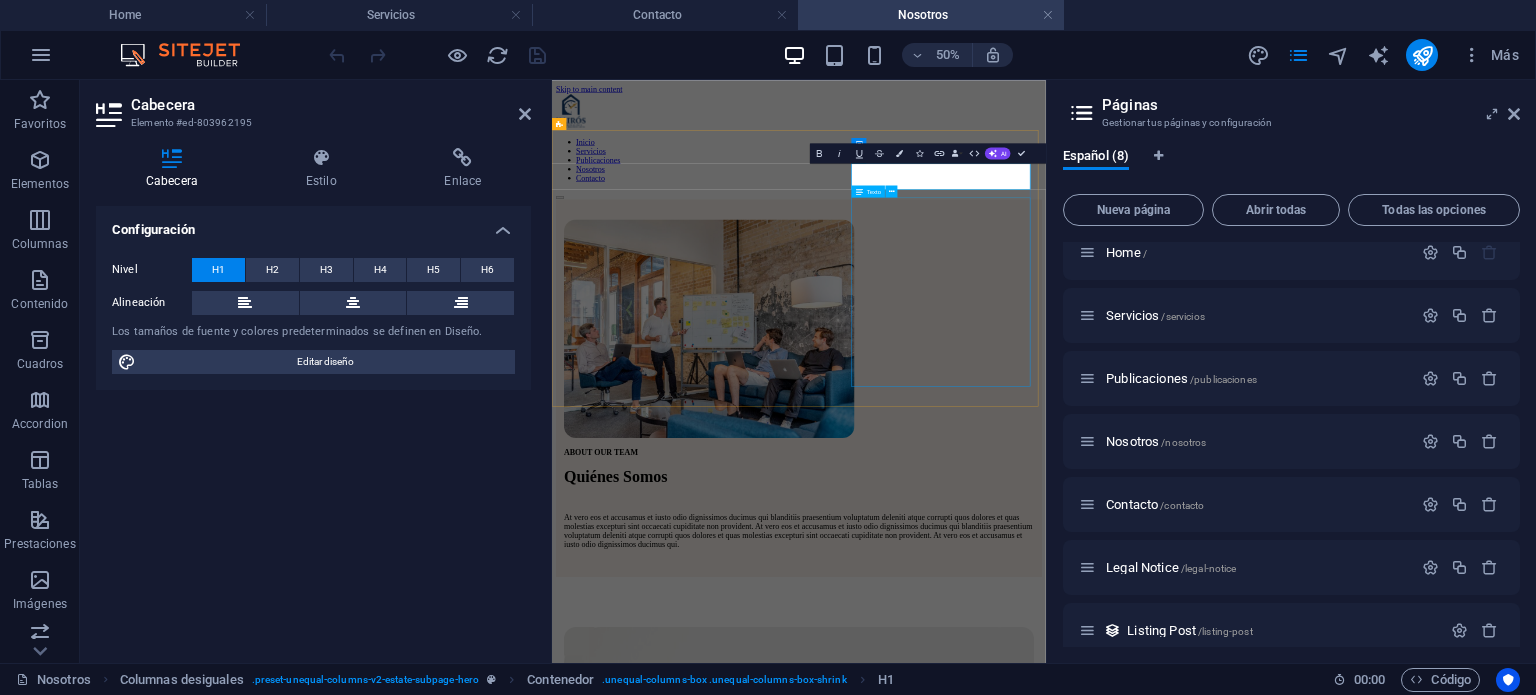 click on "At vero eos et accusamus et iusto odio dignissimos ducimus qui blanditiis praesentium voluptatum deleniti atque corrupti quos dolores et quas molestias excepturi sint occaecati cupiditate non provident. At vero eos et accusamus et iusto odio dignissimos ducimus qui blanditiis praesentium voluptatum deleniti atque corrupti quos dolores et quas molestias excepturi sint occaecati cupiditate non provident. At vero eos et accusamus et iusto odio dignissimos ducimus qui." at bounding box center [1046, 980] 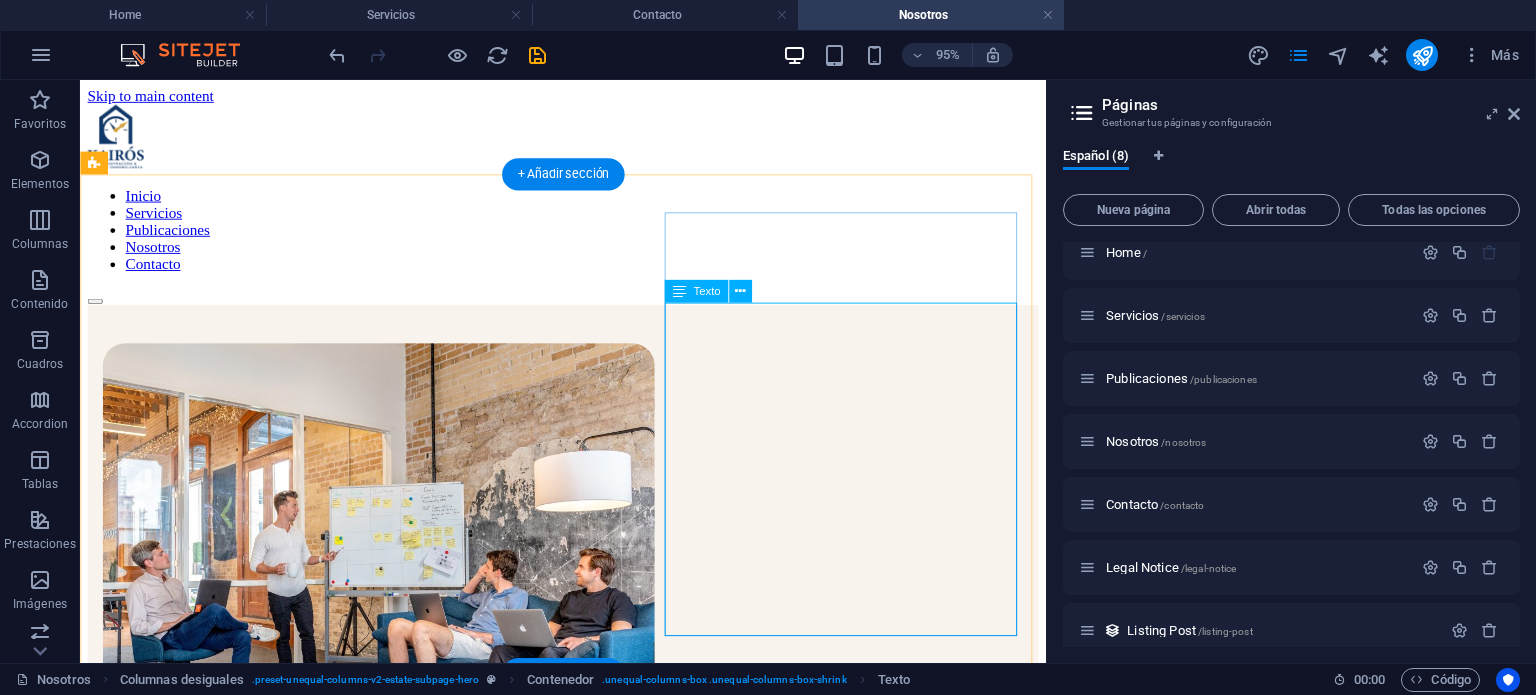 click on "At vero eos et accusamus et iusto odio dignissimos ducimus qui blanditiis praesentium voluptatum deleniti atque corrupti quos dolores et quas molestias excepturi sint occaecati cupiditate non provident. At vero eos et accusamus et iusto odio dignissimos ducimus qui blanditiis praesentium voluptatum deleniti atque corrupti quos dolores et quas molestias excepturi sint occaecati cupiditate non provident. At vero eos et accusamus et iusto odio dignissimos ducimus qui." at bounding box center (588, 980) 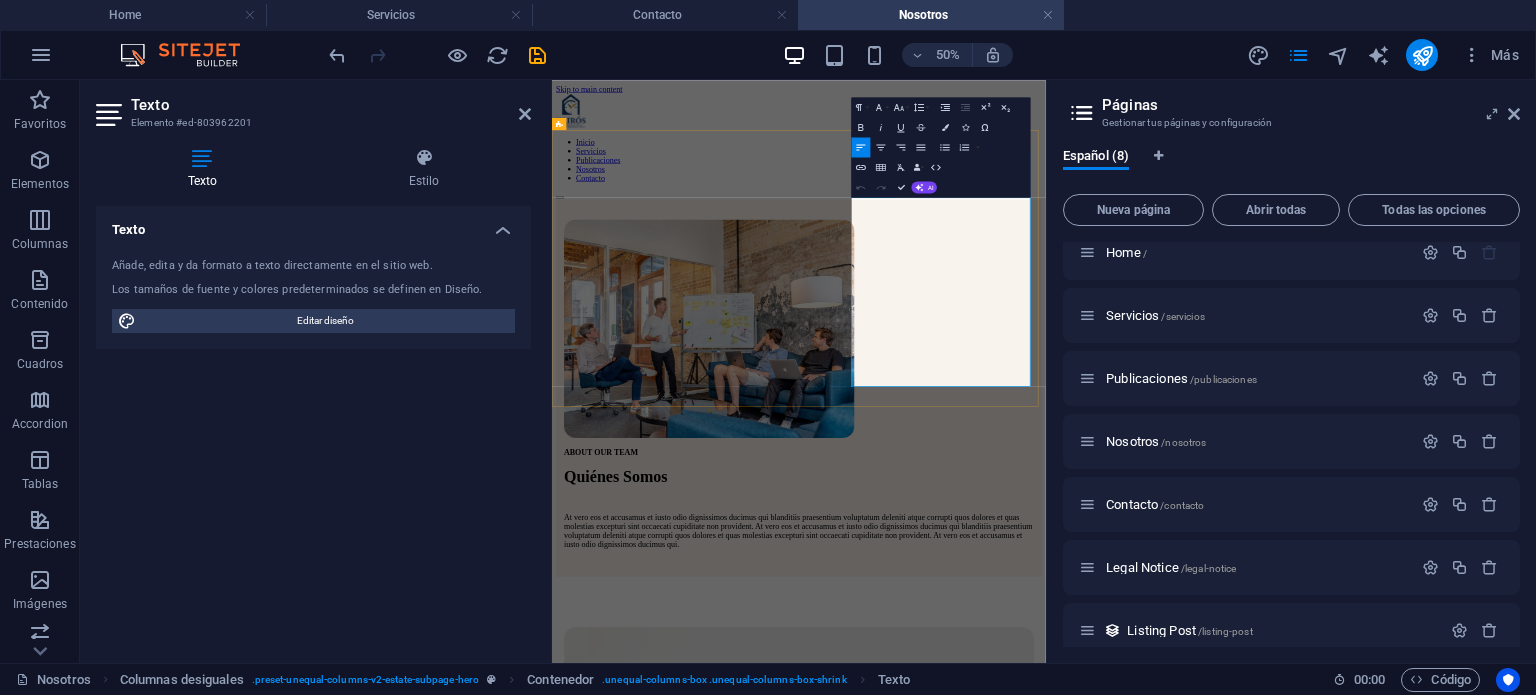 click on "At vero eos et accusamus et iusto odio dignissimos ducimus qui blanditiis praesentium voluptatum deleniti atque corrupti quos dolores et quas molestias excepturi sint occaecati cupiditate non provident. At vero eos et accusamus et iusto odio dignissimos ducimus qui blanditiis praesentium voluptatum deleniti atque corrupti quos dolores et quas molestias excepturi sint occaecati cupiditate non provident. At vero eos et accusamus et iusto odio dignissimos ducimus qui." at bounding box center [1046, 980] 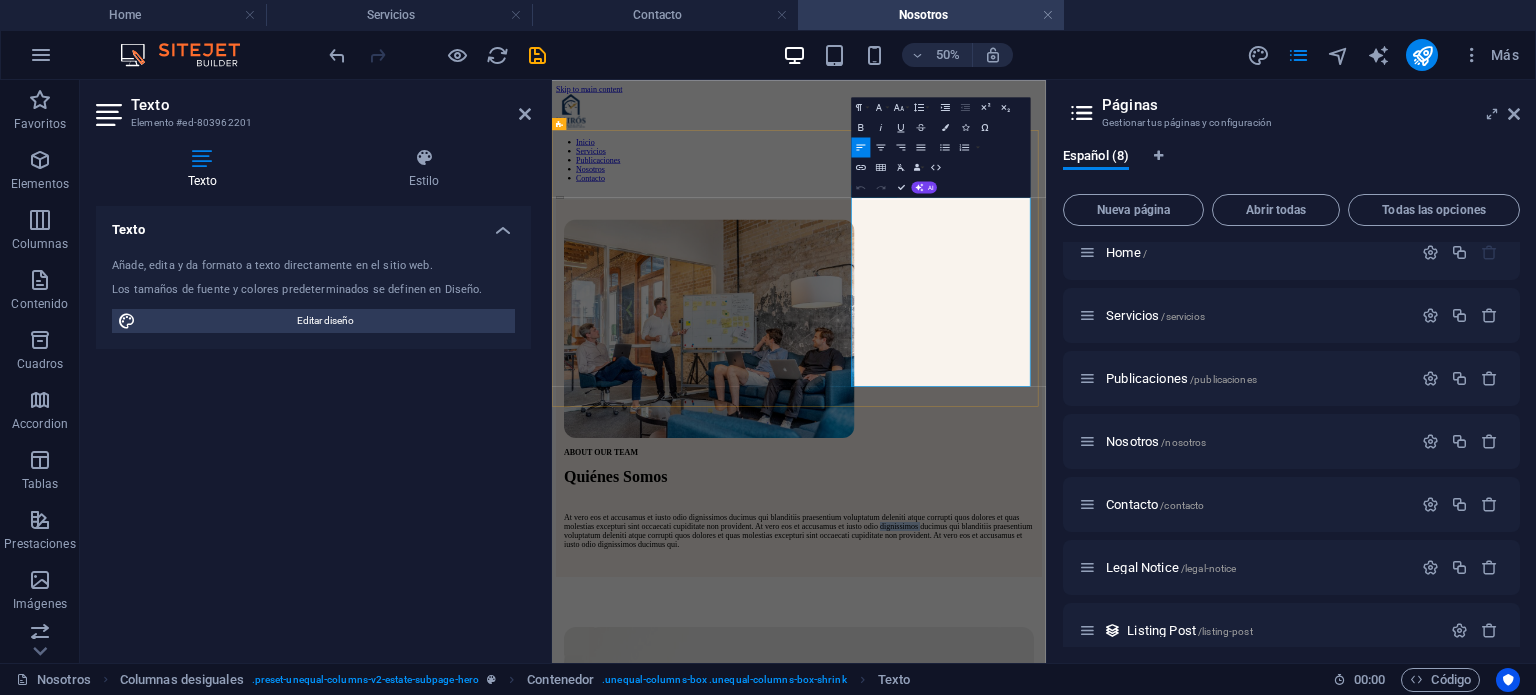 click on "At vero eos et accusamus et iusto odio dignissimos ducimus qui blanditiis praesentium voluptatum deleniti atque corrupti quos dolores et quas molestias excepturi sint occaecati cupiditate non provident. At vero eos et accusamus et iusto odio dignissimos ducimus qui blanditiis praesentium voluptatum deleniti atque corrupti quos dolores et quas molestias excepturi sint occaecati cupiditate non provident. At vero eos et accusamus et iusto odio dignissimos ducimus qui." at bounding box center [1046, 980] 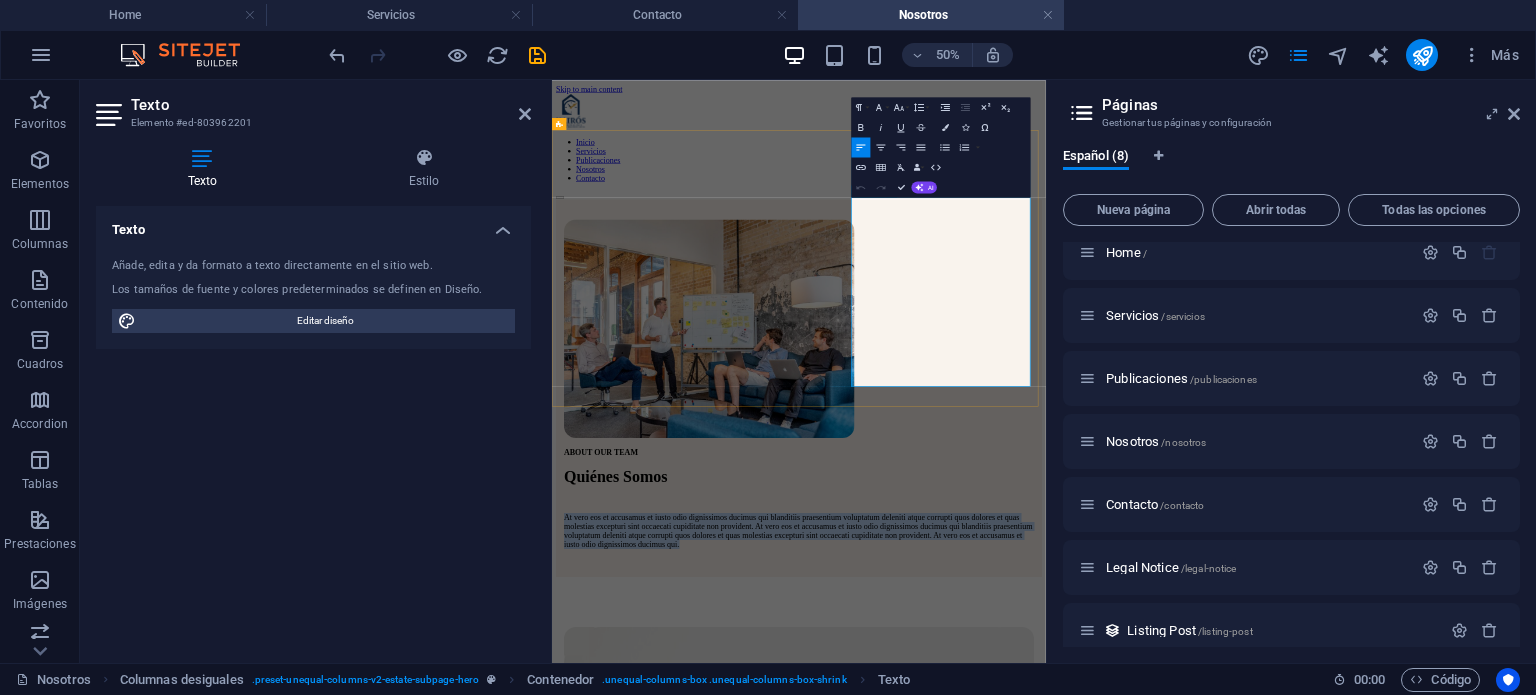 click on "At vero eos et accusamus et iusto odio dignissimos ducimus qui blanditiis praesentium voluptatum deleniti atque corrupti quos dolores et quas molestias excepturi sint occaecati cupiditate non provident. At vero eos et accusamus et iusto odio dignissimos ducimus qui blanditiis praesentium voluptatum deleniti atque corrupti quos dolores et quas molestias excepturi sint occaecati cupiditate non provident. At vero eos et accusamus et iusto odio dignissimos ducimus qui." at bounding box center (1046, 980) 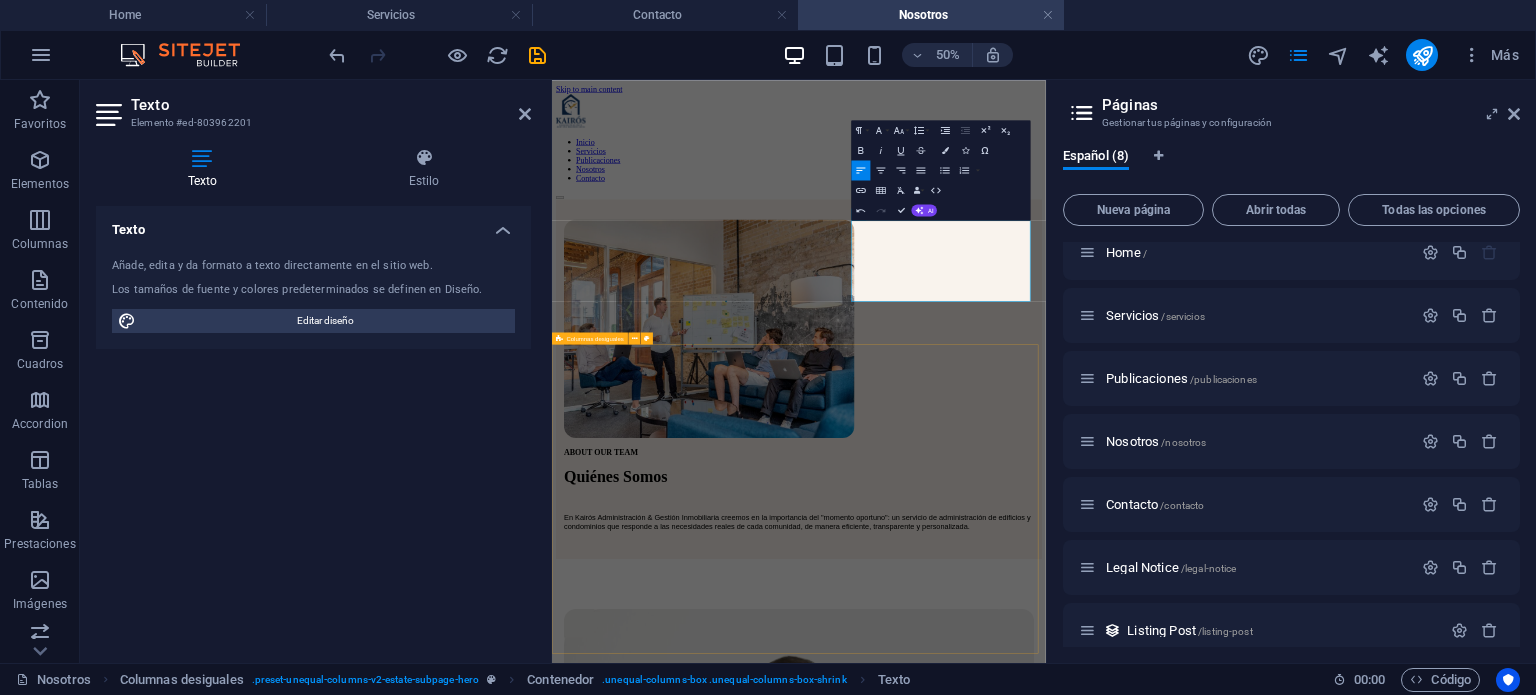 click on "CO-FOUNDER AND CEO [FIRST] [LAST] At vero eos et accusamus et iusto odio dignissimos ducimus qui blanditiis praesentium voluptatum deleniti atque corrupti quos dolores et quas molestias excepturi sint occaecati cupiditate non provident. At vero eos et accusamus et iusto odio dignissimos ducimus qui blanditiis praesentium voluptatum deleniti atque corrupti quos dolores et quas molestias excepturi sint occaecati cupiditate non provident. At vero eos et accusamus et iusto odio dignissimos ducimus qui blanditiis praesentium voluptatum deleniti atque corrupti quos dolores." at bounding box center (1046, 4095) 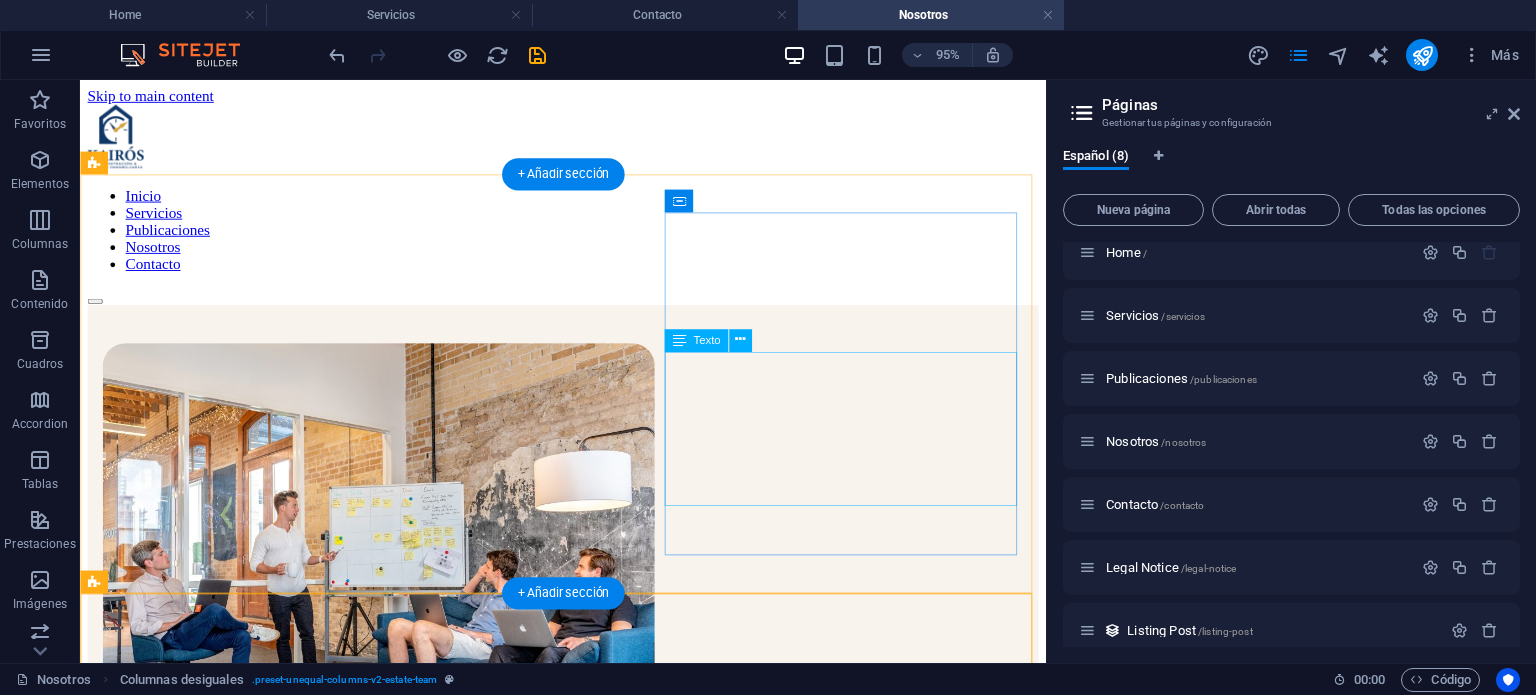 click on "En Kairós Administración & Gestión Inmobiliaria creemos en la importancia del "momento oportuno": un servicio de administración de edificios y condominios que responde a las necesidades reales de cada comunidad, de manera eficiente, transparente y personalizada." at bounding box center [588, 962] 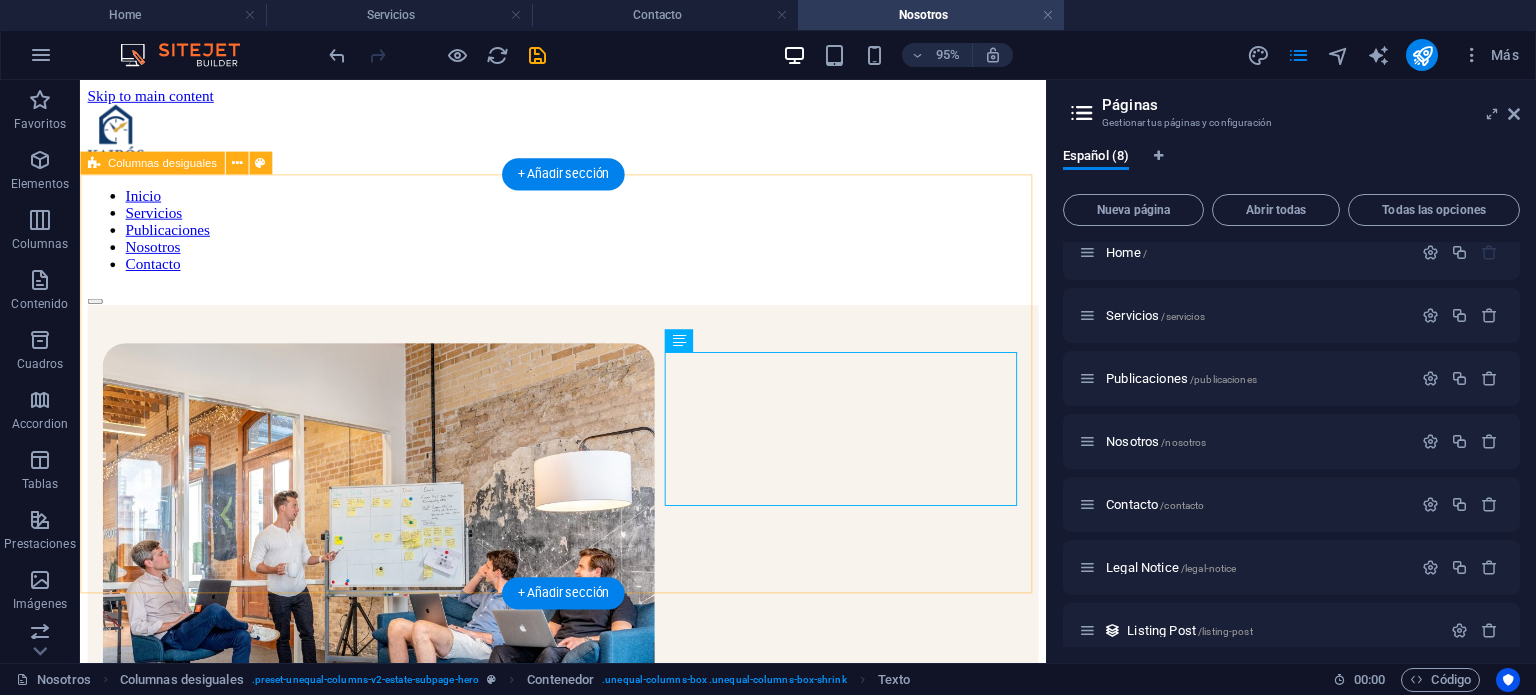 click on "ABOUT OUR TEAM
Quiénes Somos En Kairós Administración & Gestión Inmobiliaria creemos en la importancia del "momento oportuno": un servicio de administración de edificios y condominios que responde a las necesidades reales de cada comunidad, de manera eficiente, transparente y personalizada." at bounding box center (588, 676) 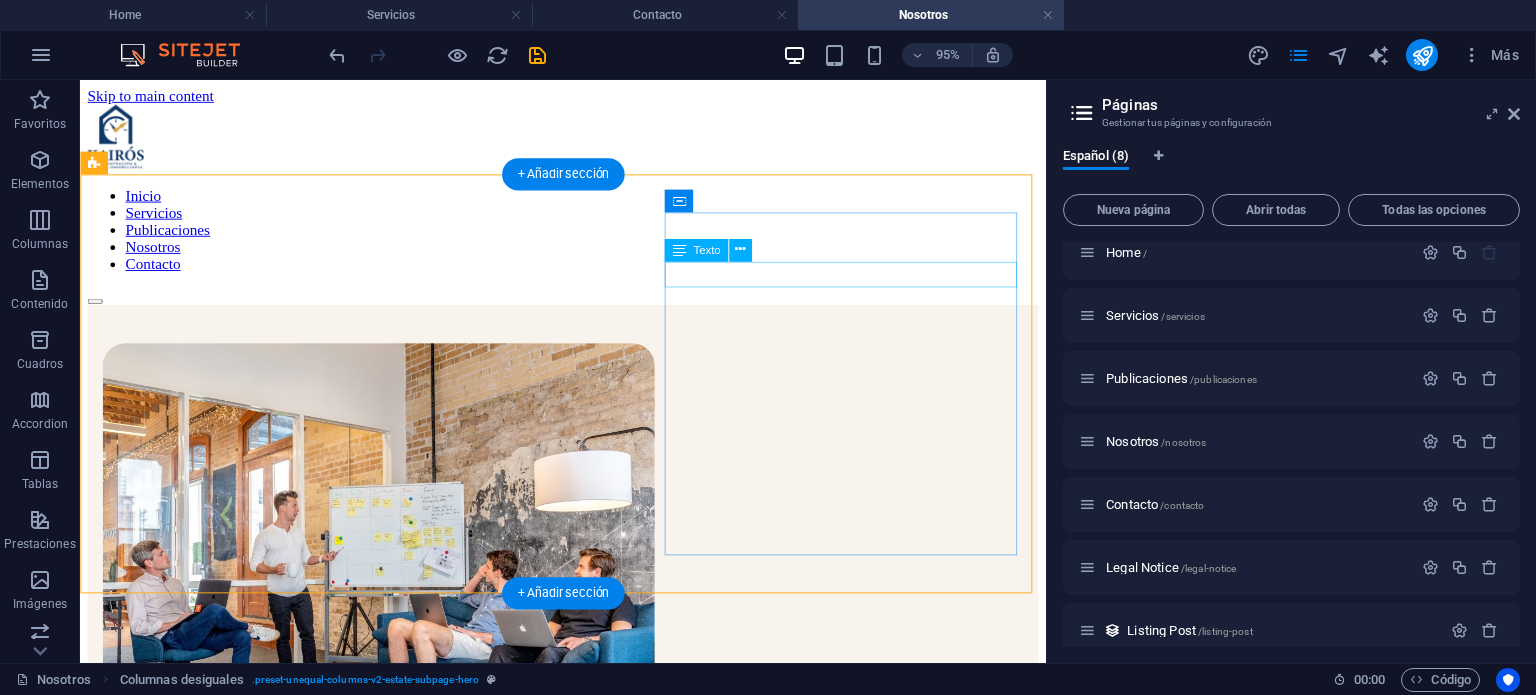 click on "ABOUT OUR TEAM" at bounding box center (588, 823) 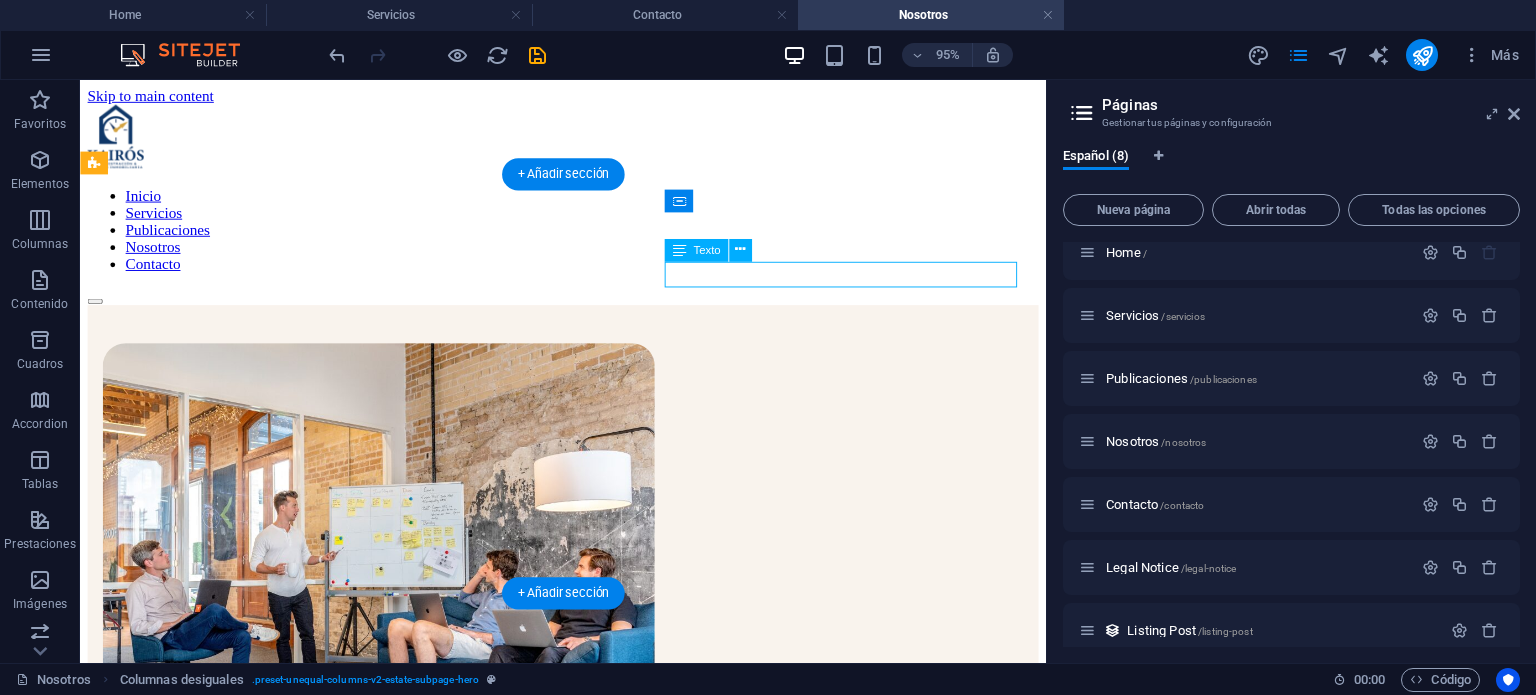 click on "ABOUT OUR TEAM" at bounding box center [588, 823] 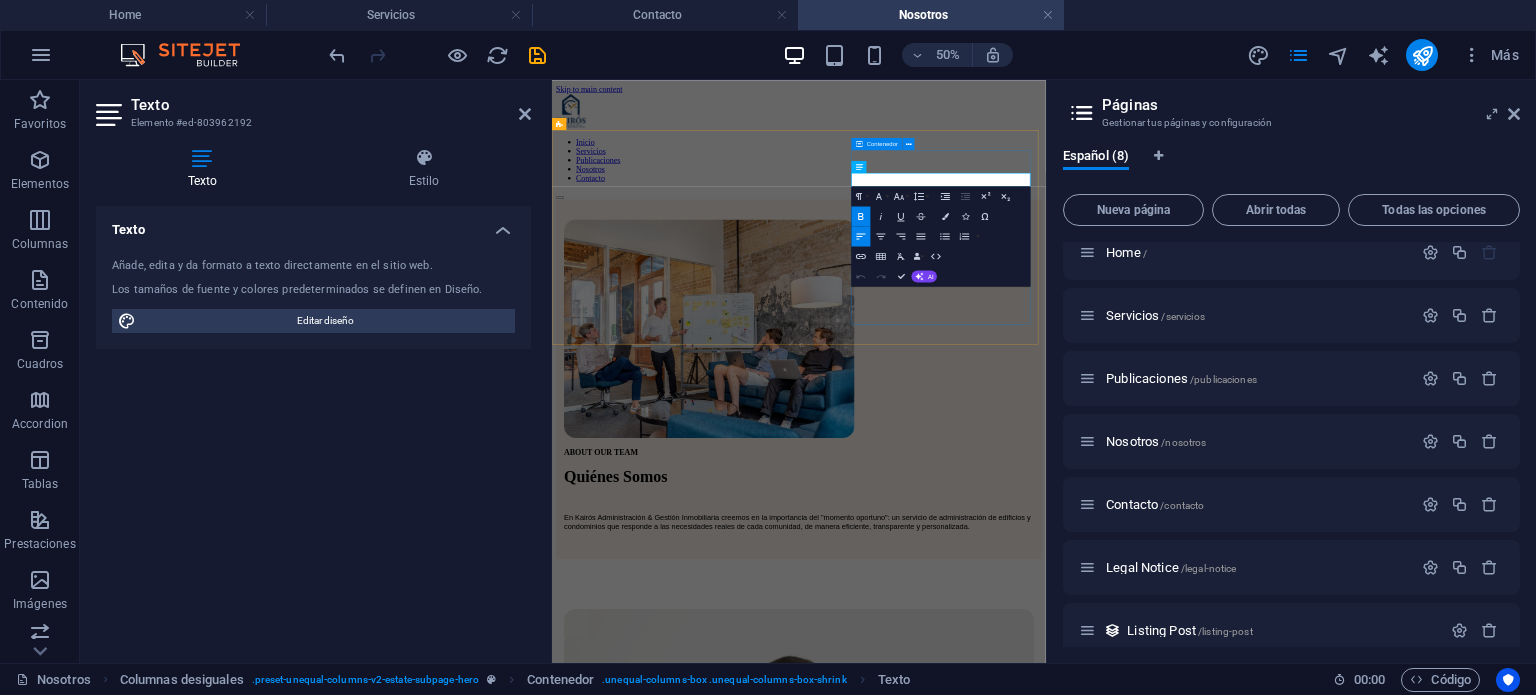 click on "ABOUT OUR TEAM
Quiénes Somos En Kairós Administración & Gestión Inmobiliaria creemos en la importancia del "momento oportuno": un servicio de administración de edificios y condominios que responde a las necesidades reales de cada comunidad, de manera eficiente, transparente y personalizada." at bounding box center (1046, 897) 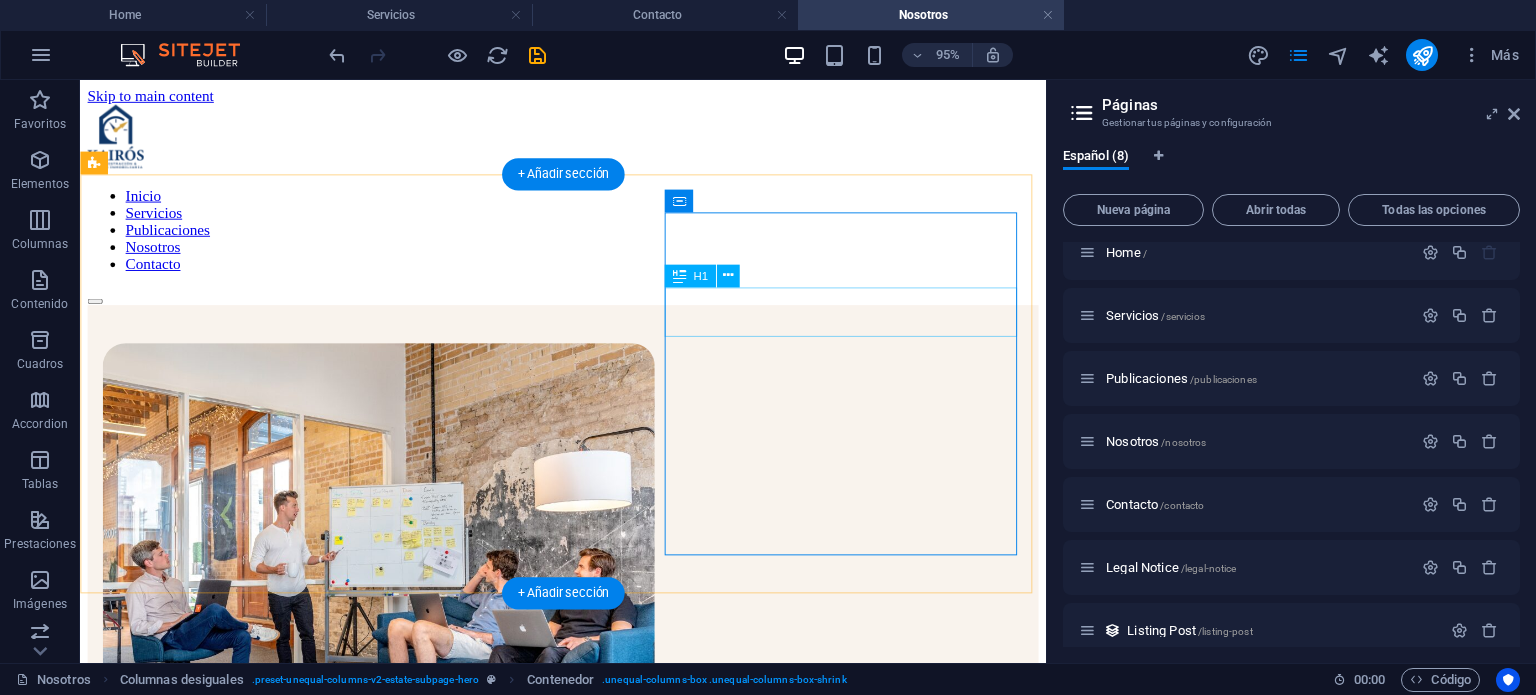 click on "Quiénes Somos" at bounding box center (588, 871) 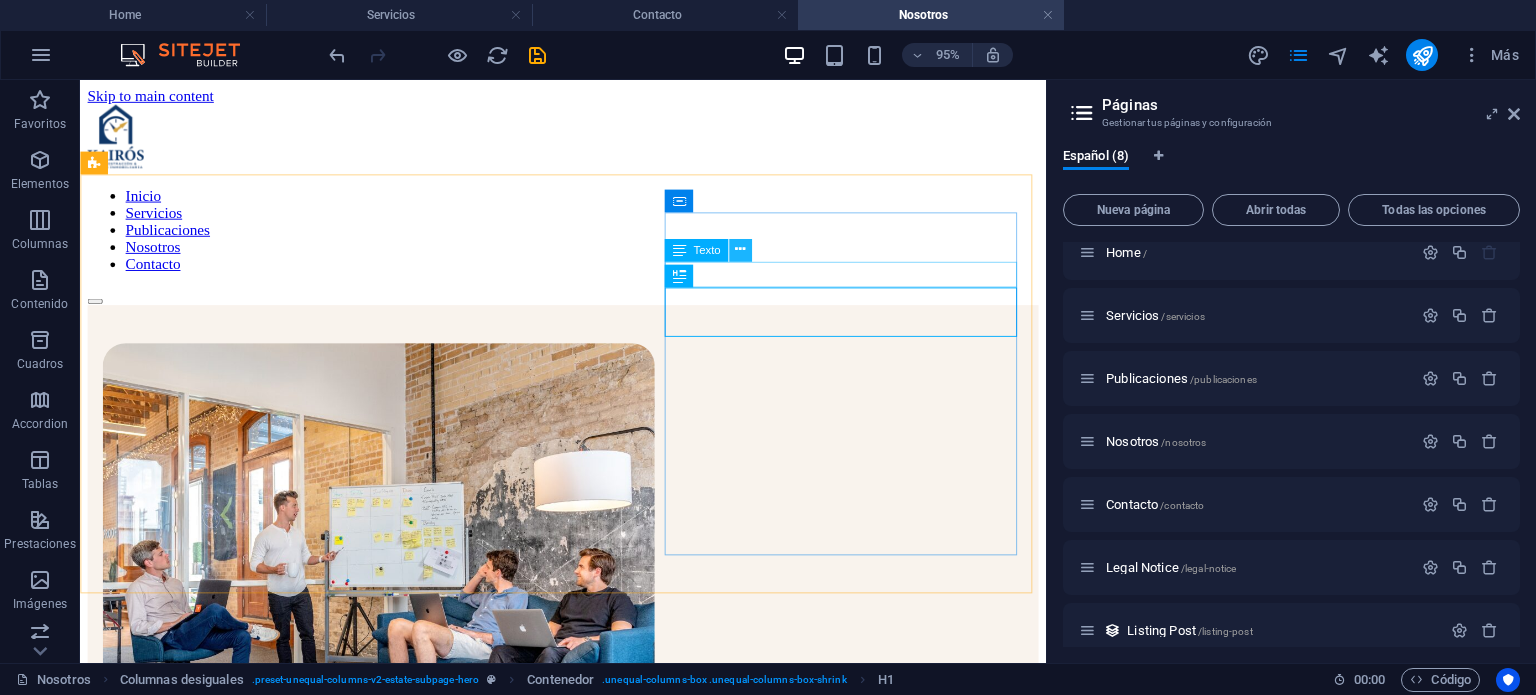 click at bounding box center [740, 250] 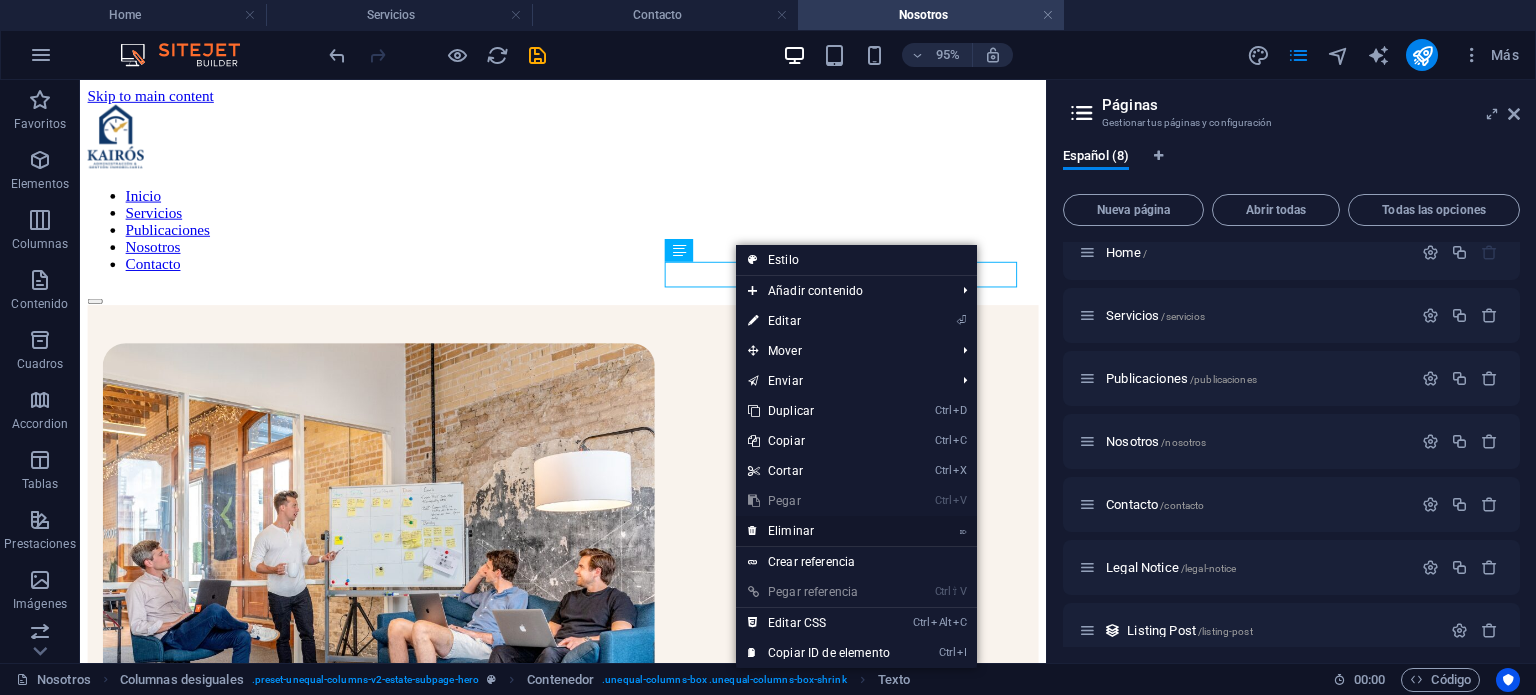 click on "⌦  Eliminar" at bounding box center [819, 531] 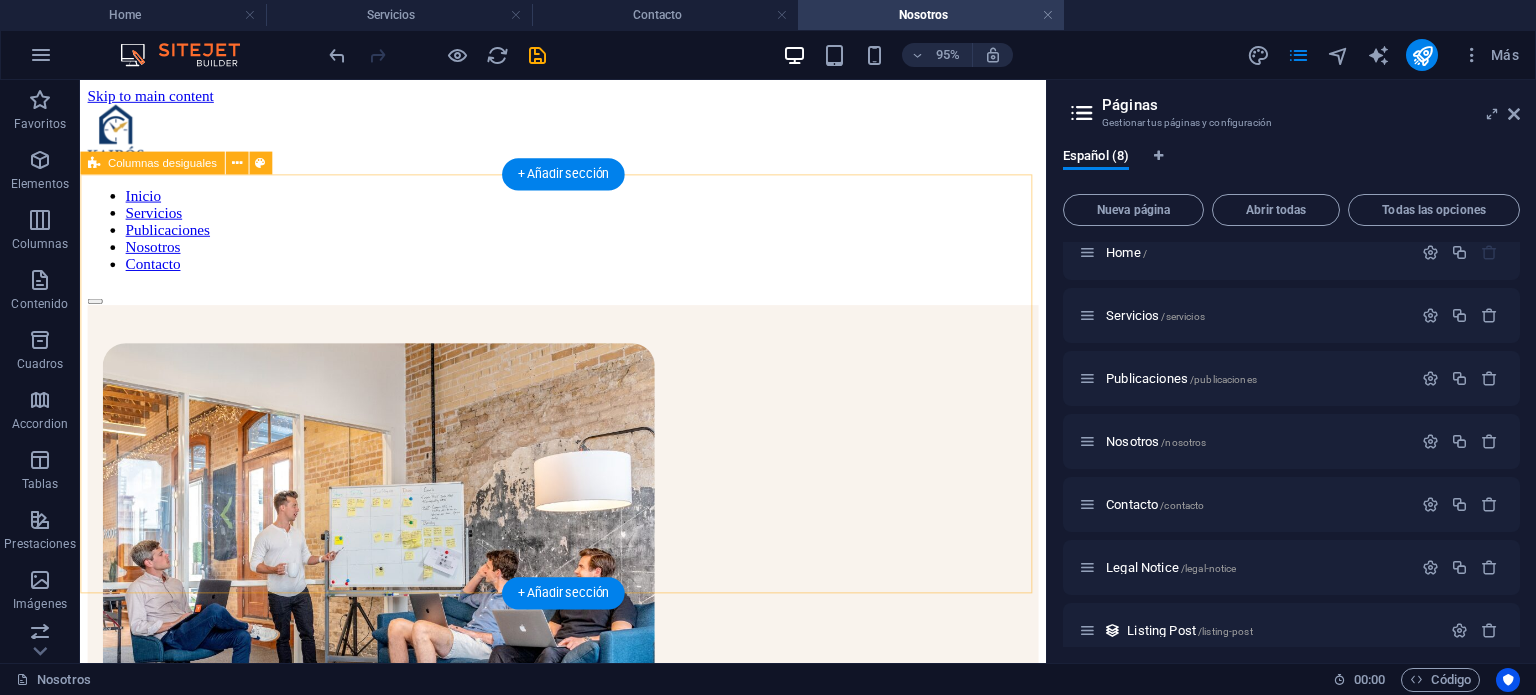 click on "Quiénes Somos En Kairós Administración & Gestión Inmobiliaria creemos en la importancia del "momento oportuno": un servicio de administración de edificios y condominios que responde a las necesidades reales de cada comunidad, de manera eficiente, transparente y personalizada." at bounding box center [588, 659] 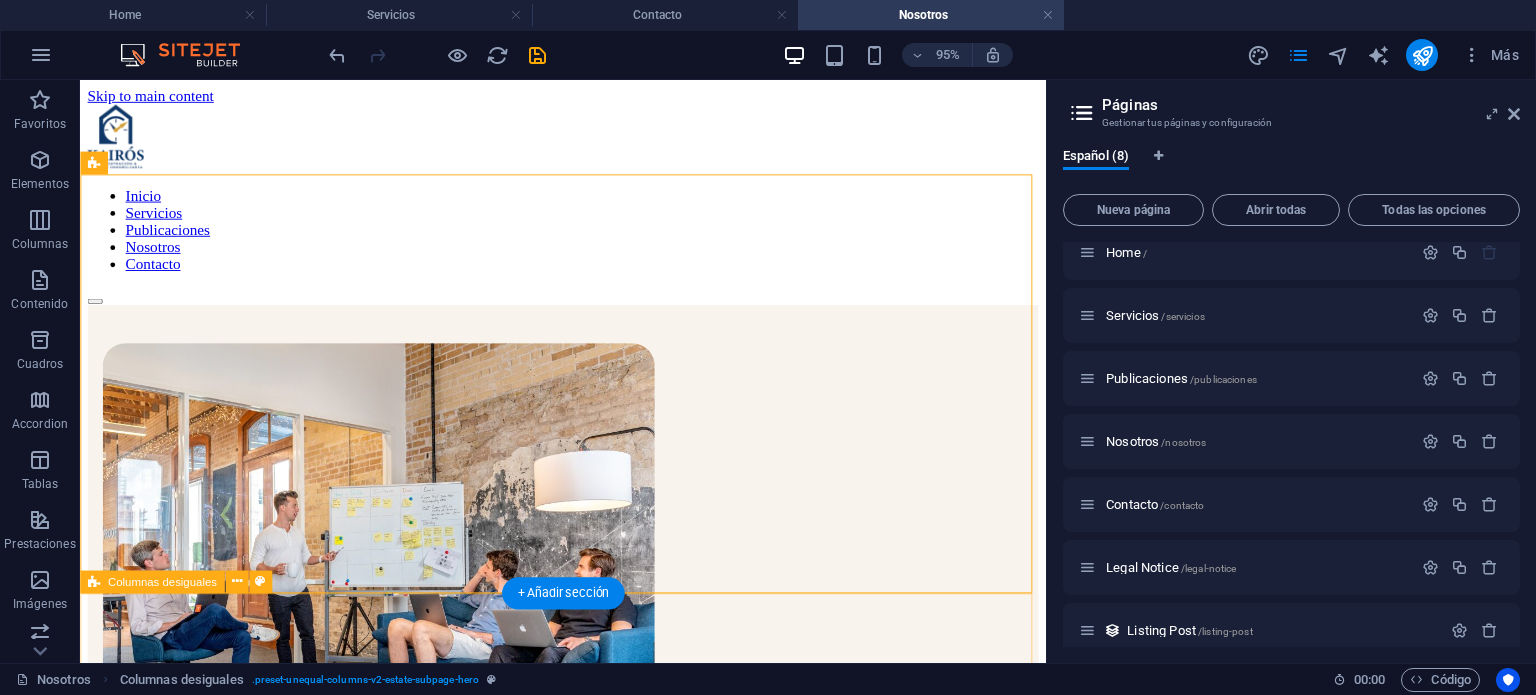 click on "CO-FOUNDER AND CEO [FIRST] [LAST] At vero eos et accusamus et iusto odio dignissimos ducimus qui blanditiis praesentium voluptatum deleniti atque corrupti quos dolores et quas molestias excepturi sint occaecati cupiditate non provident. At vero eos et accusamus et iusto odio dignissimos ducimus qui blanditiis praesentium voluptatum deleniti atque corrupti quos dolores et quas molestias excepturi sint occaecati cupiditate non provident. At vero eos et accusamus et iusto odio dignissimos ducimus qui blanditiis praesentium voluptatum deleniti atque corrupti quos dolores." at bounding box center (588, 4148) 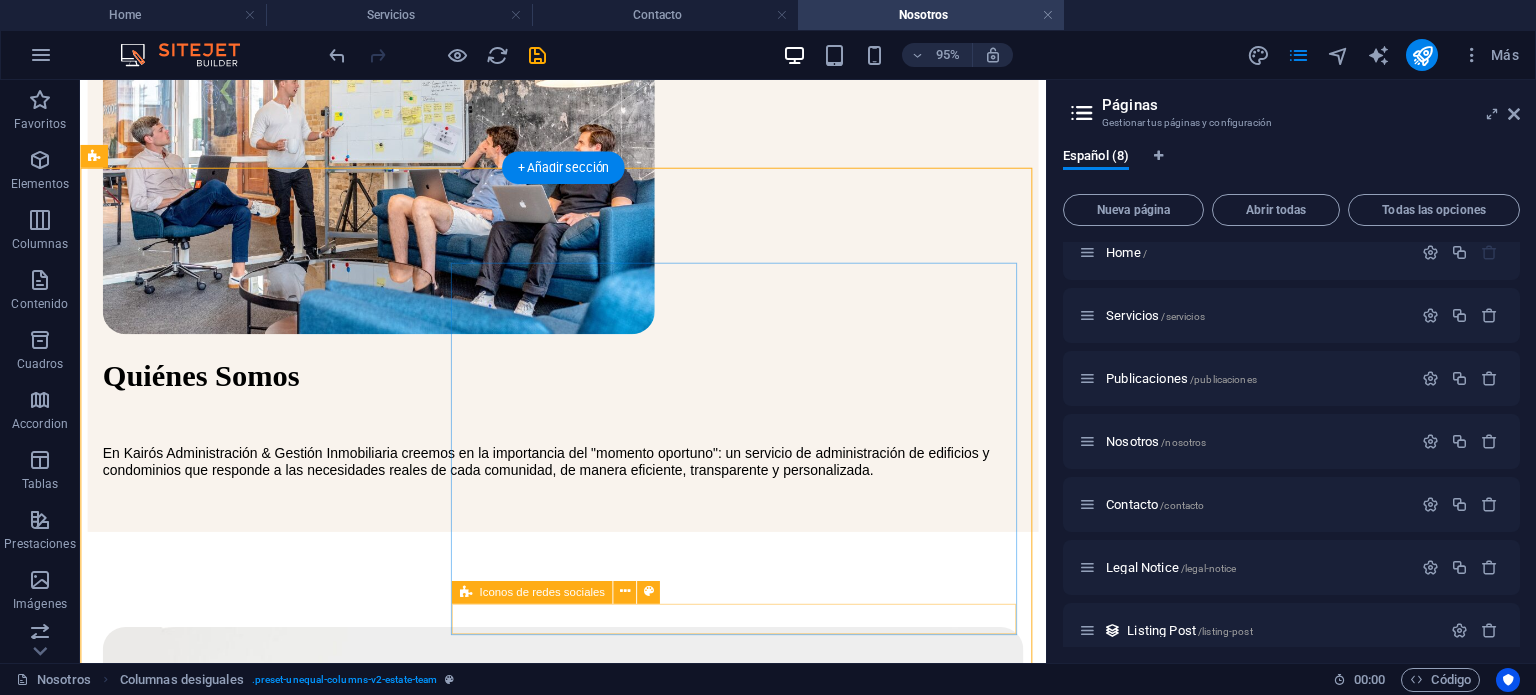 scroll, scrollTop: 455, scrollLeft: 0, axis: vertical 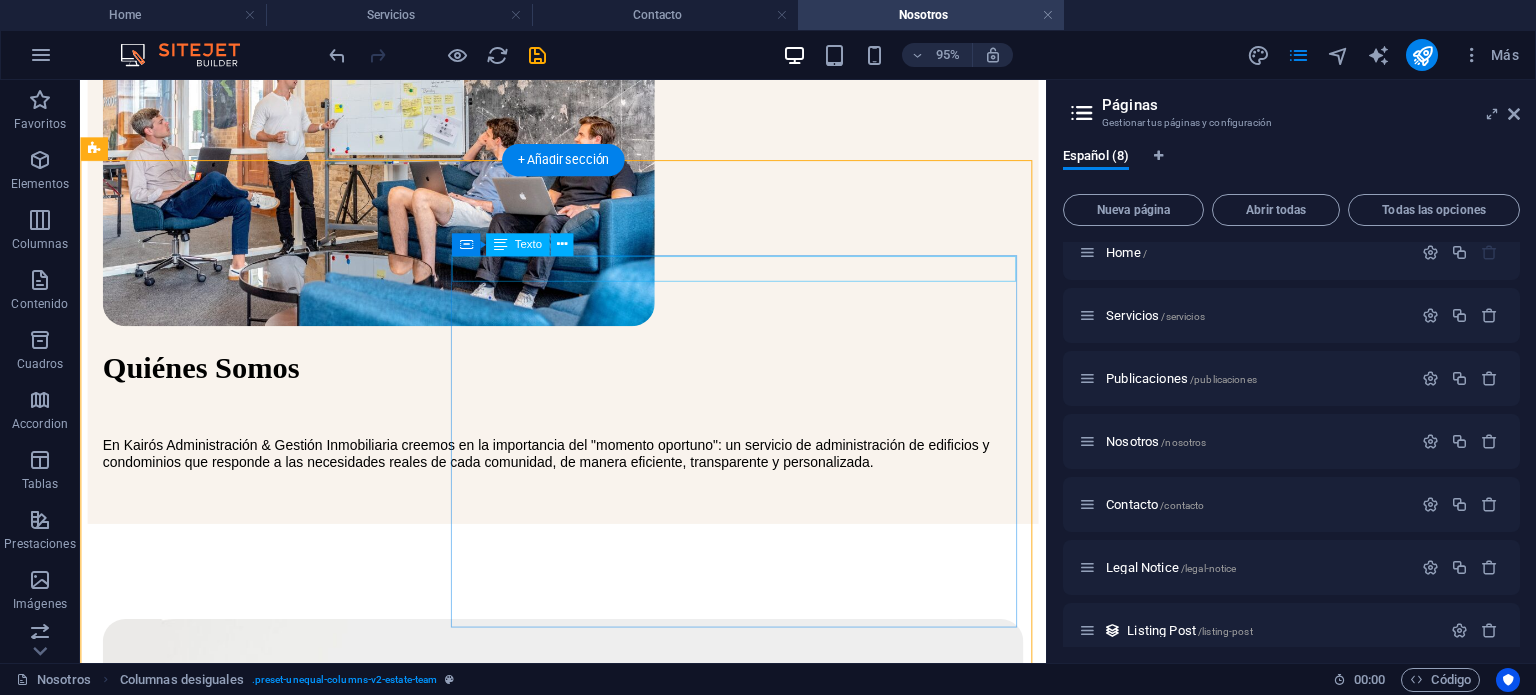 click on "CO-FOUNDER AND CEO" at bounding box center (588, 1967) 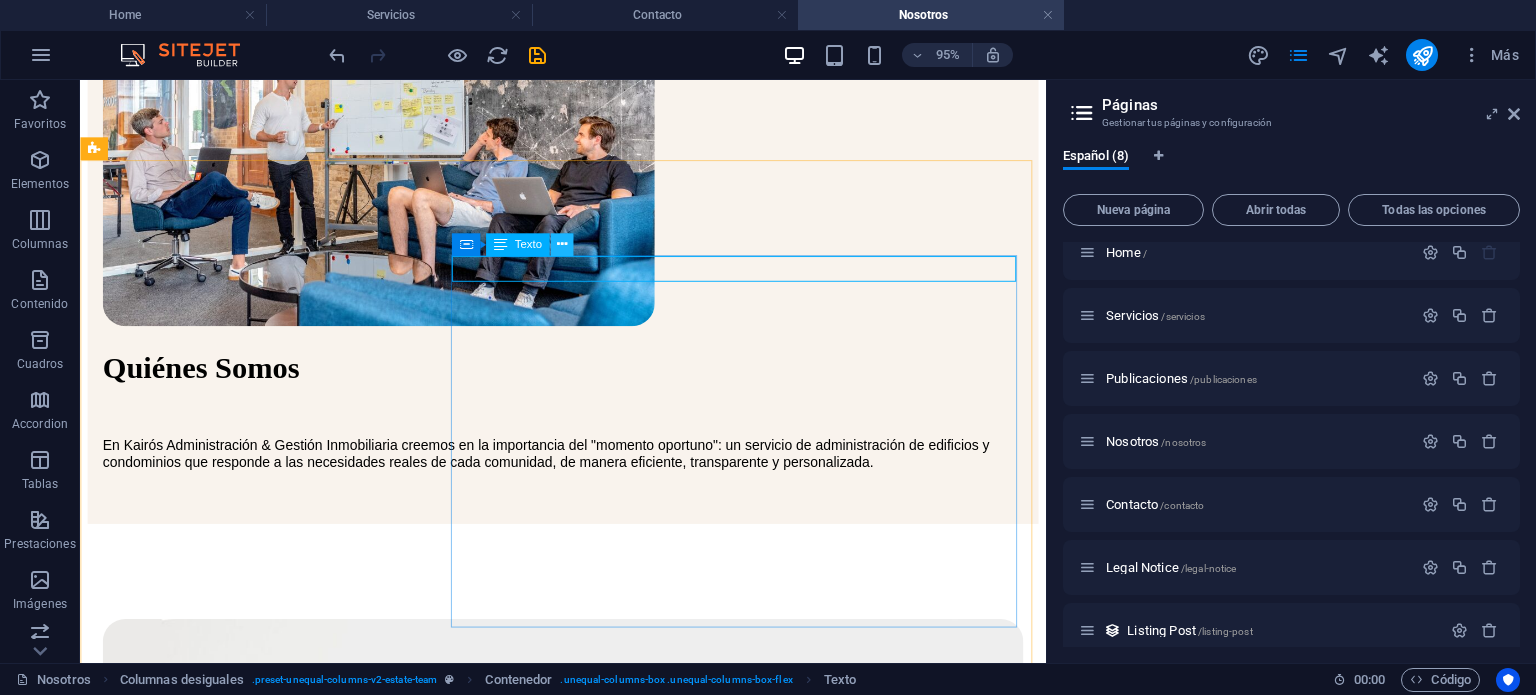 click at bounding box center (561, 245) 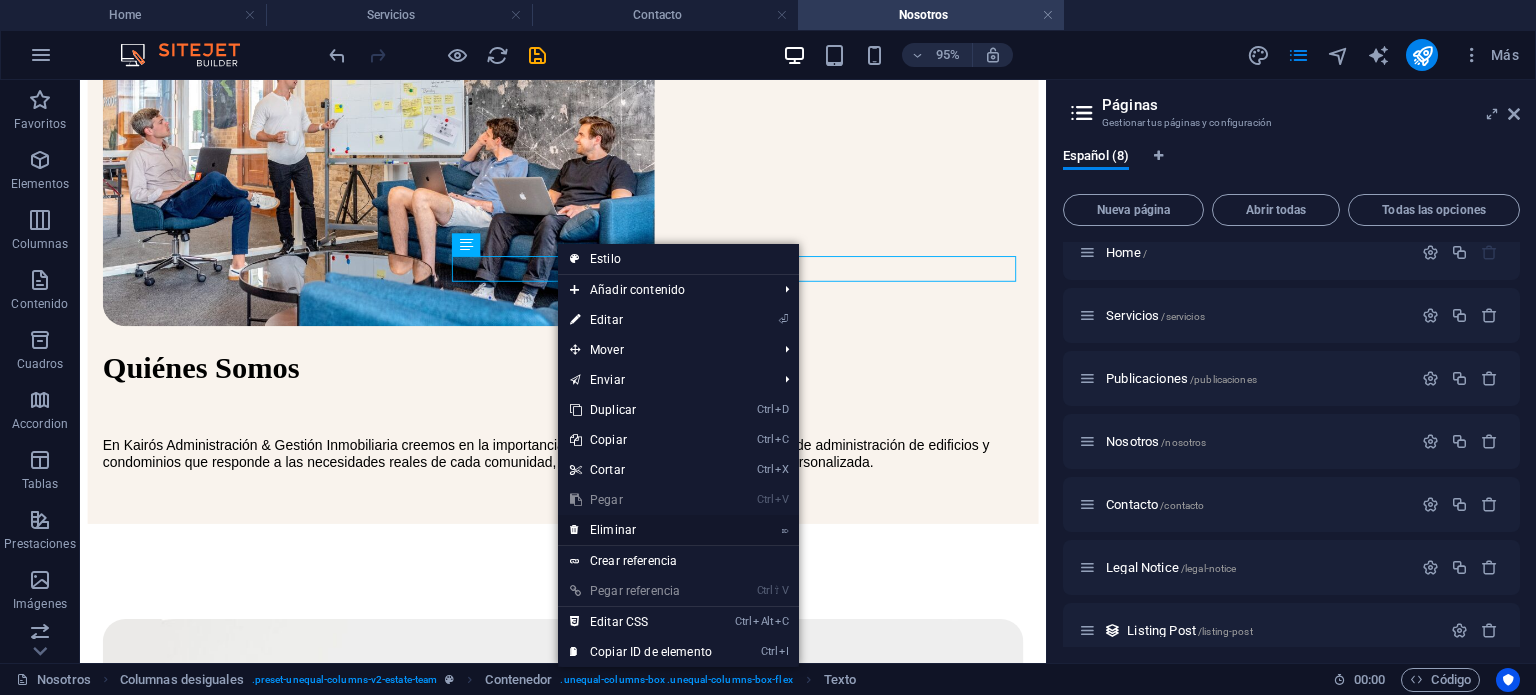 click on "⌦  Eliminar" at bounding box center [641, 530] 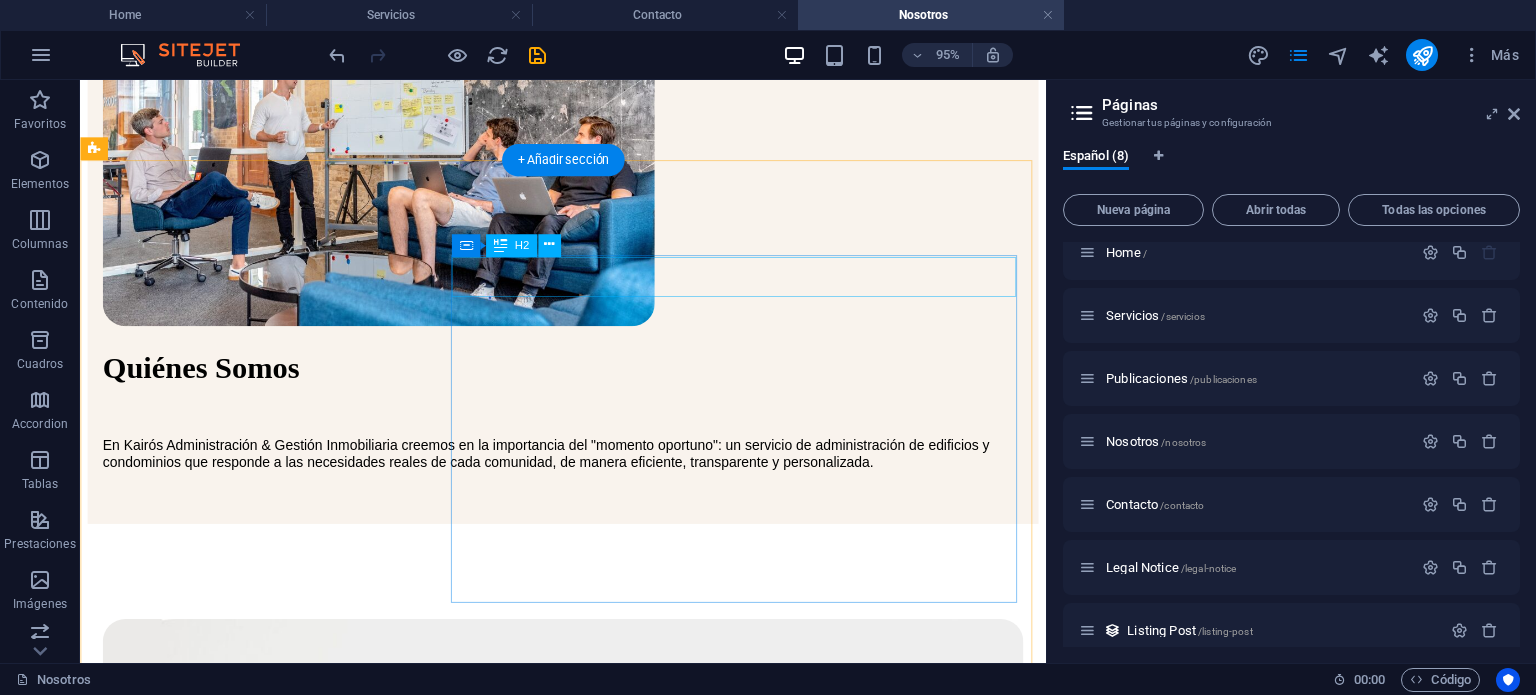 click on "[FIRST] [LAST]" at bounding box center (588, 1975) 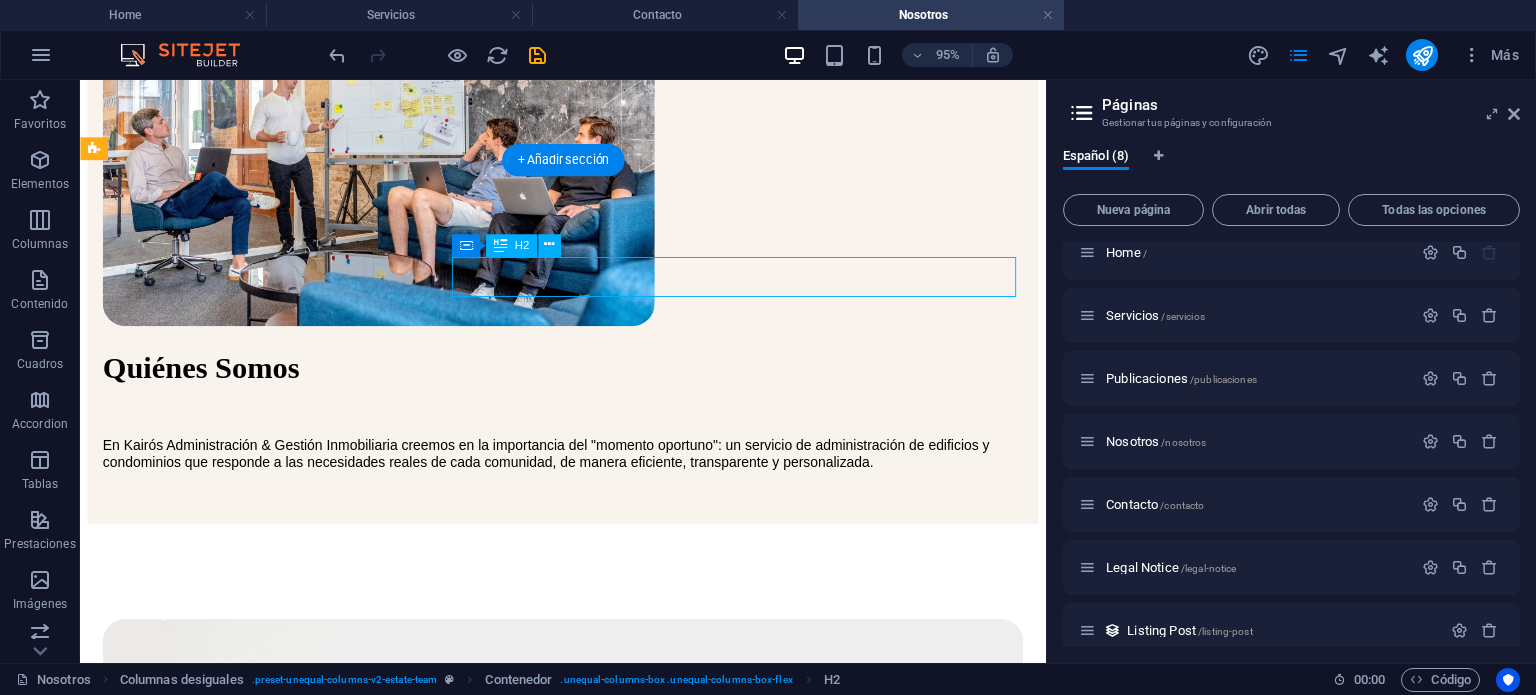 click on "[FIRST] [LAST]" at bounding box center (588, 1975) 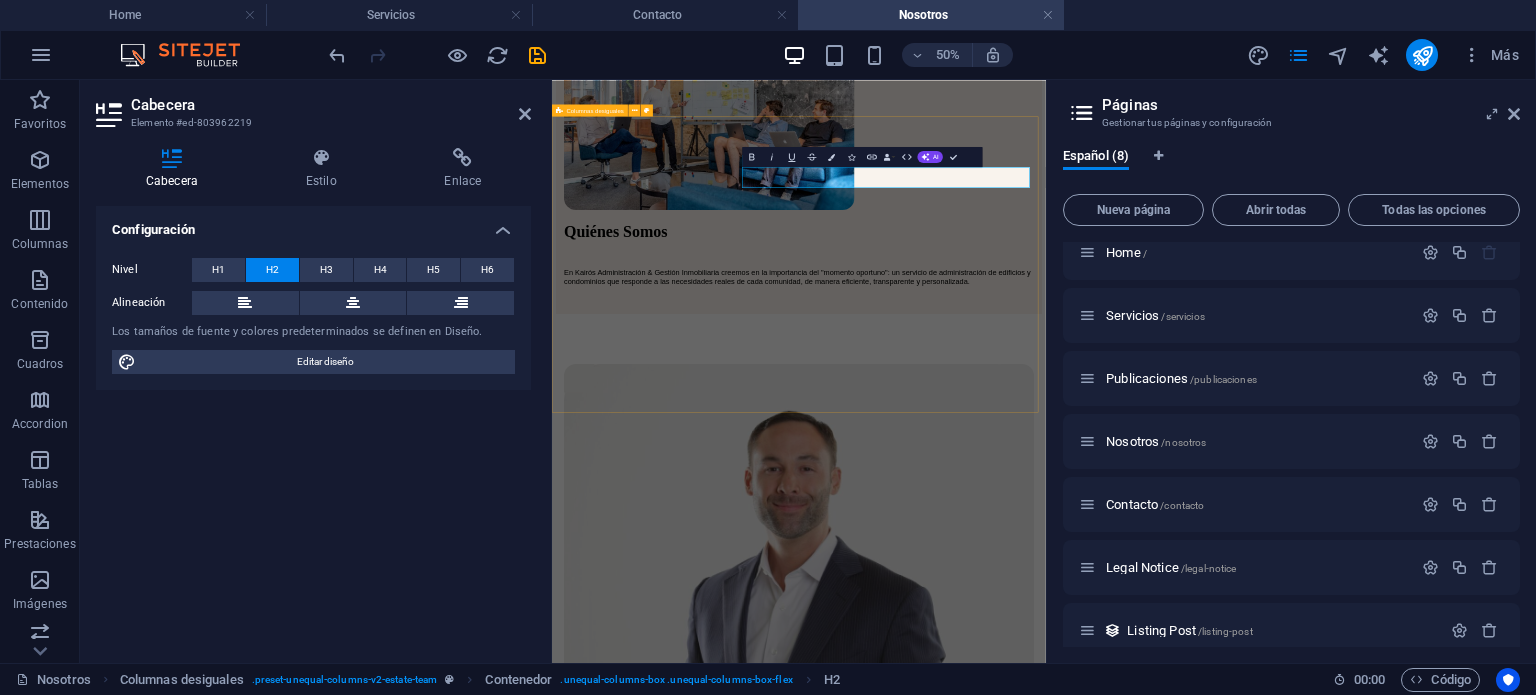 type 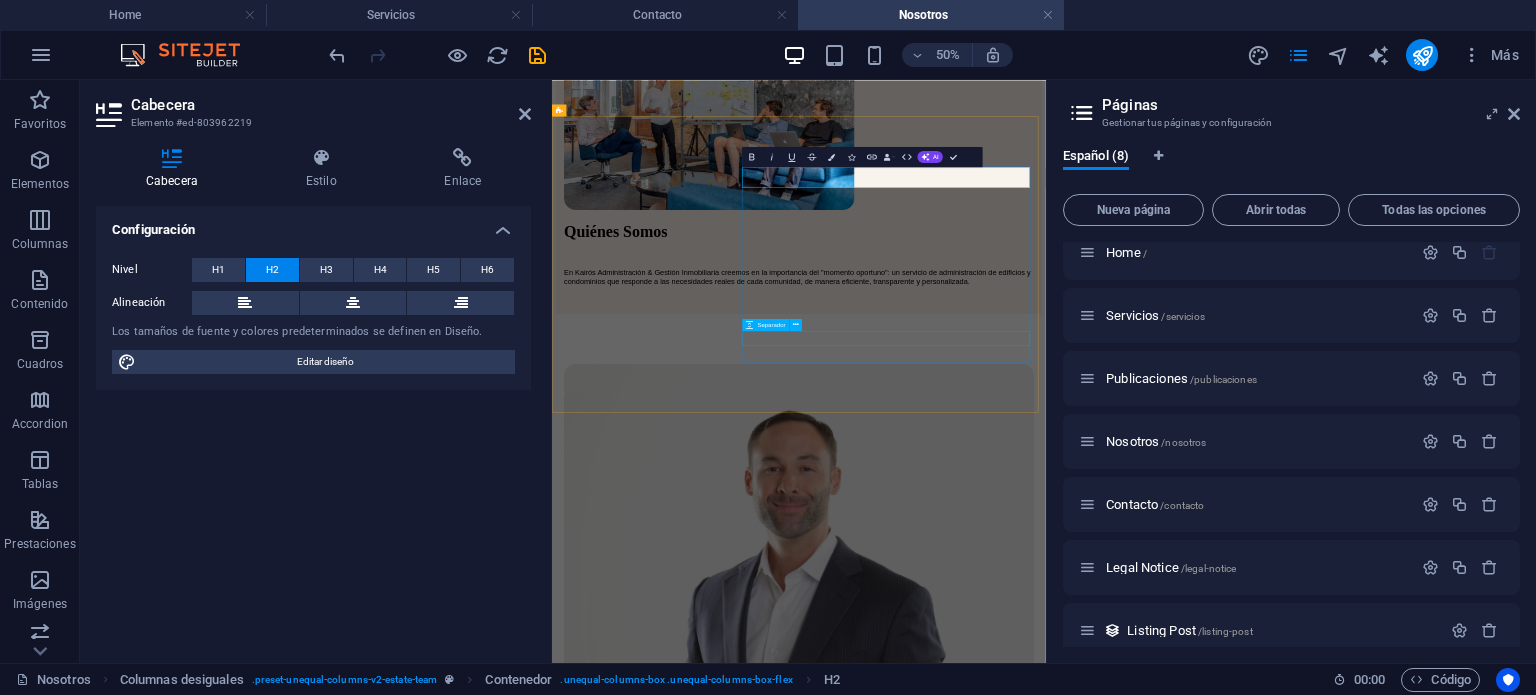drag, startPoint x: 1079, startPoint y: 527, endPoint x: 1332, endPoint y: 406, distance: 280.44608 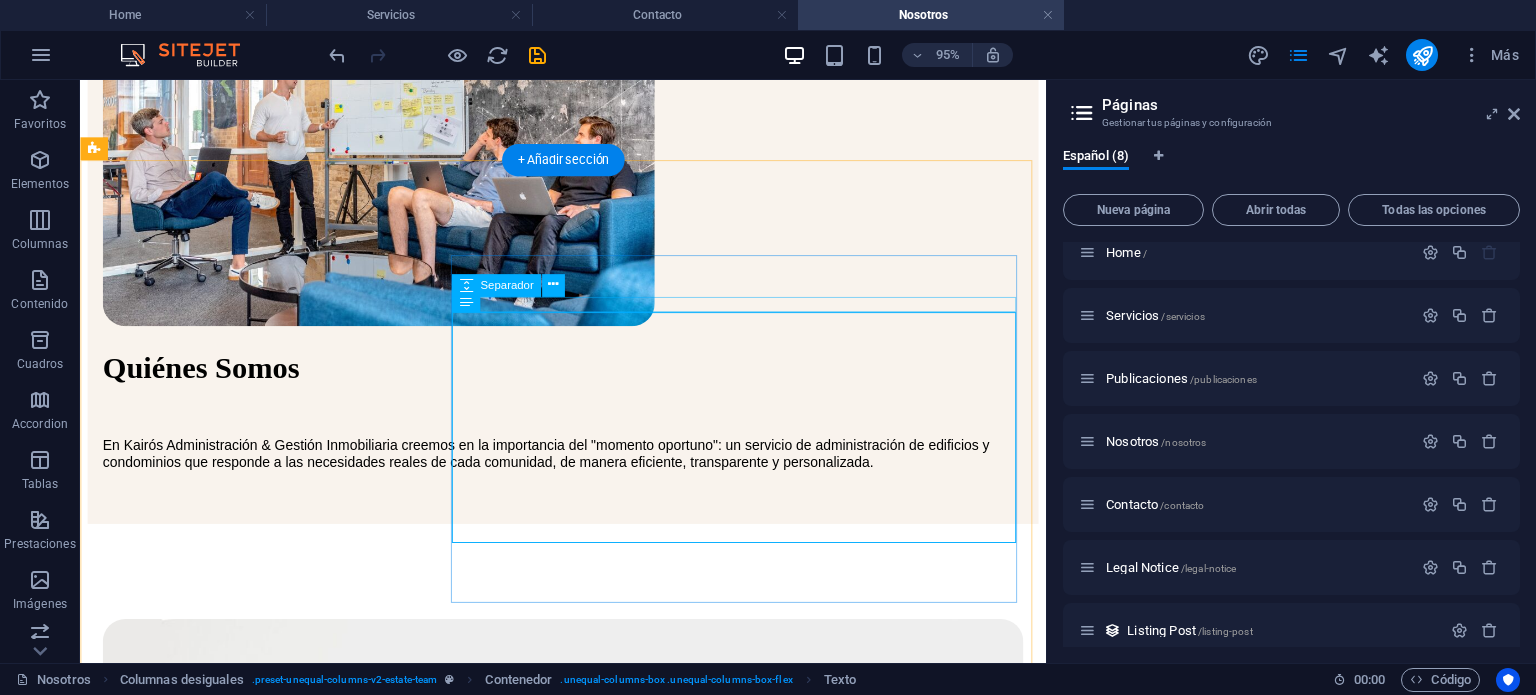click at bounding box center [588, 2017] 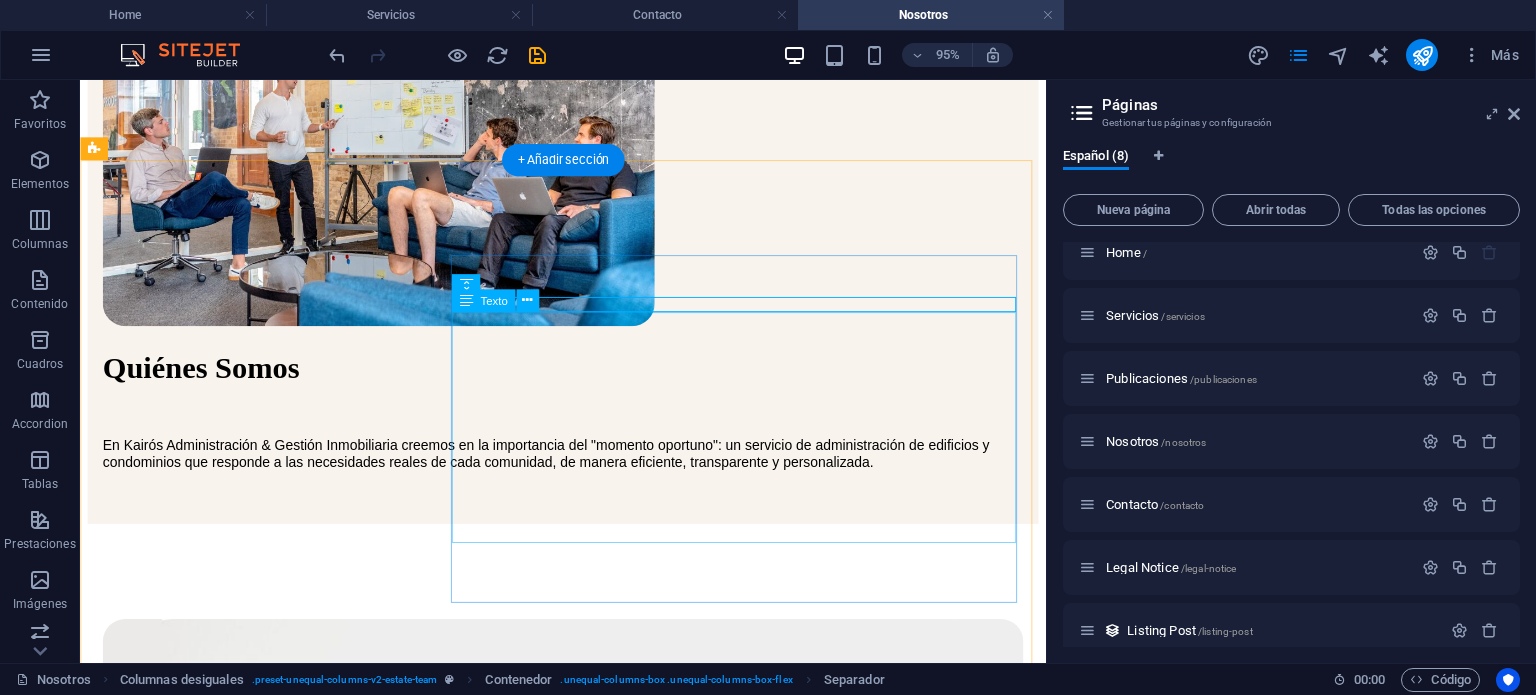 click on "At vero eos et accusamus et iusto odio dignissimos ducimus qui blanditiis praesentium voluptatum deleniti atque corrupti quos dolores et quas molestias excepturi sint occaecati cupiditate non provident. At vero eos et accusamus et iusto odio dignissimos ducimus qui blanditiis praesentium voluptatum deleniti atque corrupti quos dolores et quas molestias excepturi sint occaecati cupiditate non provident. At vero eos et accusamus et iusto odio dignissimos ducimus qui blanditiis praesentium voluptatum deleniti atque corrupti quos dolores." at bounding box center [588, 2077] 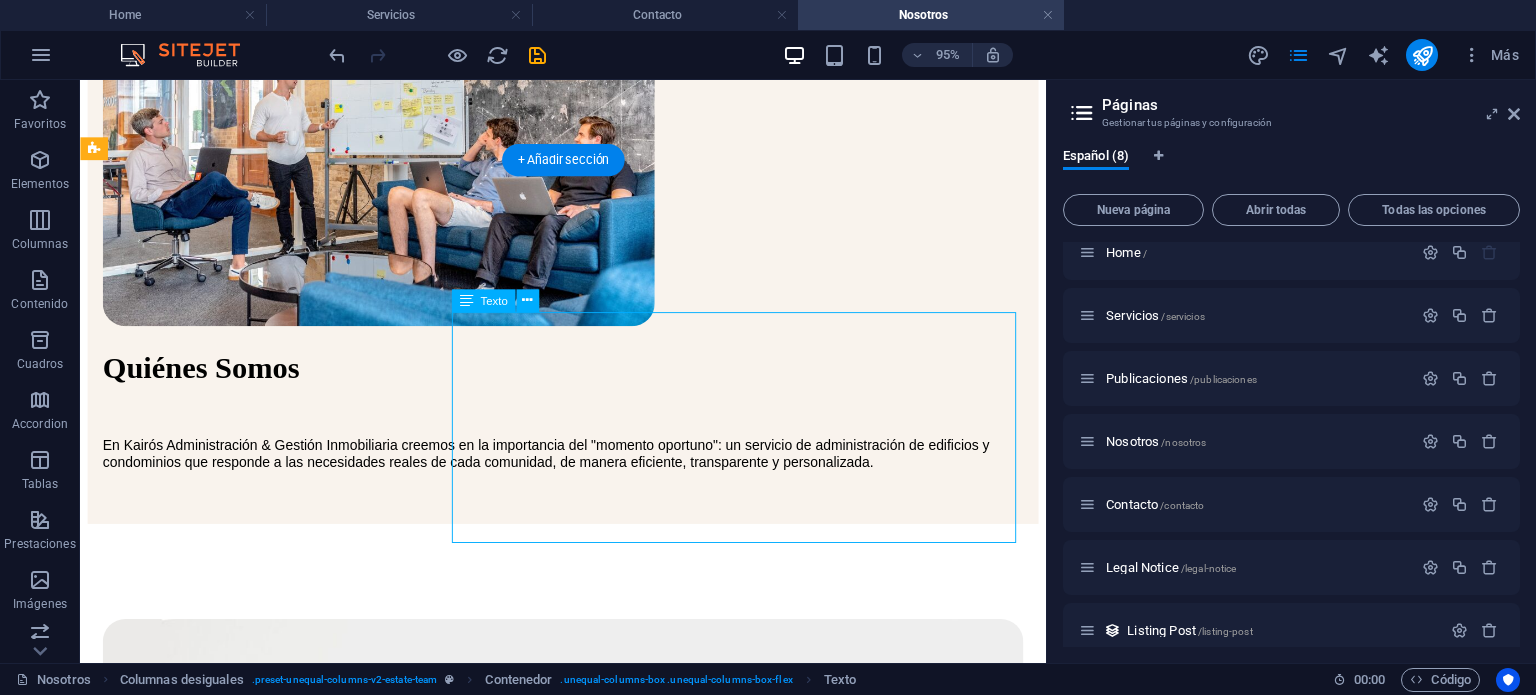 click on "At vero eos et accusamus et iusto odio dignissimos ducimus qui blanditiis praesentium voluptatum deleniti atque corrupti quos dolores et quas molestias excepturi sint occaecati cupiditate non provident. At vero eos et accusamus et iusto odio dignissimos ducimus qui blanditiis praesentium voluptatum deleniti atque corrupti quos dolores et quas molestias excepturi sint occaecati cupiditate non provident. At vero eos et accusamus et iusto odio dignissimos ducimus qui blanditiis praesentium voluptatum deleniti atque corrupti quos dolores." at bounding box center (588, 2077) 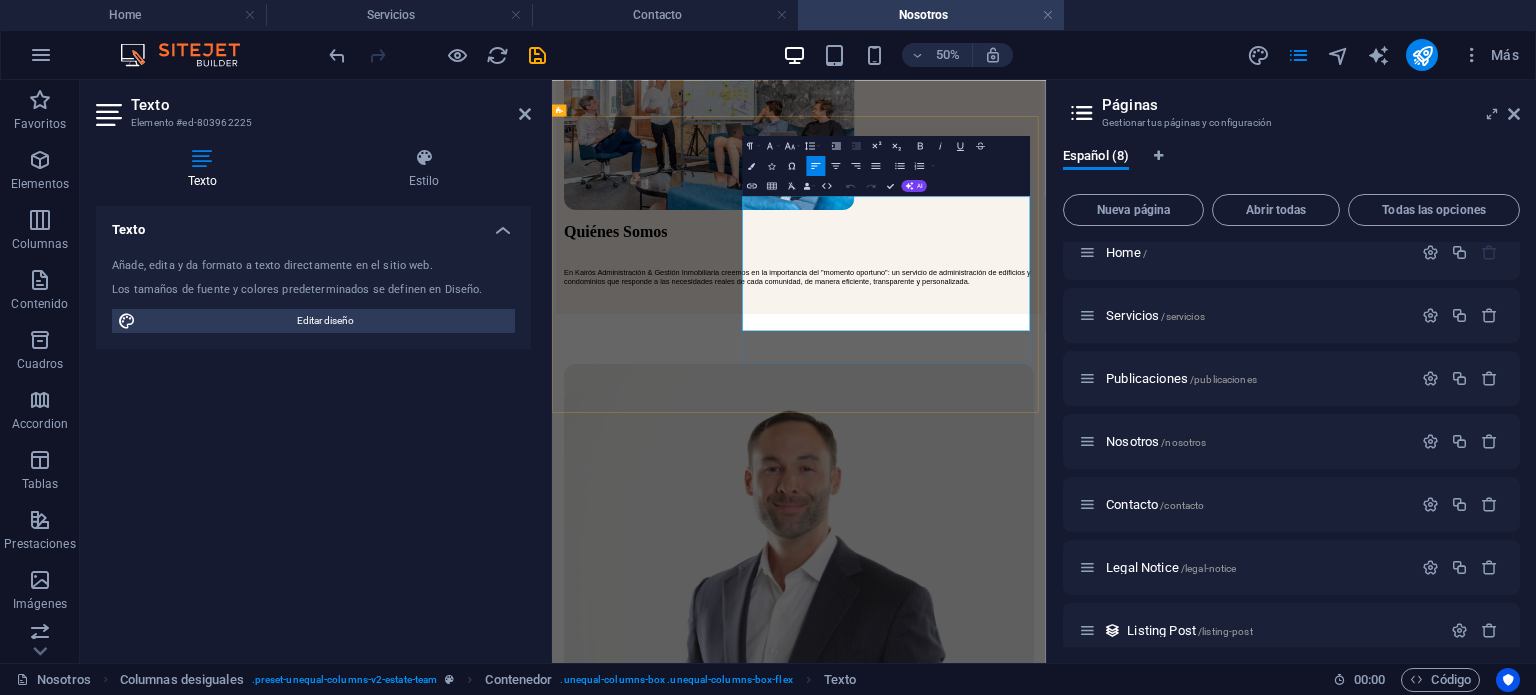 click on "At vero eos et accusamus et iusto odio dignissimos ducimus qui blanditiis praesentium voluptatum deleniti atque corrupti quos dolores et quas molestias excepturi sint occaecati cupiditate non provident. At vero eos et accusamus et iusto odio dignissimos ducimus qui blanditiis praesentium voluptatum deleniti atque corrupti quos dolores et quas molestias excepturi sint occaecati cupiditate non provident. At vero eos et accusamus et iusto odio dignissimos ducimus qui blanditiis praesentium voluptatum deleniti atque corrupti quos dolores." at bounding box center (1046, 2038) 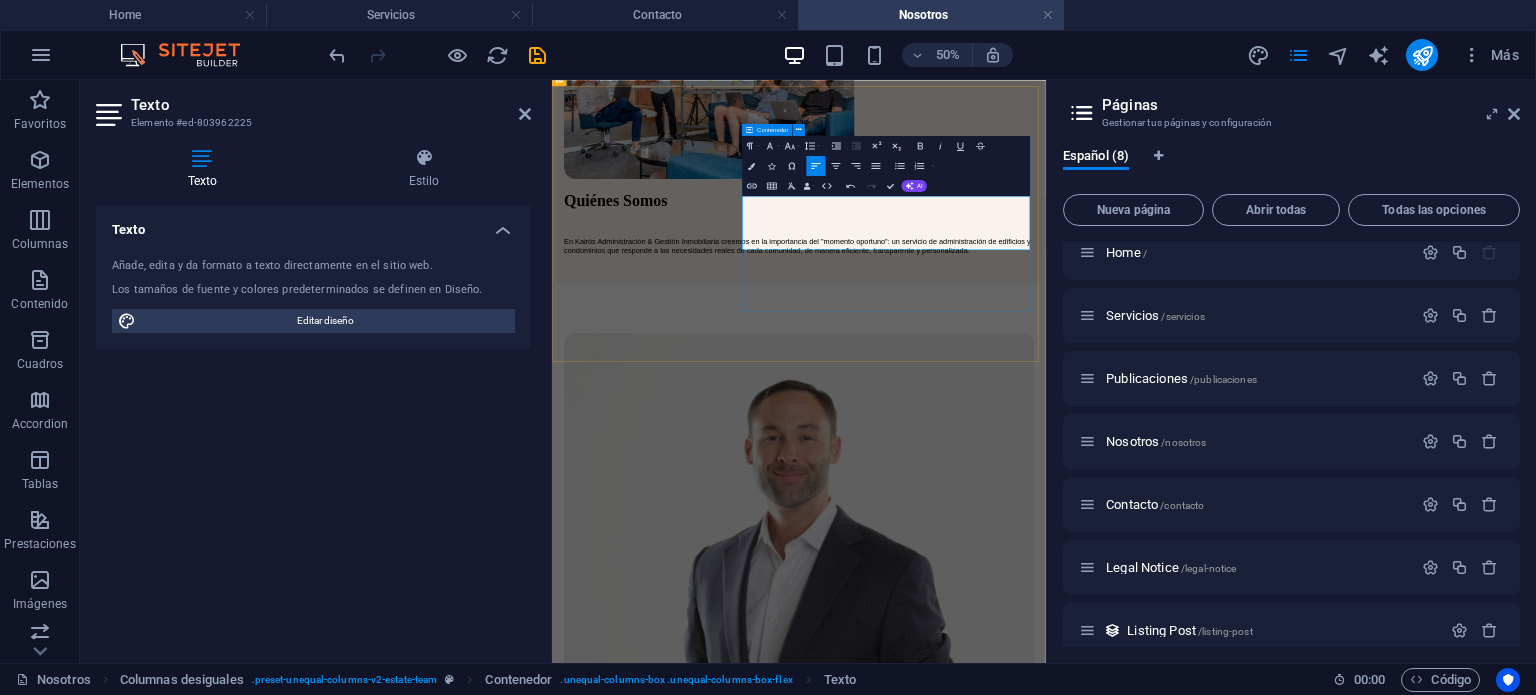 scroll, scrollTop: 529, scrollLeft: 0, axis: vertical 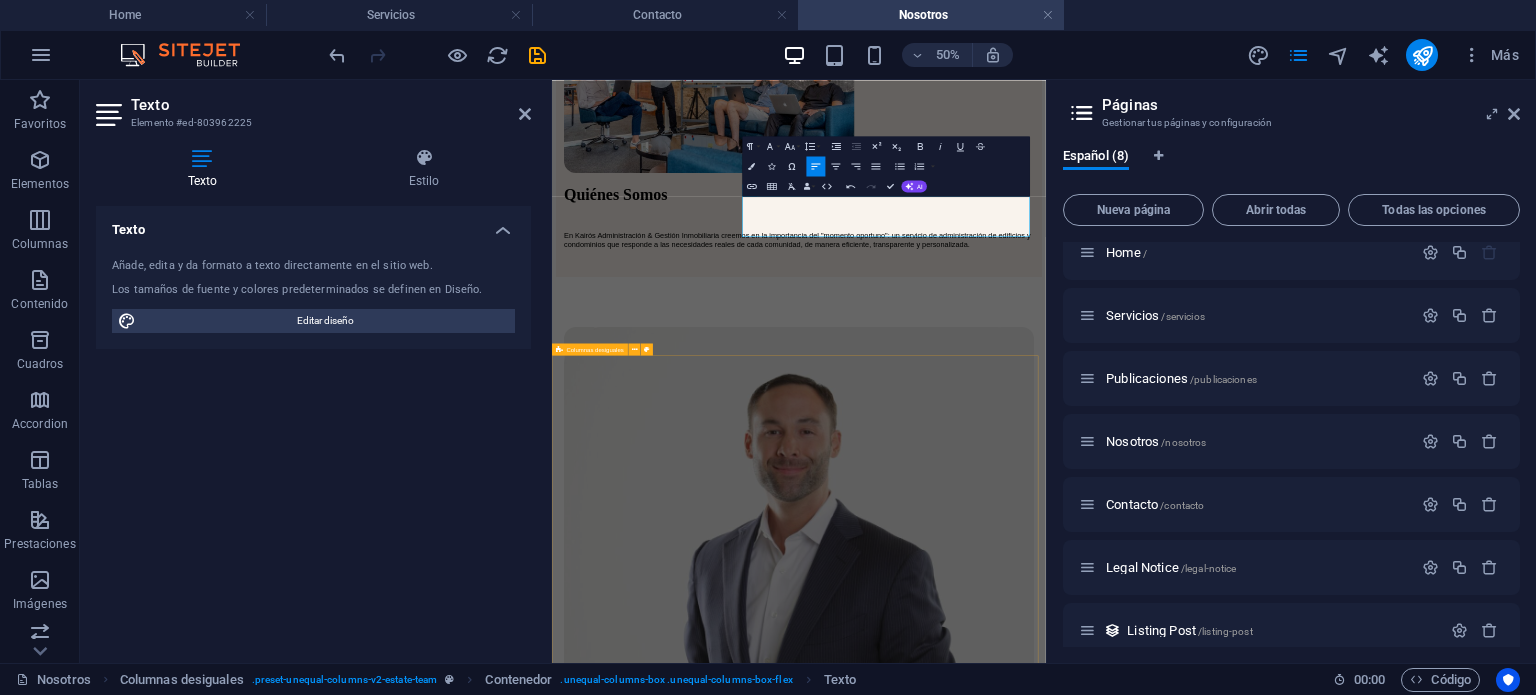 click on "CO-FOUNDER AND CREATIVE DIRECTOR
[FIRST] [LAST] At vero eos et accusamus et iusto odio dignissimos ducimus qui blanditiis praesentium voluptatum deleniti atque corrupti quos dolores et quas molestias excepturi sint occaecati cupiditate non provident. At vero eos et accusamus et iusto odio dignissimos ducimus qui blanditiis praesentium voluptatum deleniti atque corrupti quos dolores et quas molestias excepturi sint occaecati cupiditate non provident. At vero eos et accusamus et iusto odio dignissimos ducimus qui blanditiis praesentium voluptatum deleniti atque corrupti quos dolores." at bounding box center [1046, 9580] 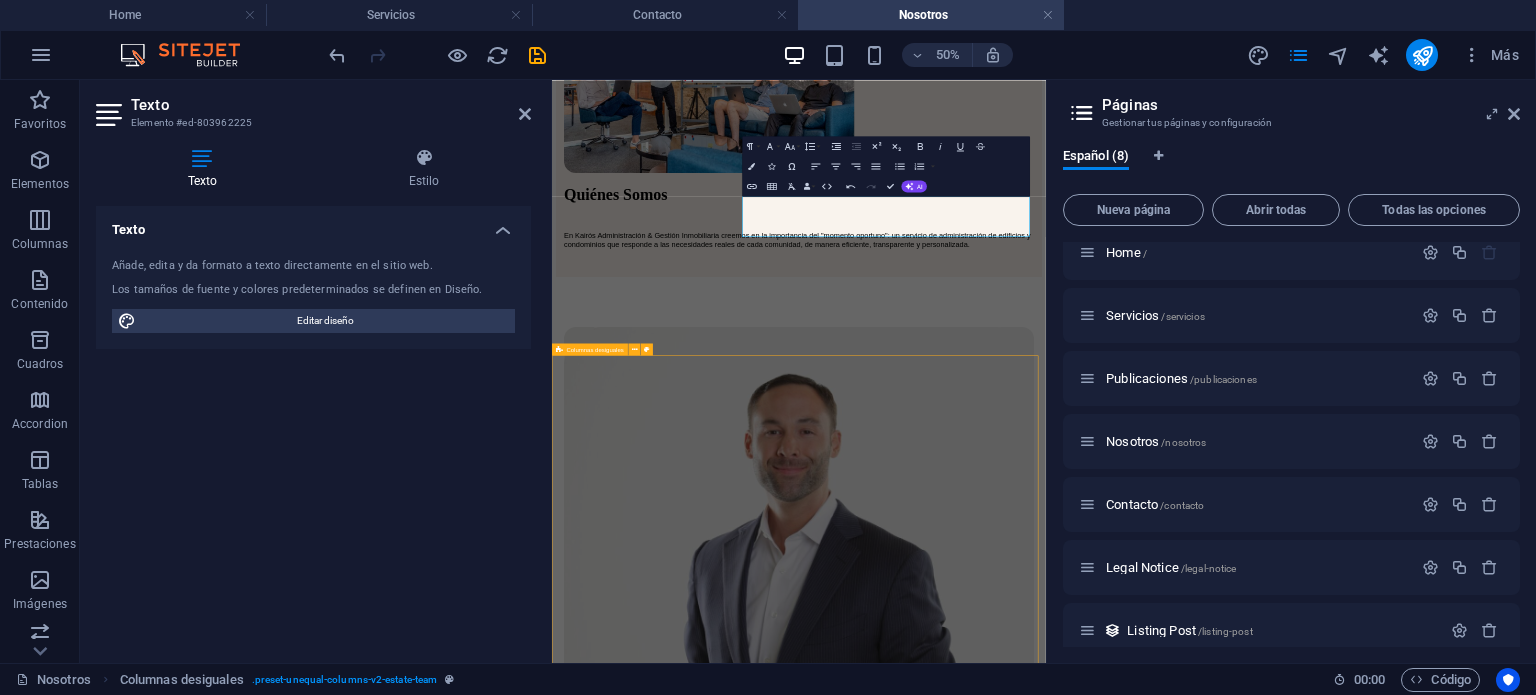 scroll, scrollTop: 540, scrollLeft: 0, axis: vertical 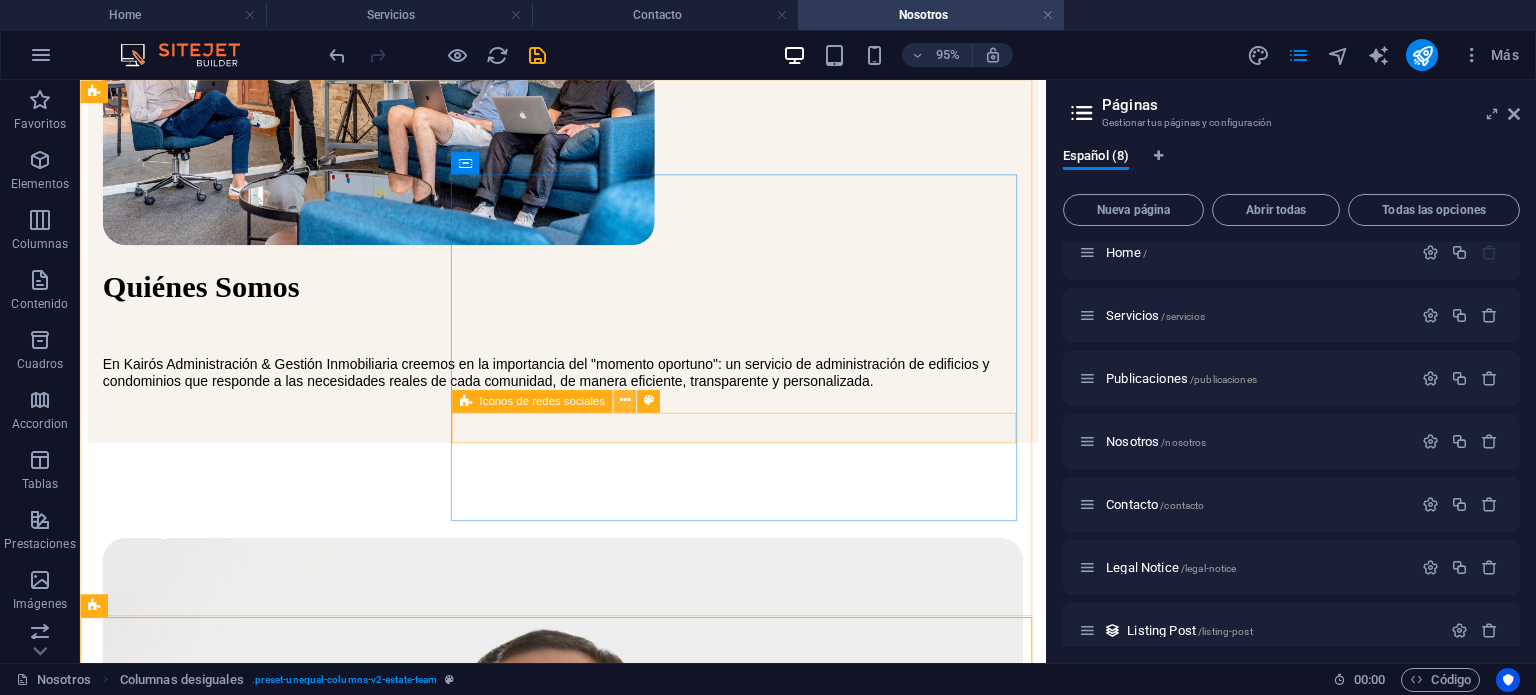 click at bounding box center [624, 401] 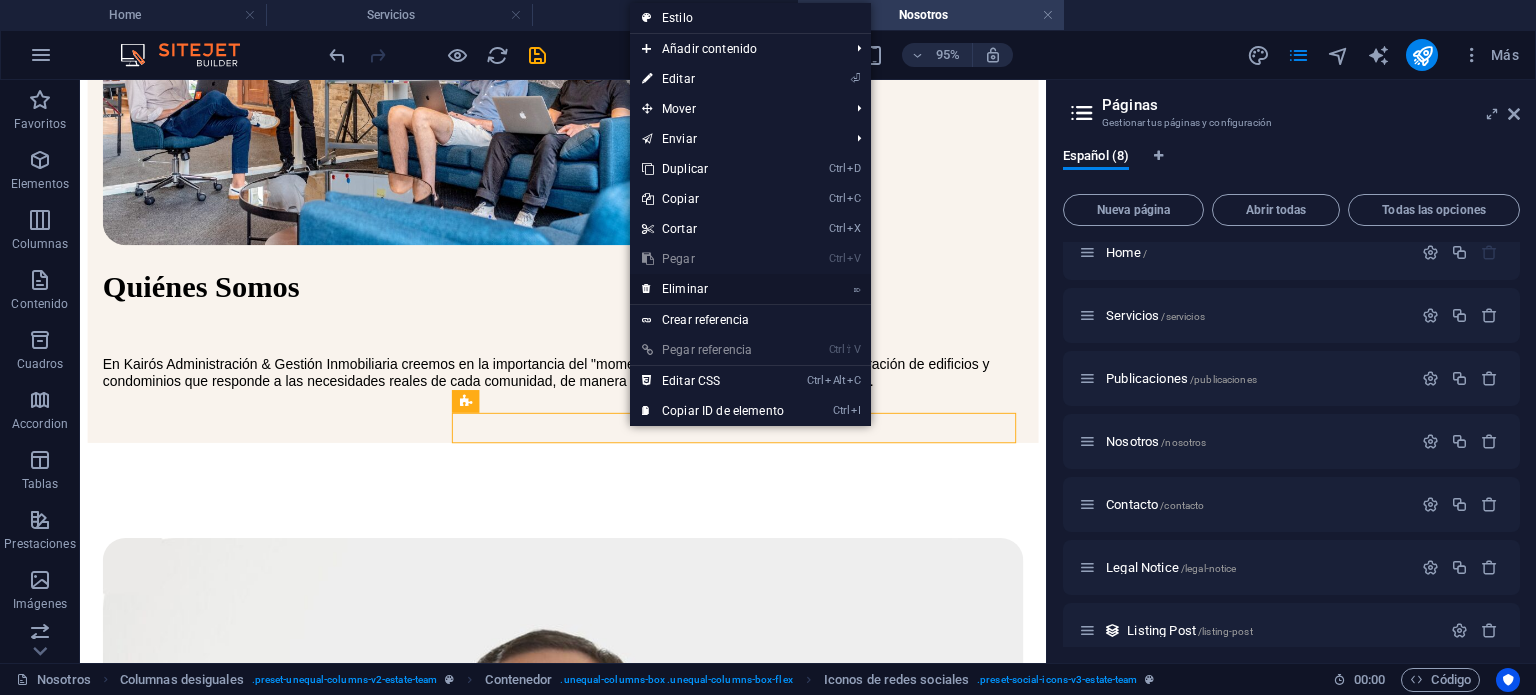 click on "⌦  Eliminar" at bounding box center (713, 289) 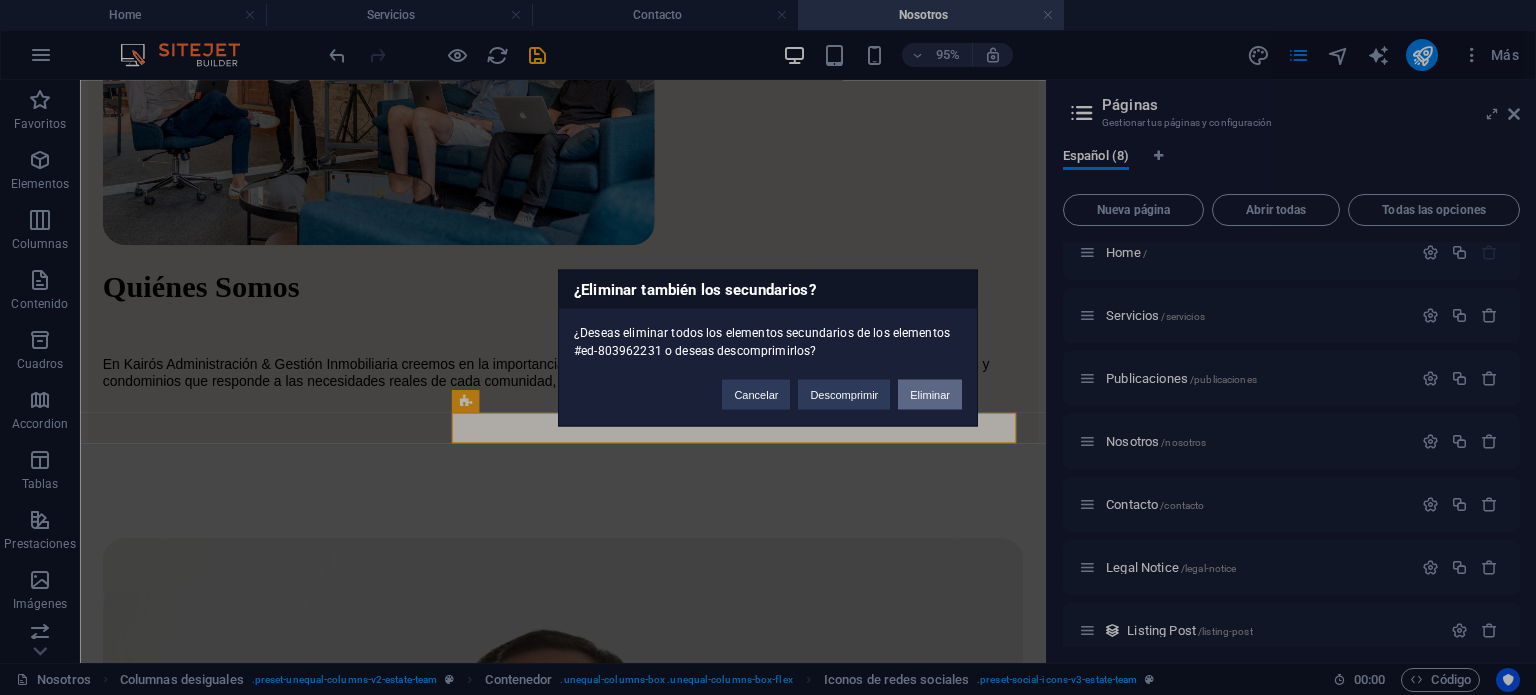 click on "Eliminar" at bounding box center [930, 394] 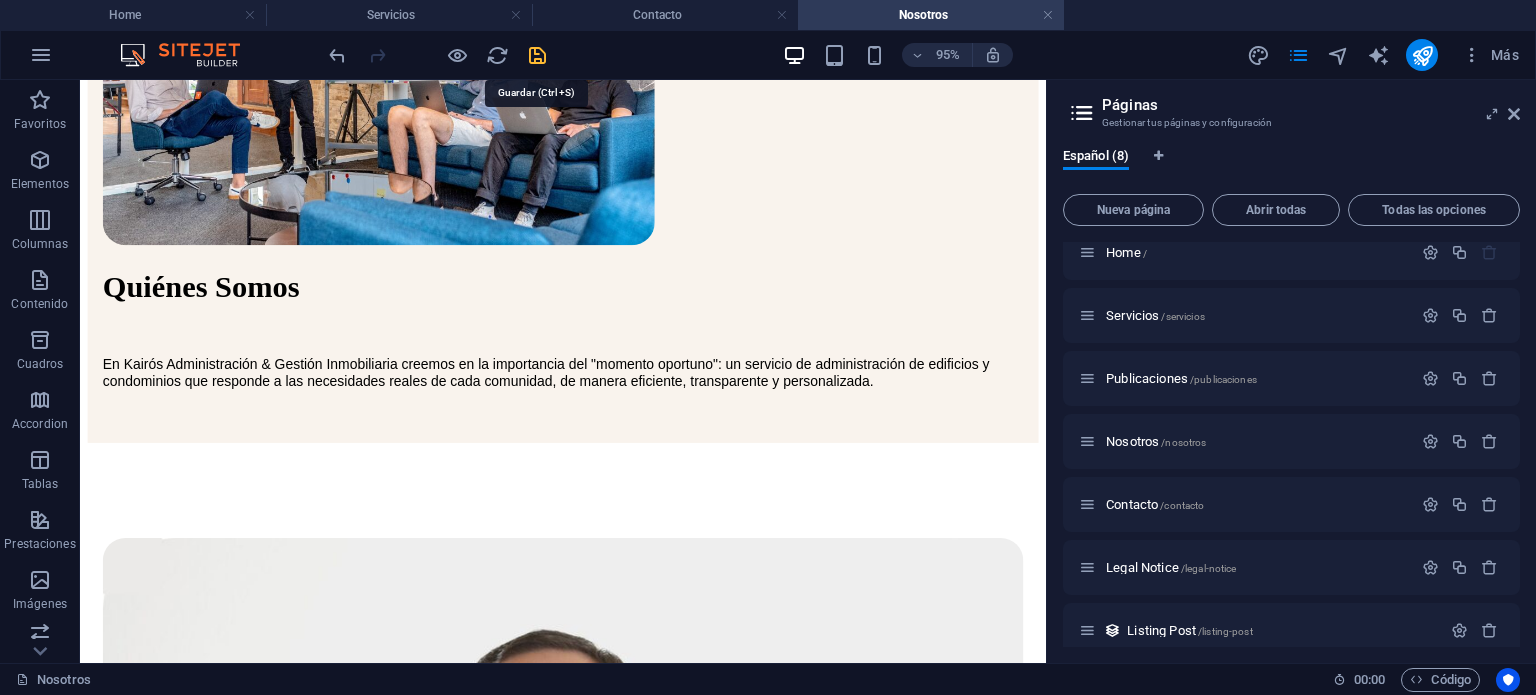 click at bounding box center (537, 55) 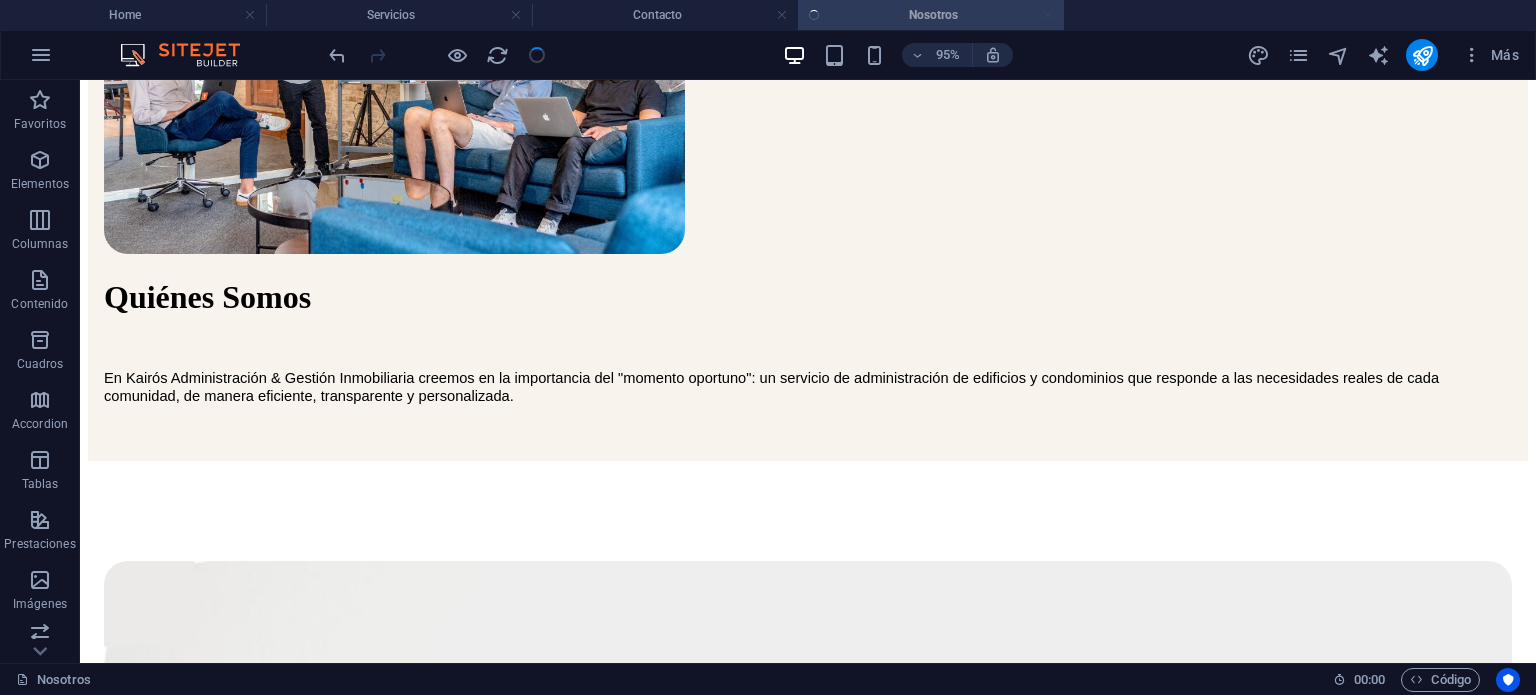 scroll, scrollTop: 619, scrollLeft: 0, axis: vertical 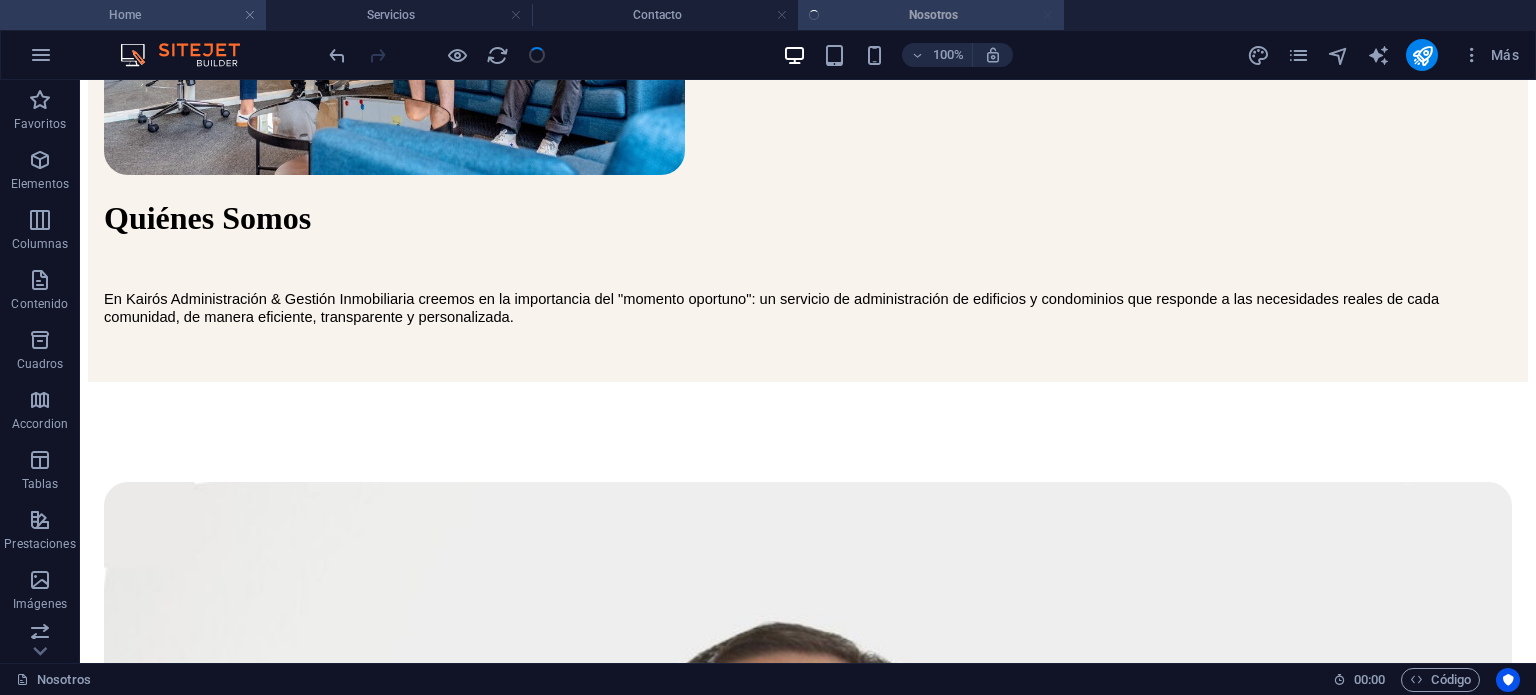 click on "Home" at bounding box center (133, 15) 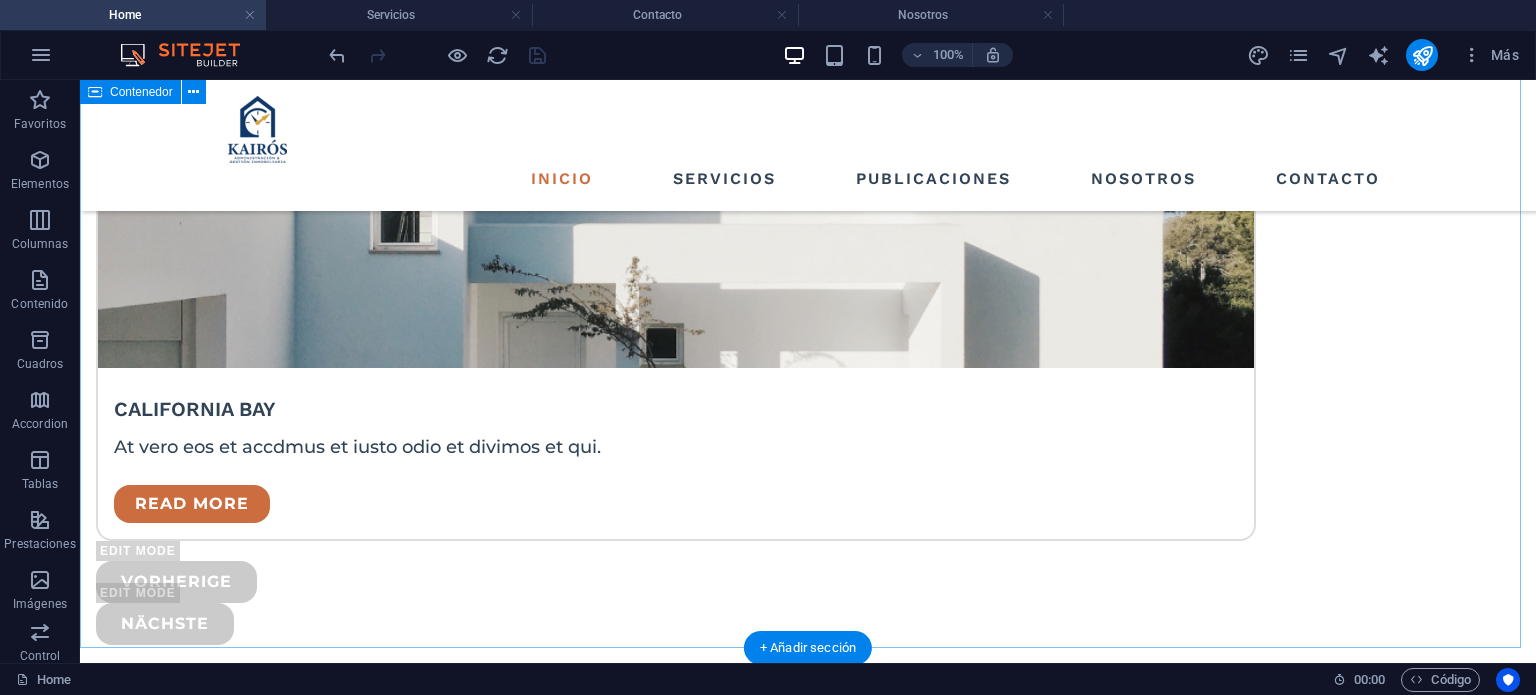 scroll, scrollTop: 5260, scrollLeft: 0, axis: vertical 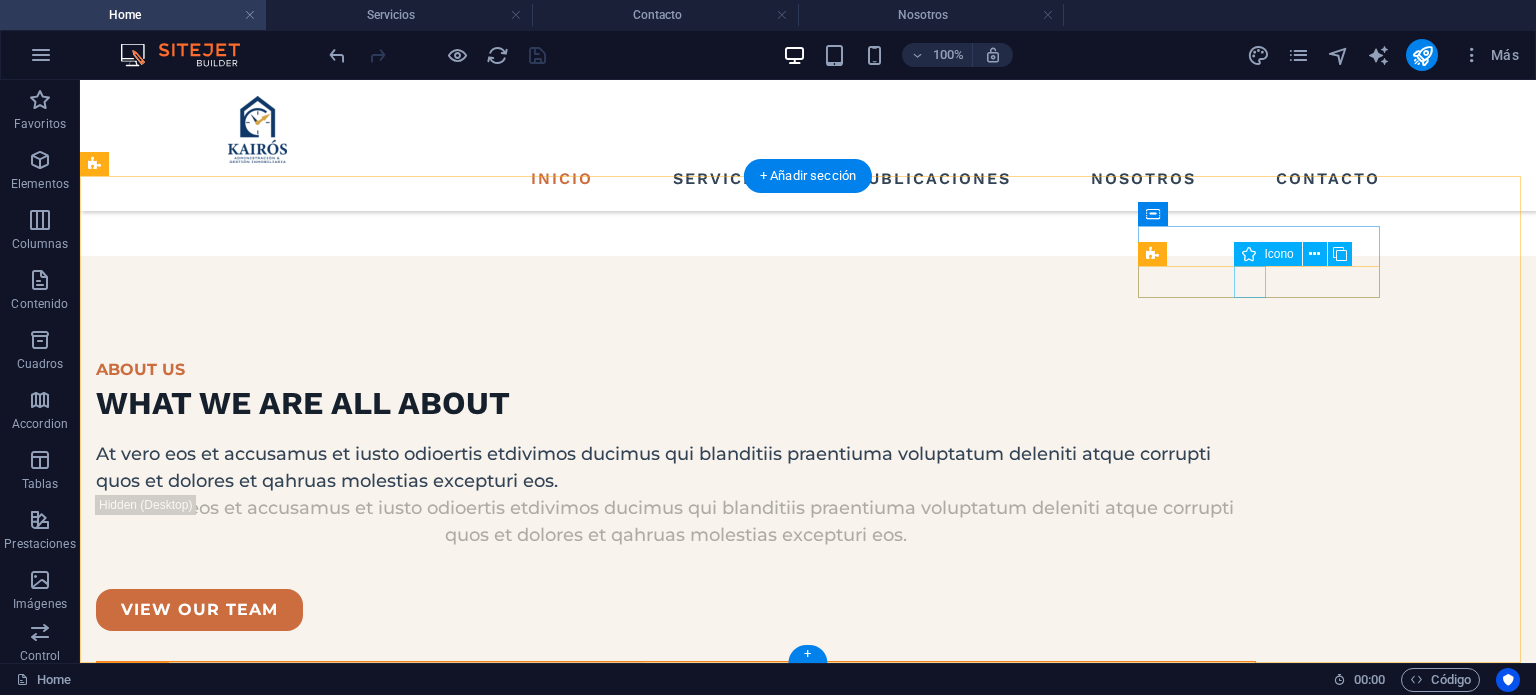 click at bounding box center [217, 7062] 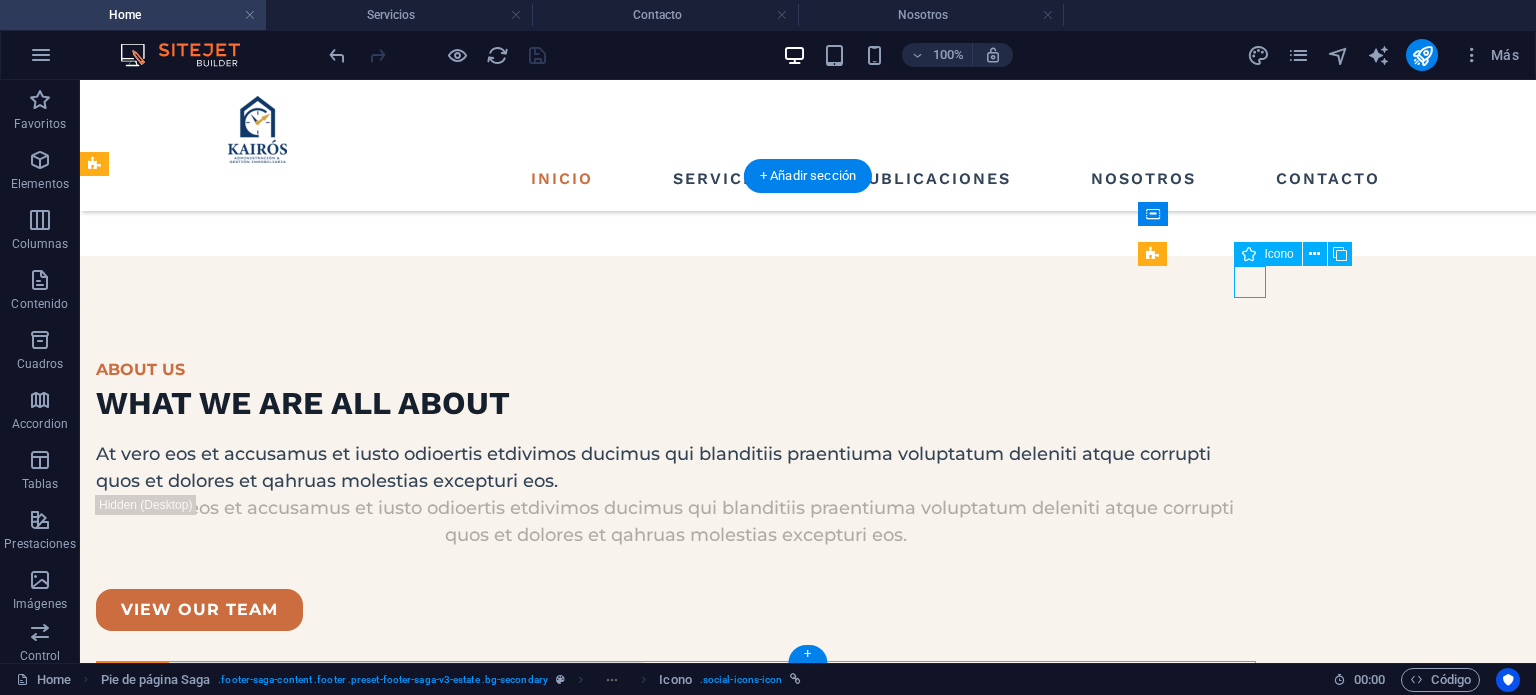 click at bounding box center [217, 7062] 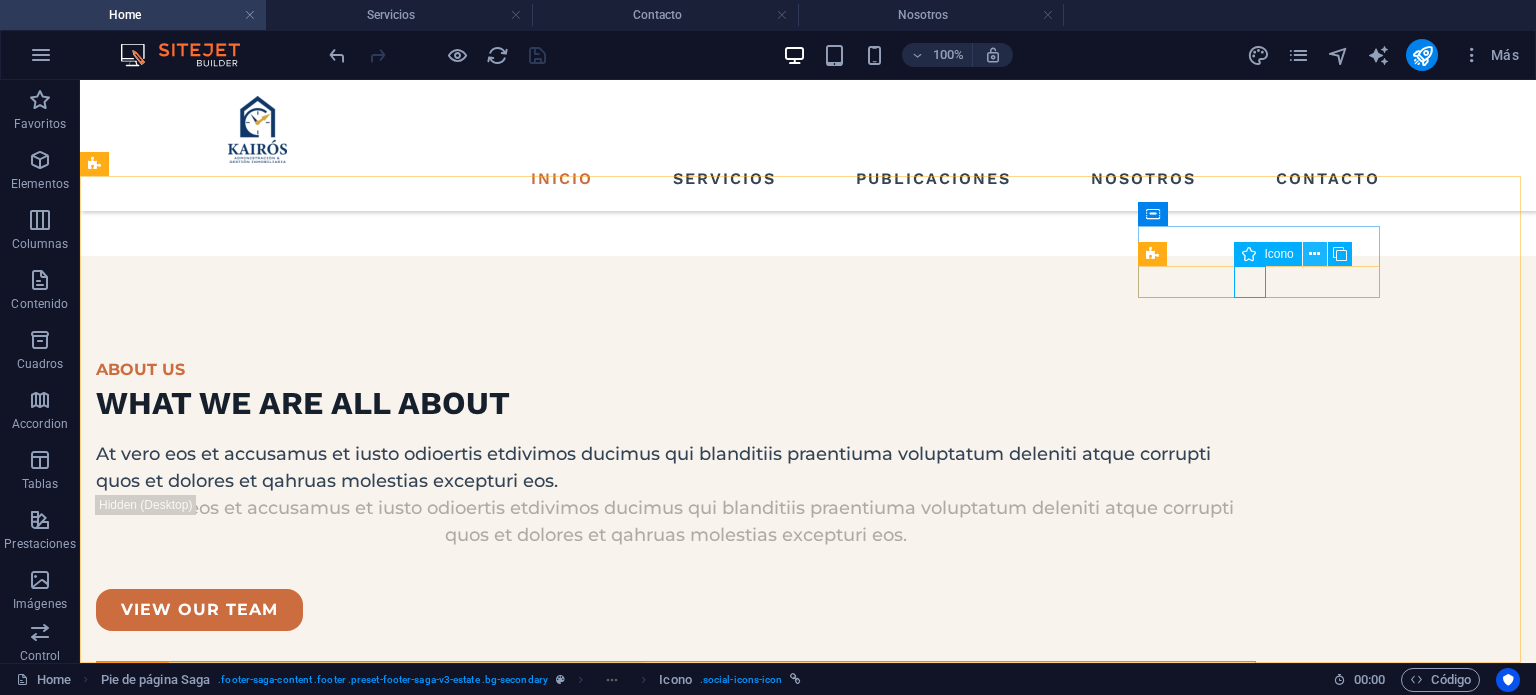 click at bounding box center (1314, 254) 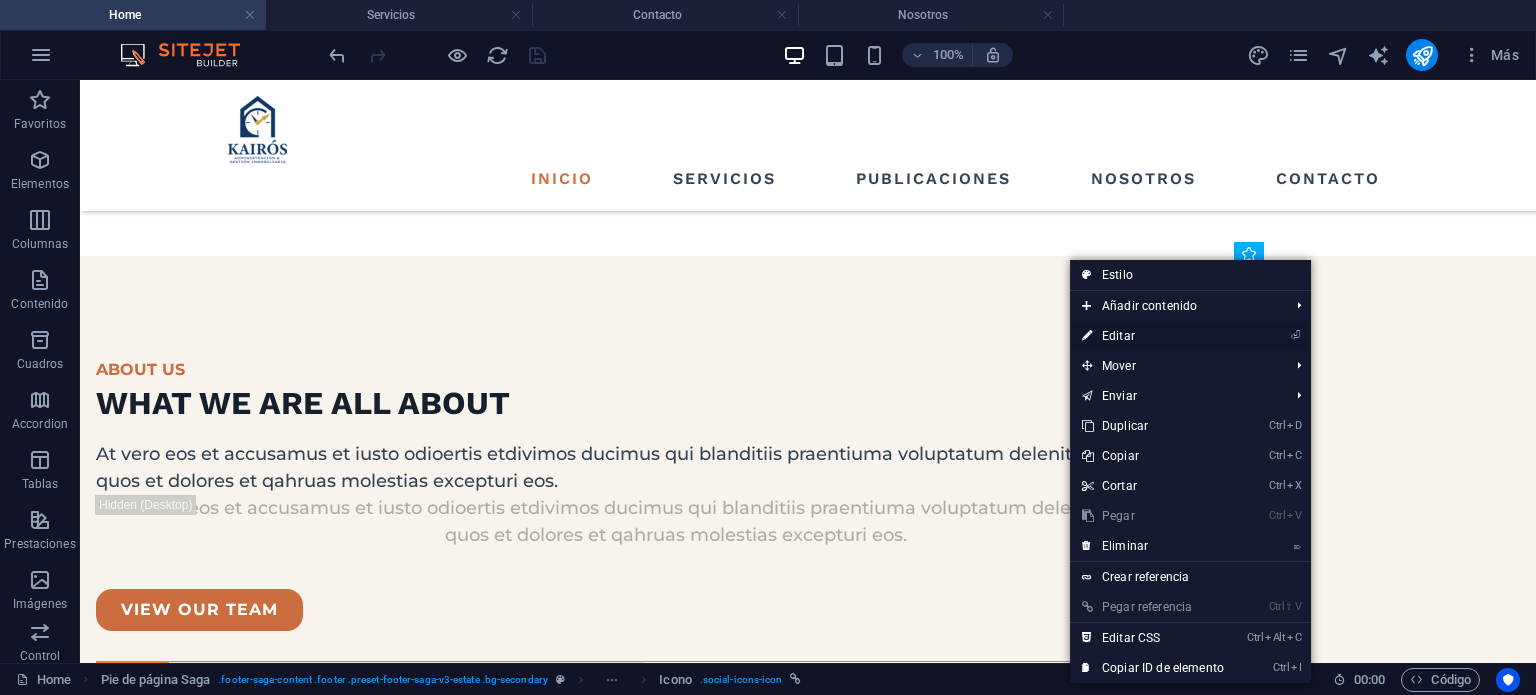 click on "⏎  Editar" at bounding box center (1153, 336) 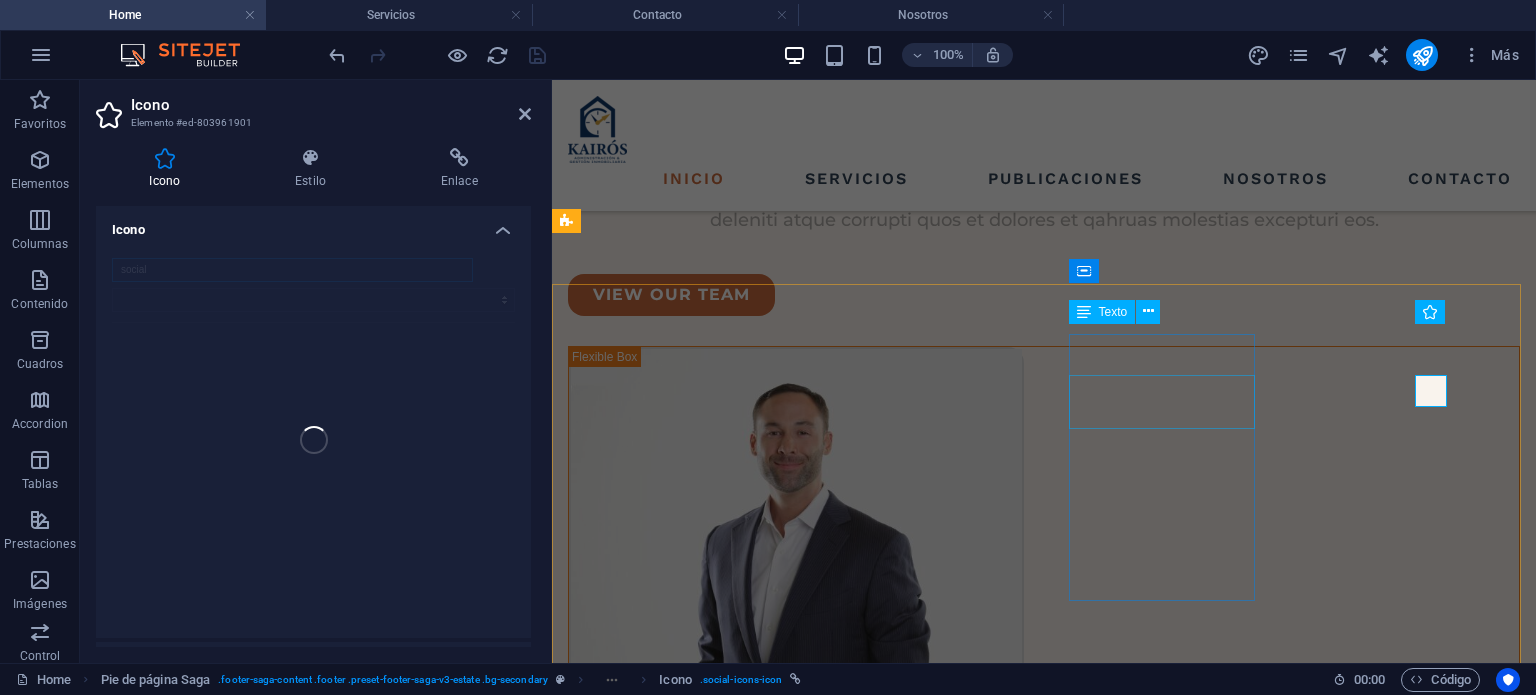scroll, scrollTop: 5469, scrollLeft: 0, axis: vertical 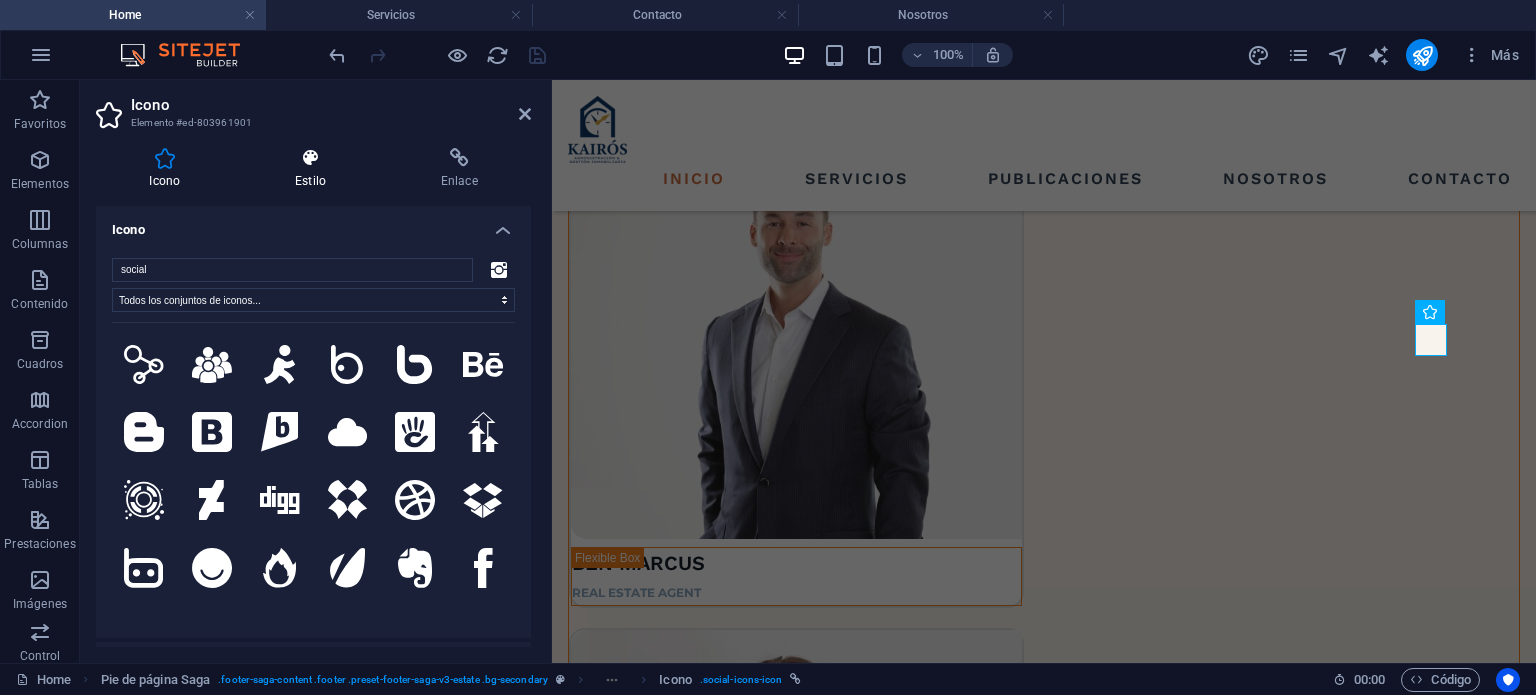 click on "Estilo" at bounding box center (315, 169) 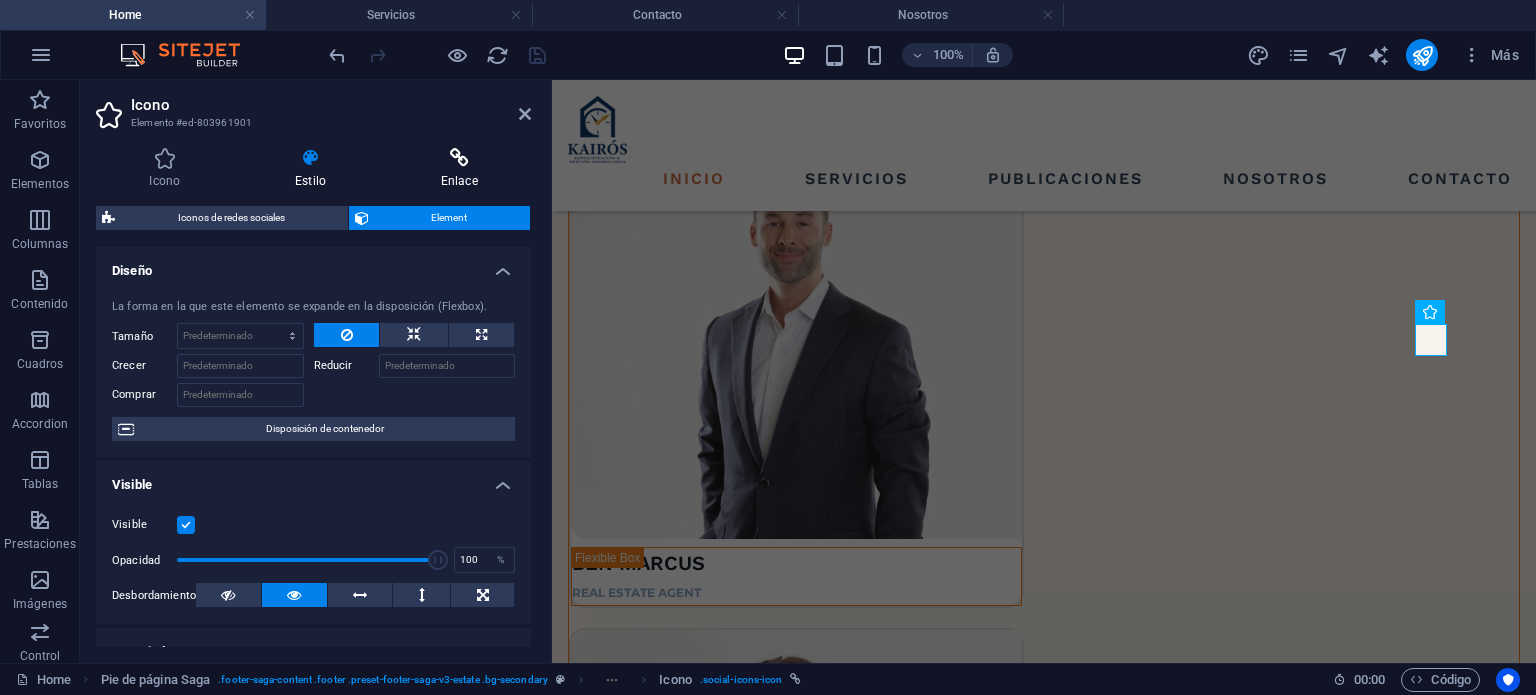 click at bounding box center (459, 158) 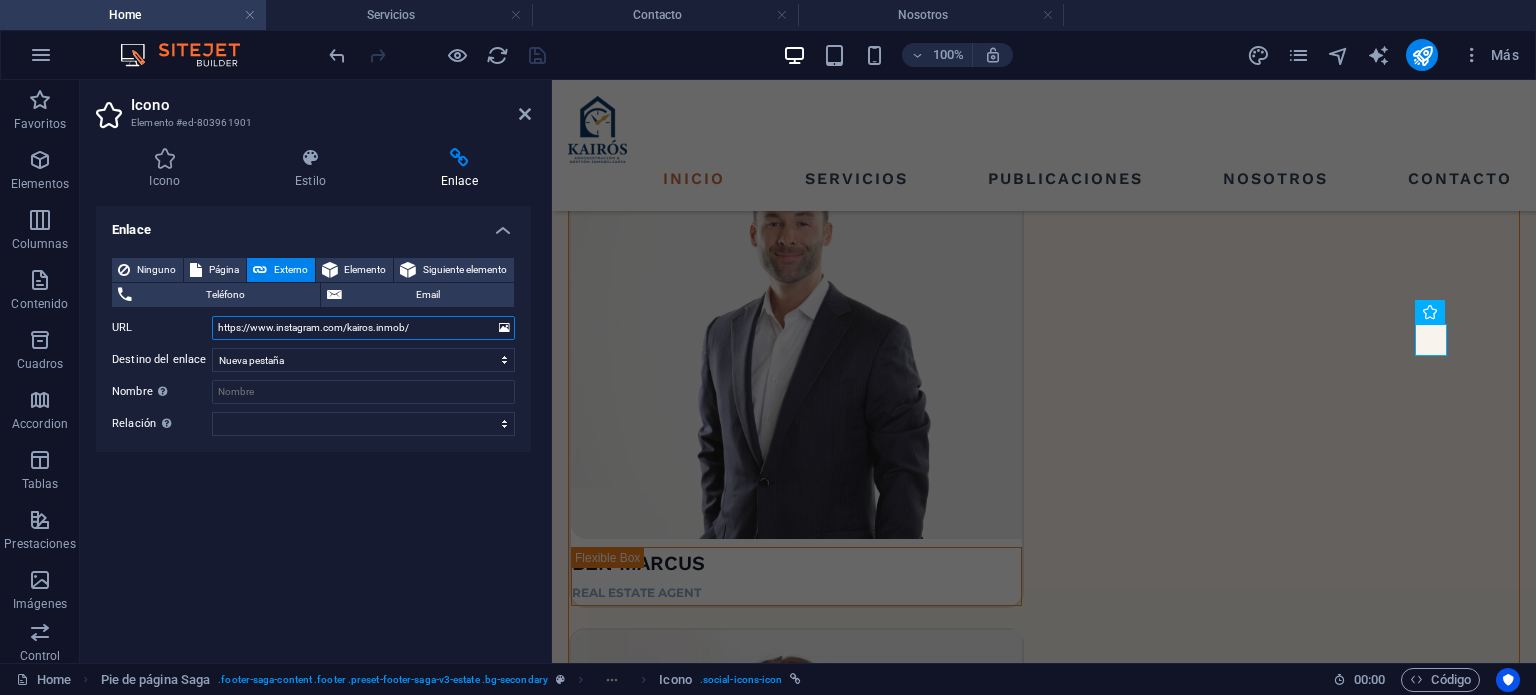 click on "https://www.instagram.com/kairos.inmob/" at bounding box center (363, 328) 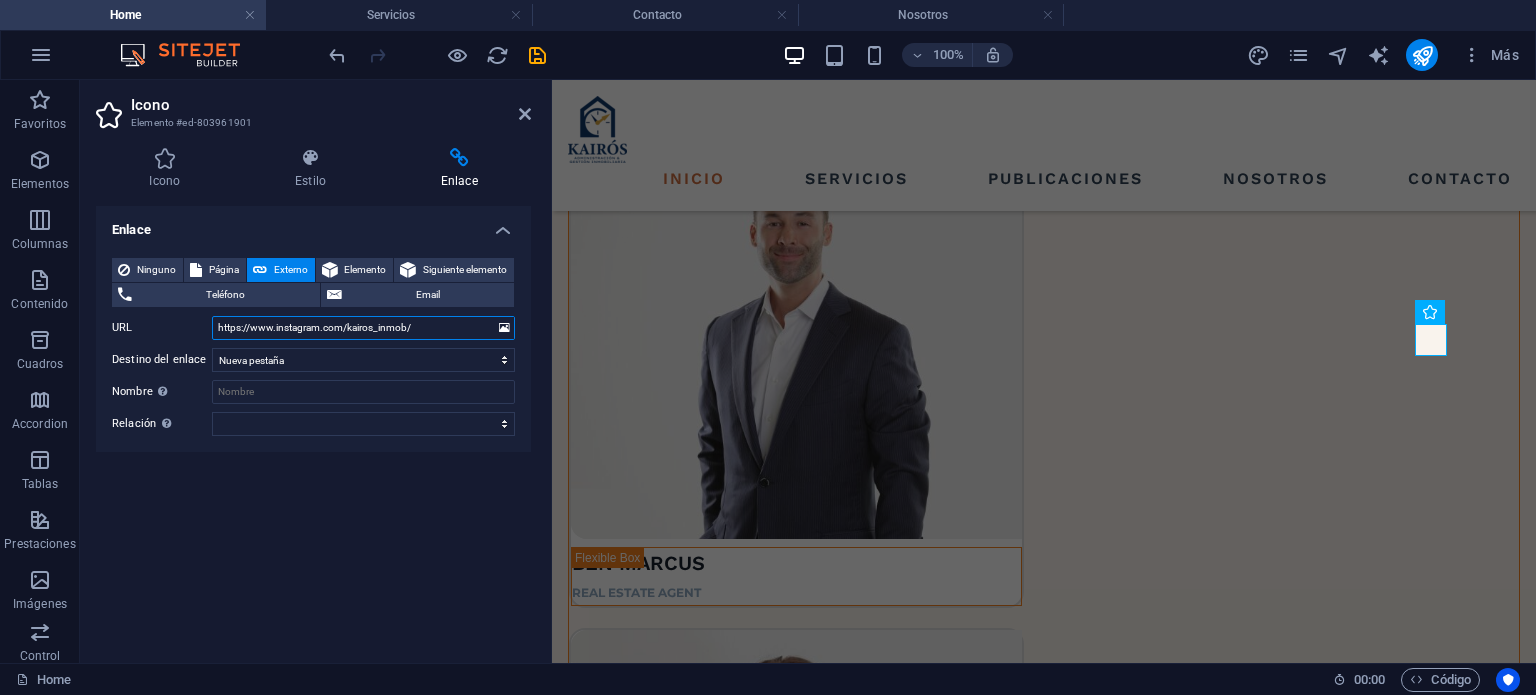 type on "https://www.instagram.com/kairos_inmob/" 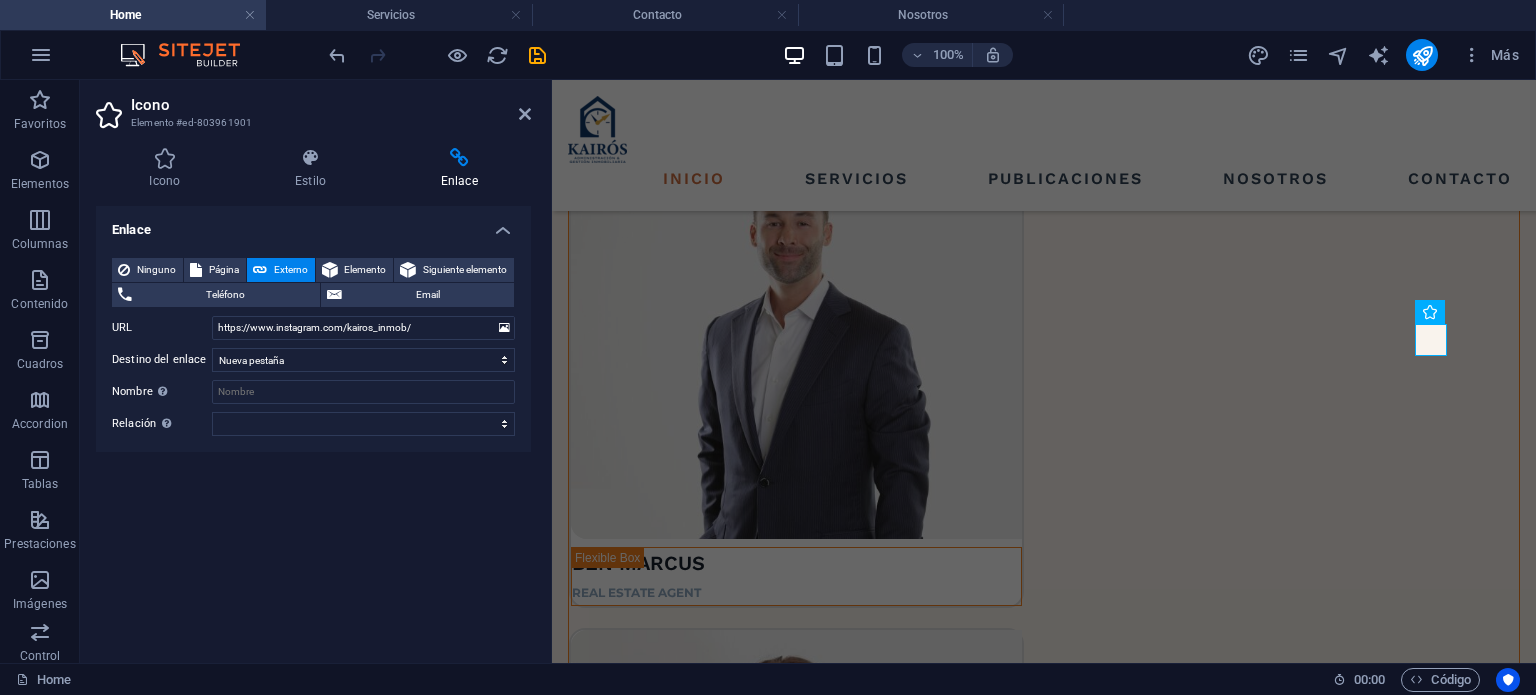 click on "Enlace Ninguno Página Externo Elemento Siguiente elemento Teléfono Email Página Home Servicios Publicaciones Nosotros Contacto Legal Notice Elemento
URL https://www.instagram.com/kairos_inmob/ Teléfono Email Destino del enlace Nueva pestaña Misma pestaña Superposición Nombre Una descripción adicional del enlace no debería ser igual al texto del enlace. El título suele mostrarse como un texto de información cuando se mueve el ratón por encima del elemento. Déjalo en blanco en caso de dudas. Relación Define la  relación de este enlace con el destino del enlace . Por ejemplo, el valor "nofollow" indica a los buscadores que no sigan al enlace. Puede dejarse vacío. alternativo autor marcador externo ayuda licencia siguiente nofollow noreferrer noopener ant buscar etiqueta" at bounding box center (313, 426) 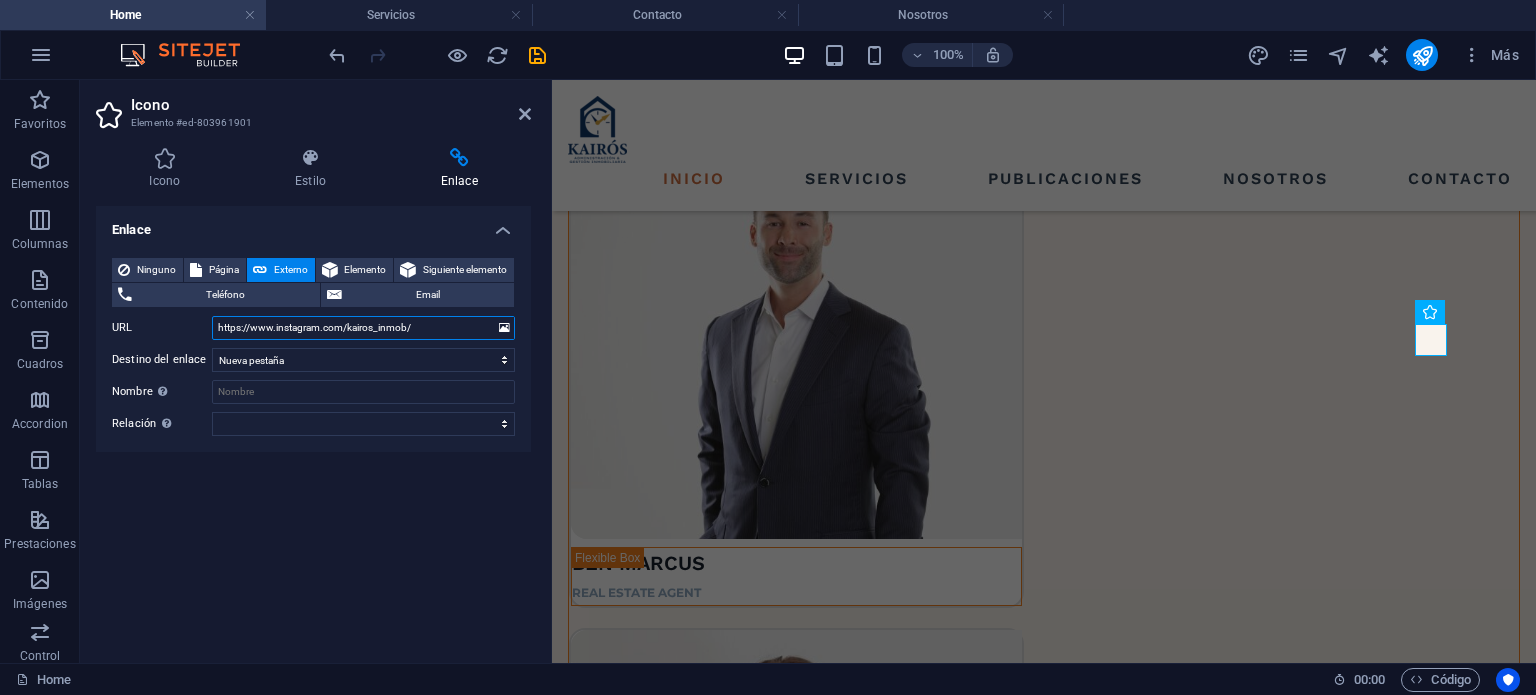 click on "https://www.instagram.com/kairos_inmob/" at bounding box center [363, 328] 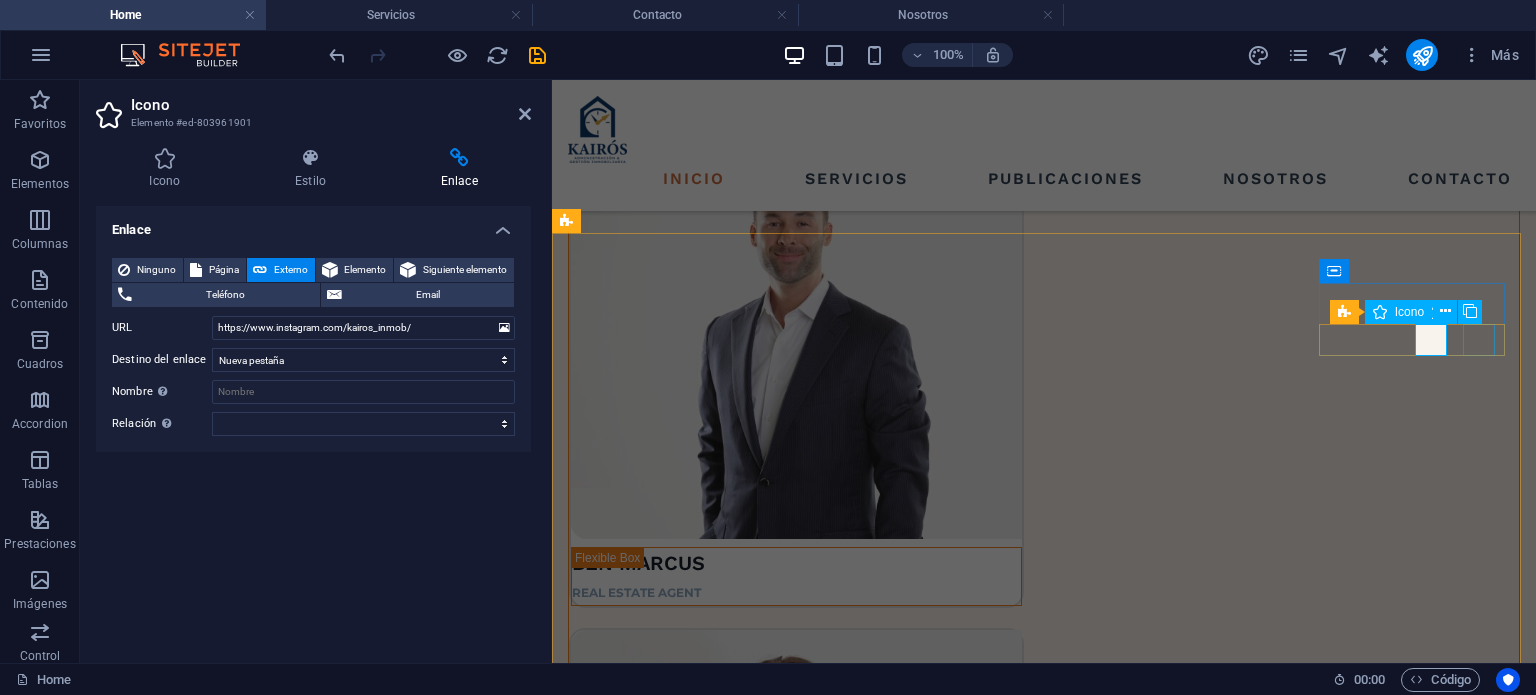 click at bounding box center (663, 6158) 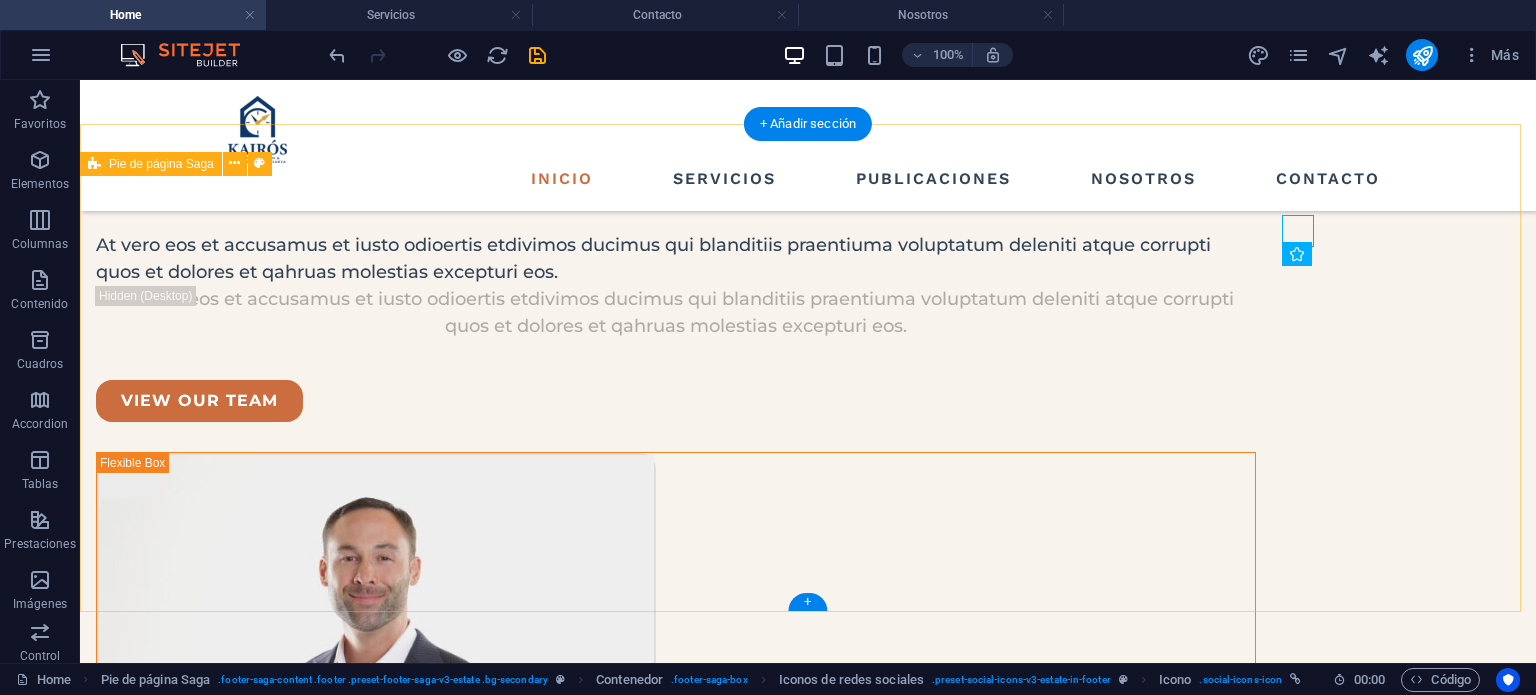 scroll, scrollTop: 5260, scrollLeft: 0, axis: vertical 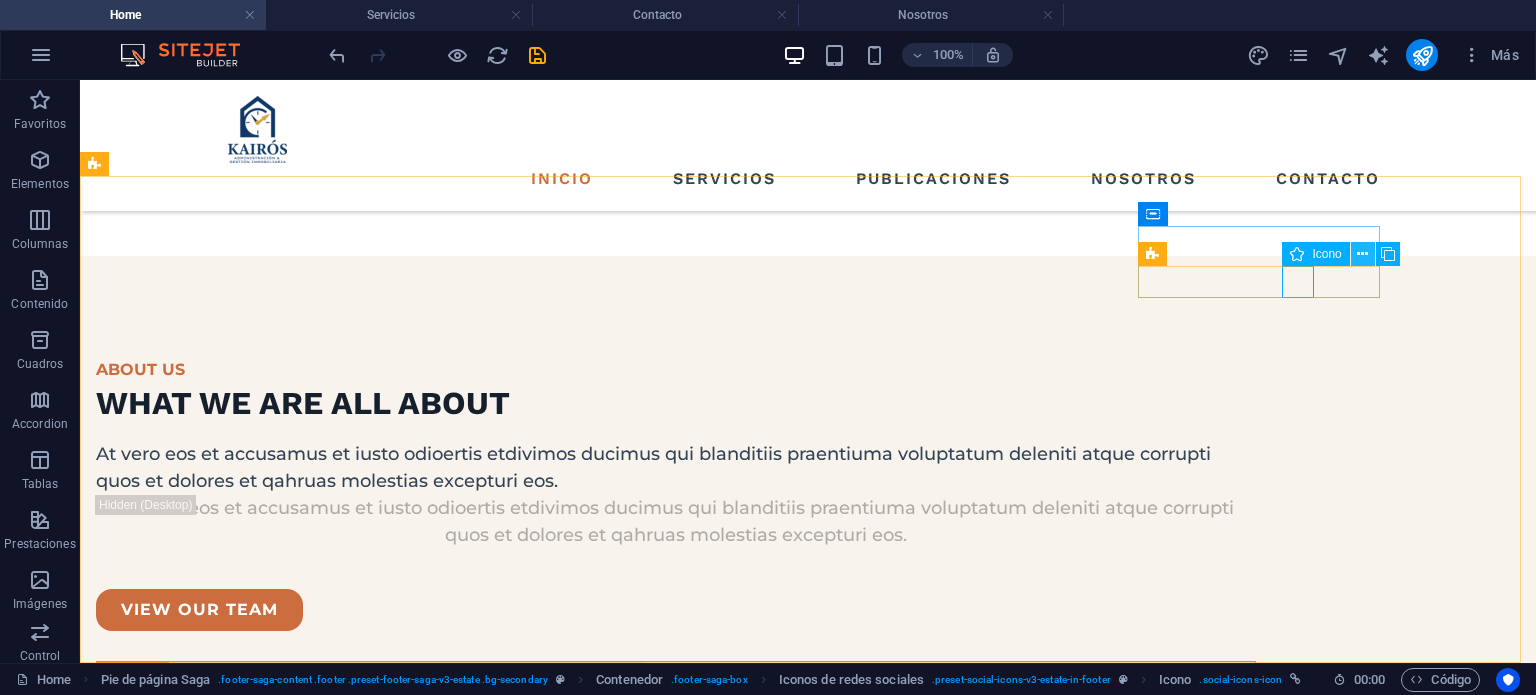 click at bounding box center [1362, 254] 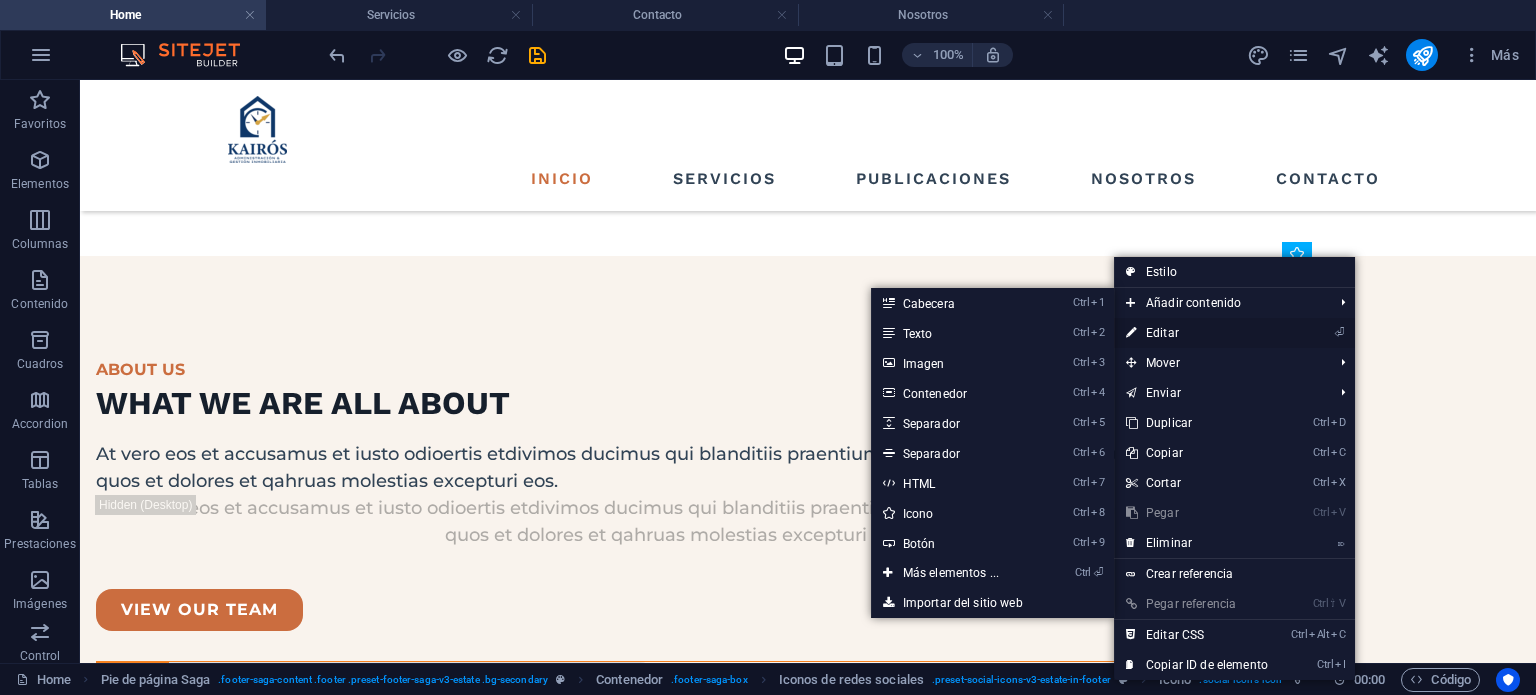 click on "⏎  Editar" at bounding box center [1197, 333] 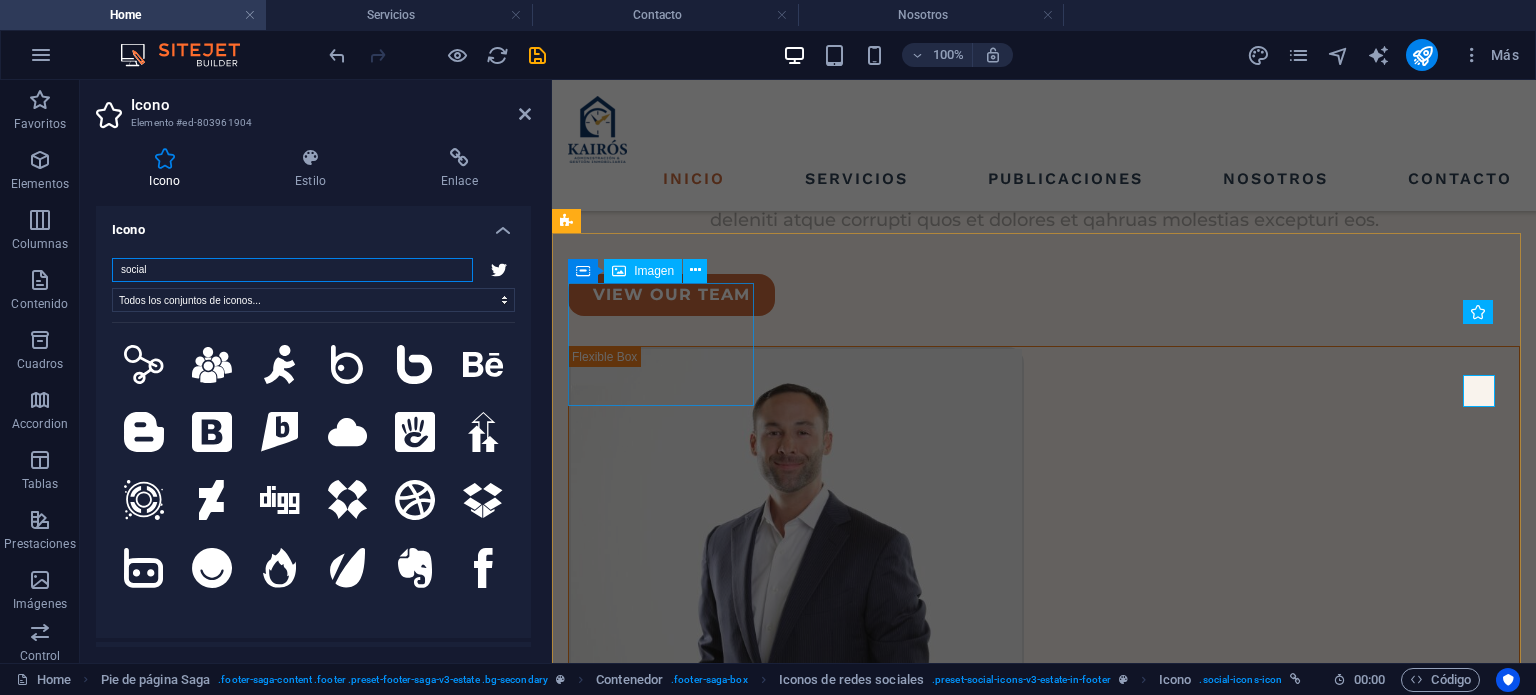 scroll, scrollTop: 5469, scrollLeft: 0, axis: vertical 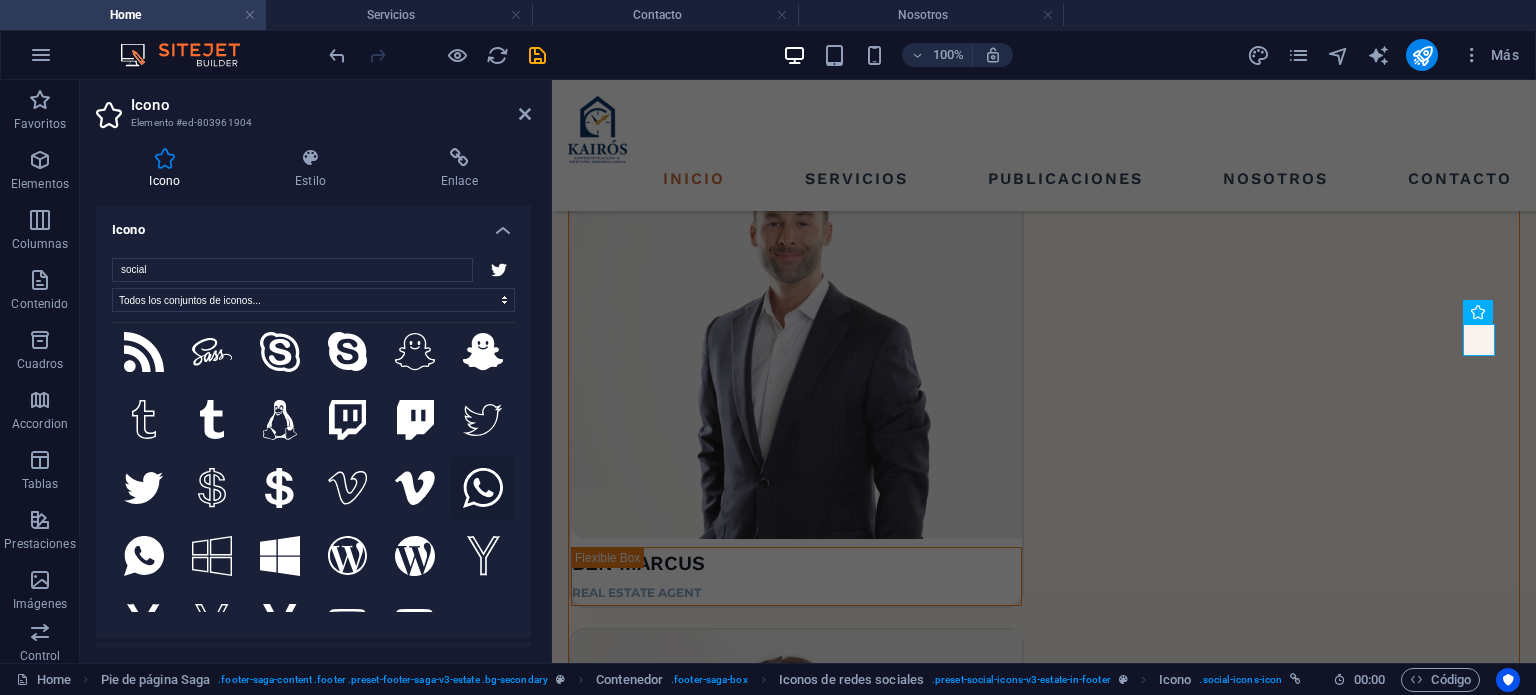 click 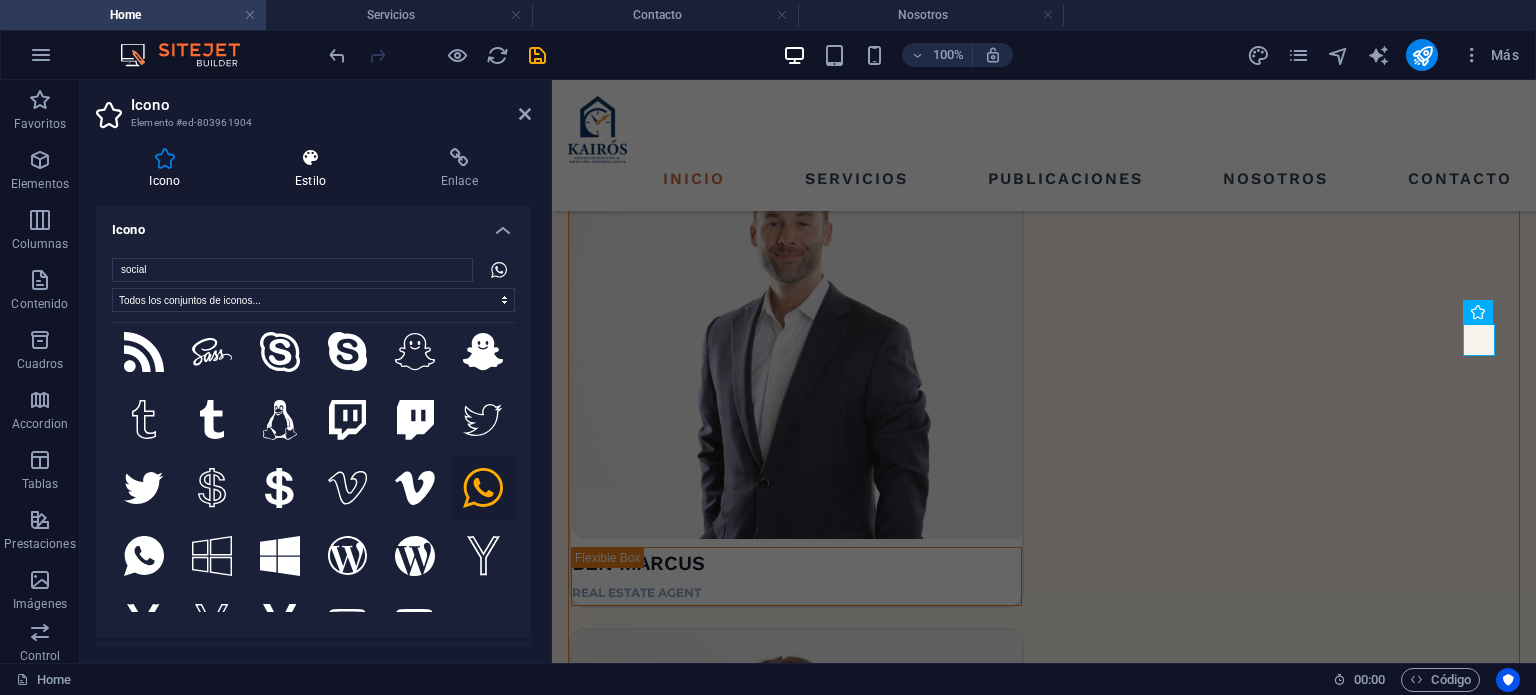 click on "Estilo" at bounding box center (315, 169) 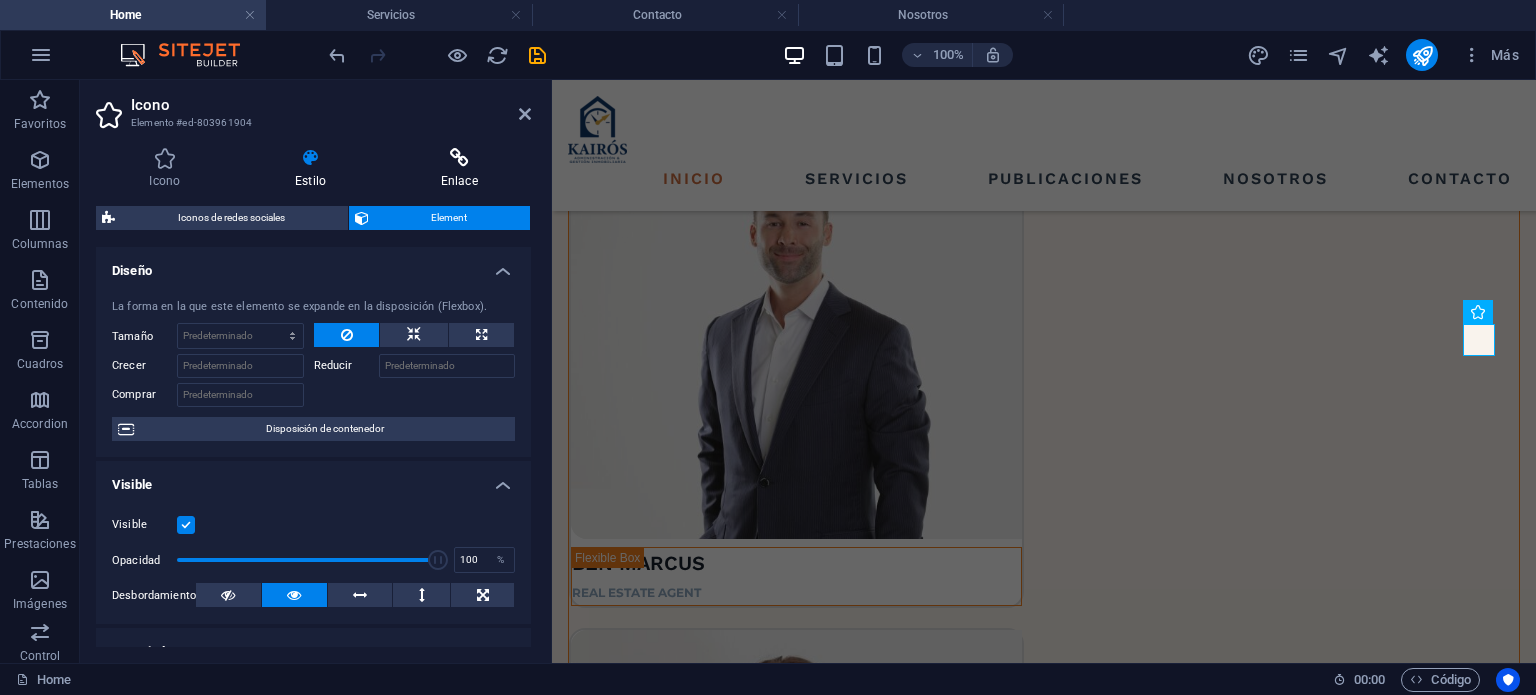 click on "Enlace" at bounding box center [459, 169] 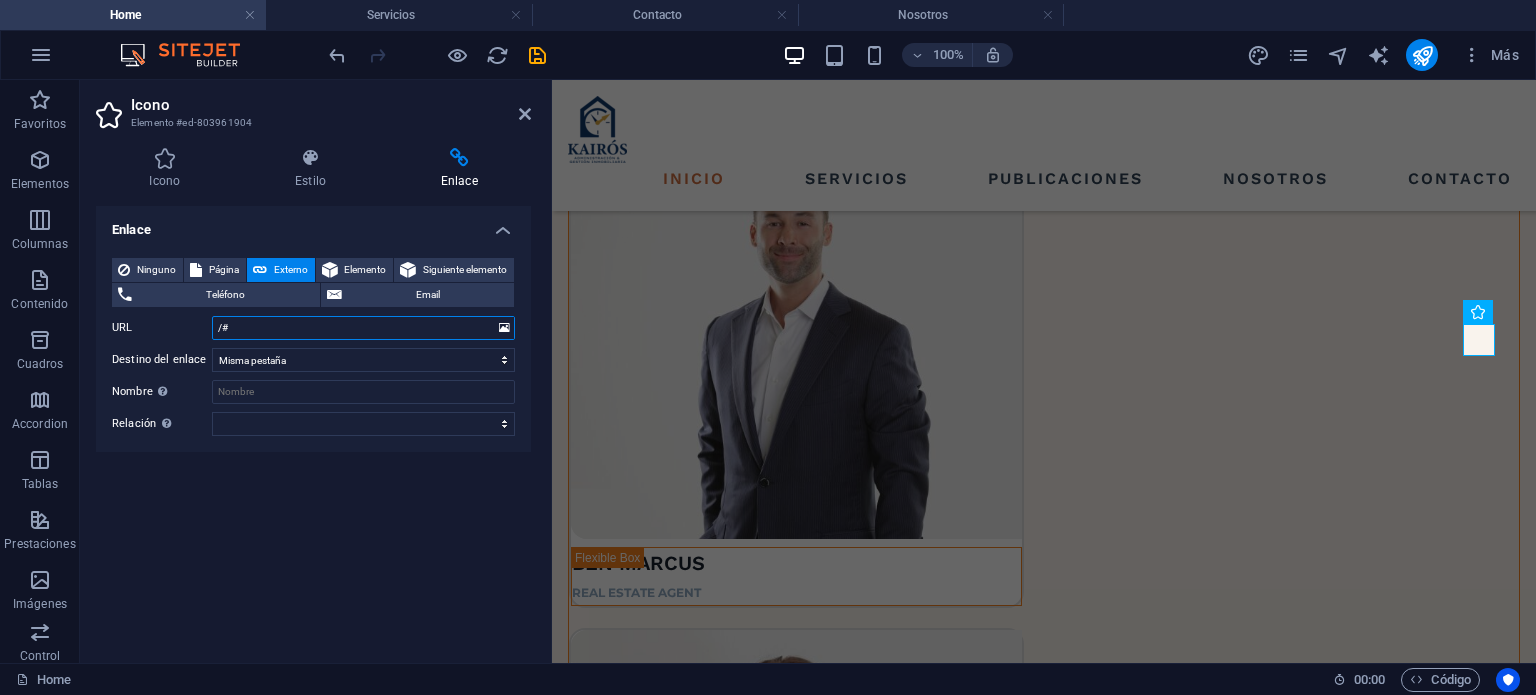 click on "/#" at bounding box center (363, 328) 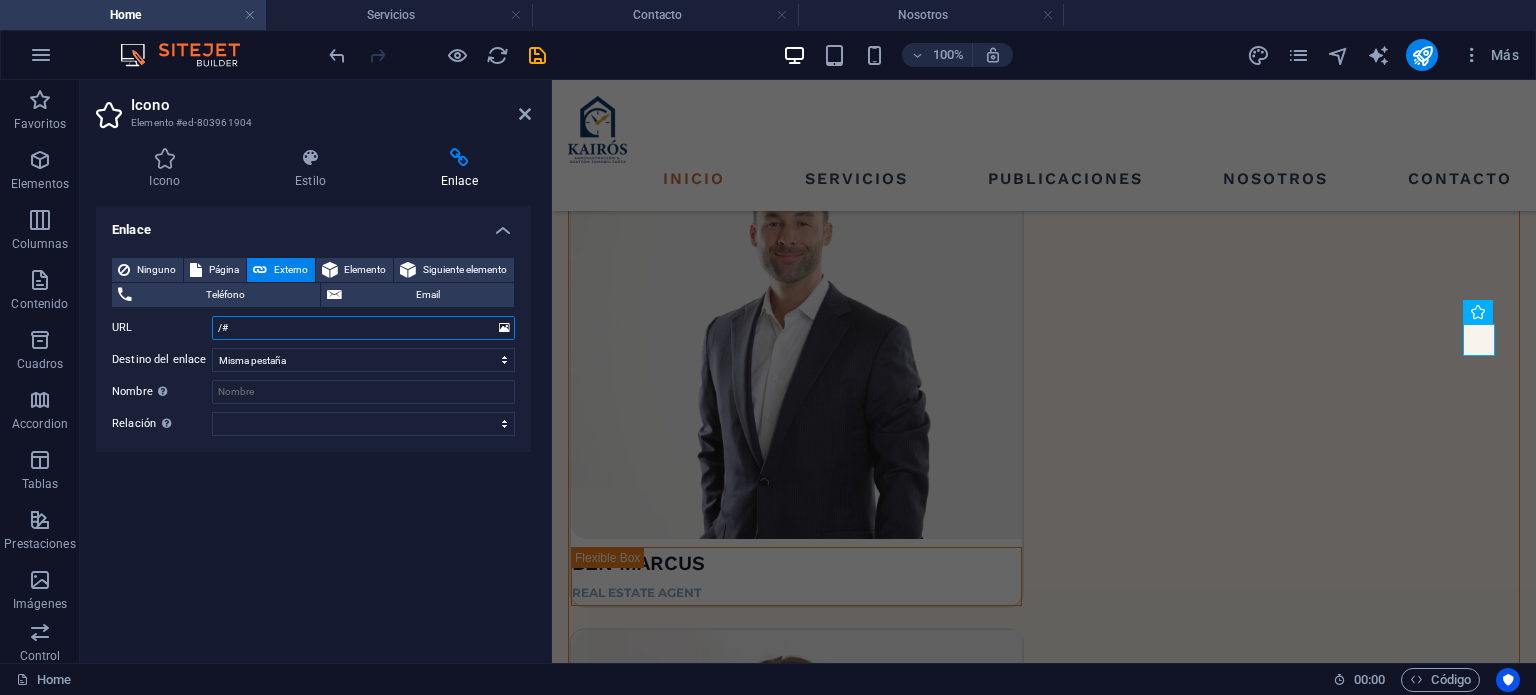 drag, startPoint x: 264, startPoint y: 327, endPoint x: 159, endPoint y: 337, distance: 105.47511 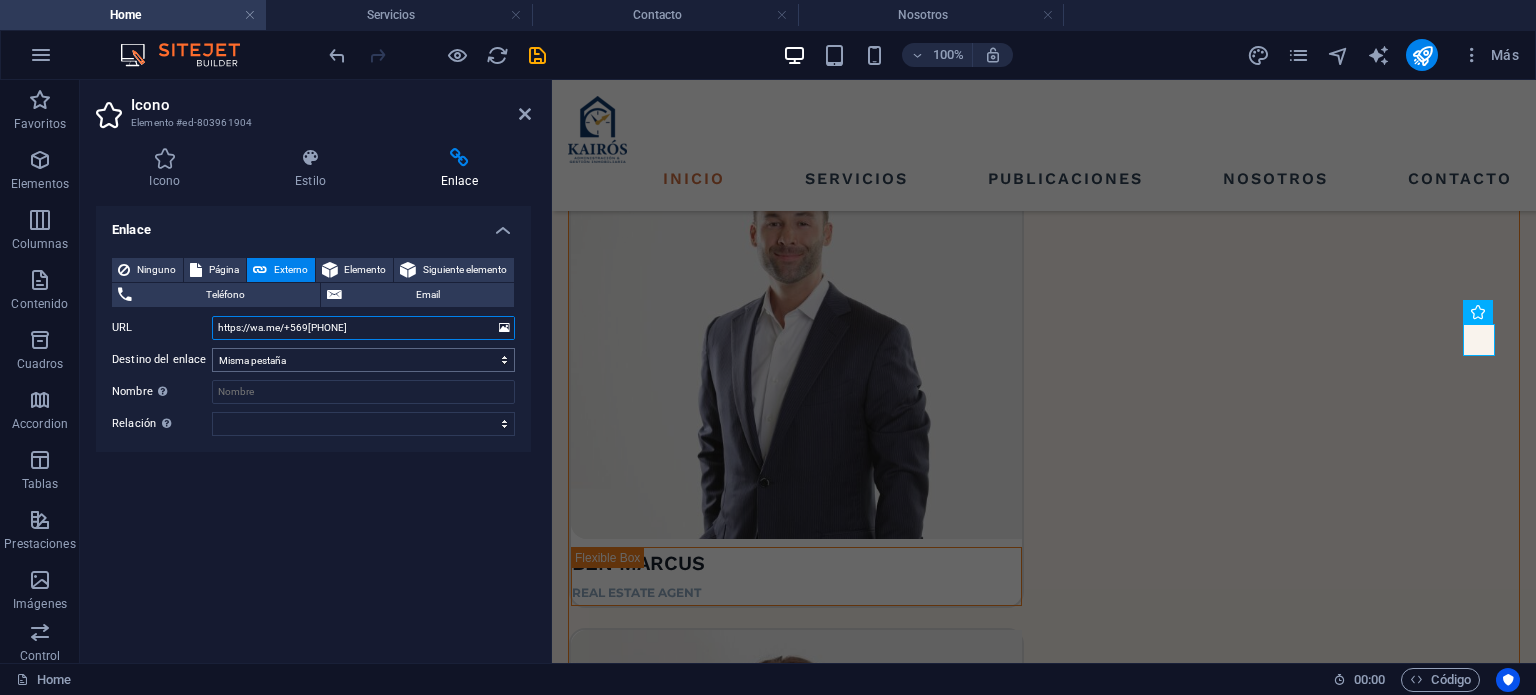 type on "https://wa.me/+569[PHONE]" 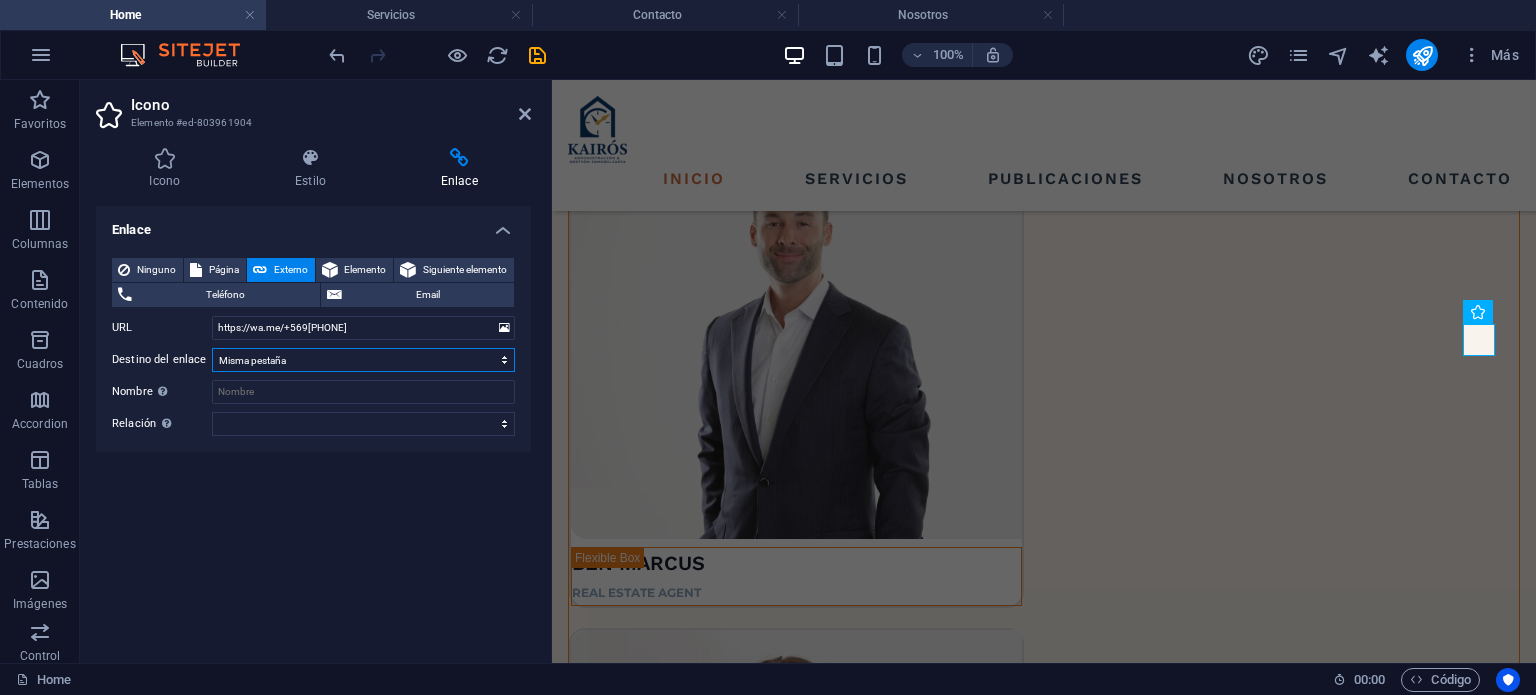 click on "Nueva pestaña Misma pestaña Superposición" at bounding box center [363, 360] 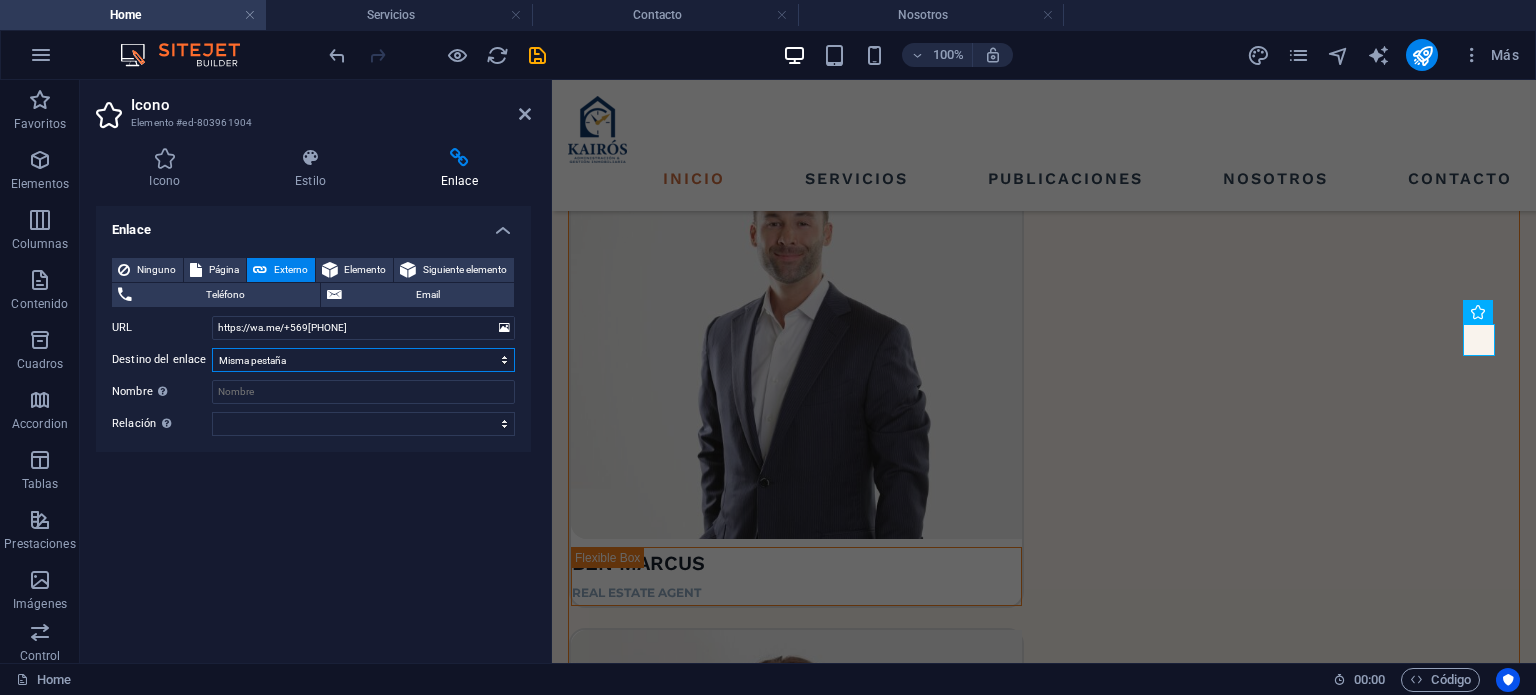 select on "blank" 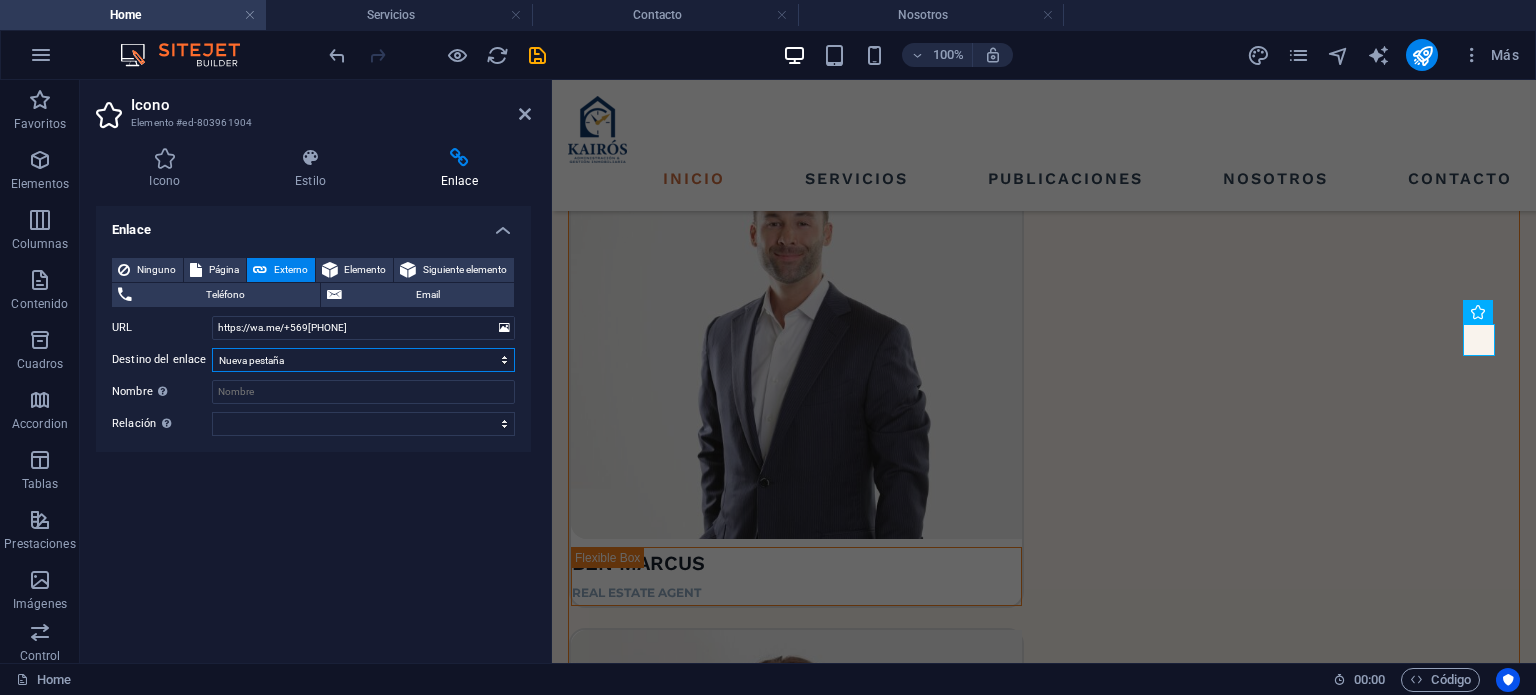 click on "Nueva pestaña Misma pestaña Superposición" at bounding box center [363, 360] 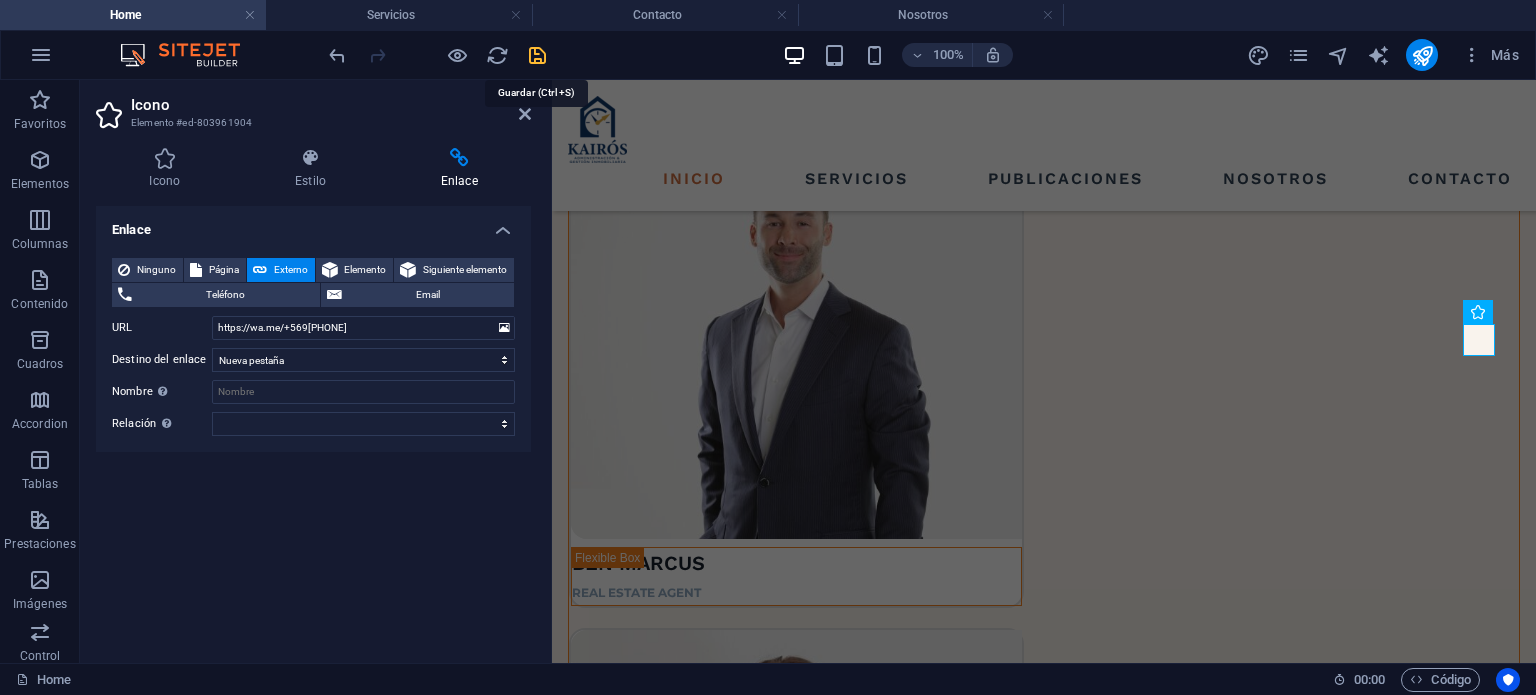 click at bounding box center [537, 55] 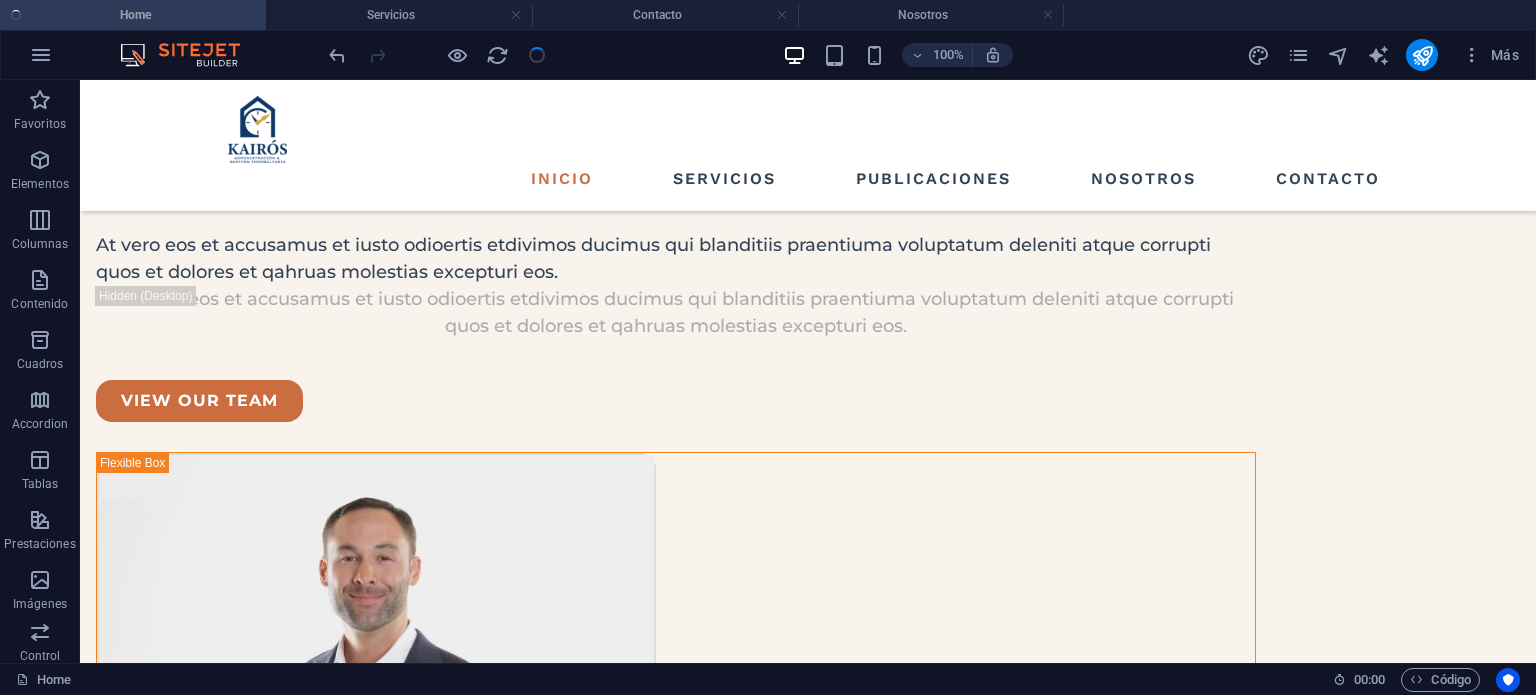 scroll, scrollTop: 5260, scrollLeft: 0, axis: vertical 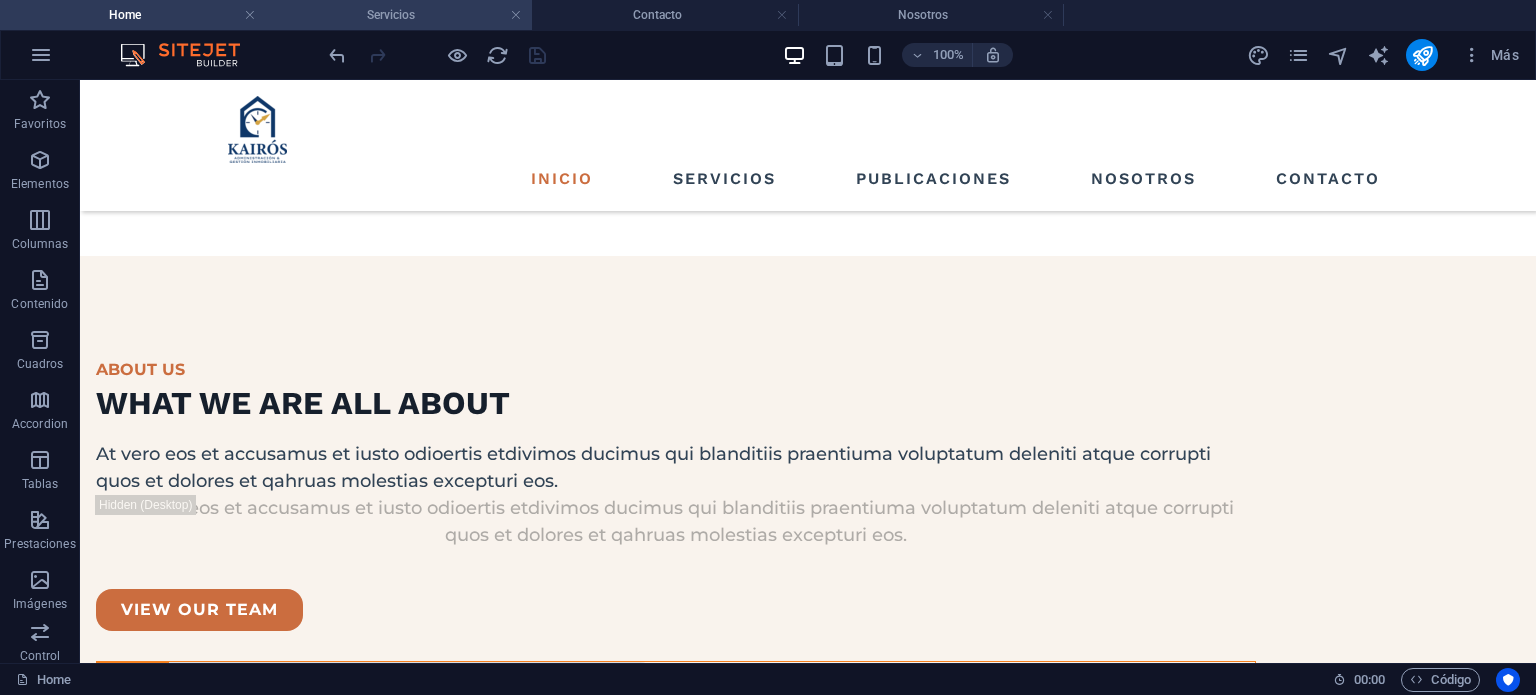 click on "Servicios" at bounding box center [399, 15] 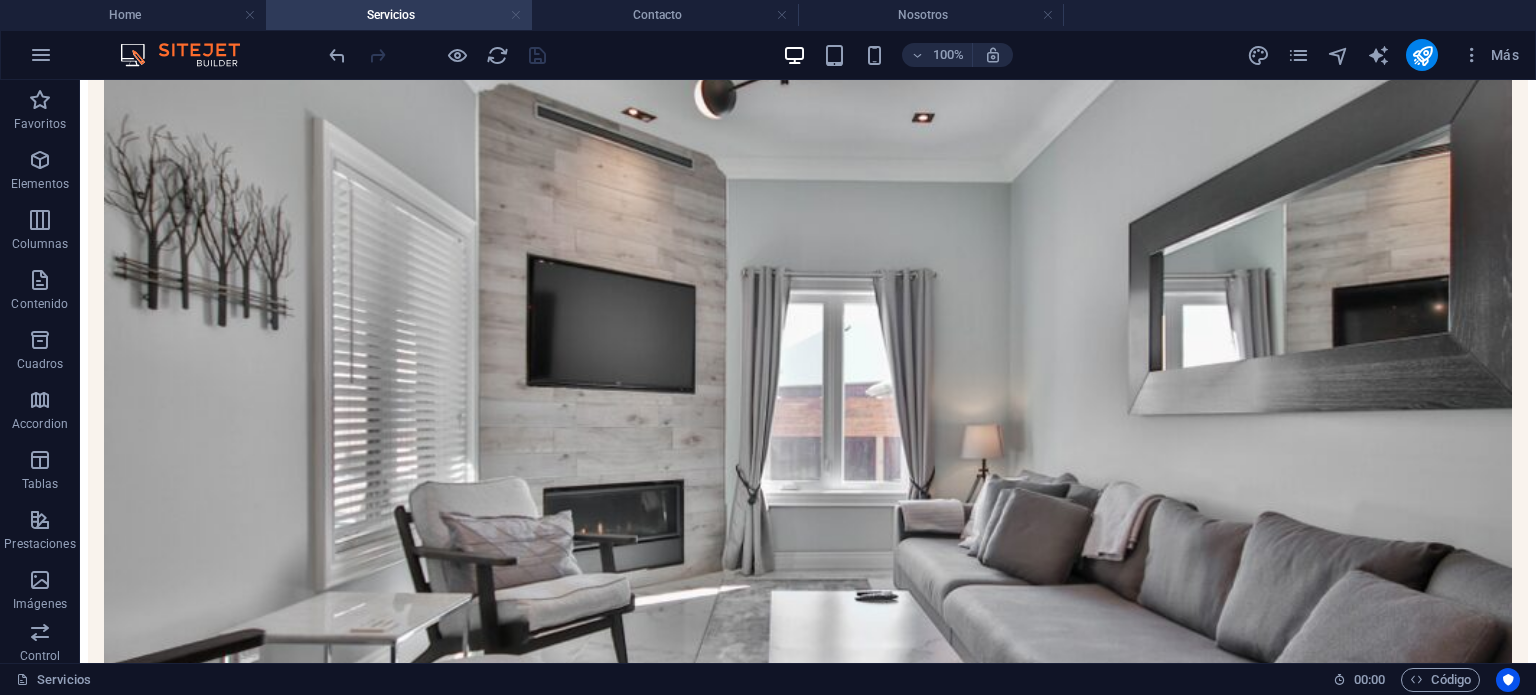 click at bounding box center [516, 15] 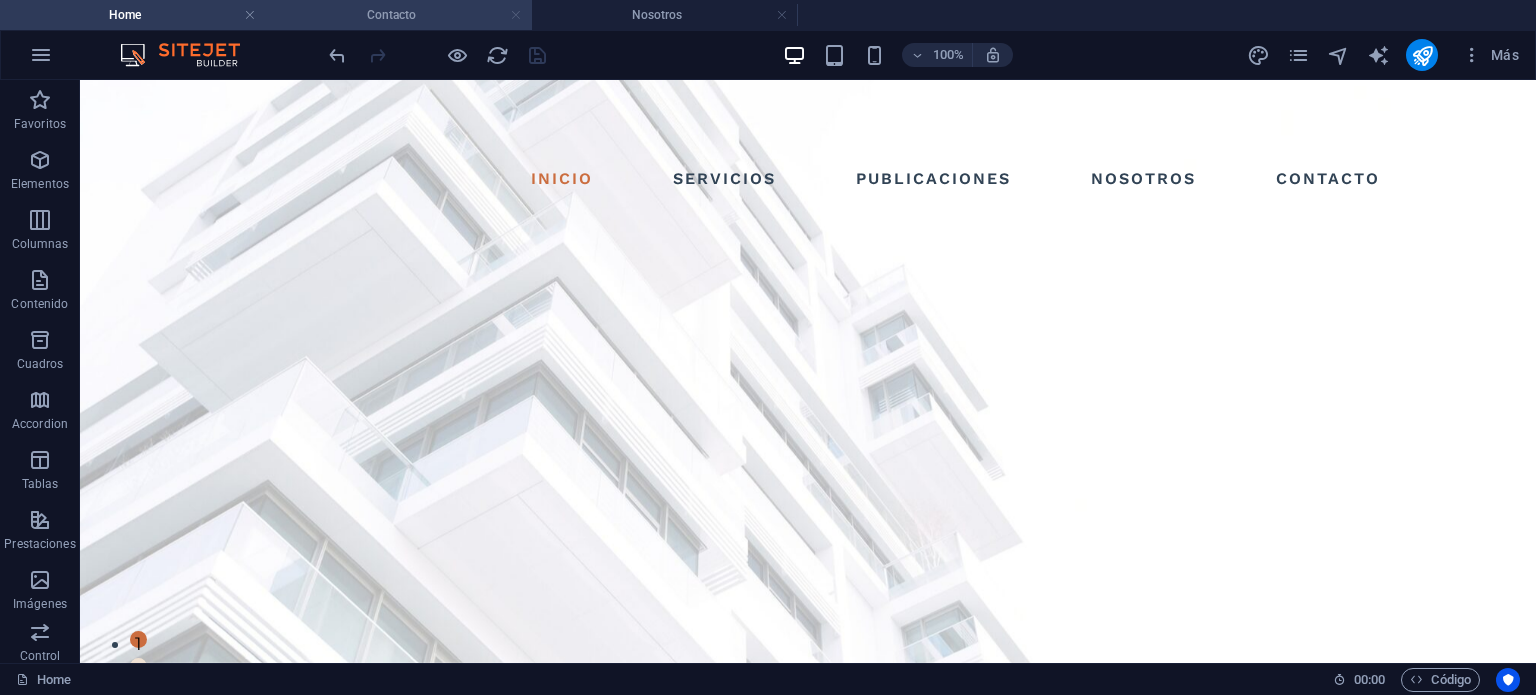 scroll, scrollTop: 5260, scrollLeft: 0, axis: vertical 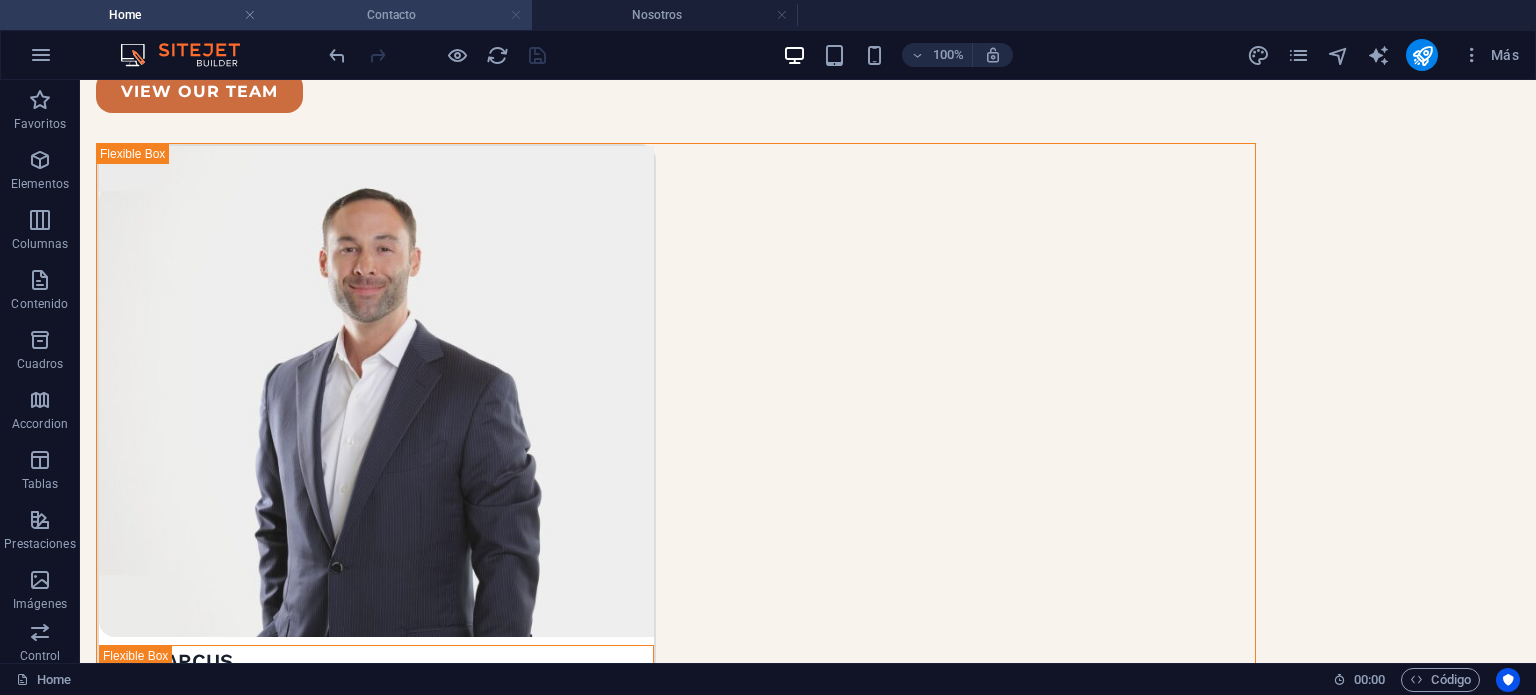 click at bounding box center [516, 15] 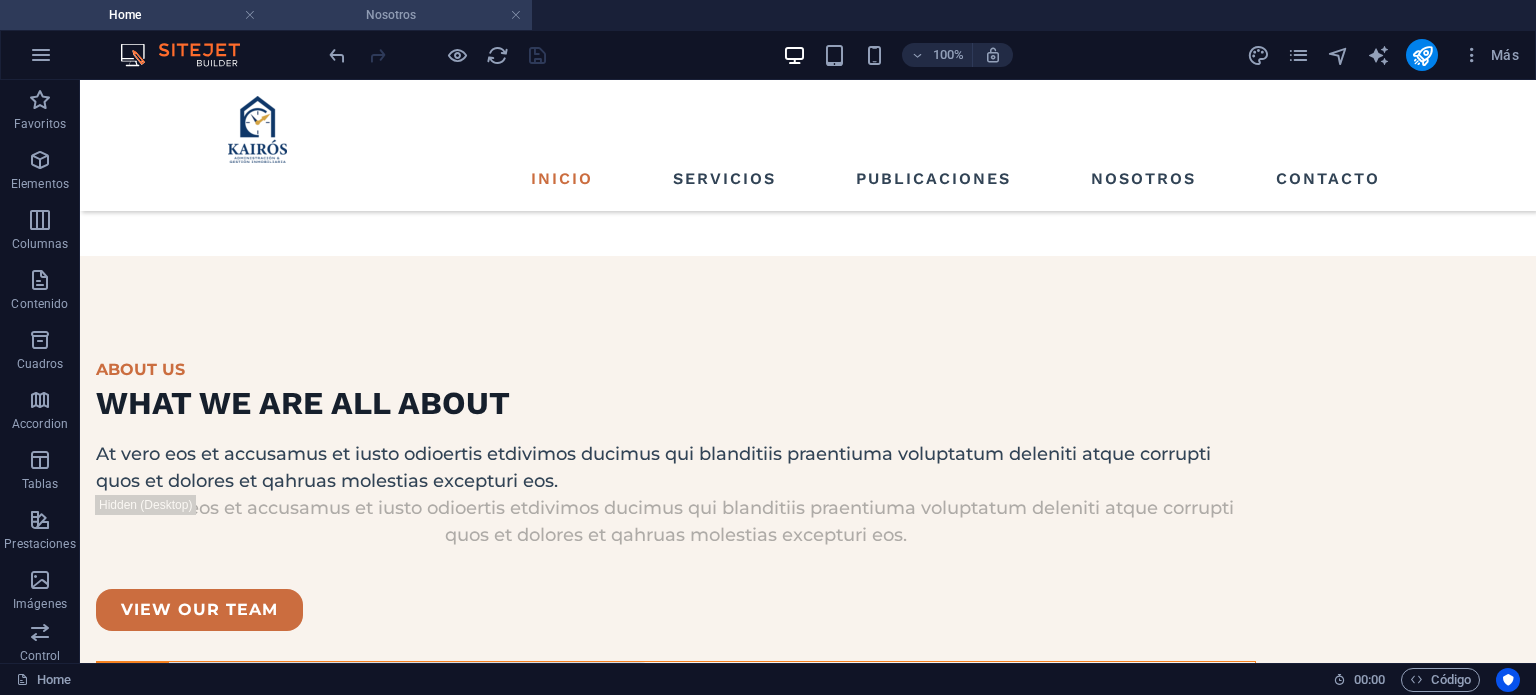 click on "Nosotros" at bounding box center [399, 15] 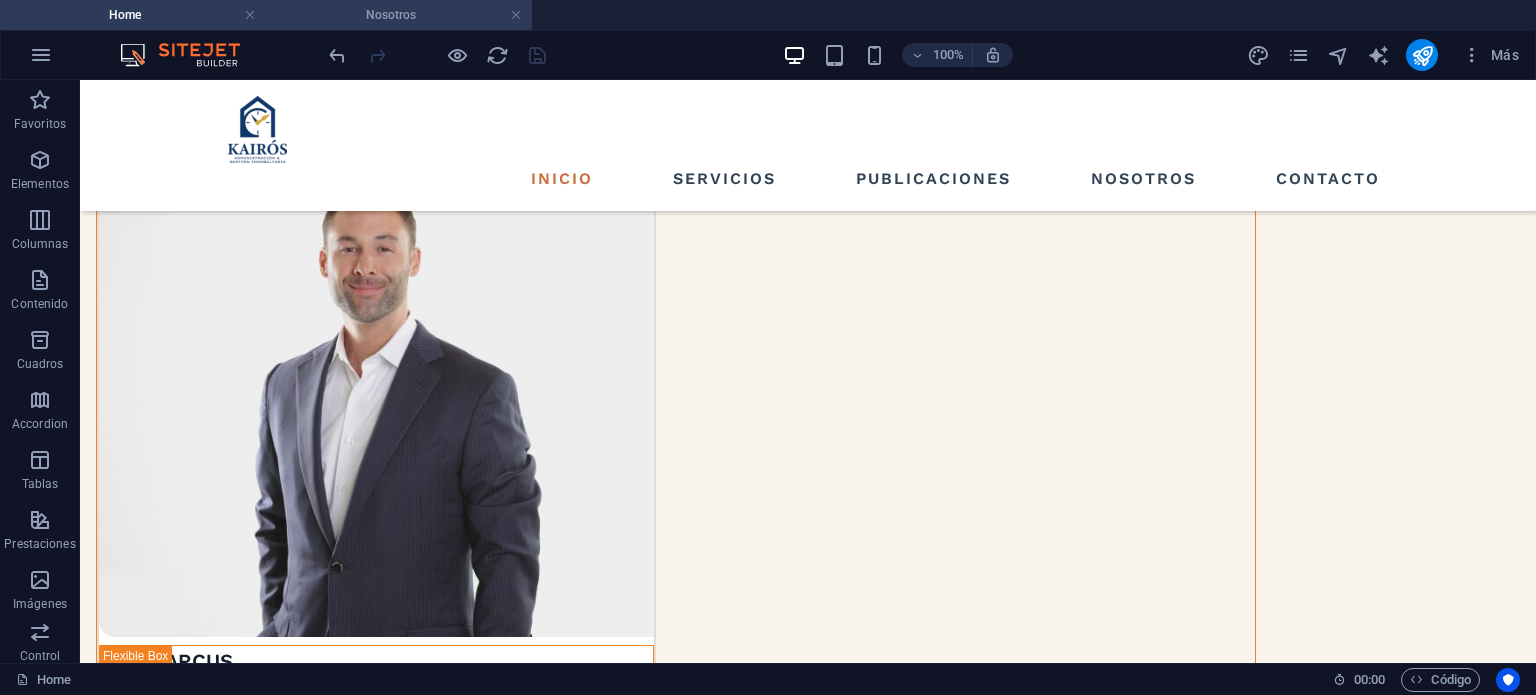scroll, scrollTop: 0, scrollLeft: 0, axis: both 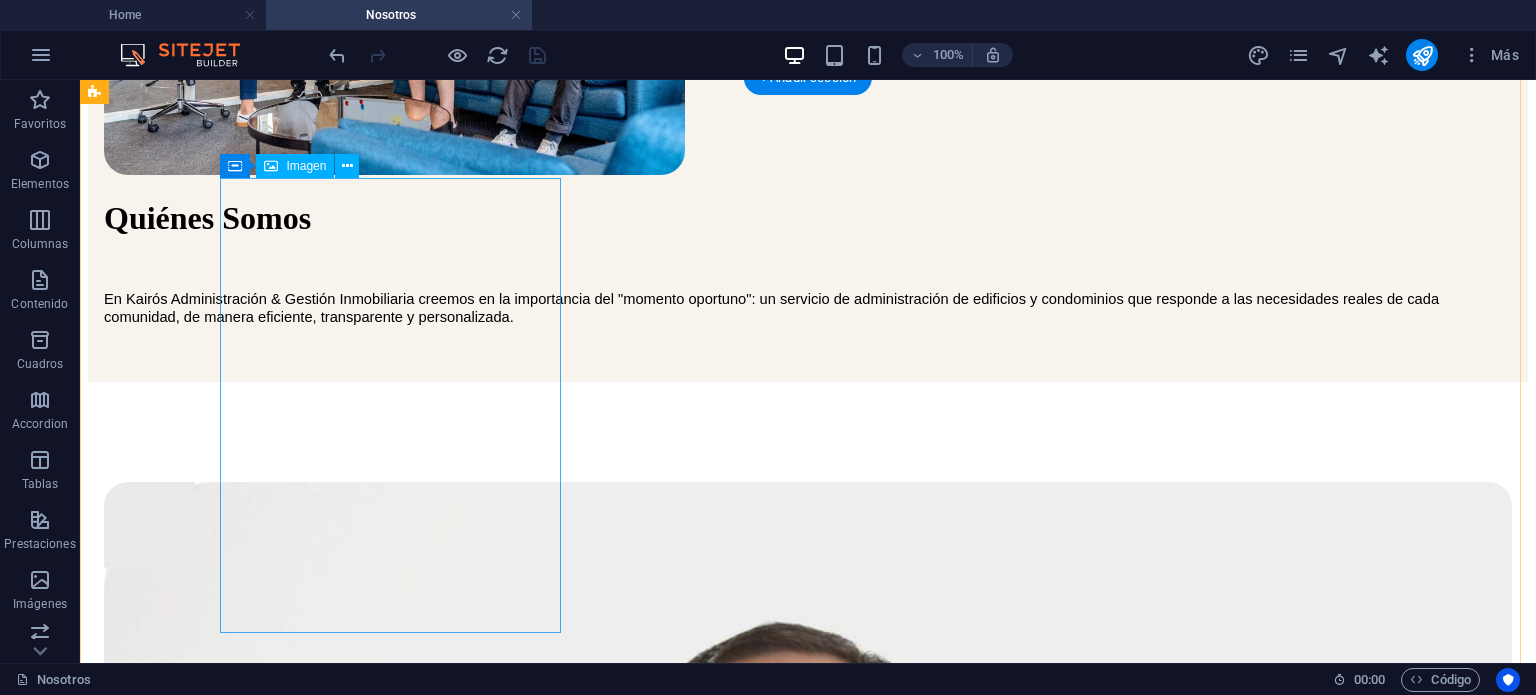 click at bounding box center [808, 1422] 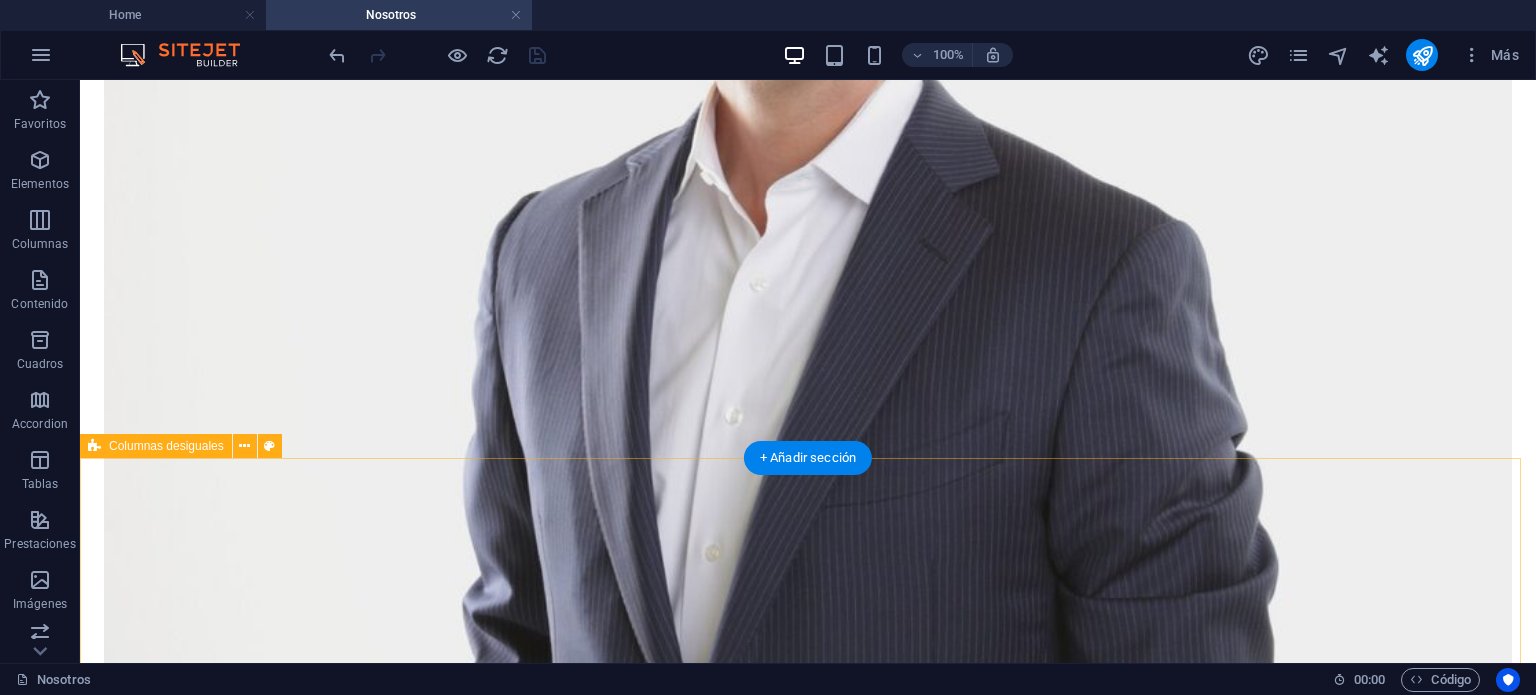 scroll, scrollTop: 1182, scrollLeft: 0, axis: vertical 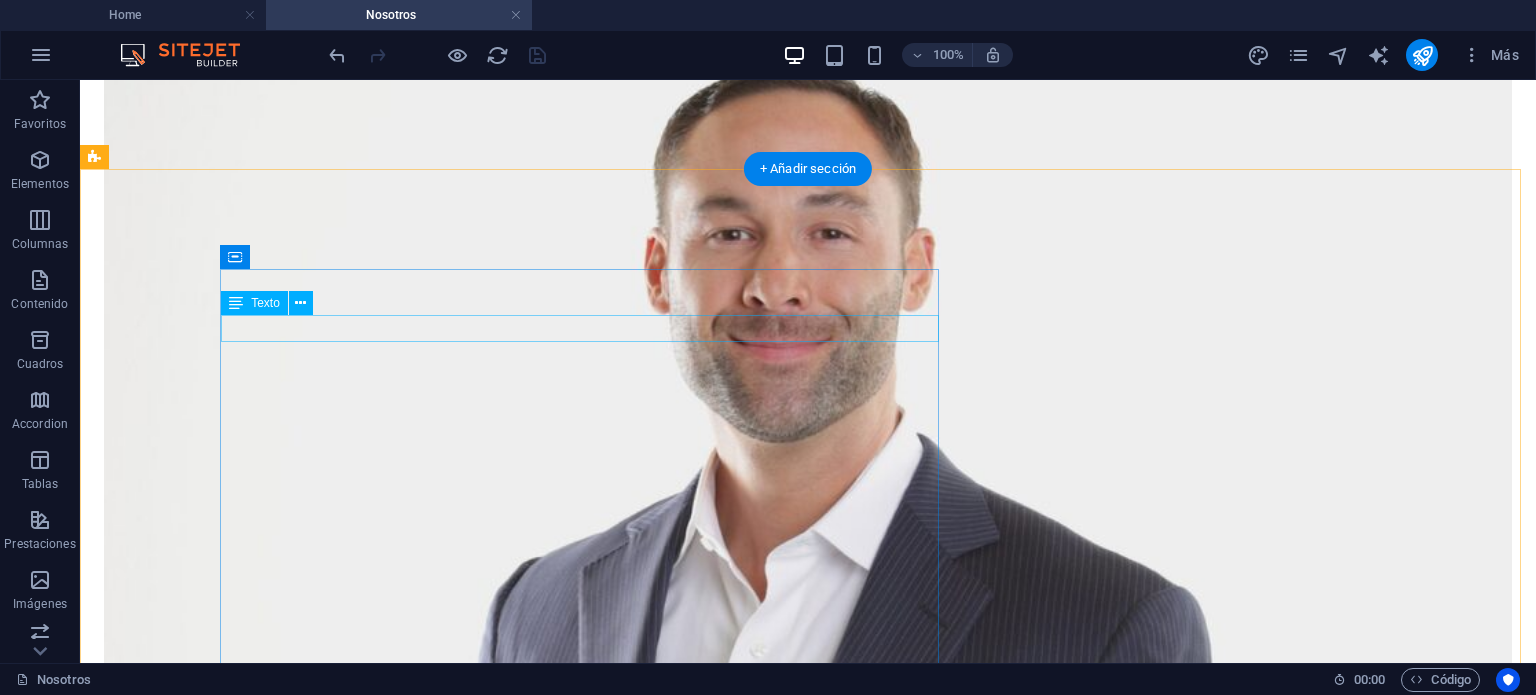 click on "CO-FOUNDER AND CREATIVE DIRECTOR" at bounding box center (808, 2206) 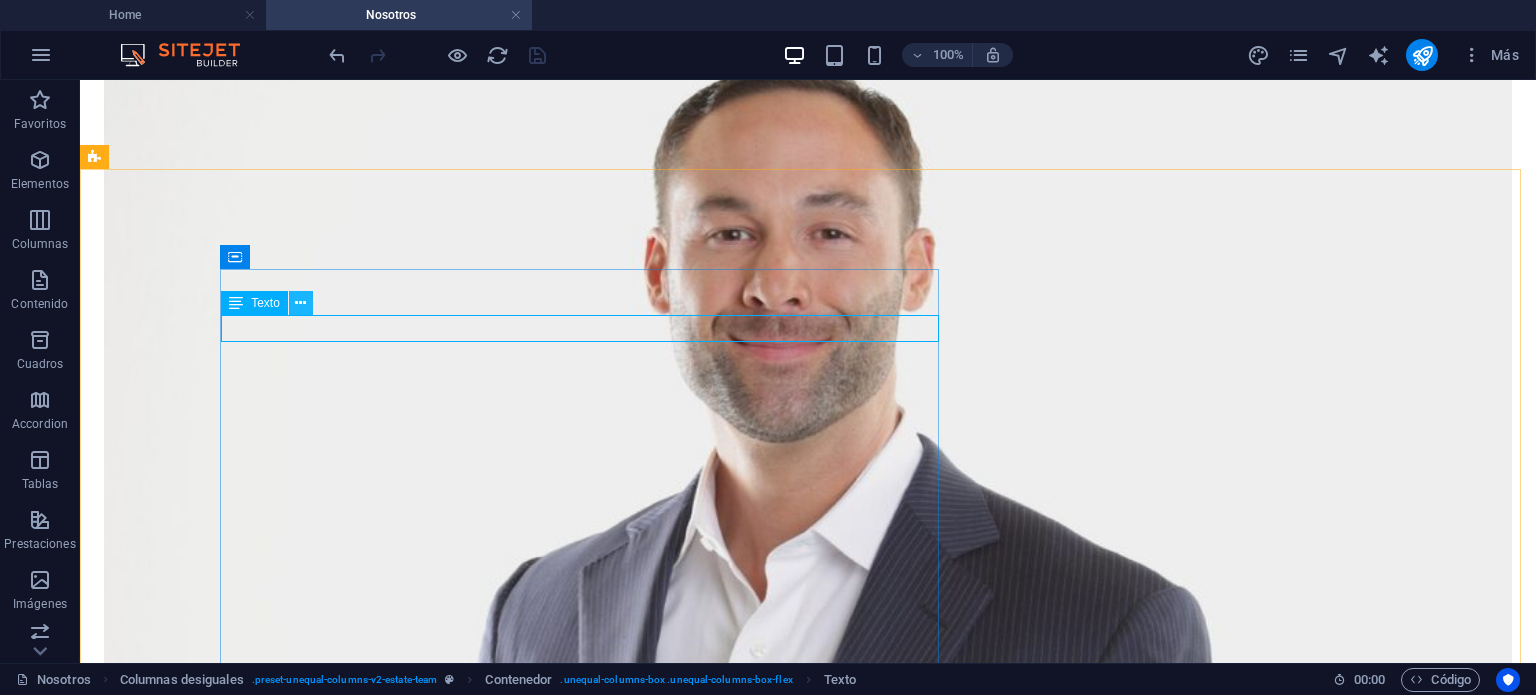 click at bounding box center [300, 303] 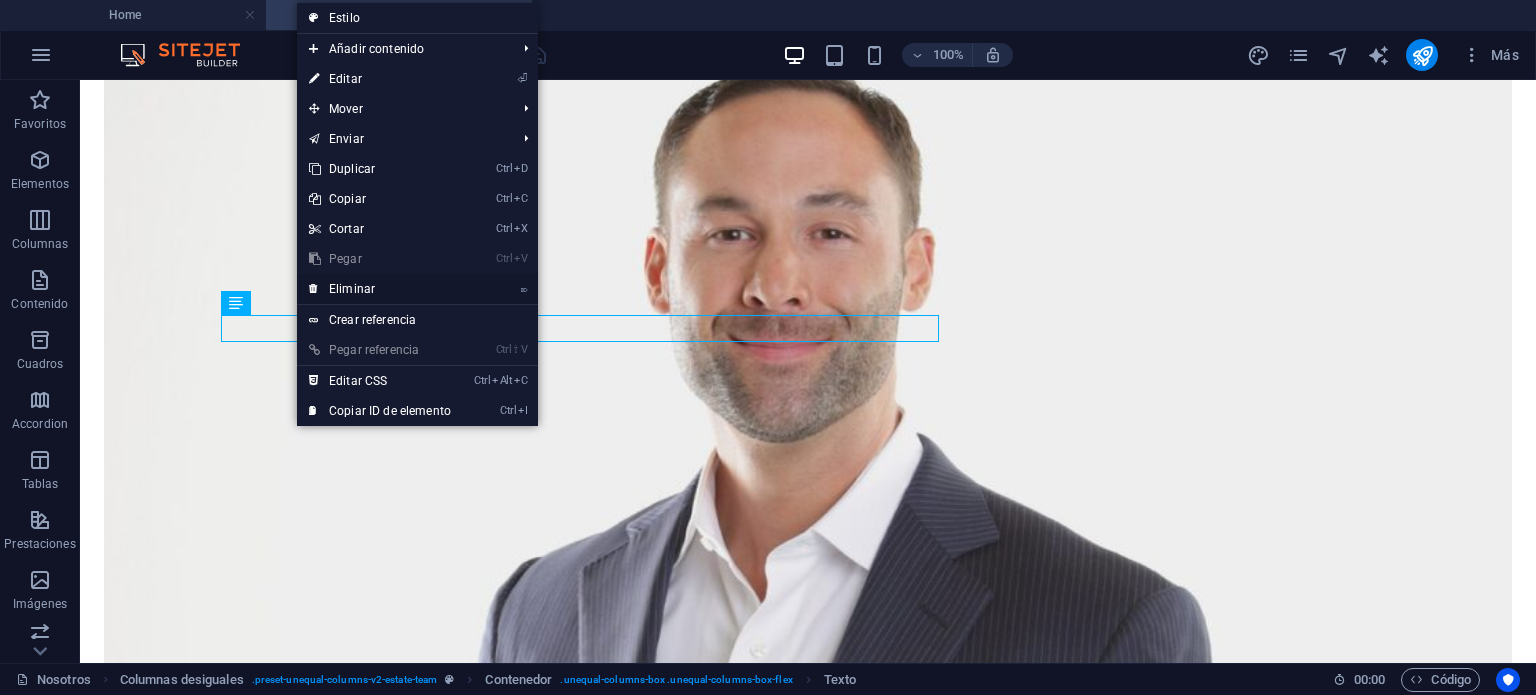 click on "⌦  Eliminar" at bounding box center (380, 289) 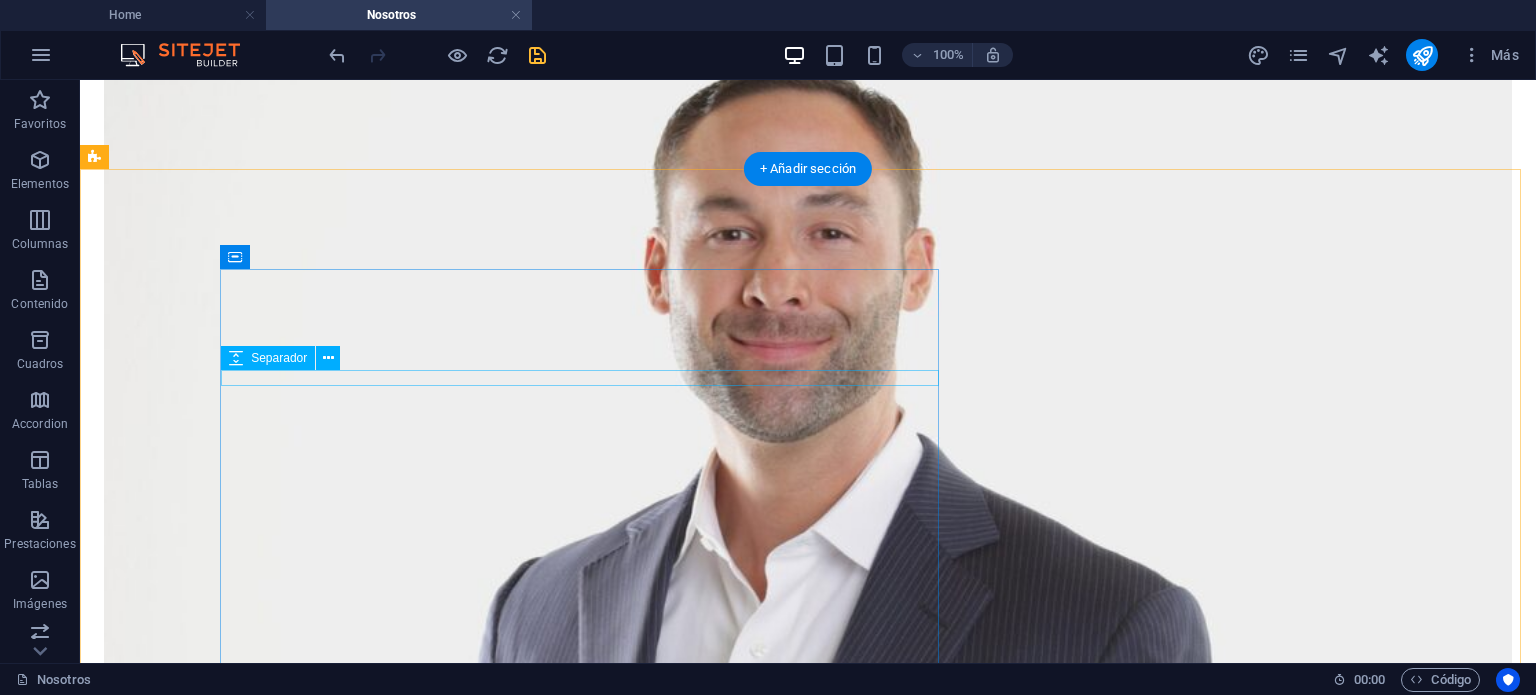 click on "[FIRST] [LAST]" at bounding box center (808, 2214) 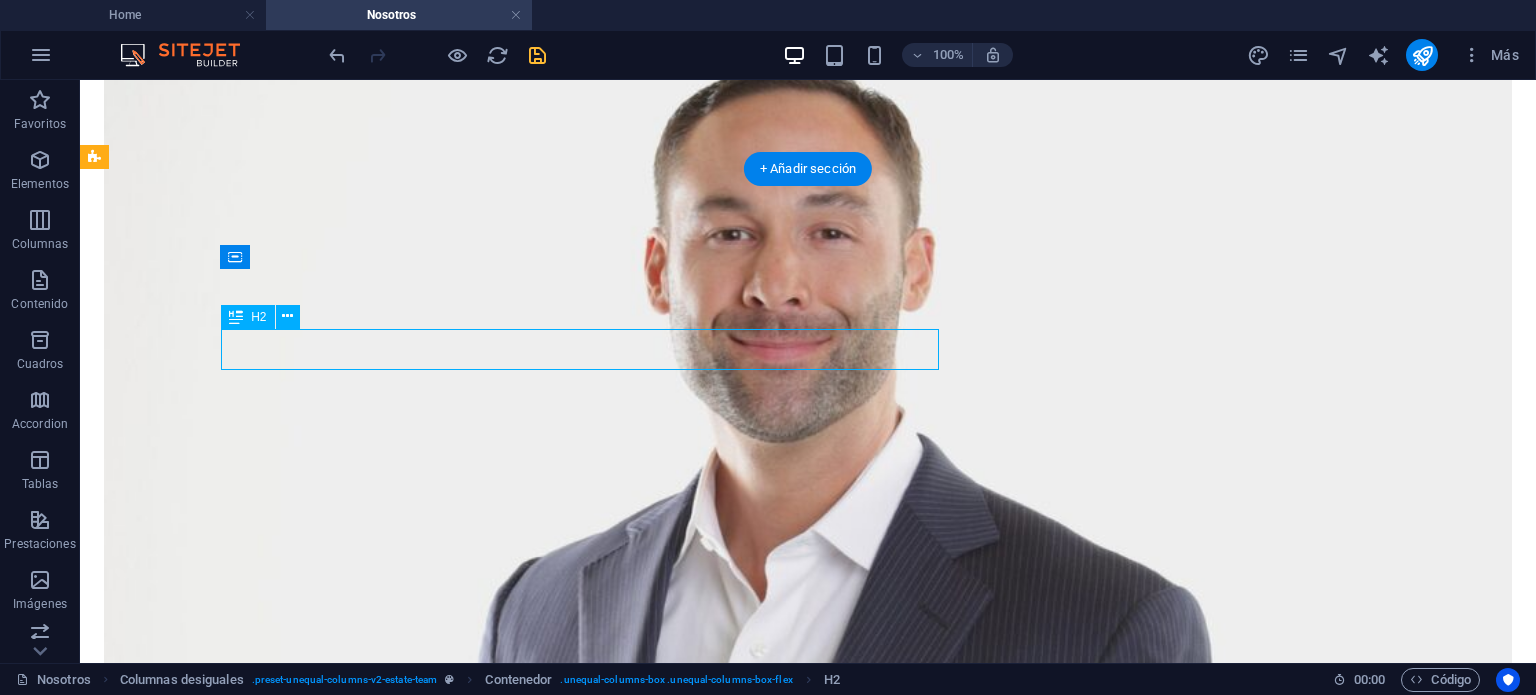 click on "[FIRST] [LAST]" at bounding box center (808, 2214) 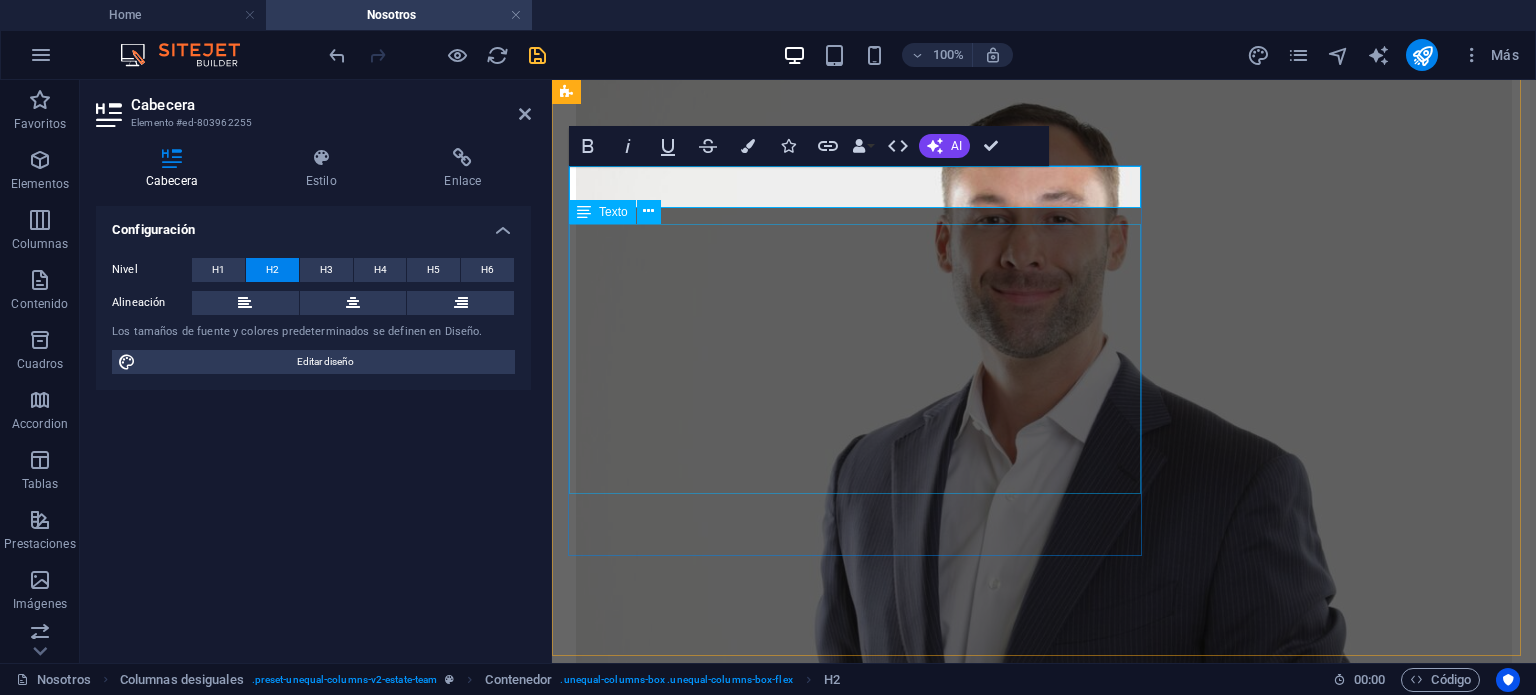 type 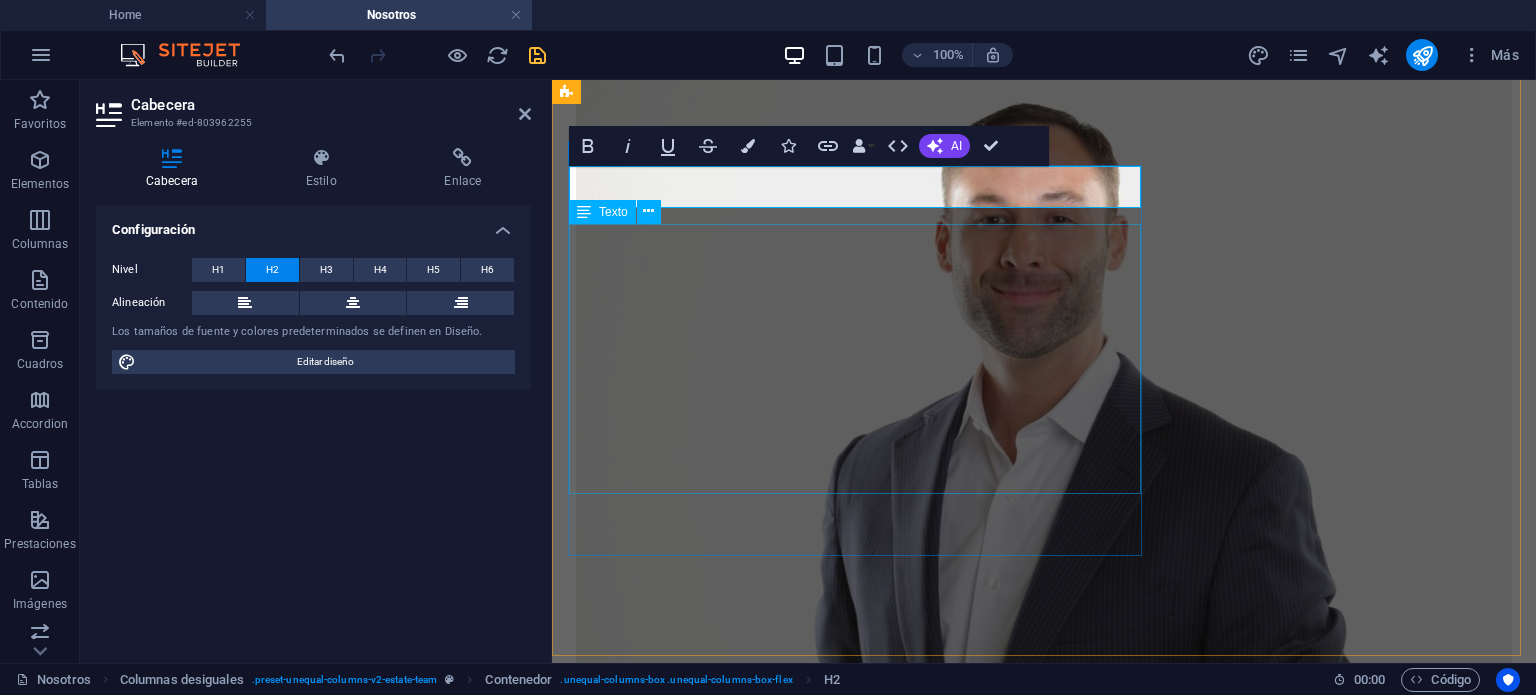 click on "At vero eos et accusamus et iusto odio dignissimos ducimus qui blanditiis praesentium voluptatum deleniti atque corrupti quos dolores et quas molestias excepturi sint occaecati cupiditate non provident. At vero eos et accusamus et iusto odio dignissimos ducimus qui blanditiis praesentium voluptatum deleniti atque corrupti quos dolores et quas molestias excepturi sint occaecati cupiditate non provident. At vero eos et accusamus et iusto odio dignissimos ducimus qui blanditiis praesentium voluptatum deleniti atque corrupti quos dolores." at bounding box center [1044, 1778] 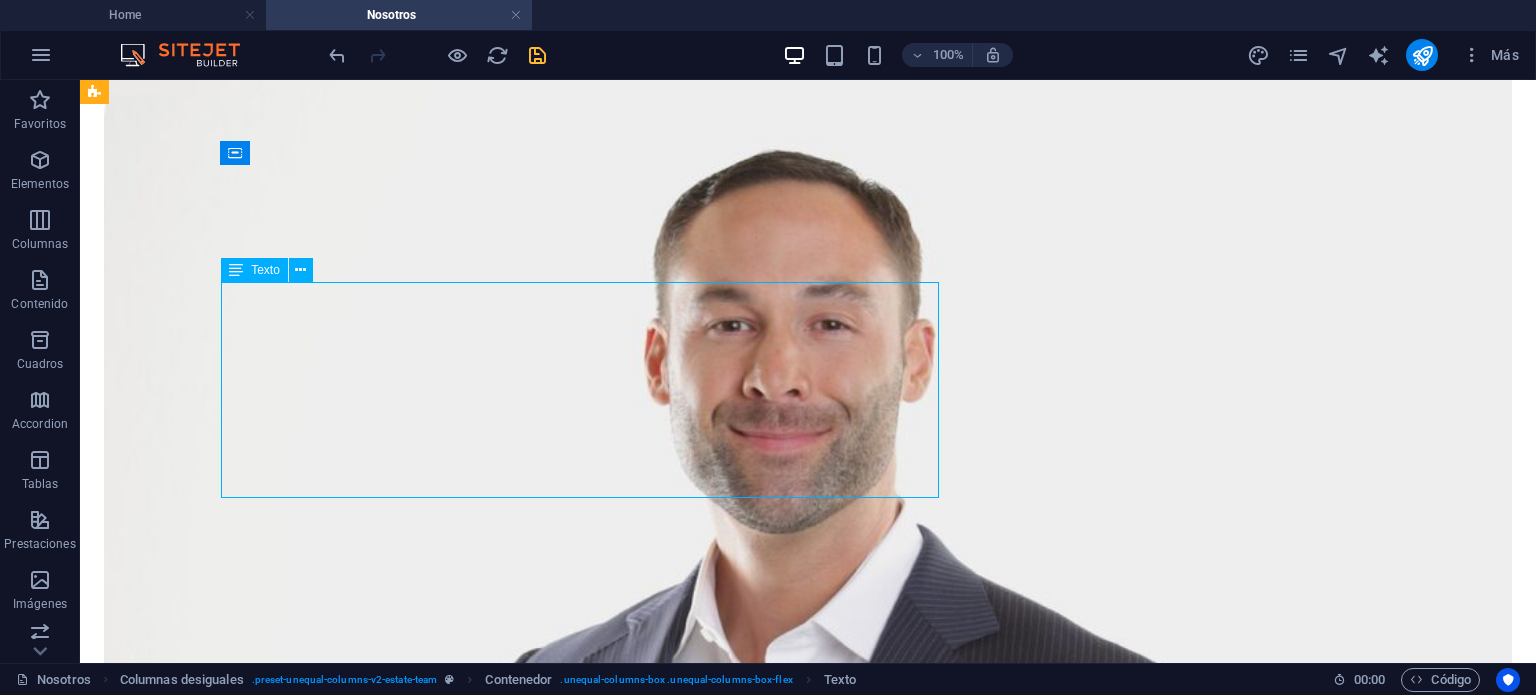 scroll, scrollTop: 1286, scrollLeft: 0, axis: vertical 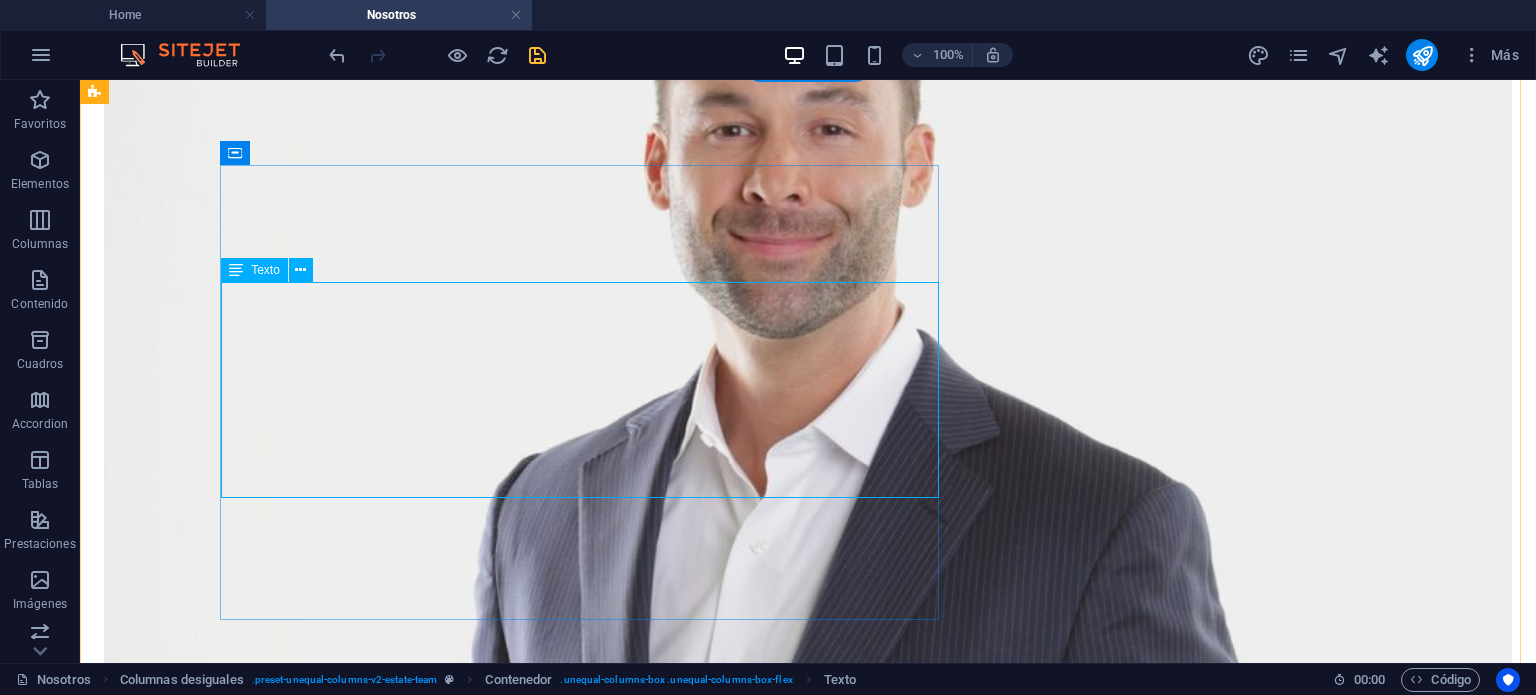 click on "At vero eos et accusamus et iusto odio dignissimos ducimus qui blanditiis praesentium voluptatum deleniti atque corrupti quos dolores et quas molestias excepturi sint occaecati cupiditate non provident. At vero eos et accusamus et iusto odio dignissimos ducimus qui blanditiis praesentium voluptatum deleniti atque corrupti quos dolores et quas molestias excepturi sint occaecati cupiditate non provident. At vero eos et accusamus et iusto odio dignissimos ducimus qui blanditiis praesentium voluptatum deleniti atque corrupti quos dolores." at bounding box center [808, 2203] 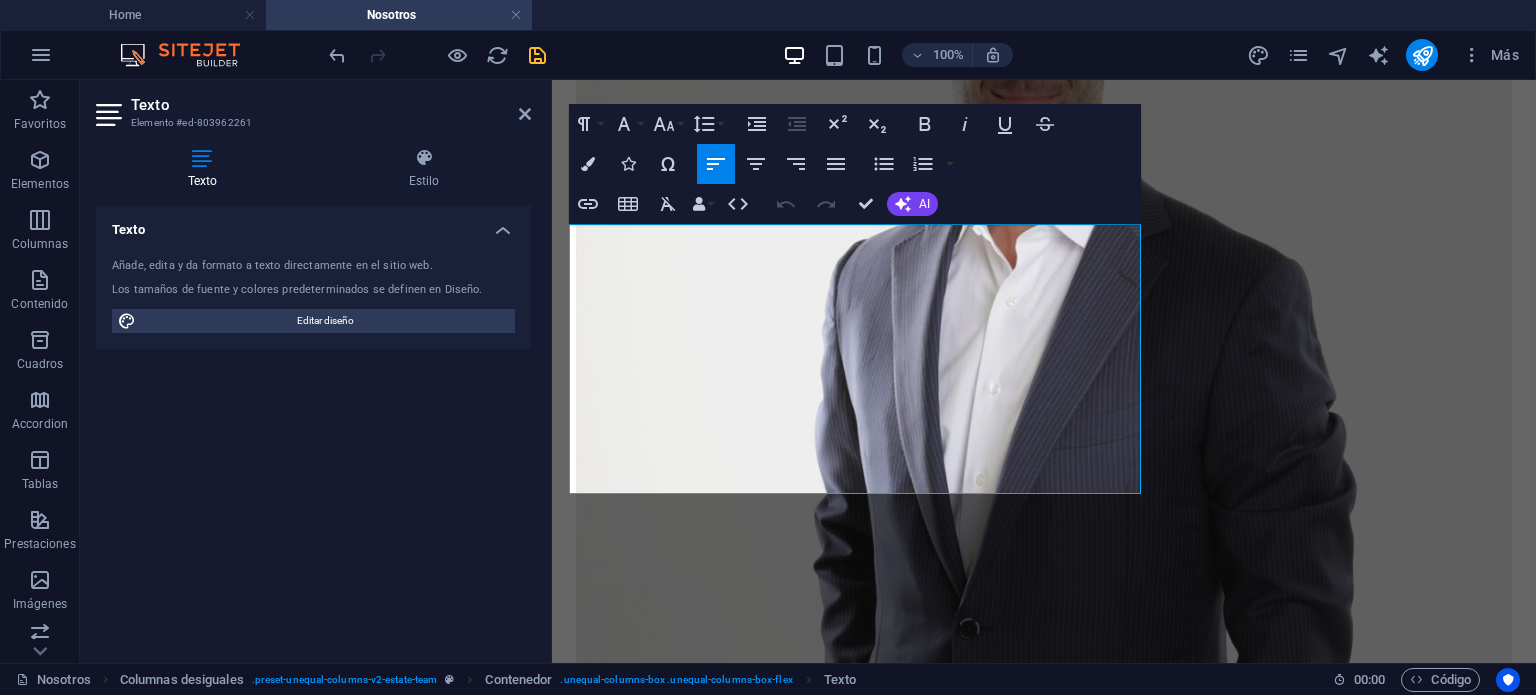 scroll, scrollTop: 1091, scrollLeft: 0, axis: vertical 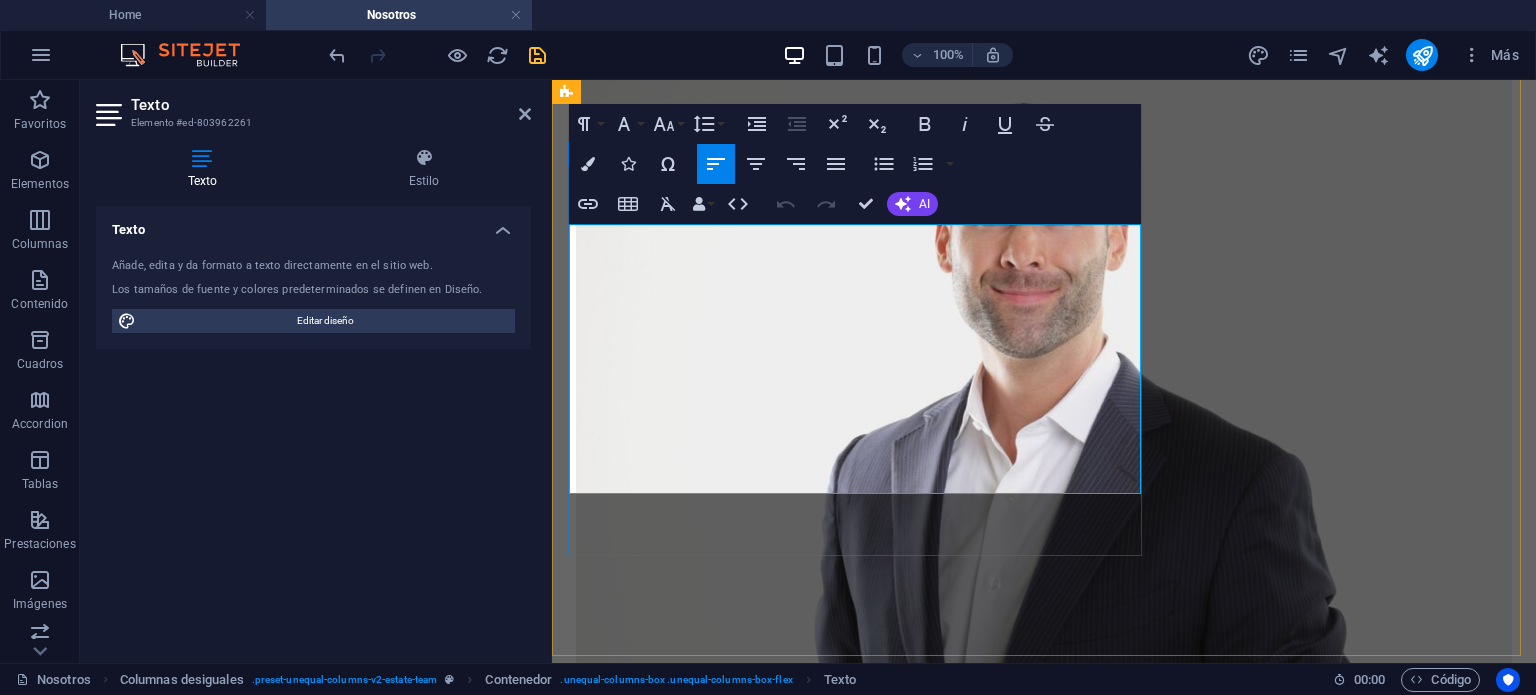click on "At vero eos et accusamus et iusto odio dignissimos ducimus qui blanditiis praesentium voluptatum deleniti atque corrupti quos dolores et quas molestias excepturi sint occaecati cupiditate non provident. At vero eos et accusamus et iusto odio dignissimos ducimus qui blanditiis praesentium voluptatum deleniti atque corrupti quos dolores et quas molestias excepturi sint occaecati cupiditate non provident. At vero eos et accusamus et iusto odio dignissimos ducimus qui blanditiis praesentium voluptatum deleniti atque corrupti quos dolores." at bounding box center [1044, 1778] 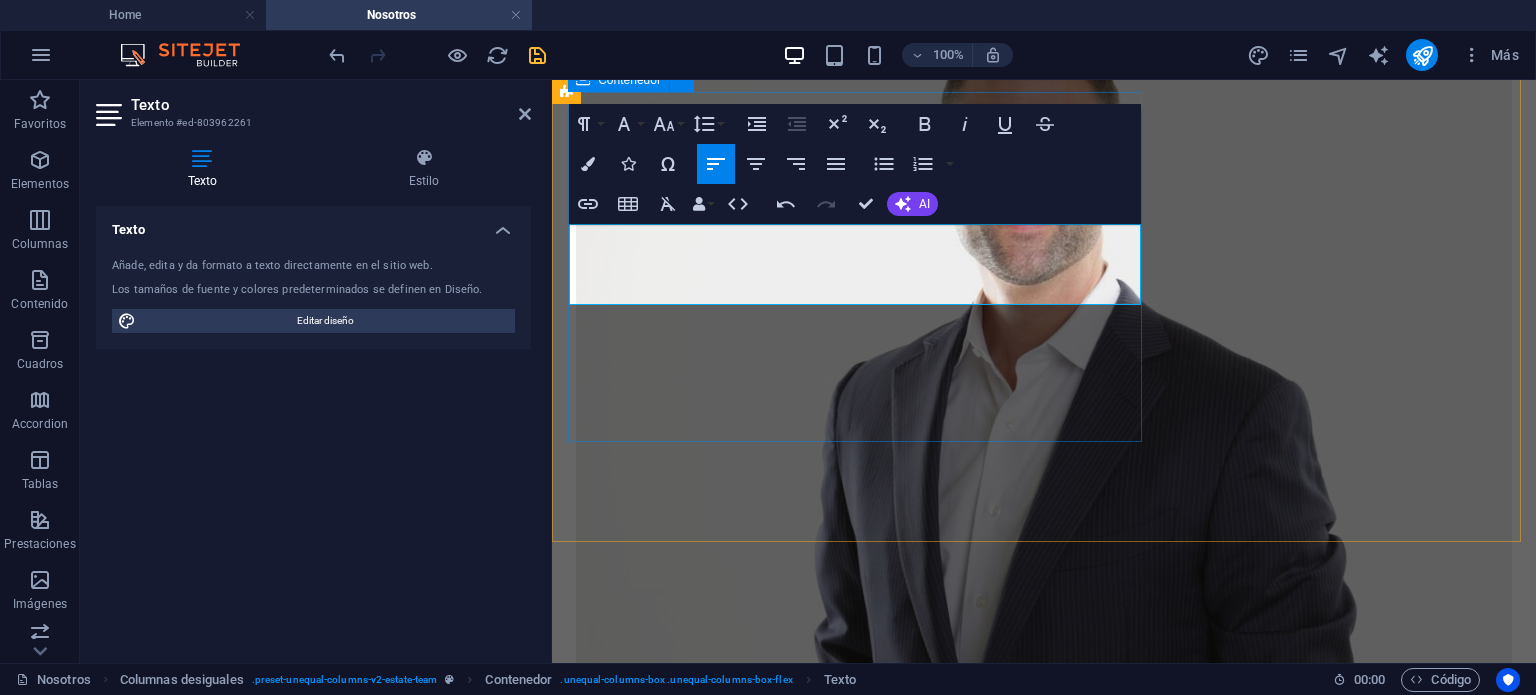 scroll, scrollTop: 1091, scrollLeft: 0, axis: vertical 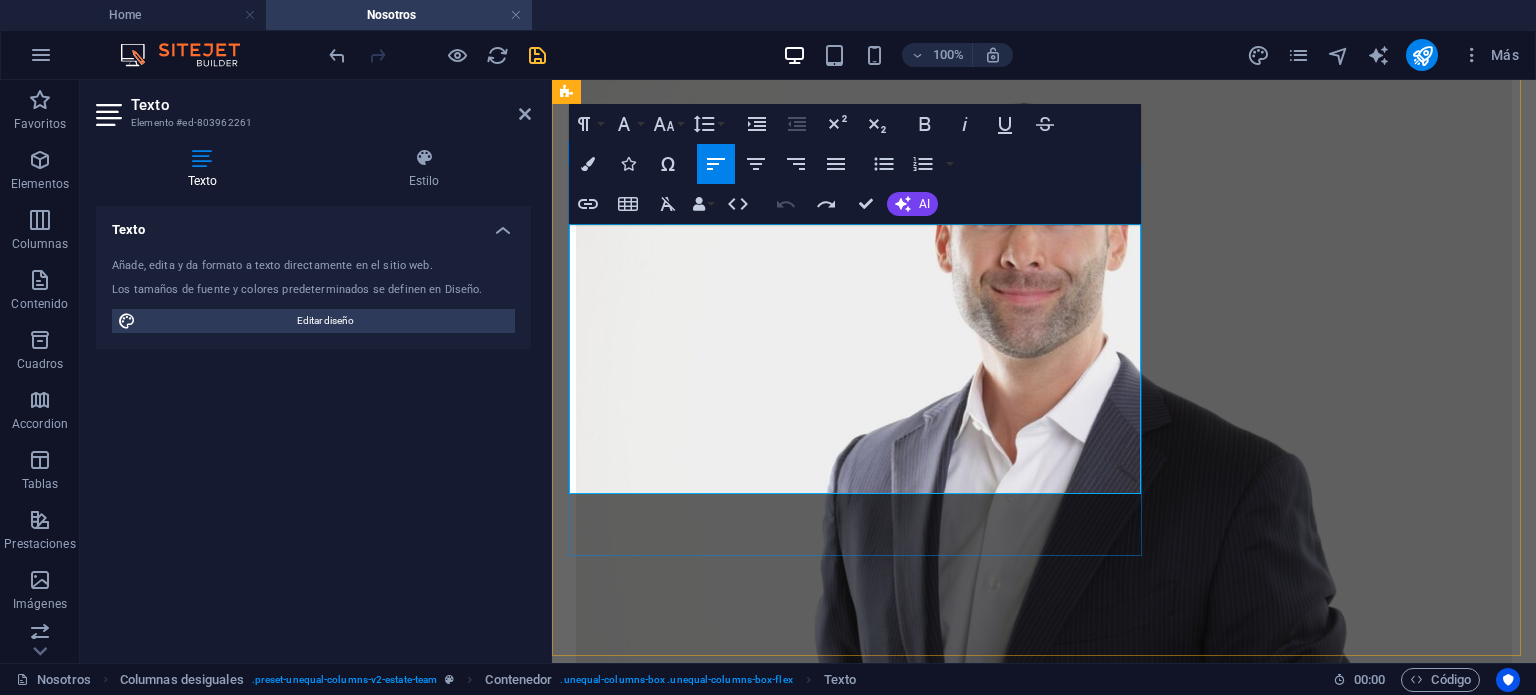 click on "At vero eos et accusamus et iusto odio dignissimos ducimus qui blanditiis praesentium voluptatum deleniti atque corrupti quos dolores et quas molestias excepturi sint occaecati cupiditate non provident. At vero eos et accusamus et iusto odio dignissimos ducimus qui blanditiis praesentium voluptatum deleniti atque corrupti quos dolores et quas molestias excepturi sint occaecati cupiditate non provident. At vero eos et accusamus et iusto odio dignissimos ducimus qui blanditiis praesentium voluptatum deleniti atque corrupti quos dolores." at bounding box center [1044, 1778] 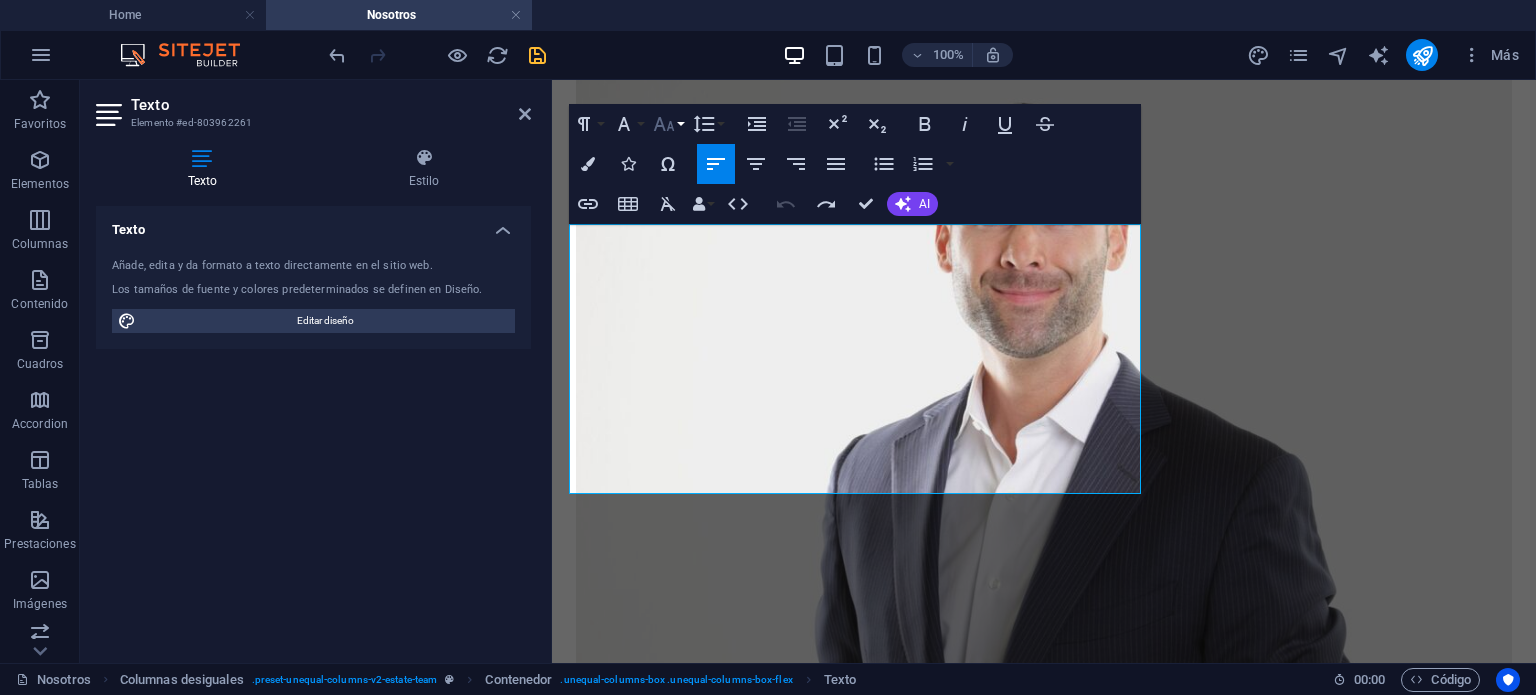 click 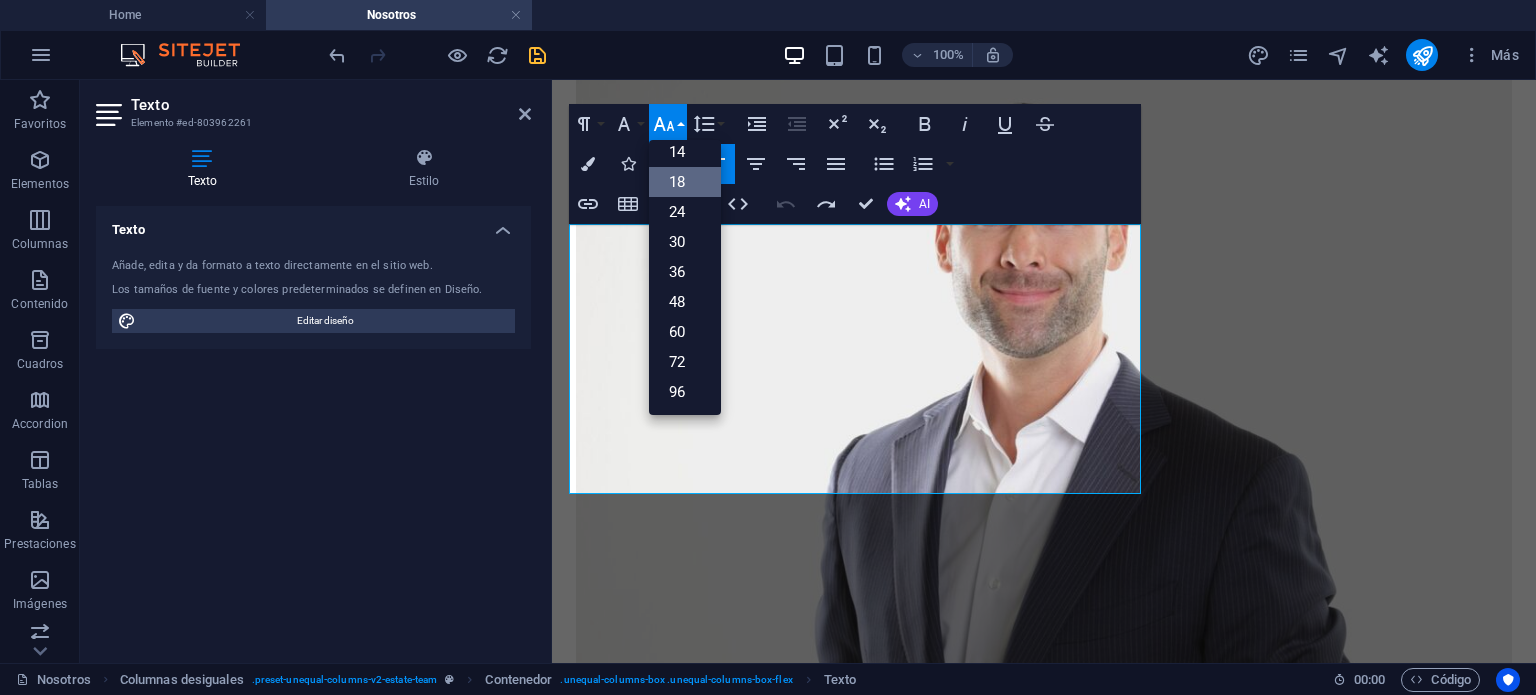 scroll, scrollTop: 160, scrollLeft: 0, axis: vertical 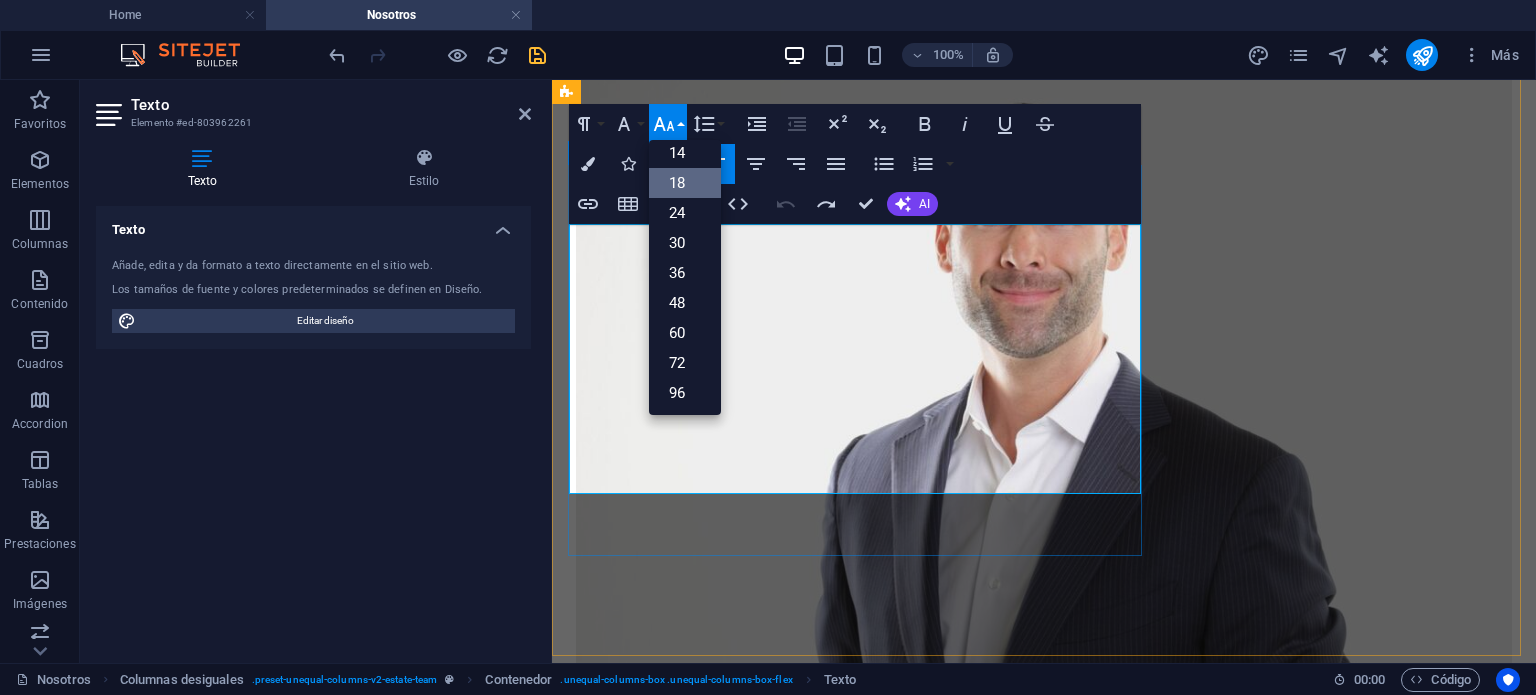 click on "At vero eos et accusamus et iusto odio dignissimos ducimus qui blanditiis praesentium voluptatum deleniti atque corrupti quos dolores et quas molestias excepturi sint occaecati cupiditate non provident. At vero eos et accusamus et iusto odio dignissimos ducimus qui blanditiis praesentium voluptatum deleniti atque corrupti quos dolores et quas molestias excepturi sint occaecati cupiditate non provident. At vero eos et accusamus et iusto odio dignissimos ducimus qui blanditiis praesentium voluptatum deleniti atque corrupti quos dolores." at bounding box center [1044, 1778] 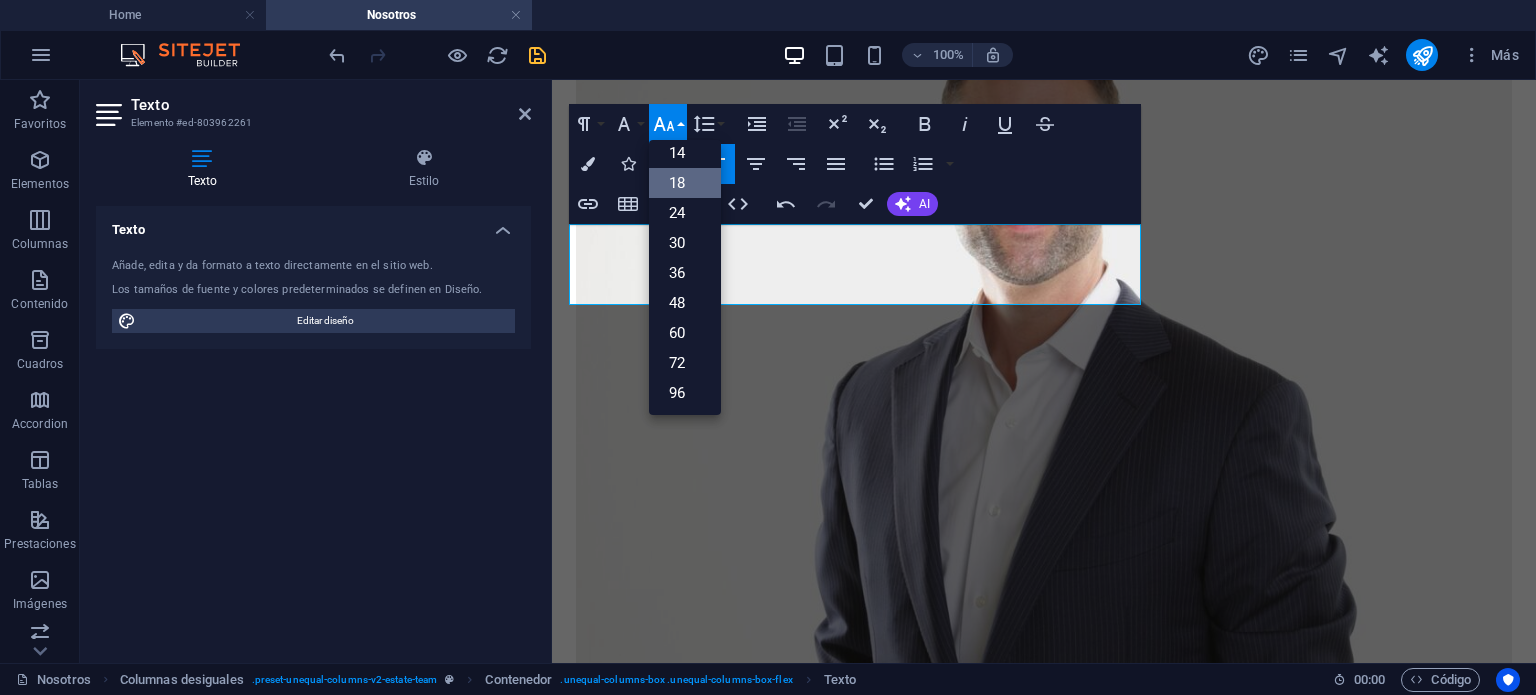 drag, startPoint x: 812, startPoint y: 284, endPoint x: 527, endPoint y: 236, distance: 289.01385 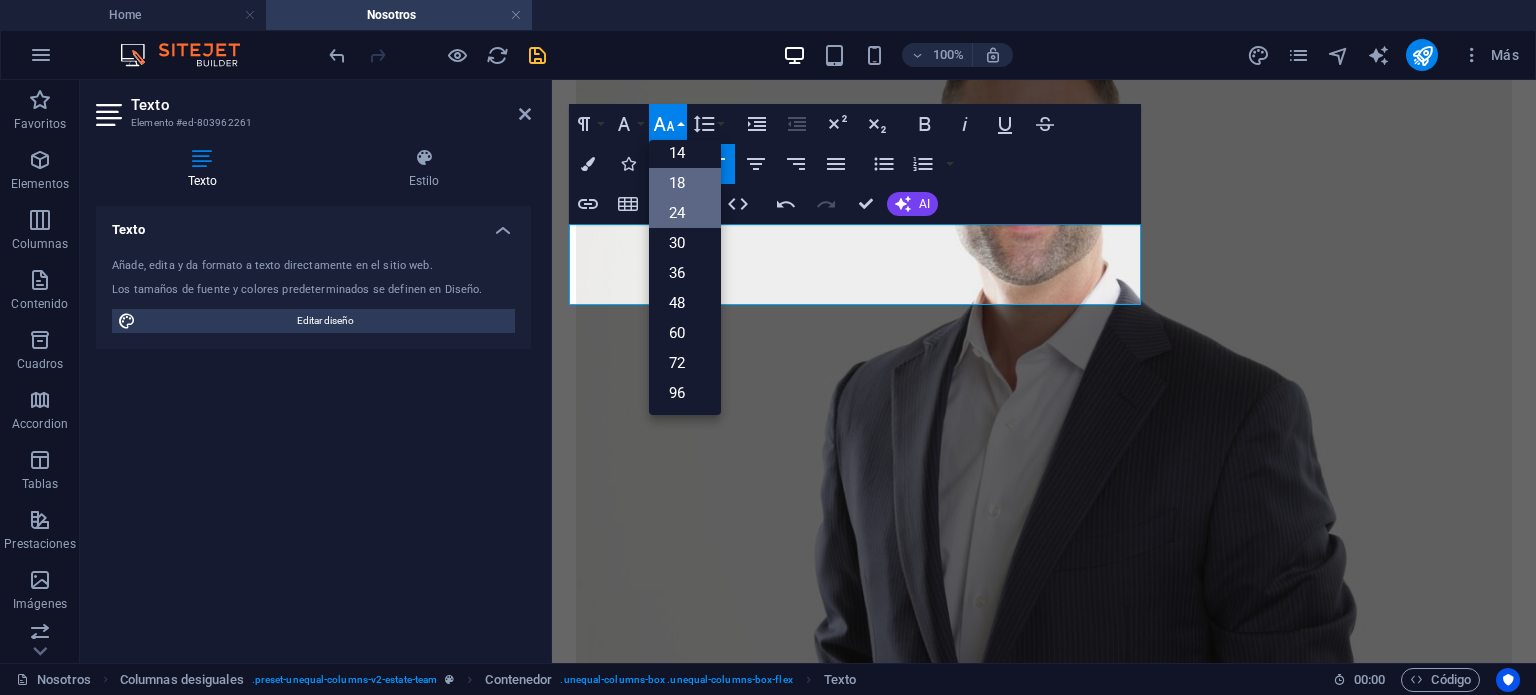 click on "24" at bounding box center (685, 213) 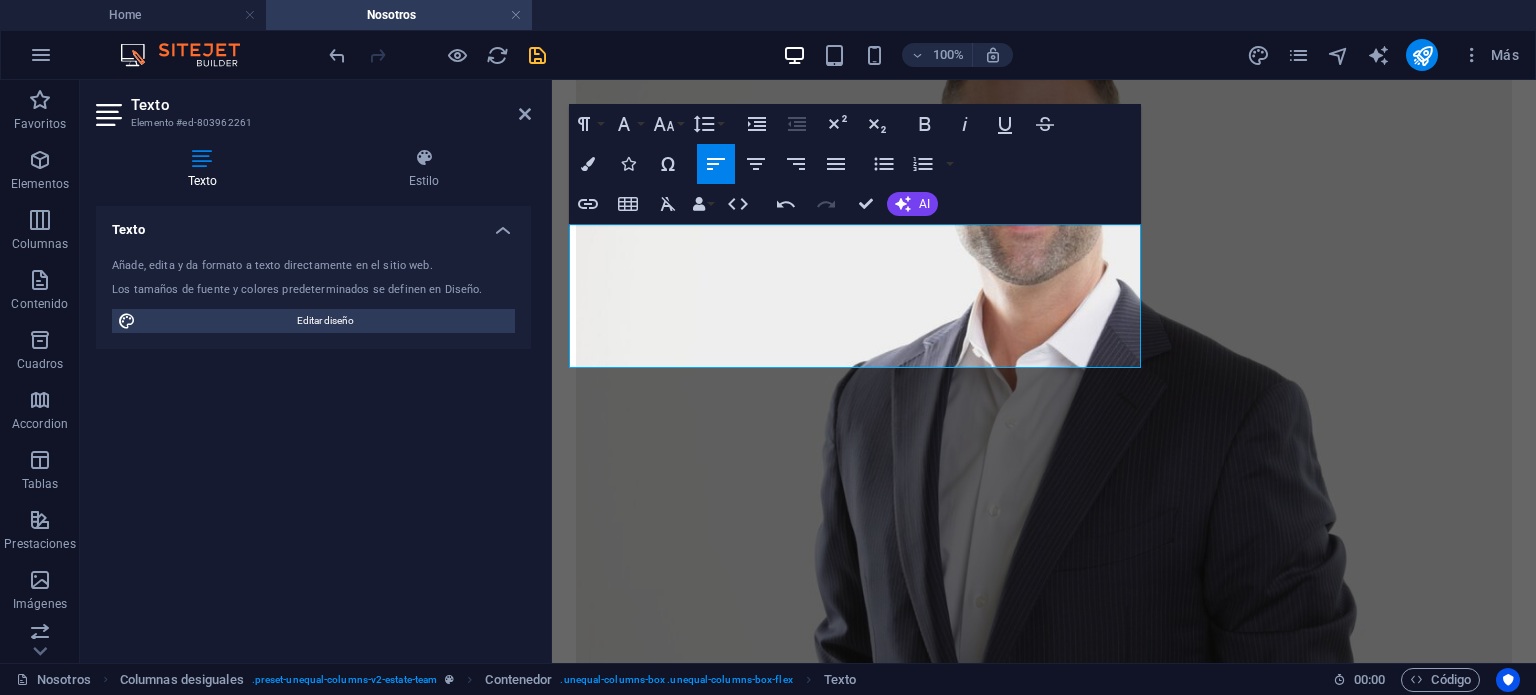 scroll, scrollTop: 1133, scrollLeft: 0, axis: vertical 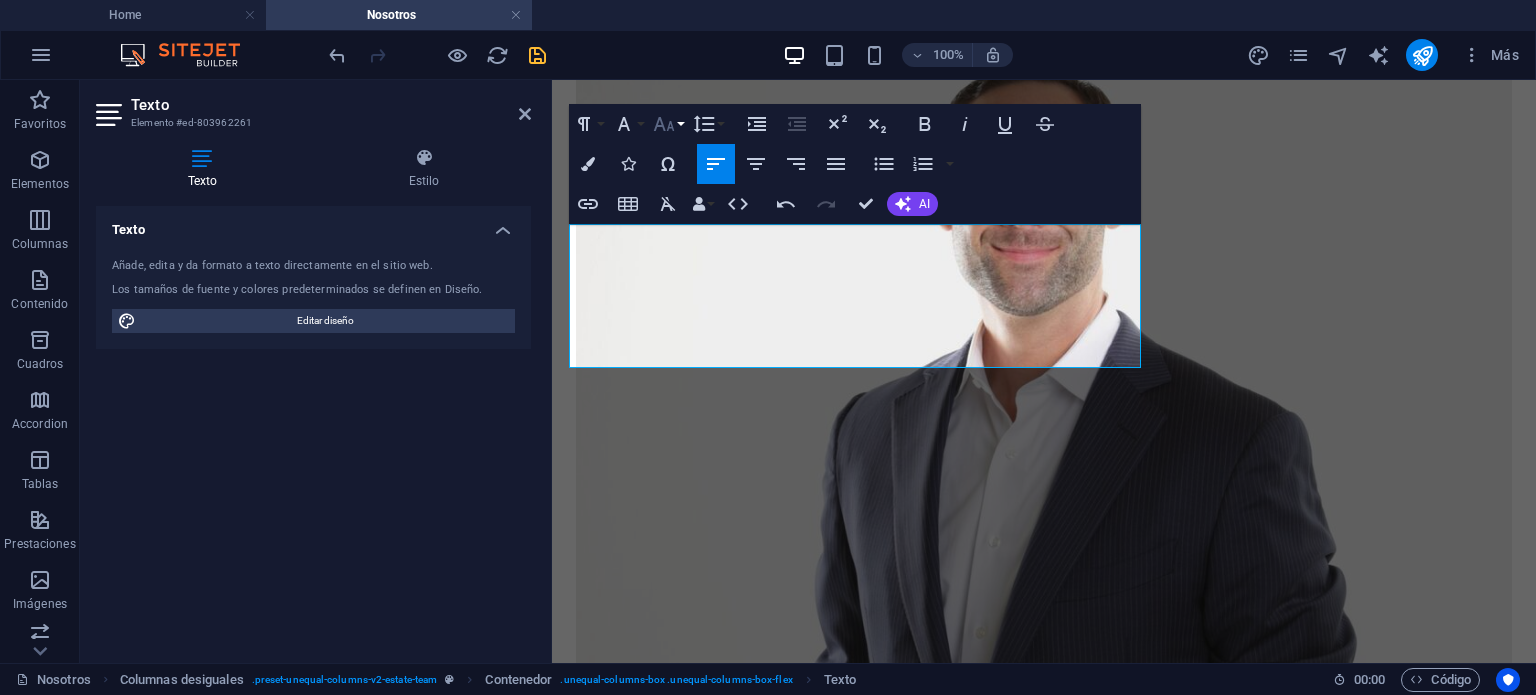 click 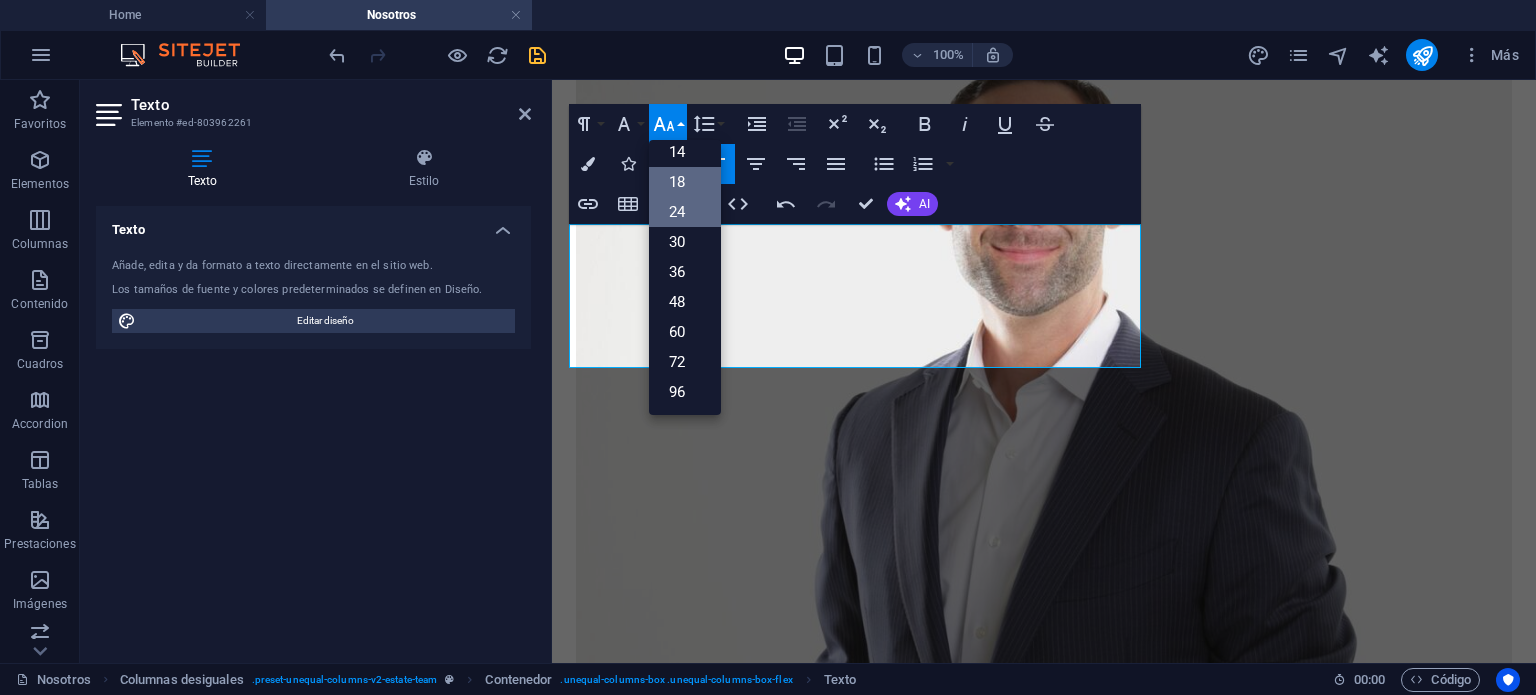 scroll, scrollTop: 160, scrollLeft: 0, axis: vertical 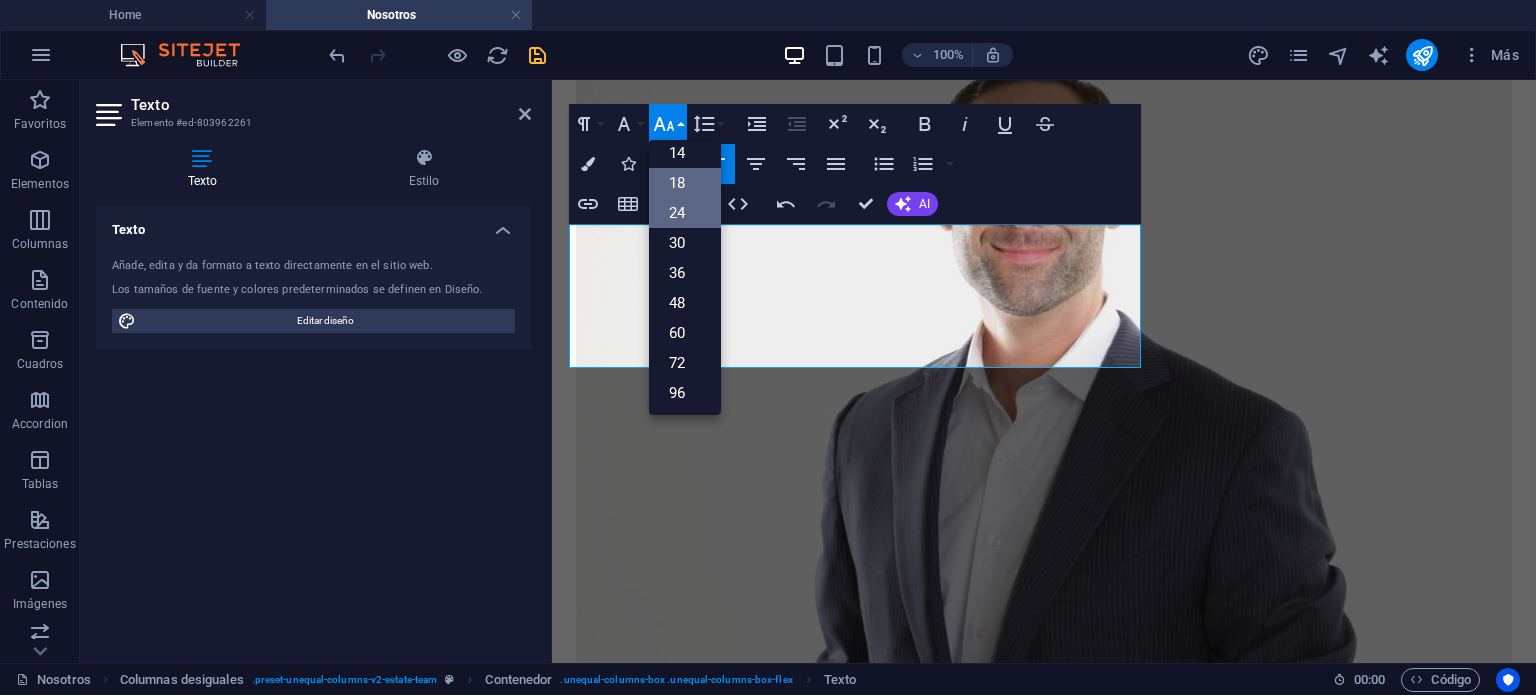 click on "18" at bounding box center [685, 183] 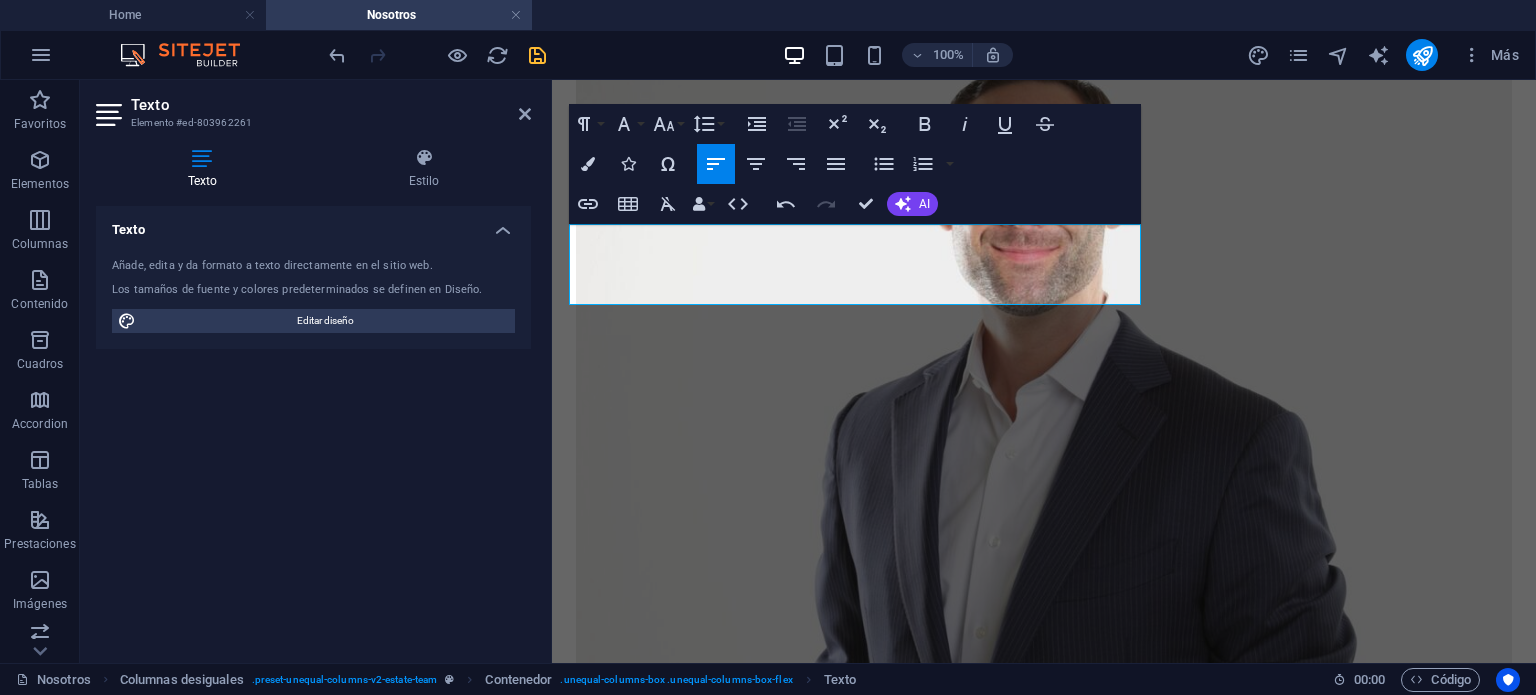 scroll, scrollTop: 1164, scrollLeft: 0, axis: vertical 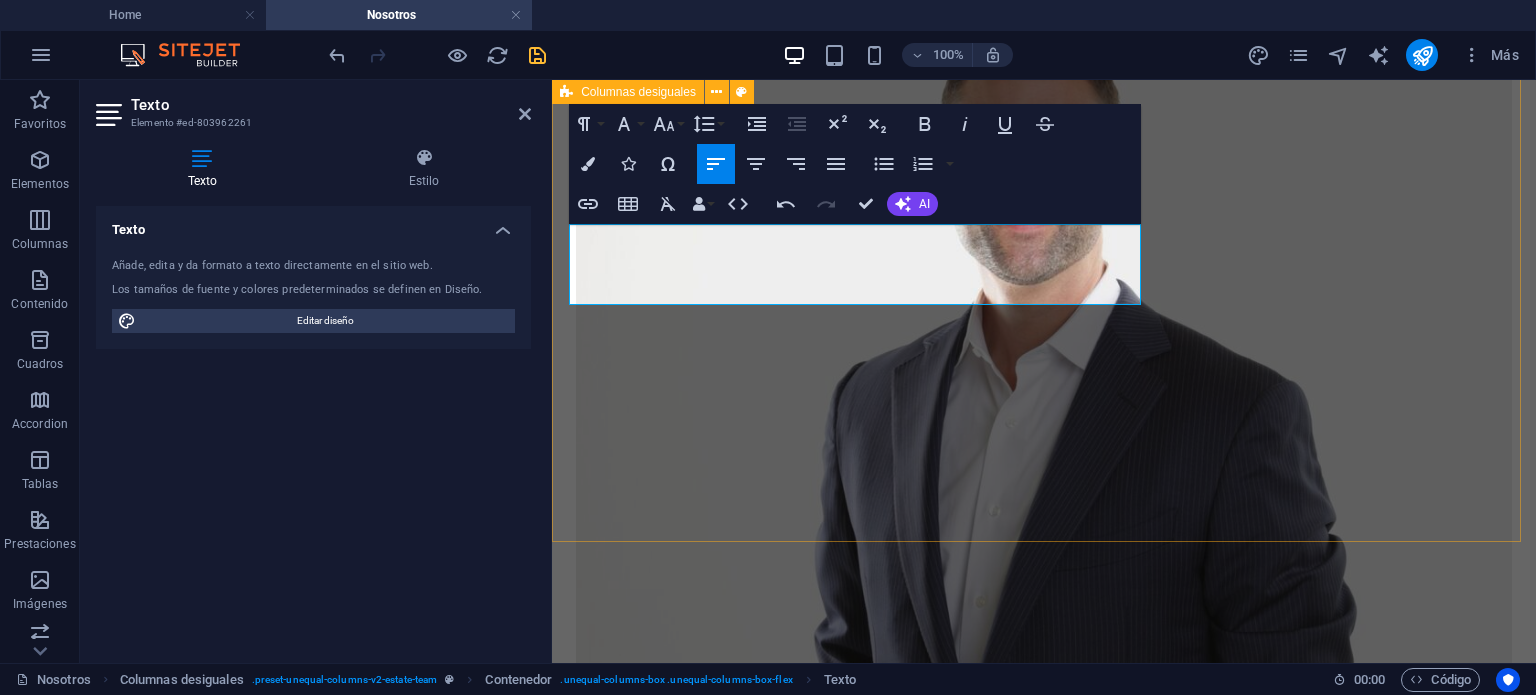 click on "Visión Nuestra visión es ser reconocidos como líderes en la administración inmobiliaria, destacándonos por la innovación, la calidad en el servicio y la formación de comunidades sólidas y participativas." at bounding box center (1044, 4485) 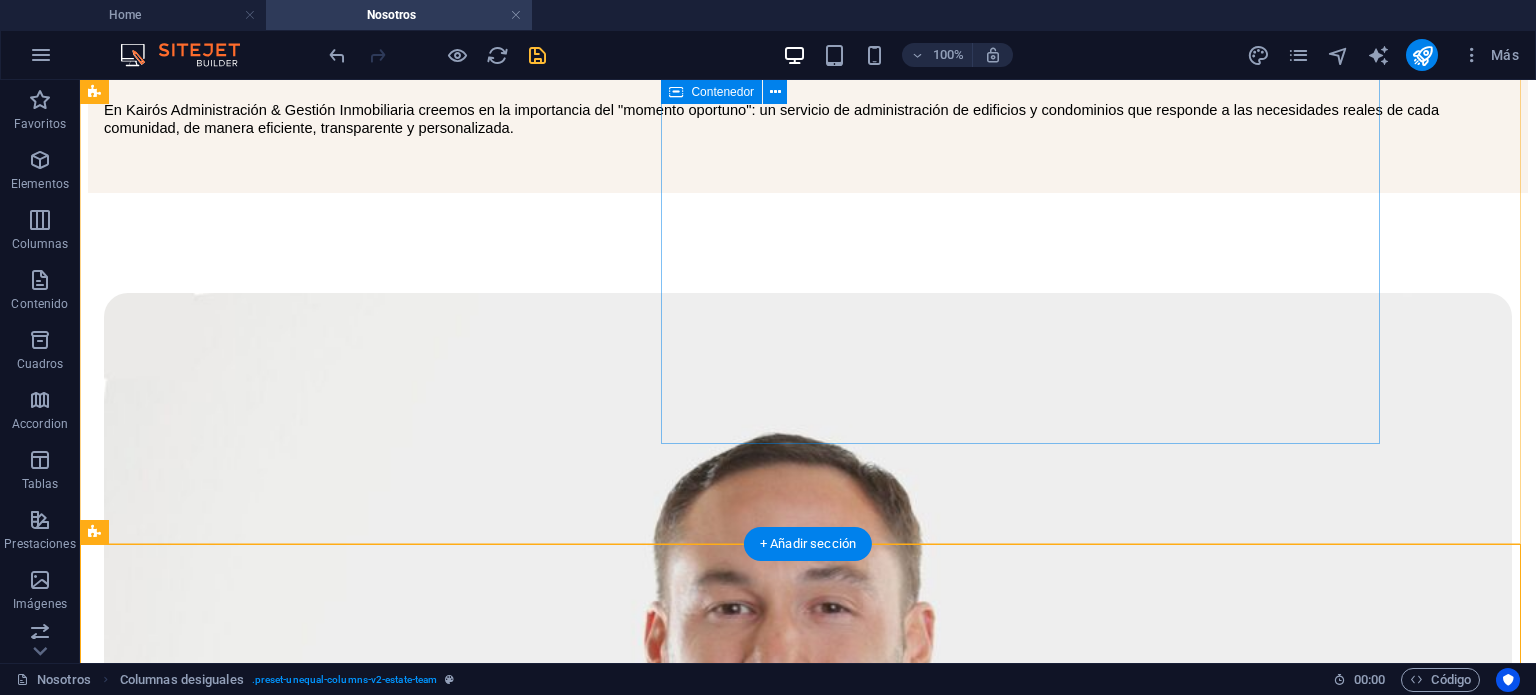 scroll, scrollTop: 805, scrollLeft: 0, axis: vertical 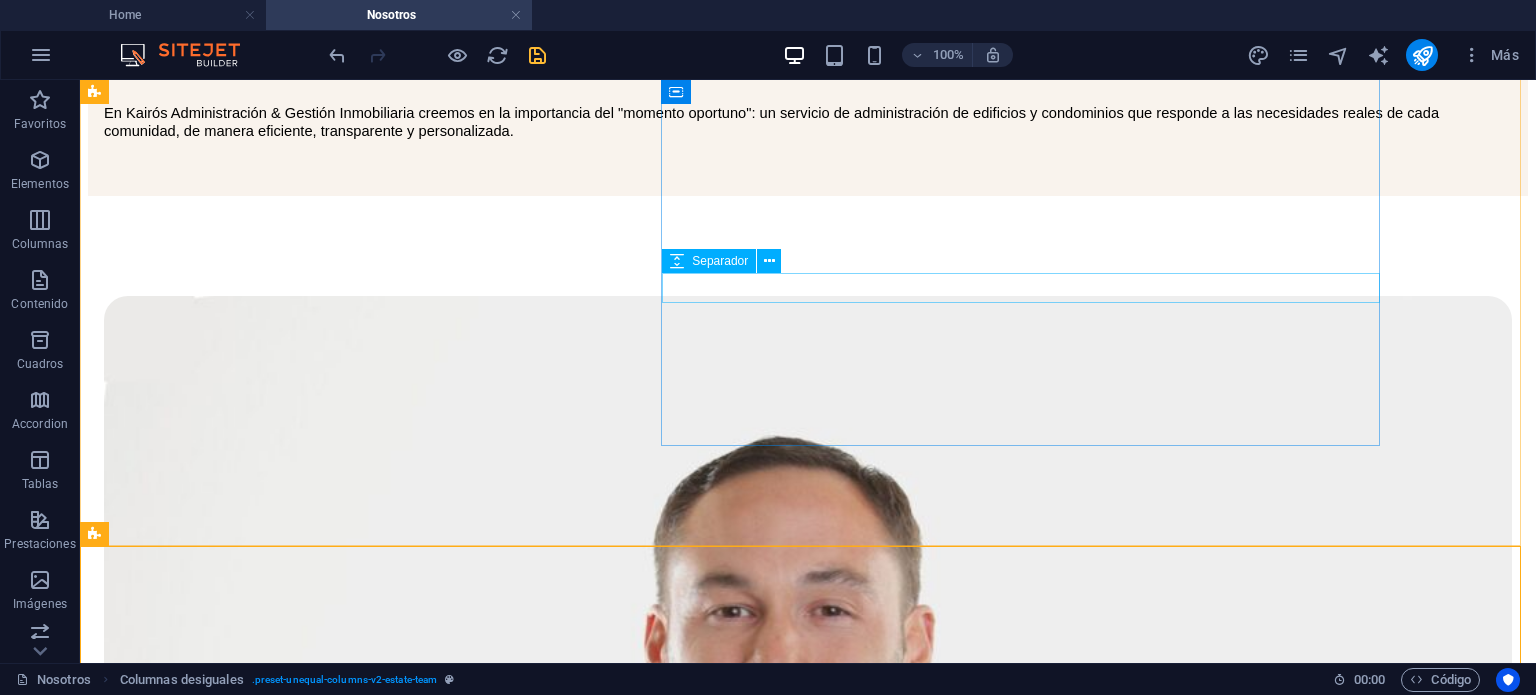 click on "Separador" at bounding box center (709, 261) 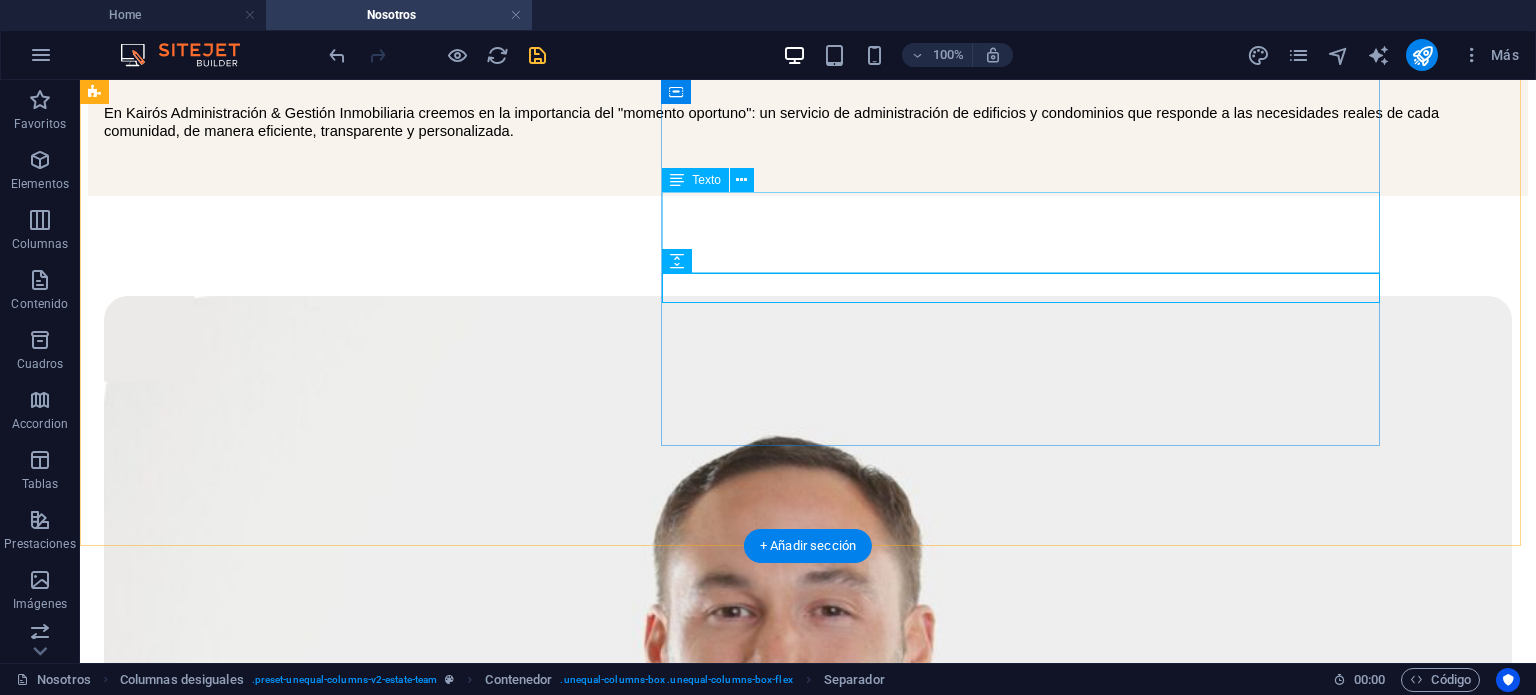 click on "Nuestra misión es brindar un servicio integral de administración, combinando la excelencia operativa con una gestión humana, cercana y comprometida, que fomente comunidades organizadas, responsables y sustentables." at bounding box center (808, 2294) 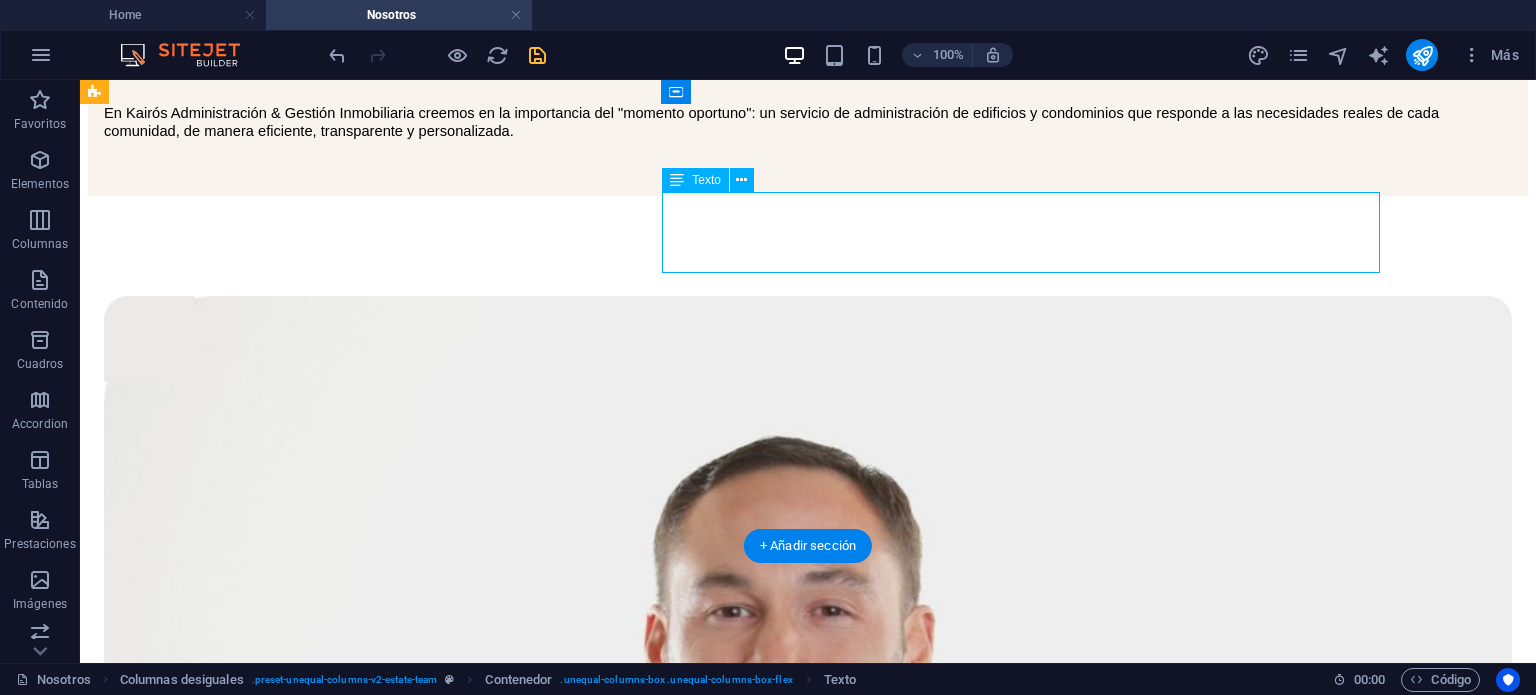 click on "Nuestra misión es brindar un servicio integral de administración, combinando la excelencia operativa con una gestión humana, cercana y comprometida, que fomente comunidades organizadas, responsables y sustentables." at bounding box center (808, 2294) 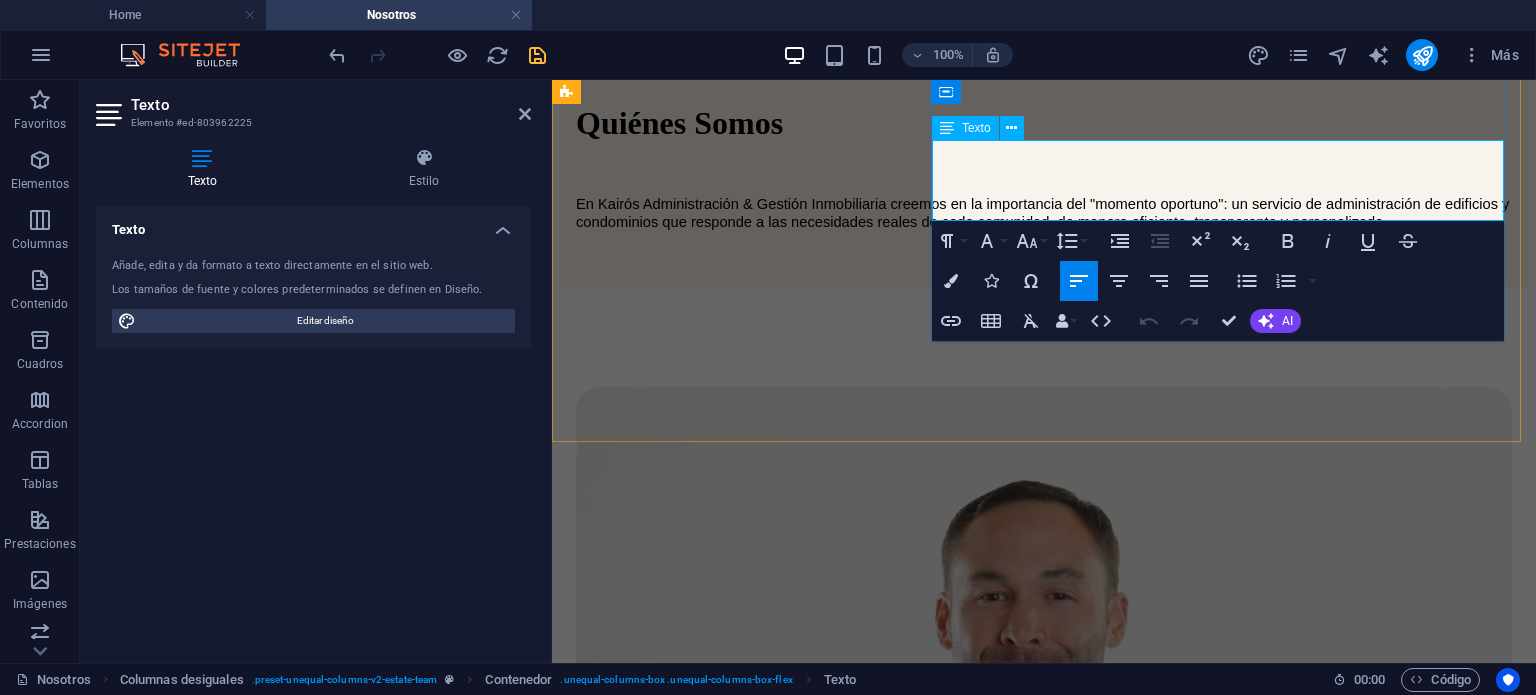 click on "Nuestra misión es brindar un servicio integral de administración, combinando la excelencia operativa con una gestión humana, cercana y comprometida, que fomente comunidades organizadas, responsables y sustentables." at bounding box center [1023, 1756] 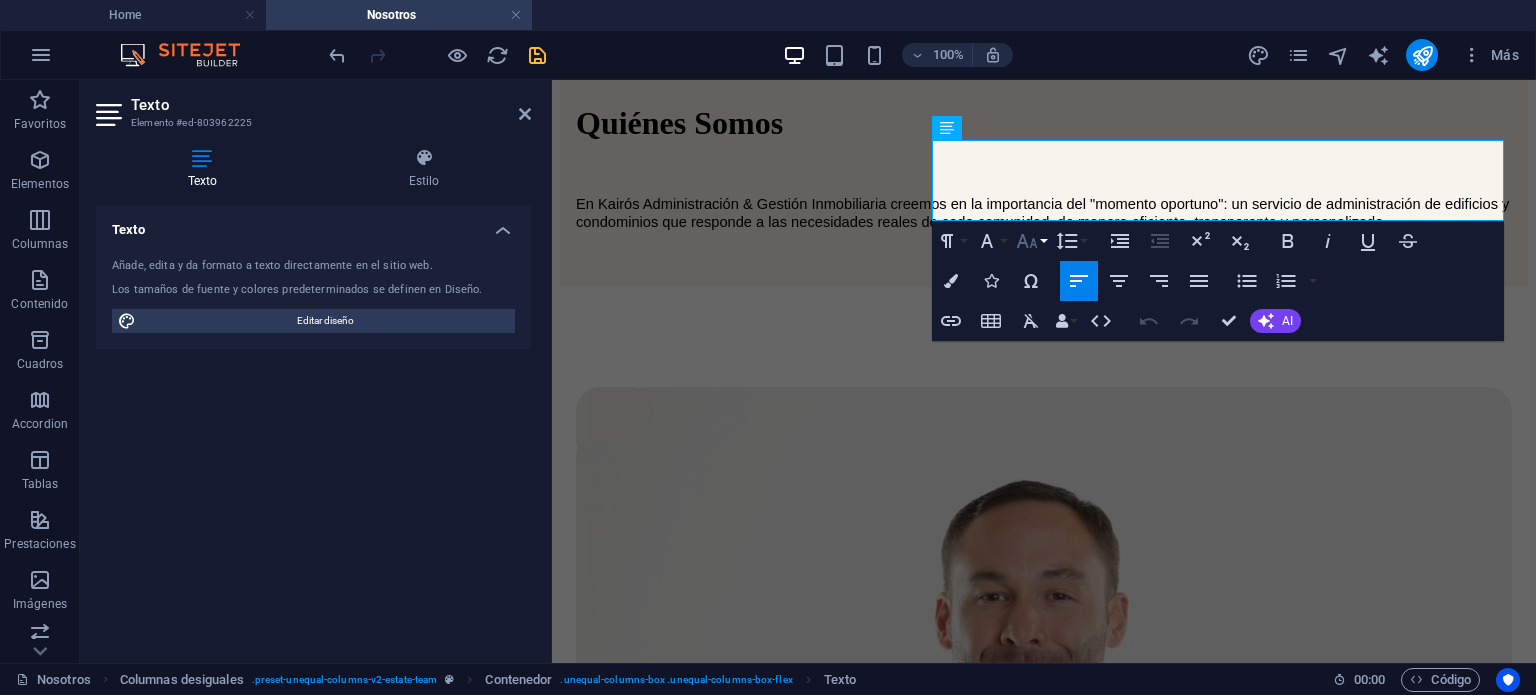 click 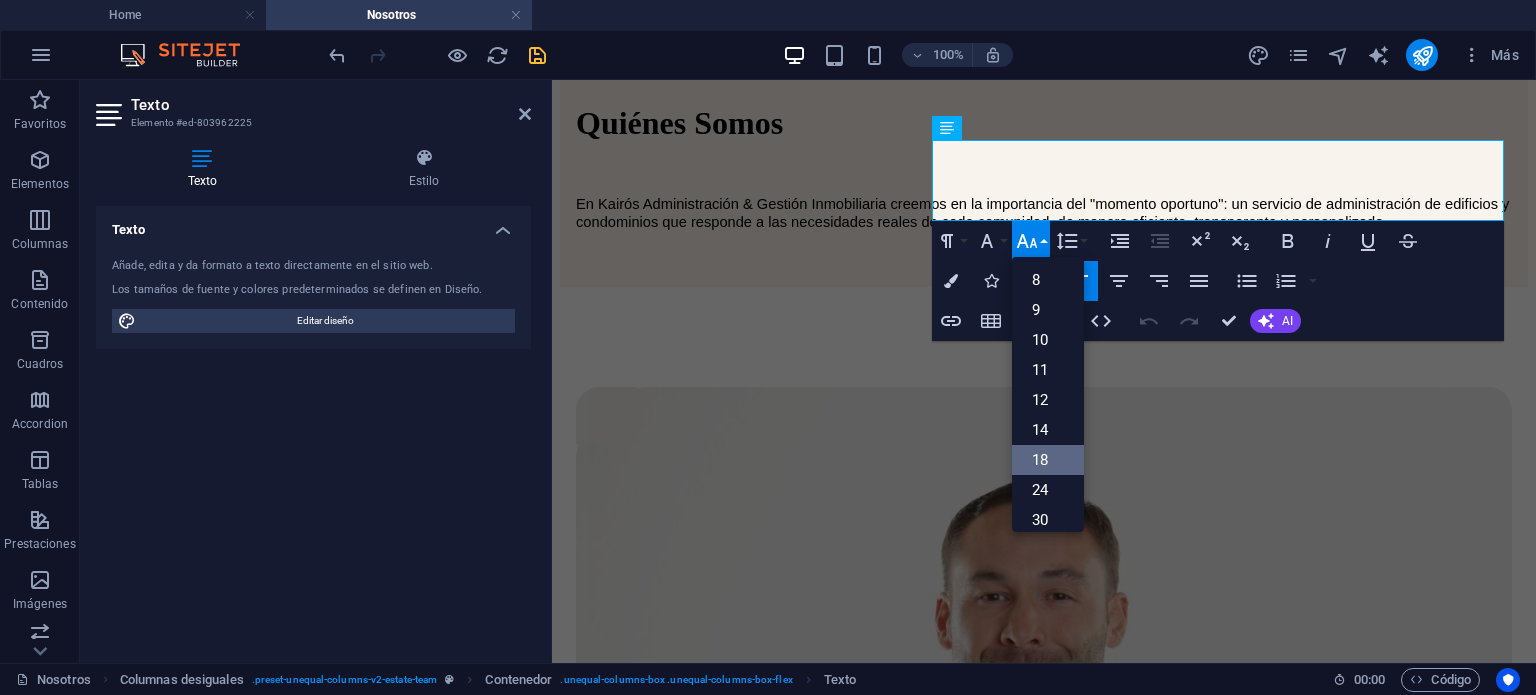 click on "18" at bounding box center (1048, 460) 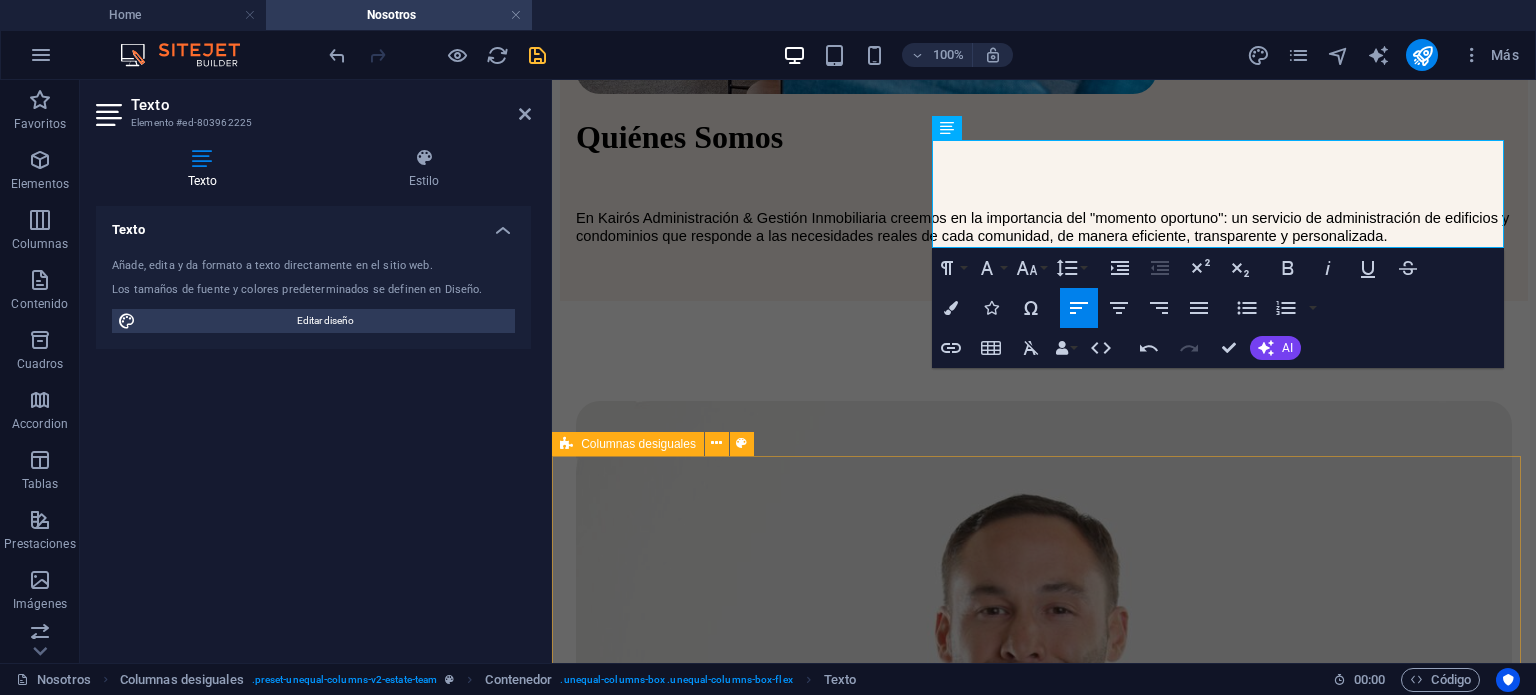 click on "Misión Nuestra misión es brindar un servicio integral de administración, combinando la excelencia operativa con una gestión humana, cercana y comprometida, que fomente comunidades organizadas, responsables y sustentables." at bounding box center [1044, 1120] 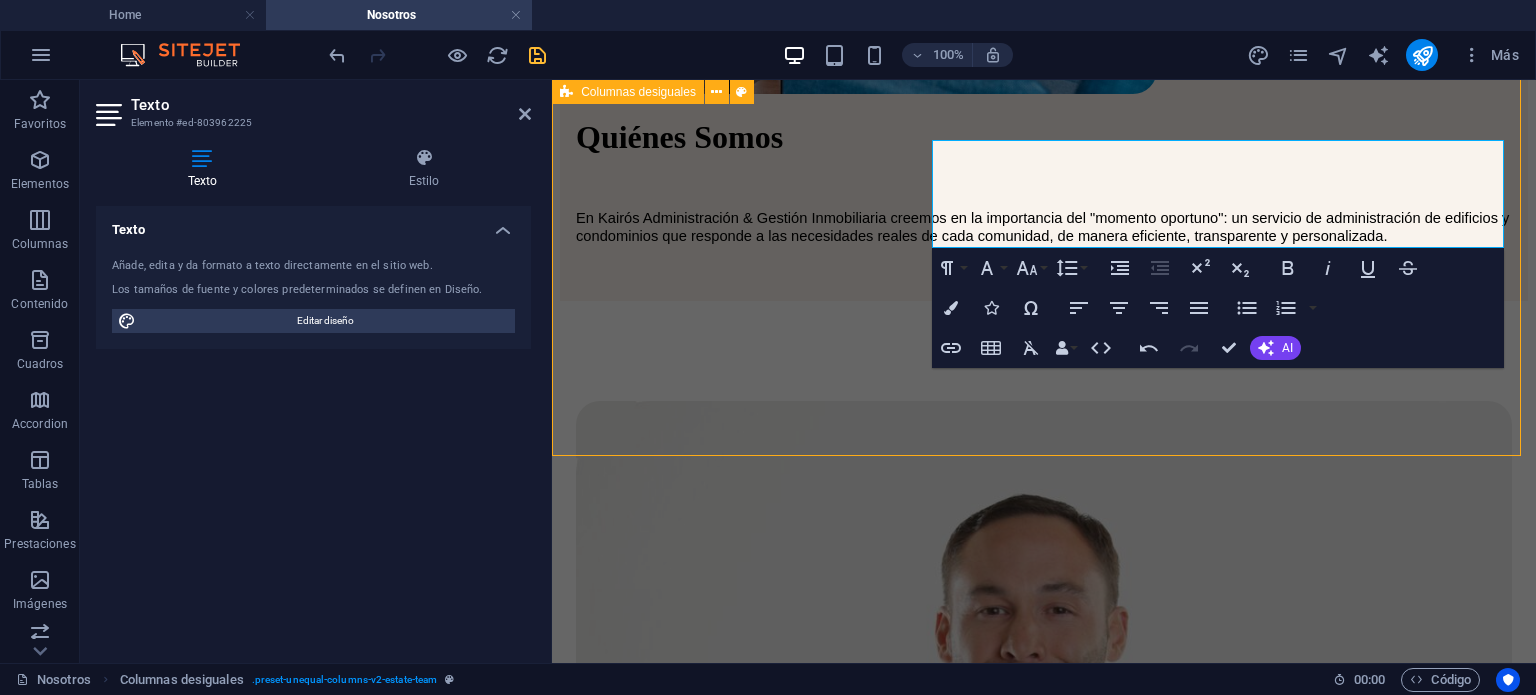 scroll, scrollTop: 792, scrollLeft: 0, axis: vertical 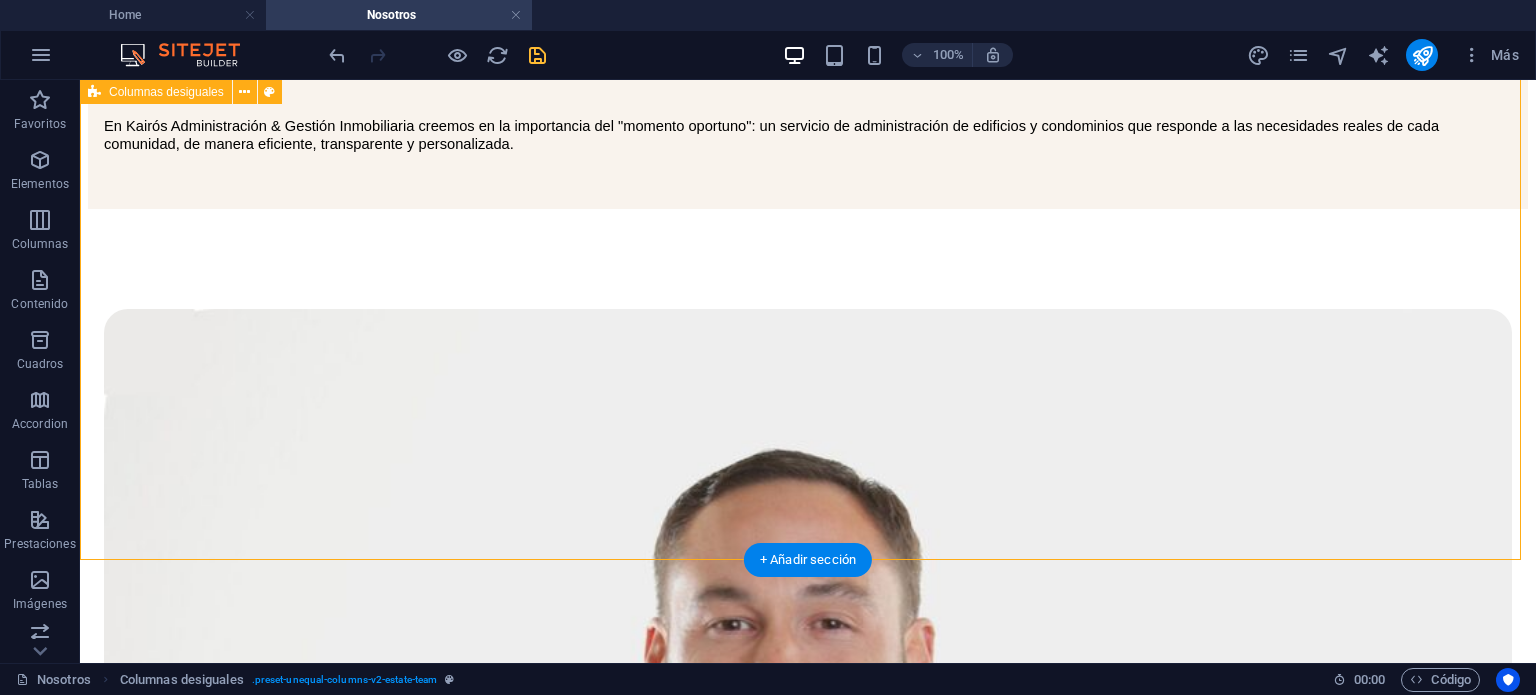 click on "Misión Nuestra misión es brindar un servicio integral de administración, combinando la excelencia operativa con una gestión humana, cercana y comprometida, que fomente comunidades organizadas, responsables y sustentables." at bounding box center (808, 1343) 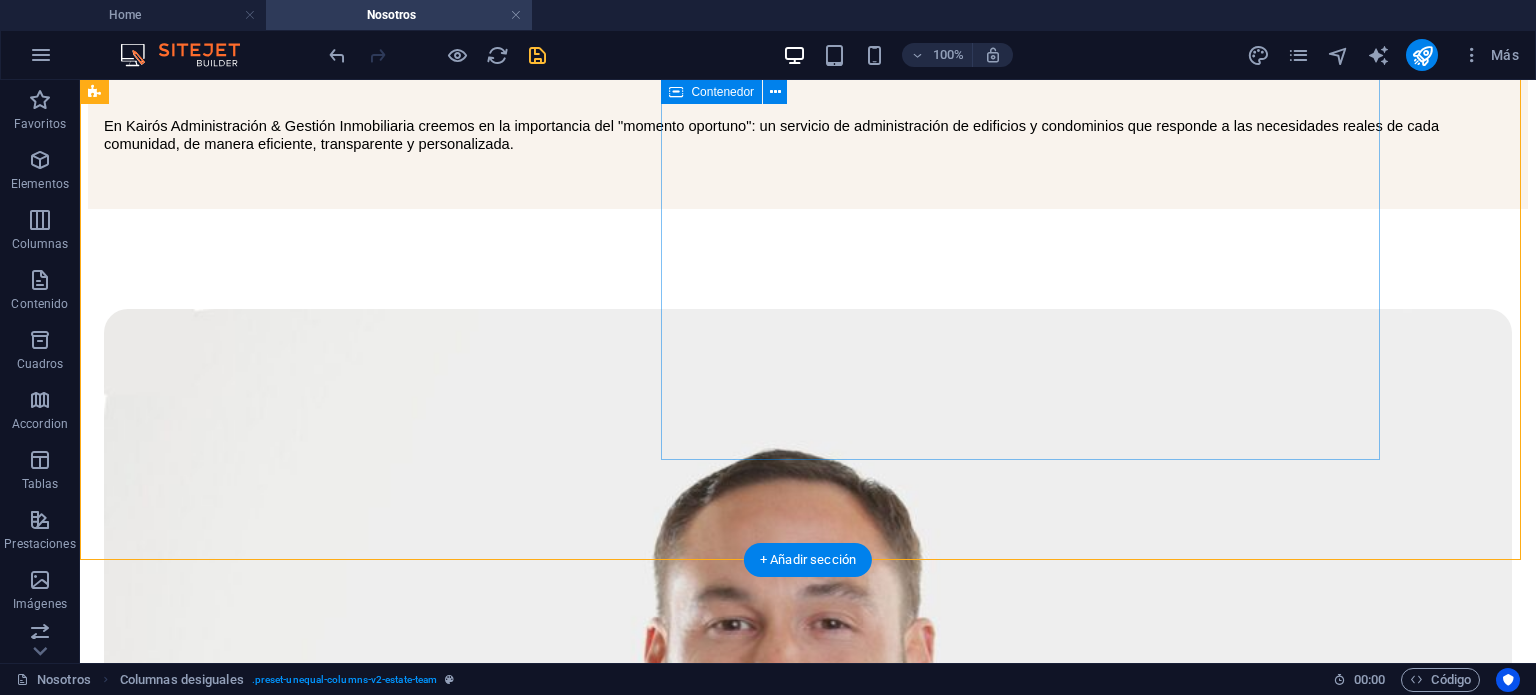 click on "Misión Nuestra misión es brindar un servicio integral de administración, combinando la excelencia operativa con una gestión humana, cercana y comprometida, que fomente comunidades organizadas, responsables y sustentables." at bounding box center [808, 2283] 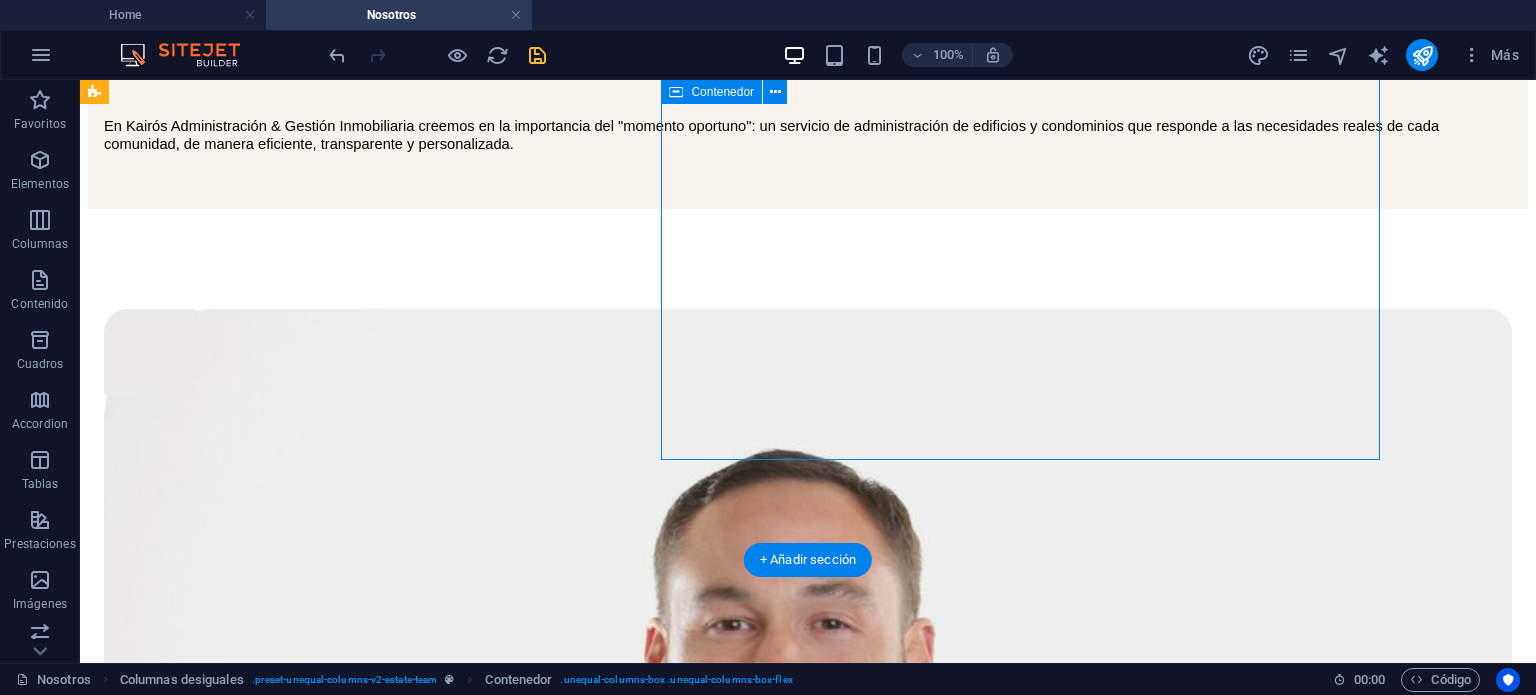 click on "Misión Nuestra misión es brindar un servicio integral de administración, combinando la excelencia operativa con una gestión humana, cercana y comprometida, que fomente comunidades organizadas, responsables y sustentables." at bounding box center (808, 2283) 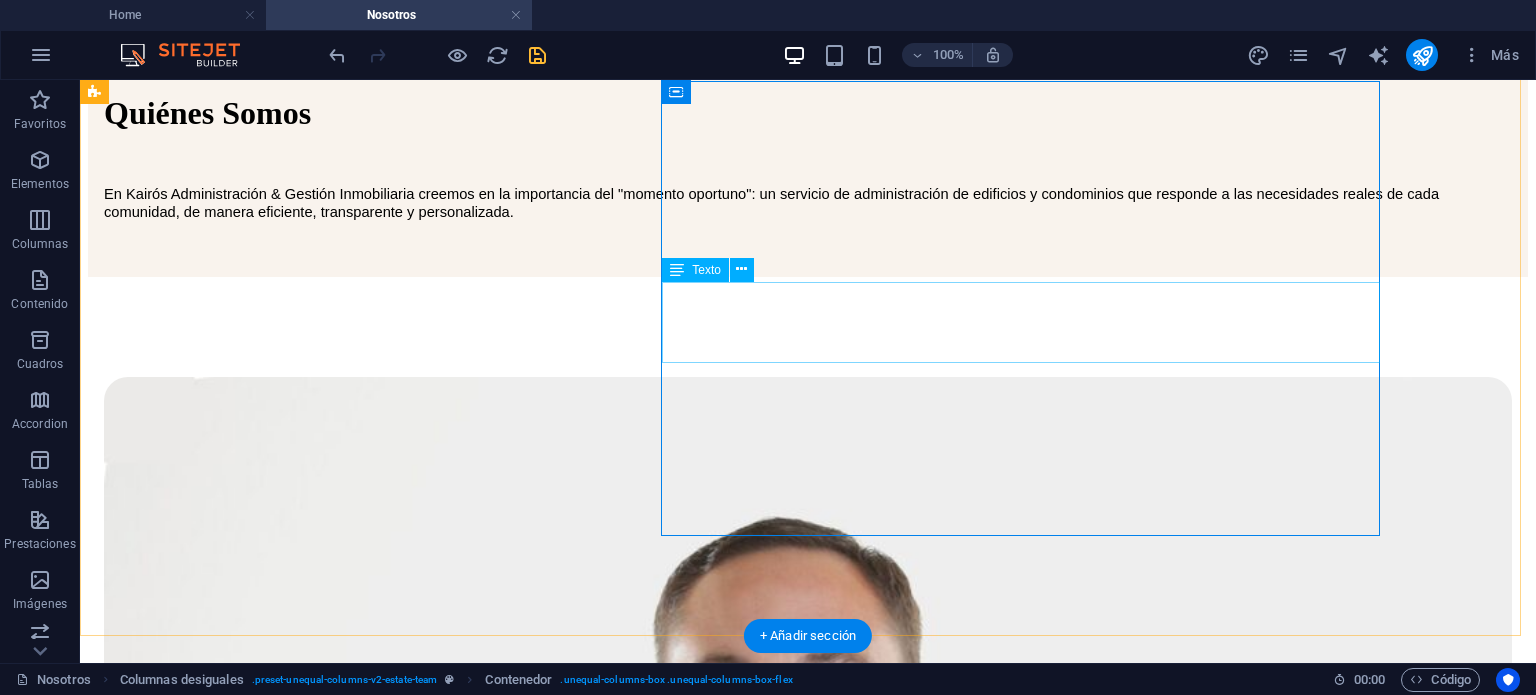 scroll, scrollTop: 714, scrollLeft: 0, axis: vertical 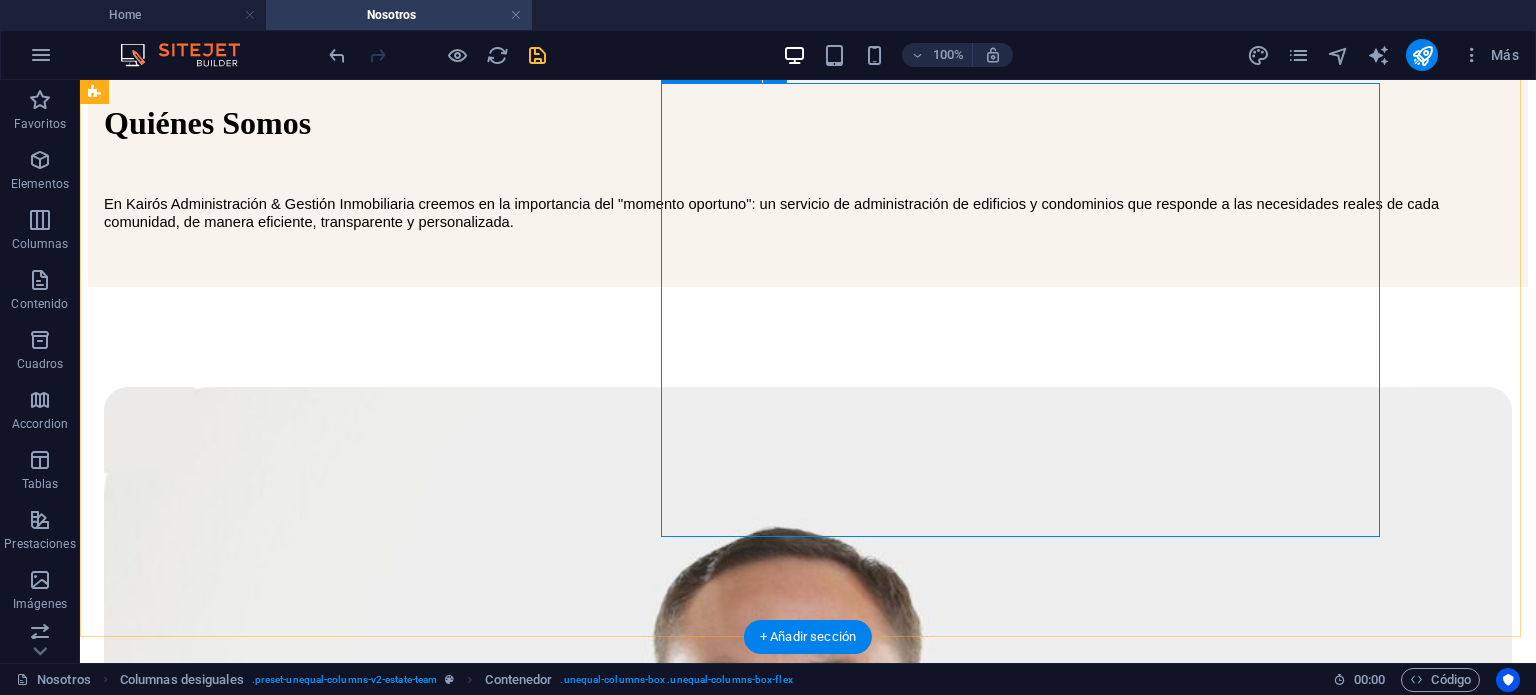 click on "Misión Nuestra misión es brindar un servicio integral de administración, combinando la excelencia operativa con una gestión humana, cercana y comprometida, que fomente comunidades organizadas, responsables y sustentables." at bounding box center [808, 2361] 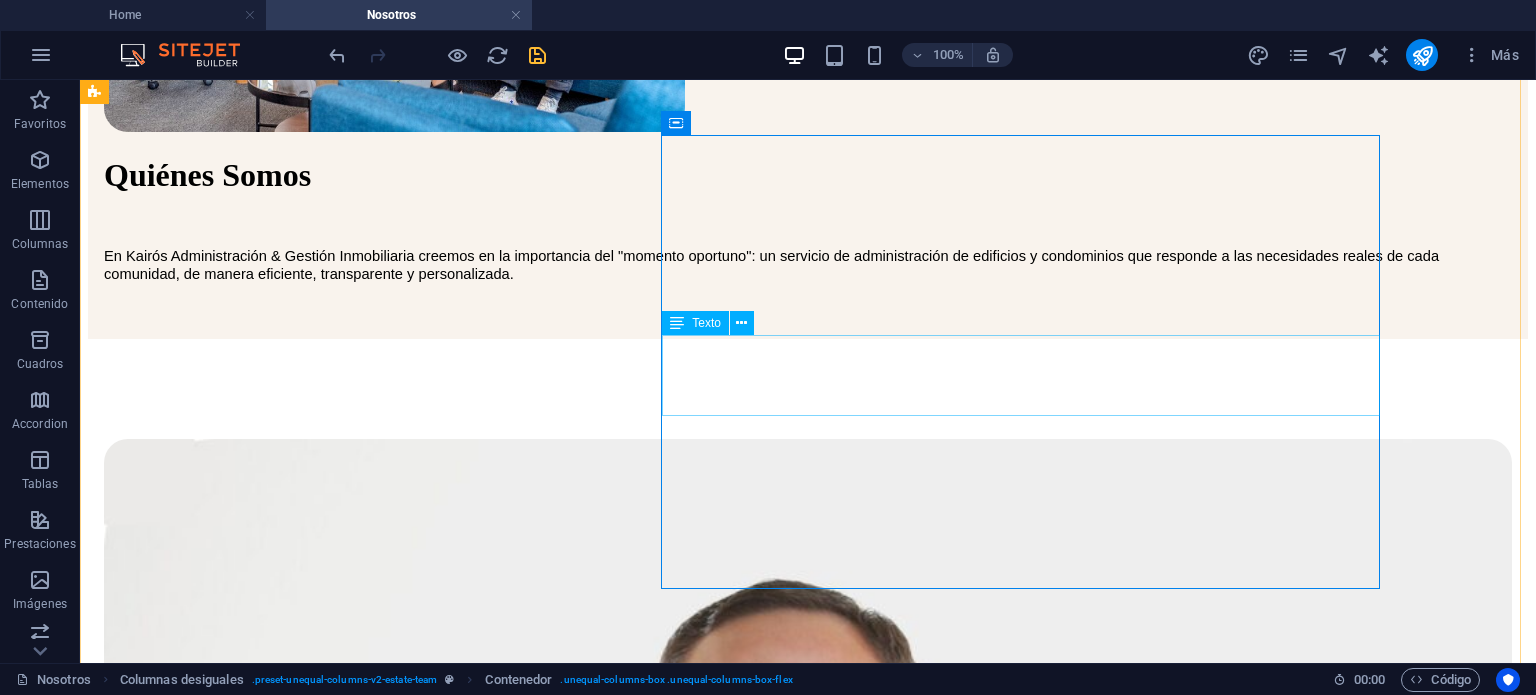 scroll, scrollTop: 571, scrollLeft: 0, axis: vertical 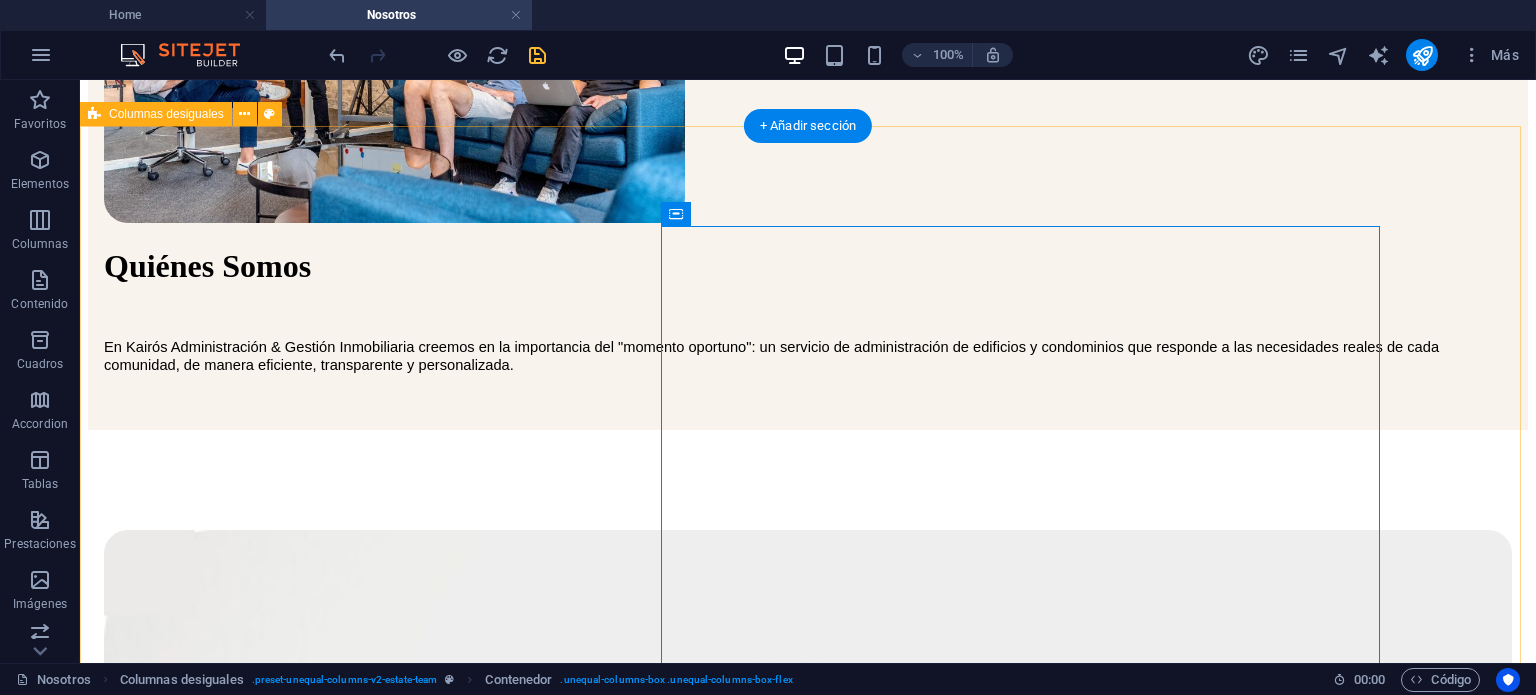 click on "Misión Nuestra misión es brindar un servicio integral de administración, combinando la excelencia operativa con una gestión humana, cercana y comprometida, que fomente comunidades organizadas, responsables y sustentables." at bounding box center [808, 1564] 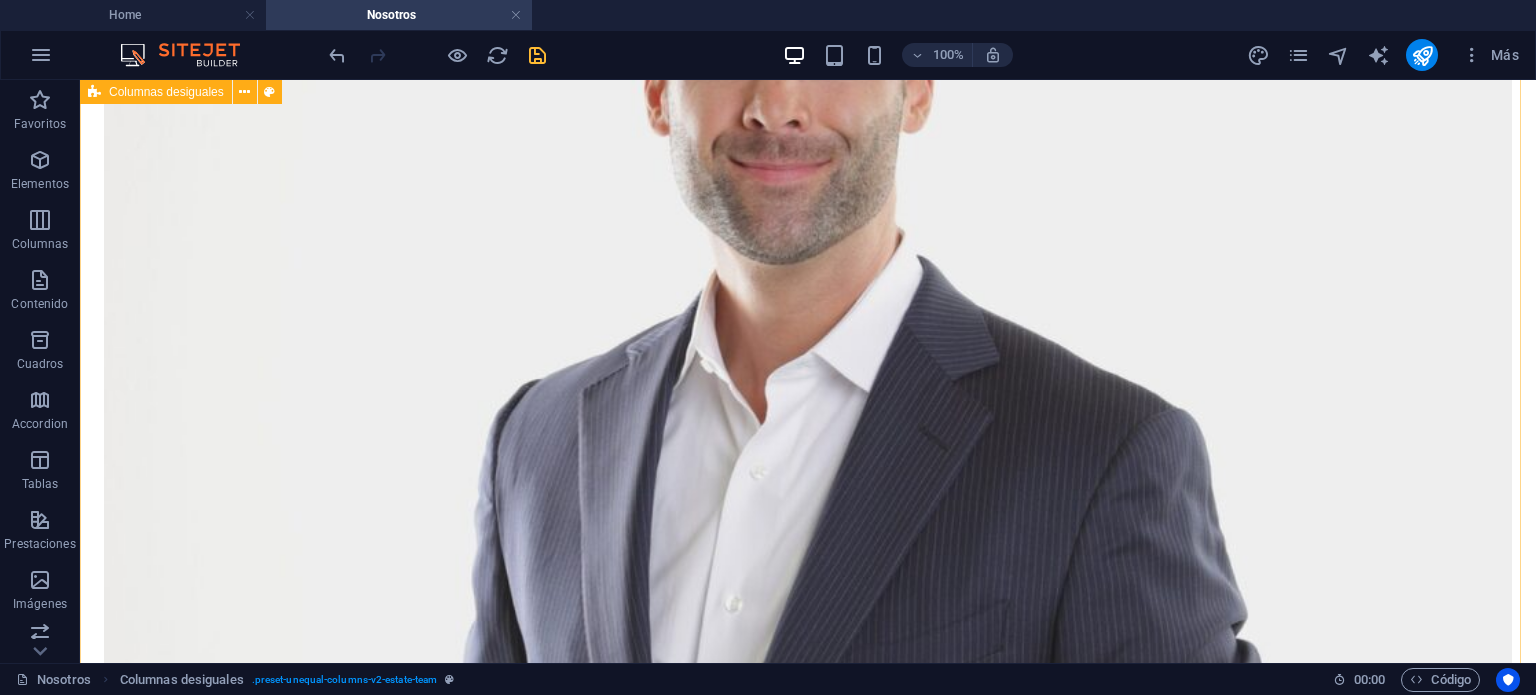 scroll, scrollTop: 1364, scrollLeft: 0, axis: vertical 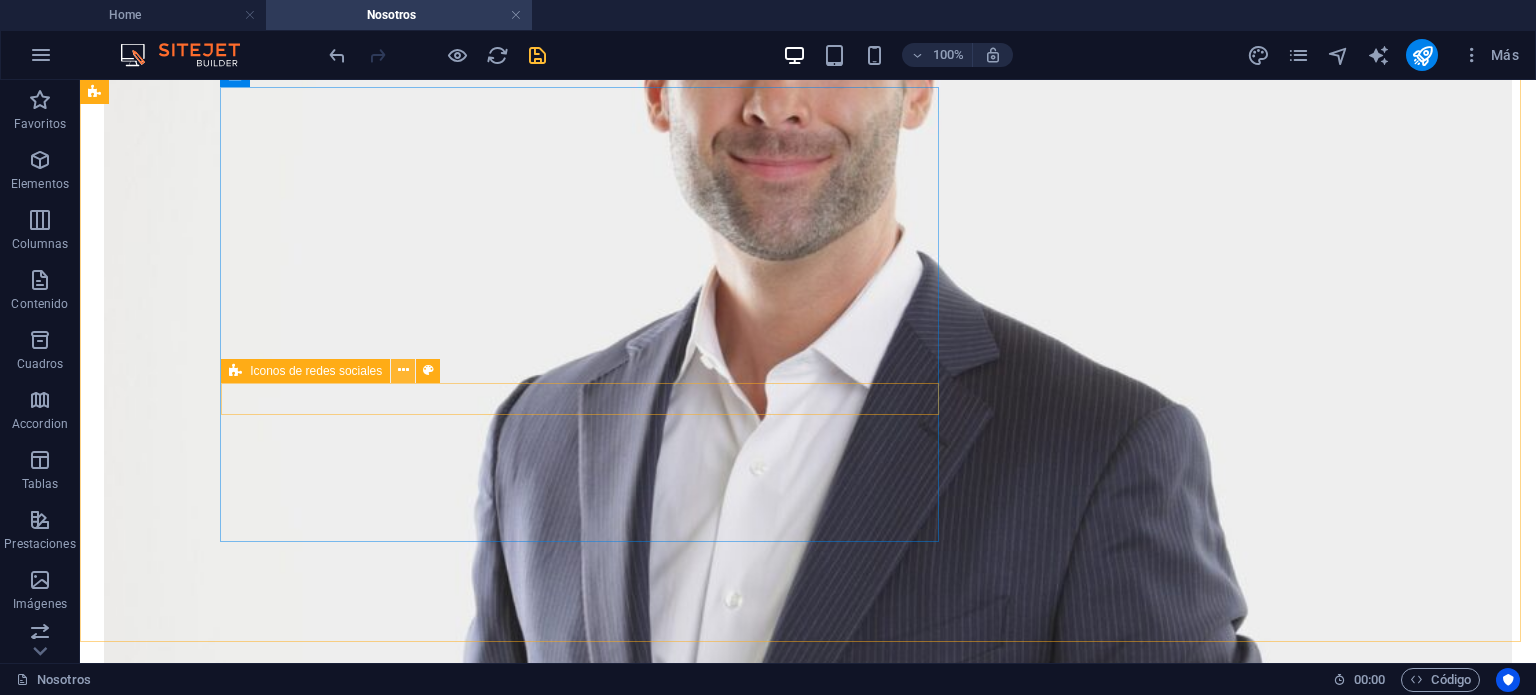 click at bounding box center [403, 370] 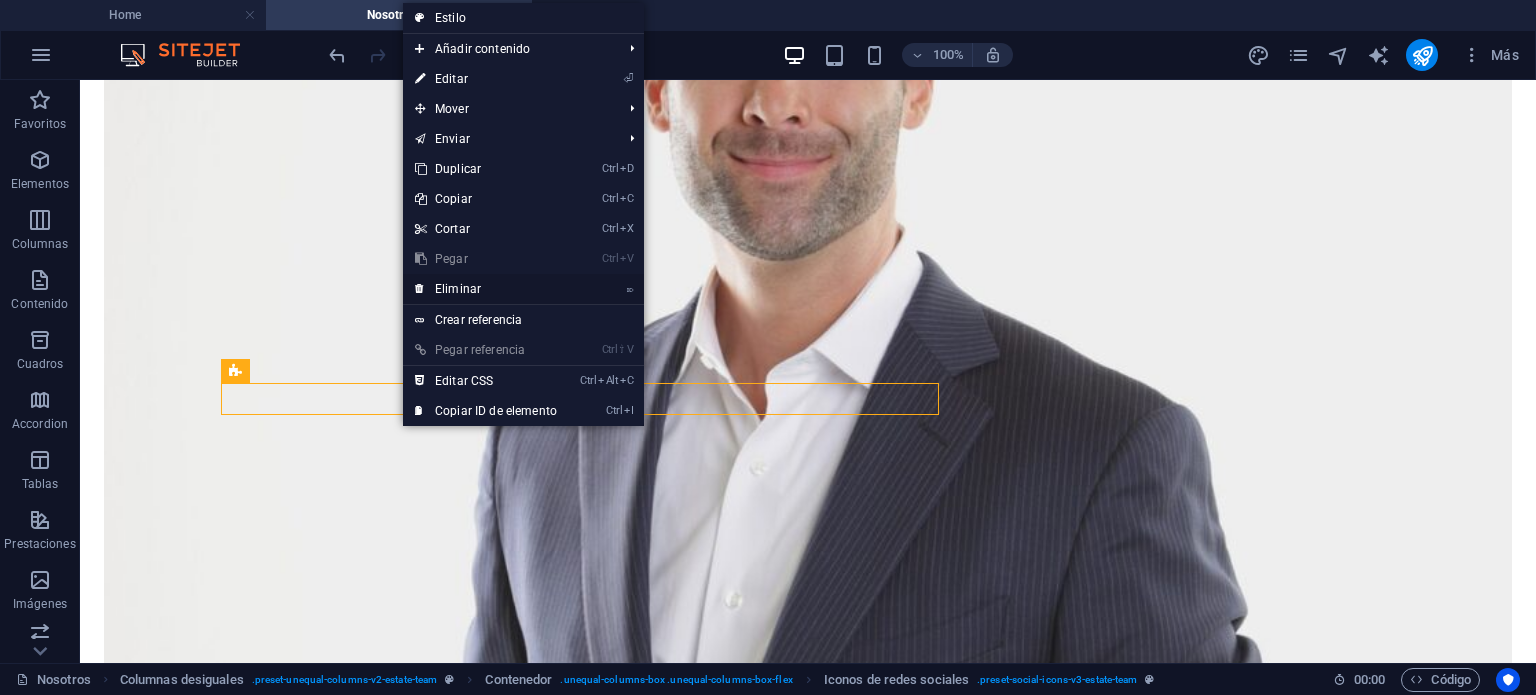 click on "⌦  Eliminar" at bounding box center [486, 289] 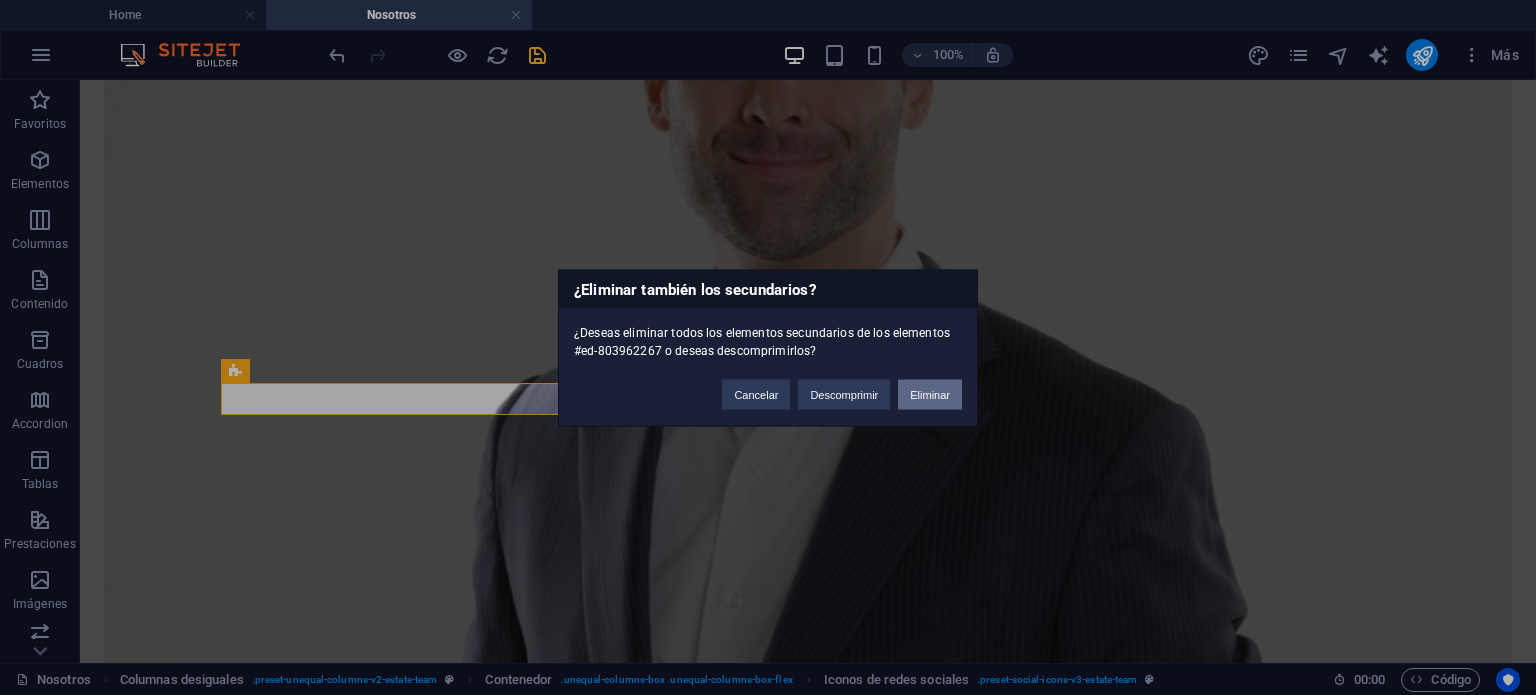 click on "Eliminar" at bounding box center [930, 394] 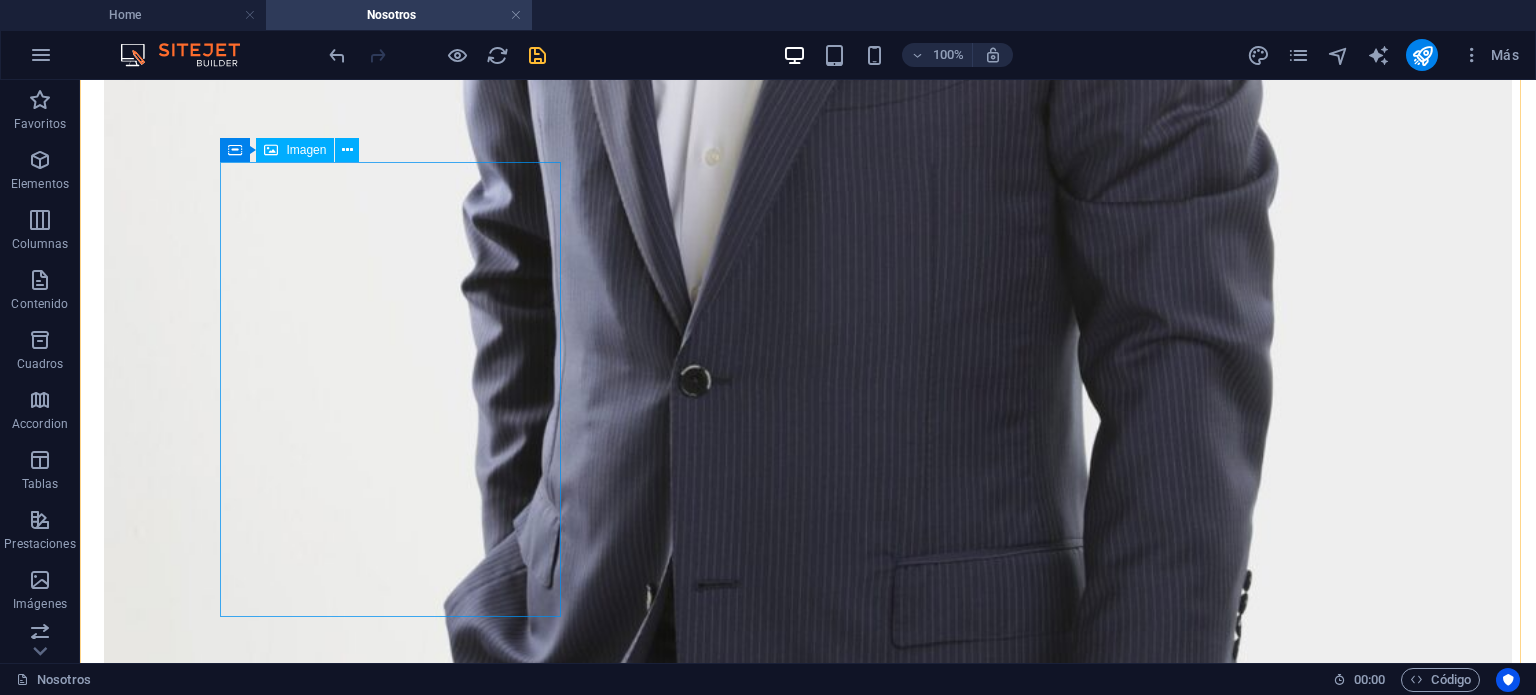 scroll, scrollTop: 1947, scrollLeft: 0, axis: vertical 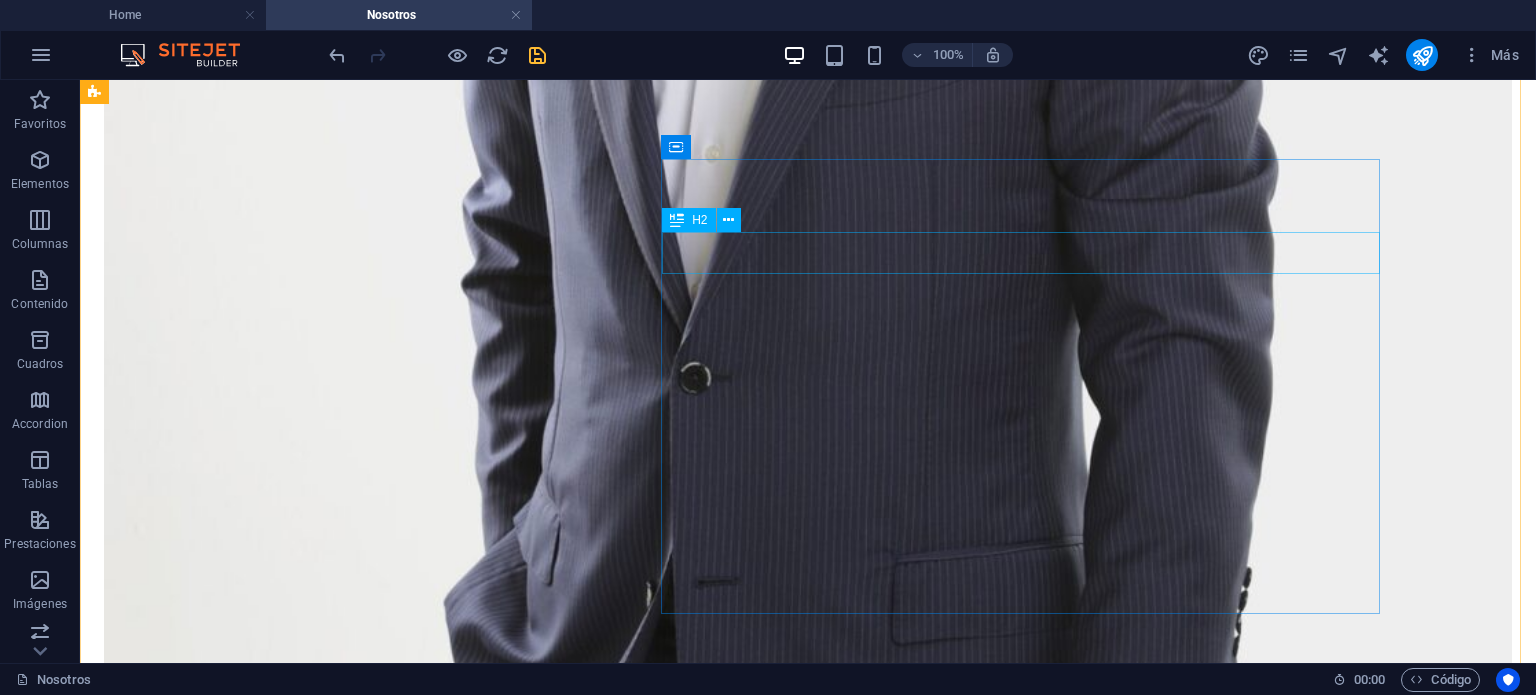 click on "Anna Doel" at bounding box center (808, 5638) 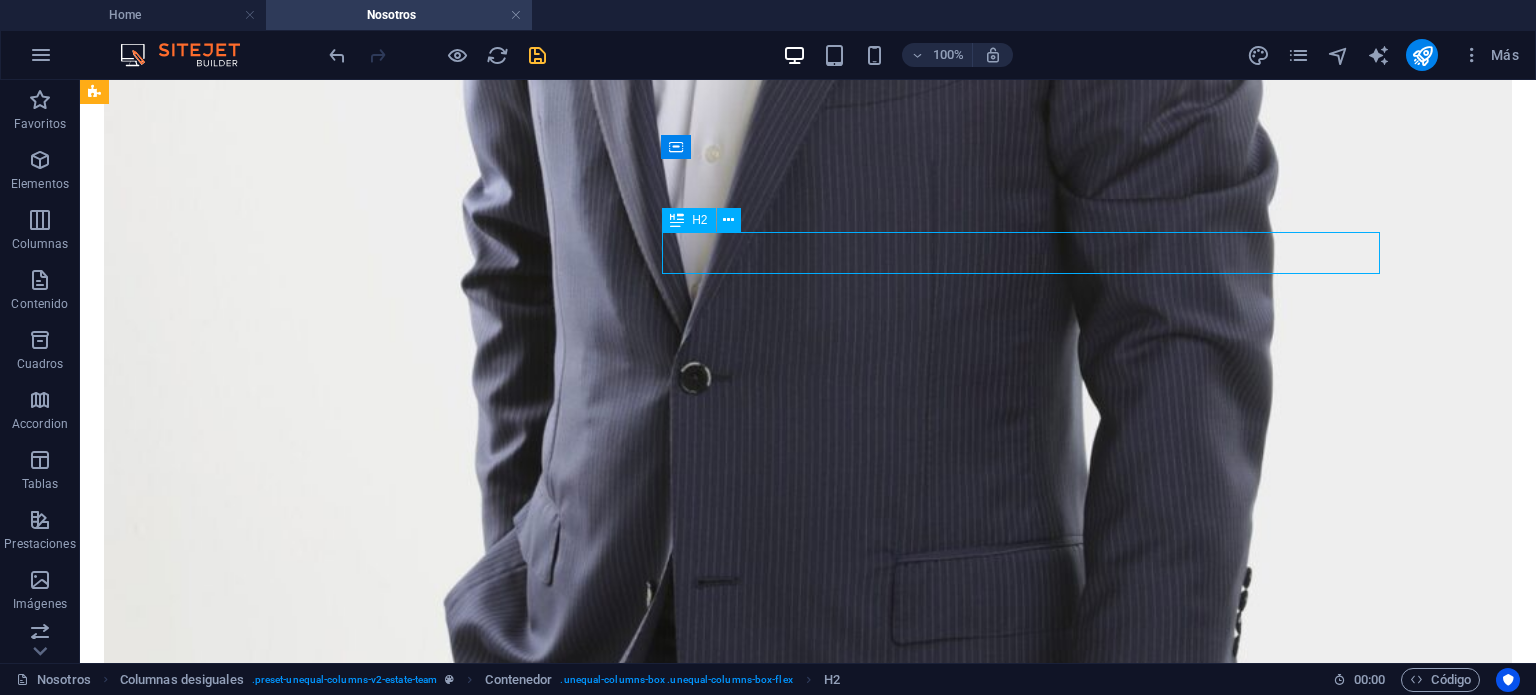 click on "Anna Doel" at bounding box center [808, 5638] 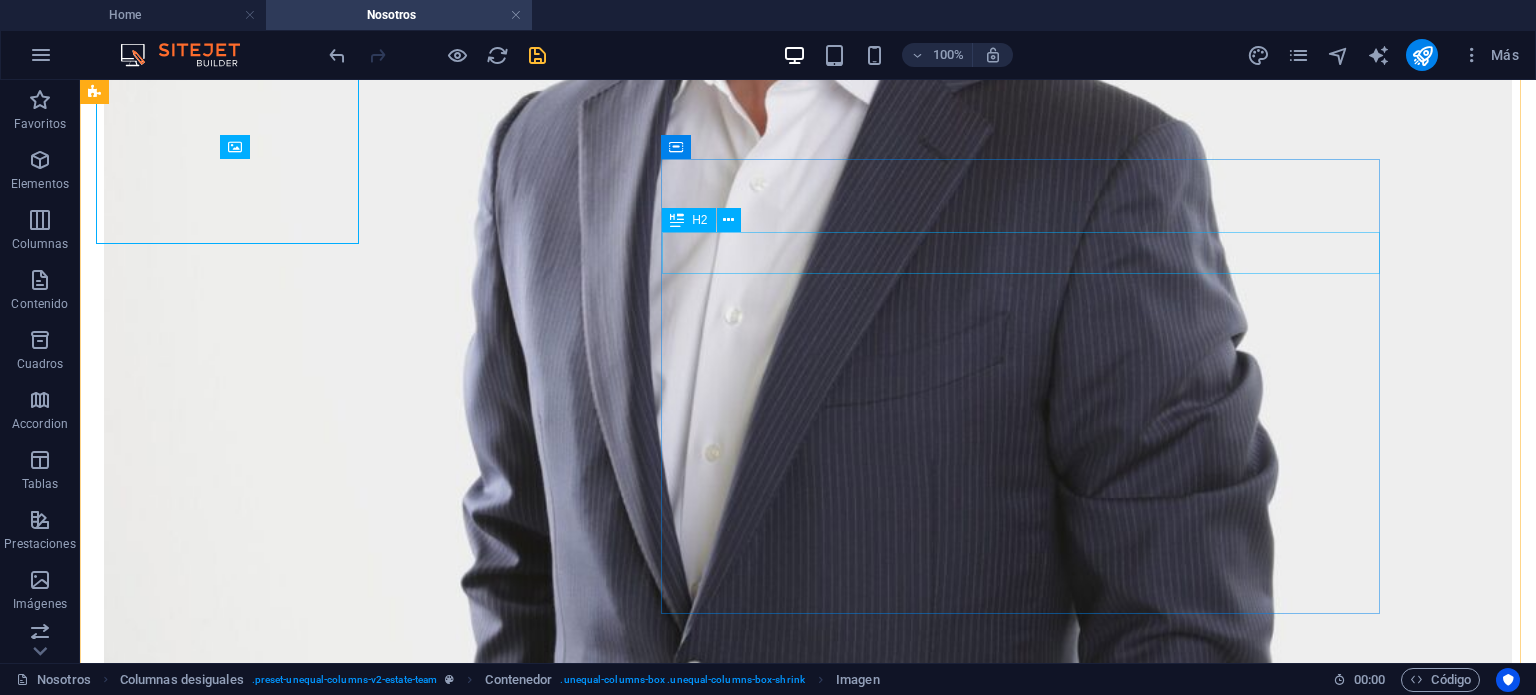 scroll, scrollTop: 1947, scrollLeft: 0, axis: vertical 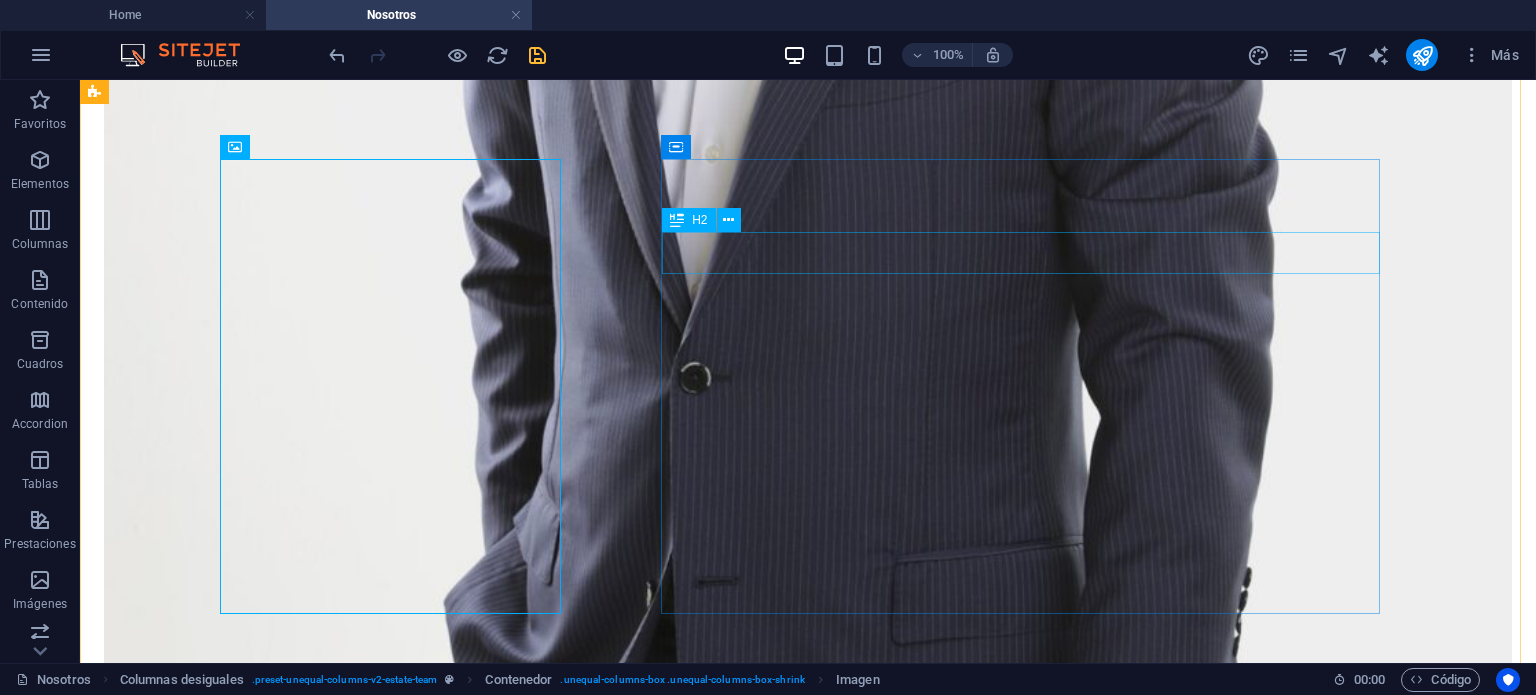 click on "Anna Doel" at bounding box center (808, 5638) 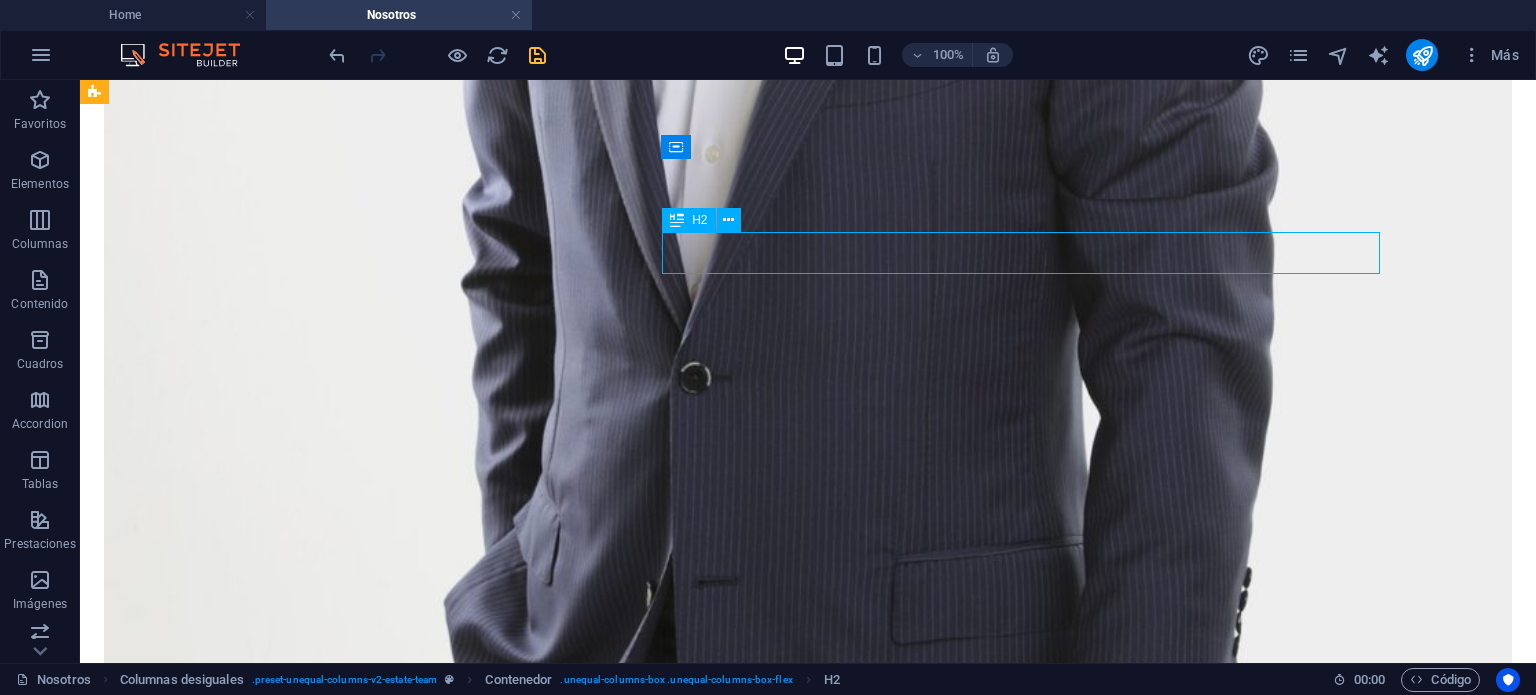 click on "Anna Doel" at bounding box center [808, 5638] 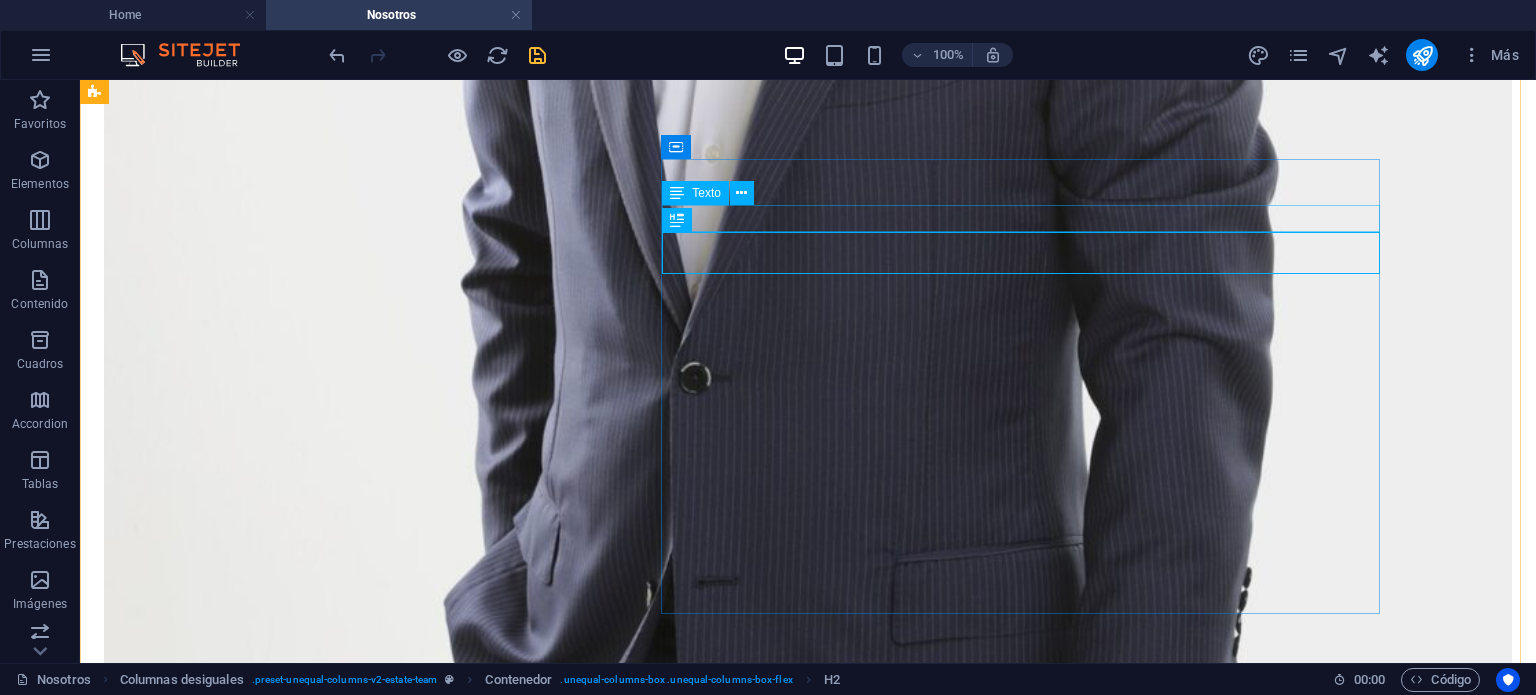click on "GENERAL MANAGER" at bounding box center (808, 5596) 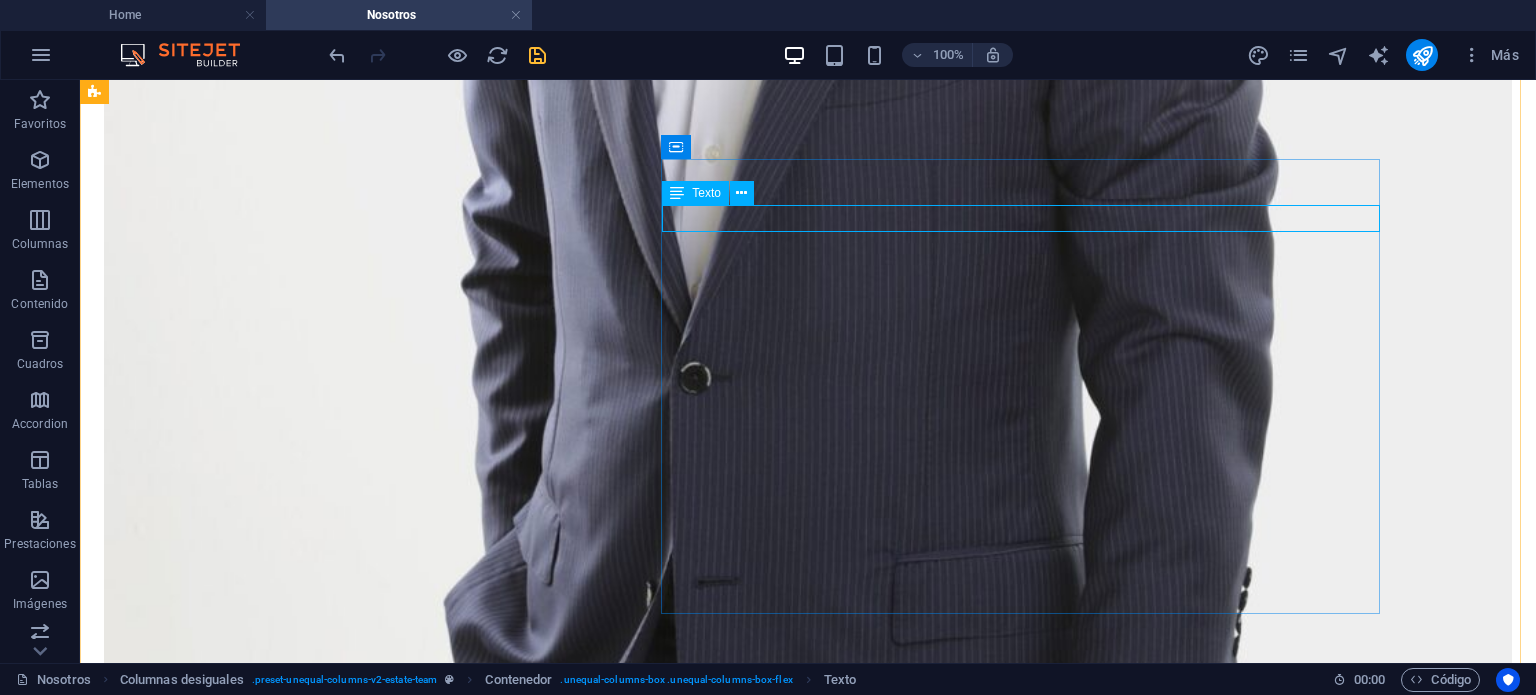 click on "GENERAL MANAGER" at bounding box center [808, 5596] 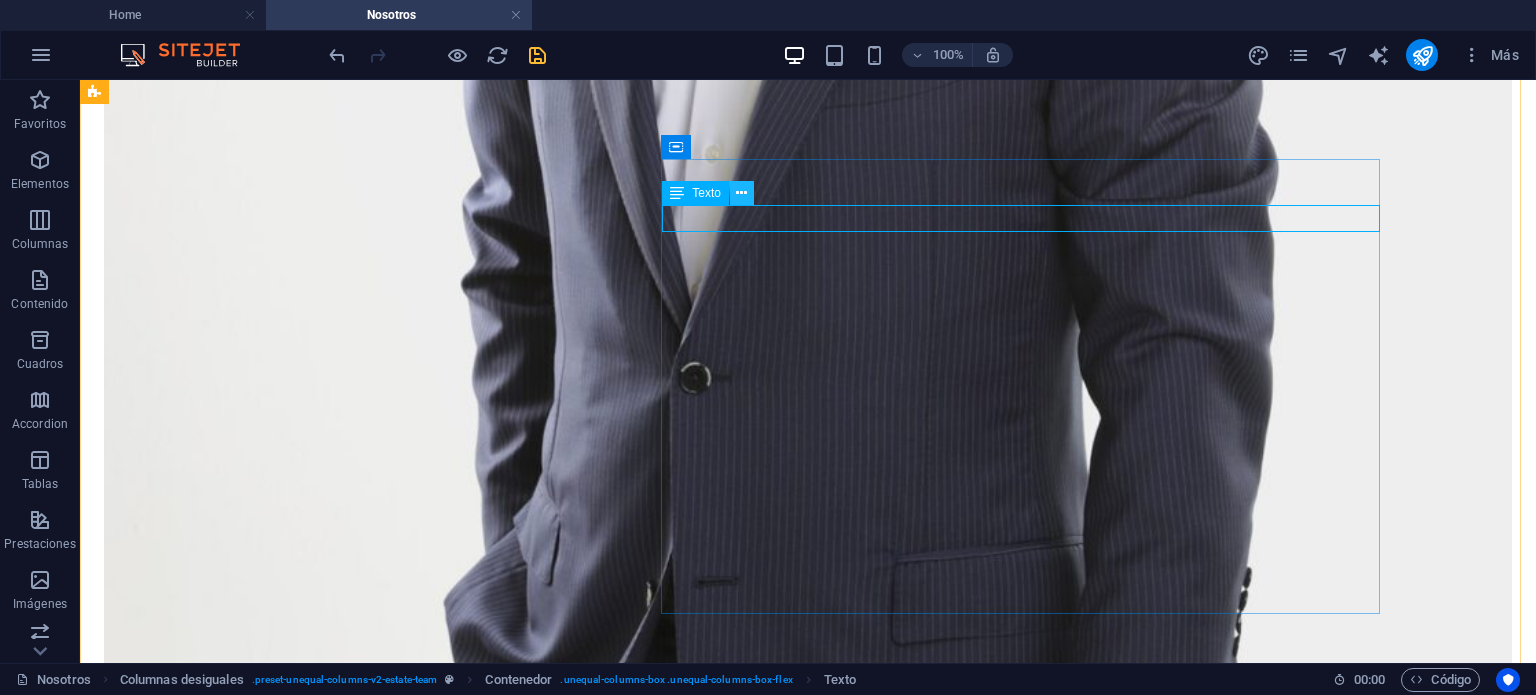 click at bounding box center [741, 193] 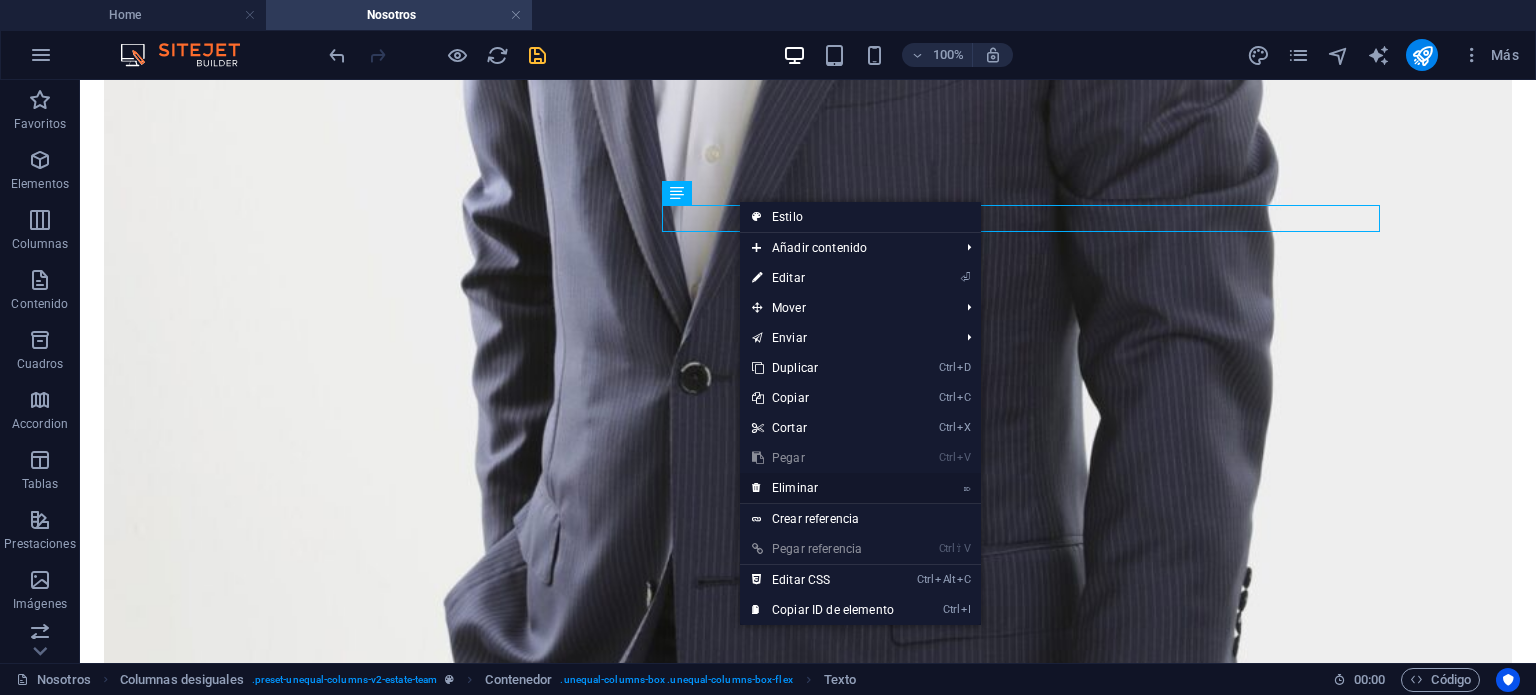 click on "⌦  Eliminar" at bounding box center [823, 488] 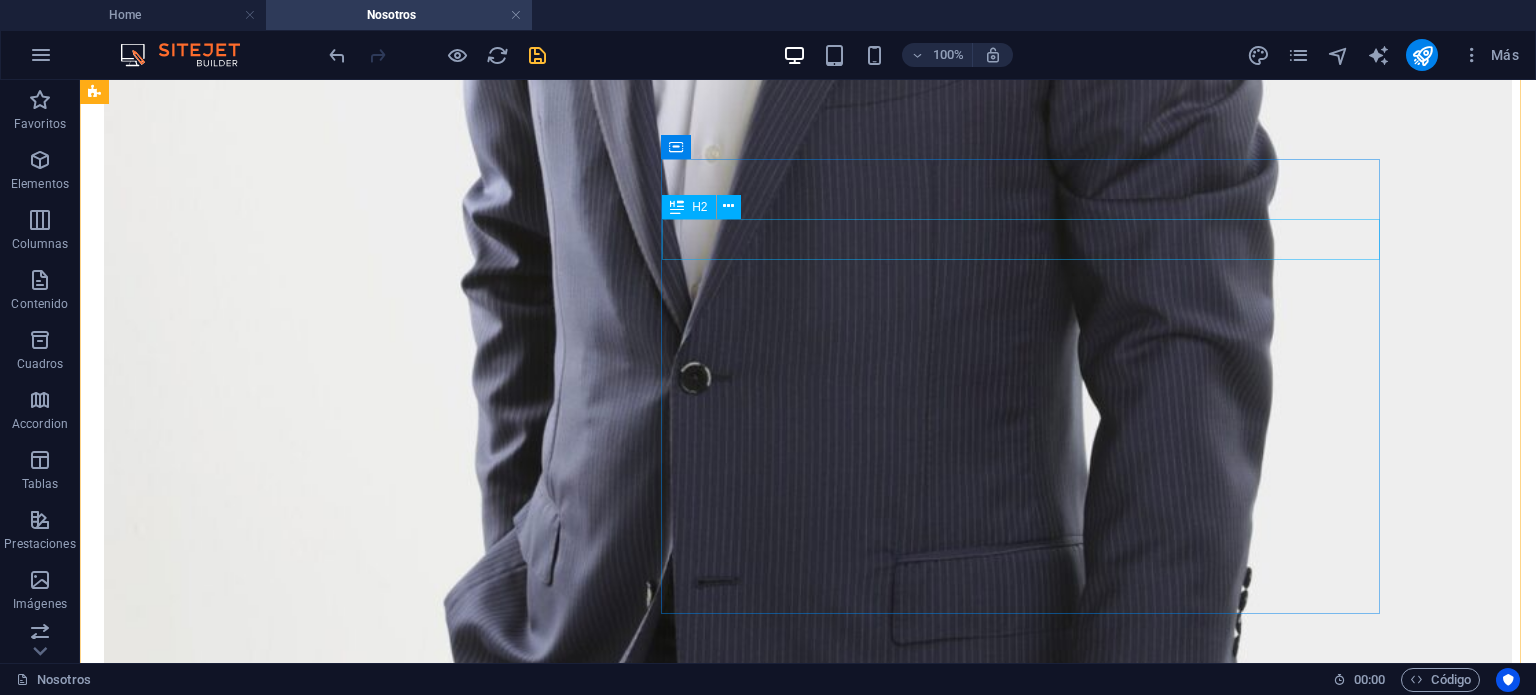 click on "Anna Doel" at bounding box center (808, 5604) 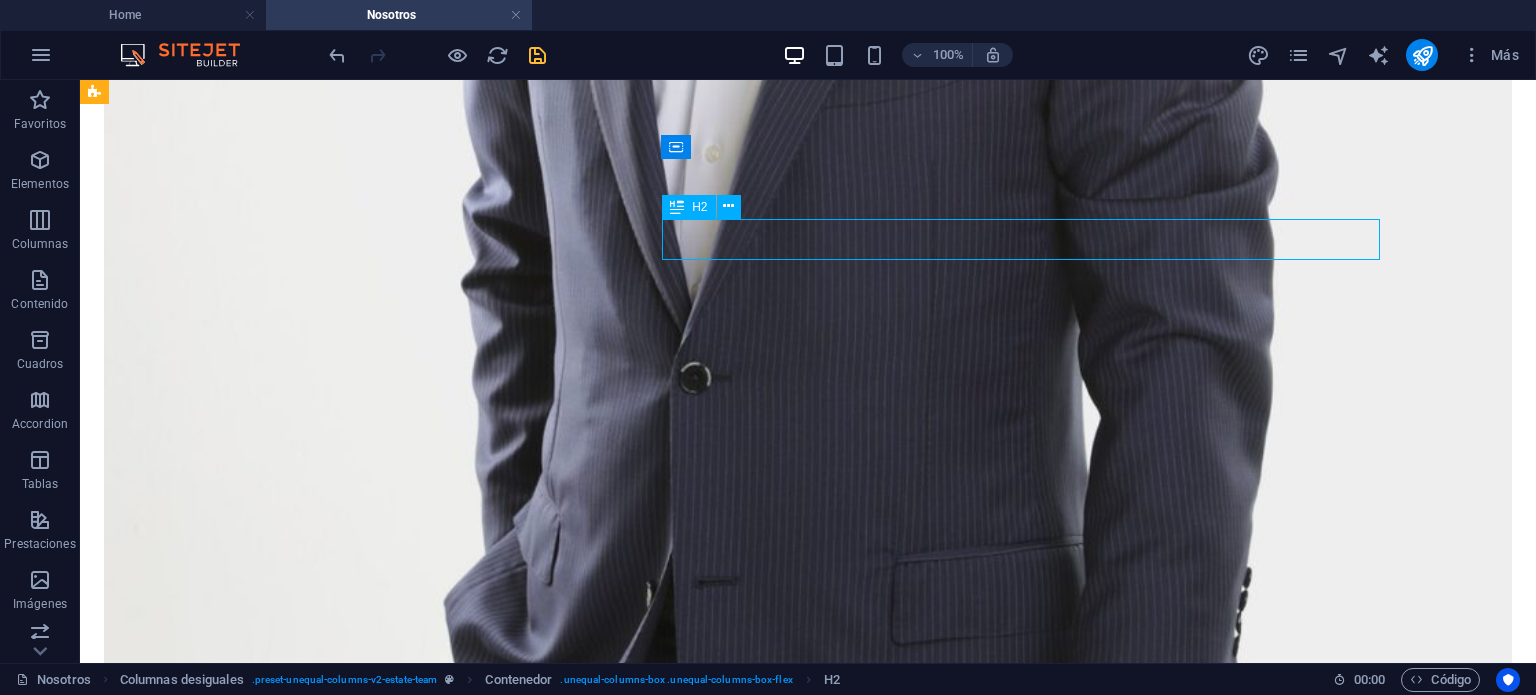 click on "Anna Doel" at bounding box center (808, 5604) 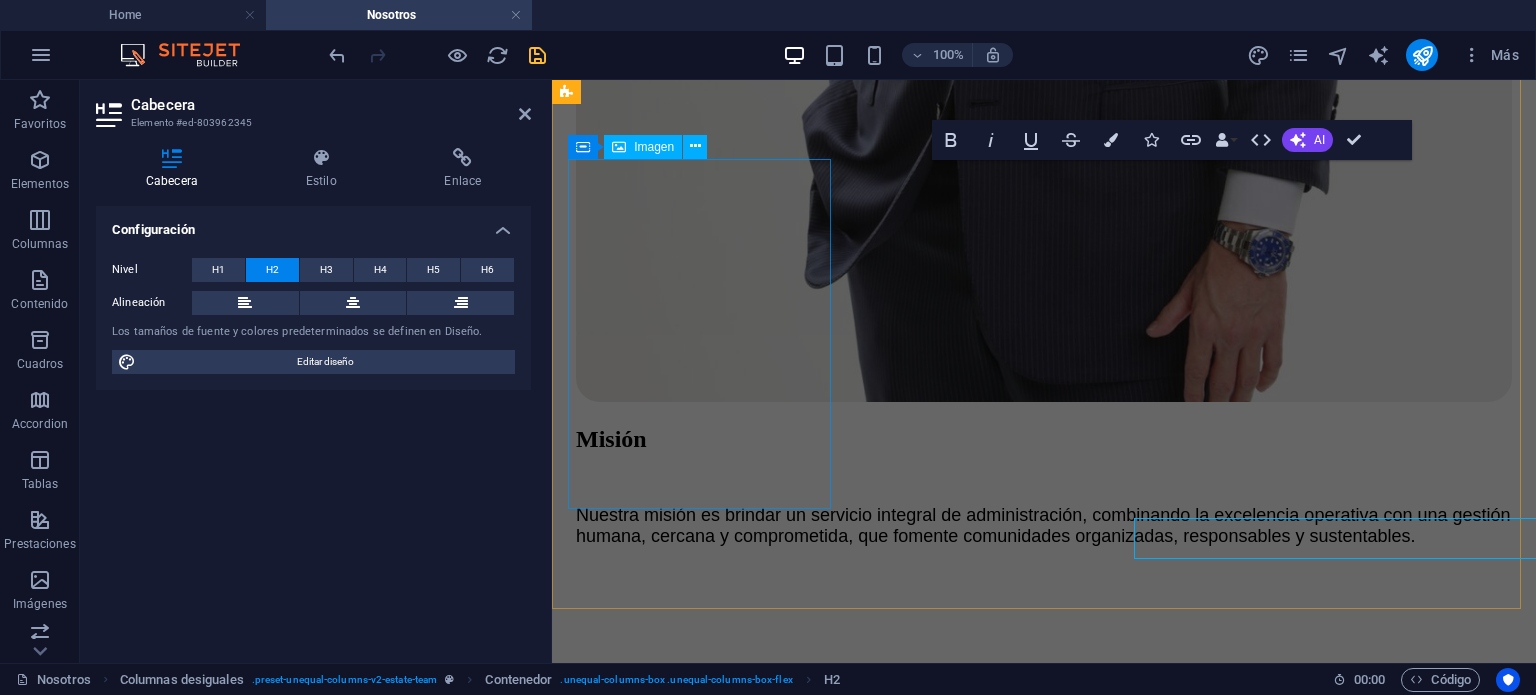 scroll, scrollTop: 1648, scrollLeft: 0, axis: vertical 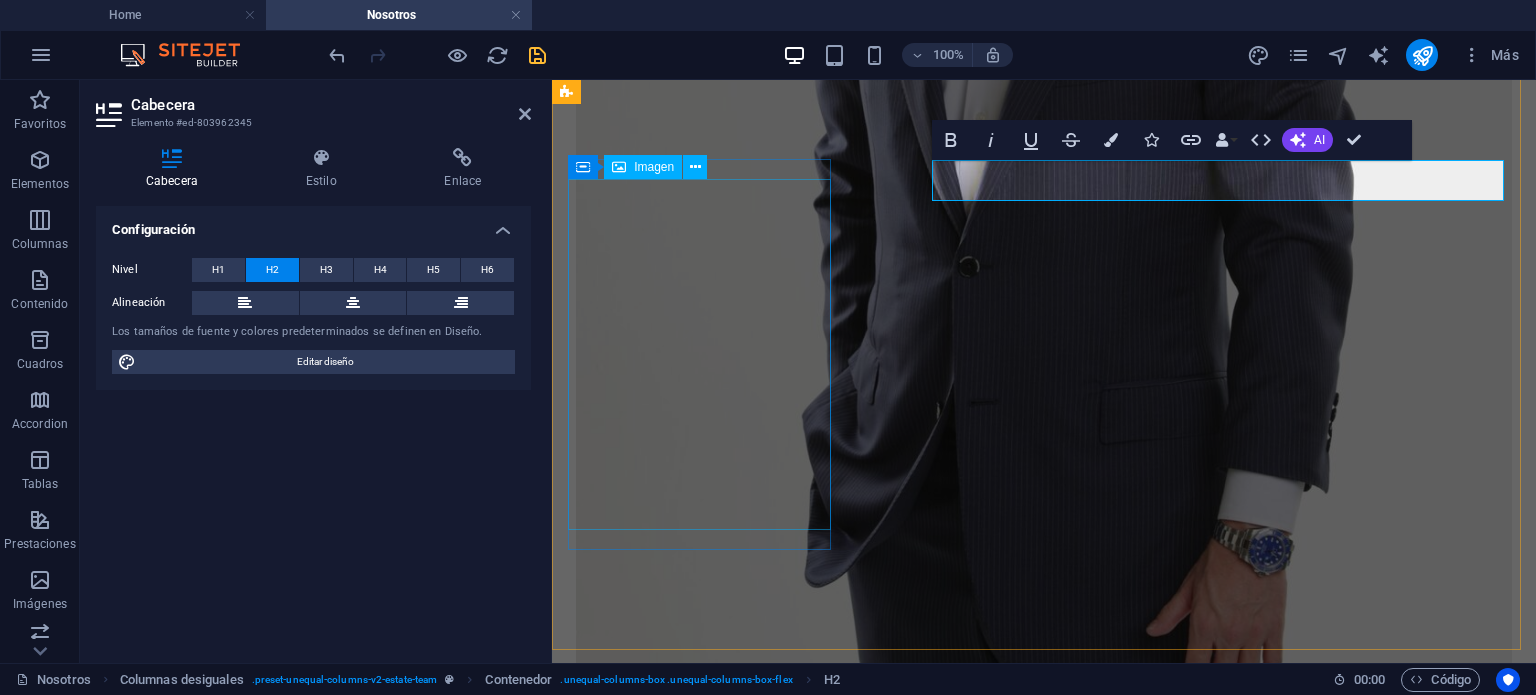 type 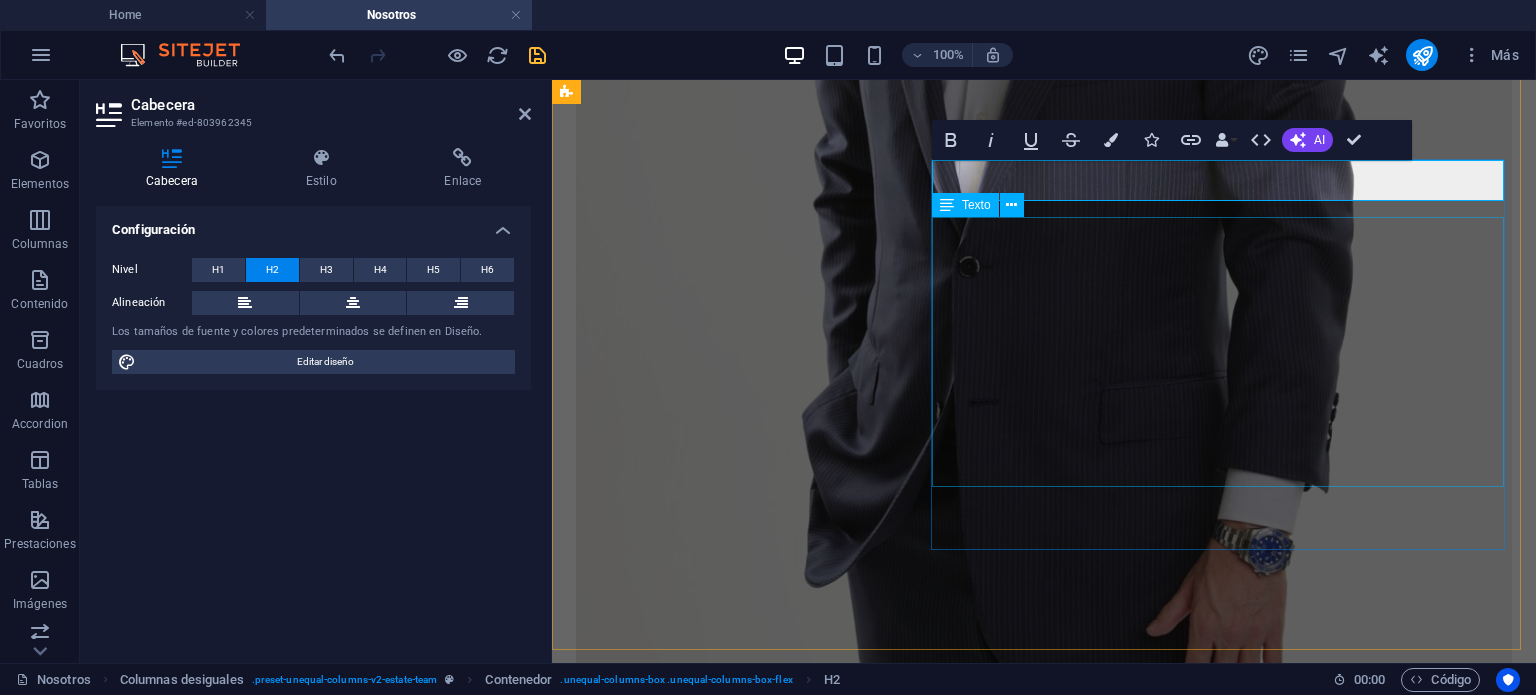 click on "At vero eos et accusamus et iusto odio dignissimos ducimus qui blanditiis praesentium voluptatum deleniti atque corrupti quos dolores et quas molestias excepturi sint occaecati cupiditate non provident. At vero eos et accusamus et iusto odio dignissimos ducimus qui blanditiis praesentium voluptatum deleniti atque corrupti quos dolores et quas molestias excepturi sint occaecati cupiditate non provident. At vero eos et accusamus et iusto odio dignissimos ducimus qui blanditiis praesentium voluptatum deleniti atque corrupti quos dolores." at bounding box center (1044, 4117) 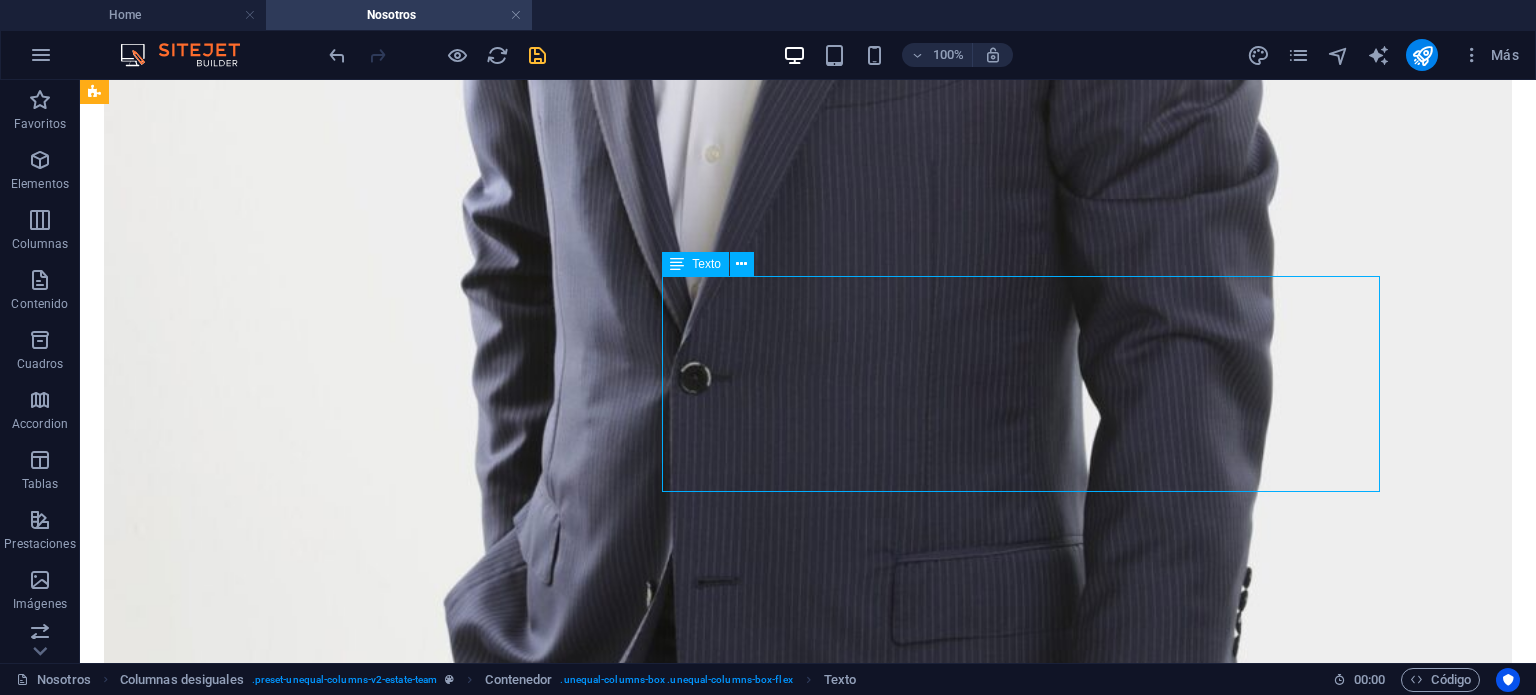 click on "At vero eos et accusamus et iusto odio dignissimos ducimus qui blanditiis praesentium voluptatum deleniti atque corrupti quos dolores et quas molestias excepturi sint occaecati cupiditate non provident. At vero eos et accusamus et iusto odio dignissimos ducimus qui blanditiis praesentium voluptatum deleniti atque corrupti quos dolores et quas molestias excepturi sint occaecati cupiditate non provident. At vero eos et accusamus et iusto odio dignissimos ducimus qui blanditiis praesentium voluptatum deleniti atque corrupti quos dolores." at bounding box center [808, 5697] 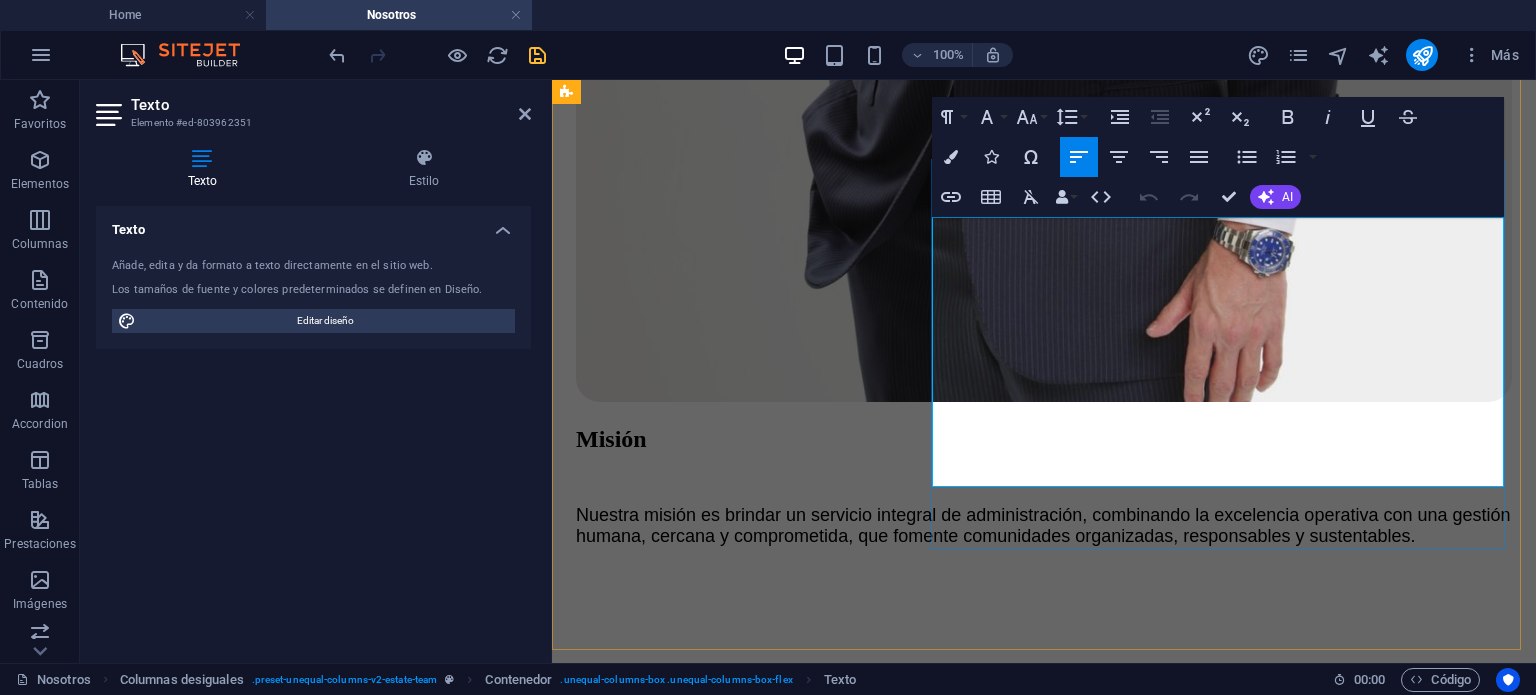 scroll, scrollTop: 1648, scrollLeft: 0, axis: vertical 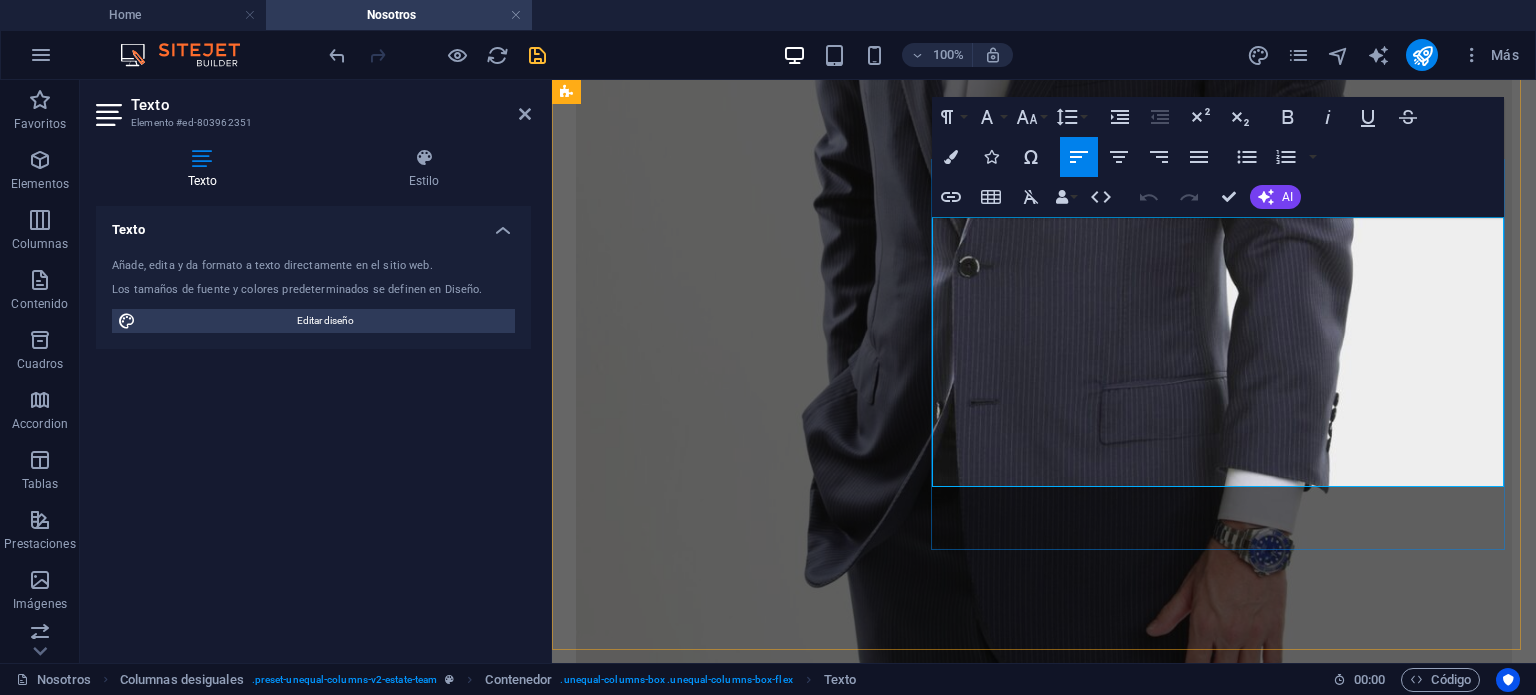click on "At vero eos et accusamus et iusto odio dignissimos ducimus qui blanditiis praesentium voluptatum deleniti atque corrupti quos dolores et quas molestias excepturi sint occaecati cupiditate non provident. At vero eos et accusamus et iusto odio dignissimos ducimus qui blanditiis praesentium voluptatum deleniti atque corrupti quos dolores et quas molestias excepturi sint occaecati cupiditate non provident. At vero eos et accusamus et iusto odio dignissimos ducimus qui blanditiis praesentium voluptatum deleniti atque corrupti quos dolores." at bounding box center (1044, 4117) 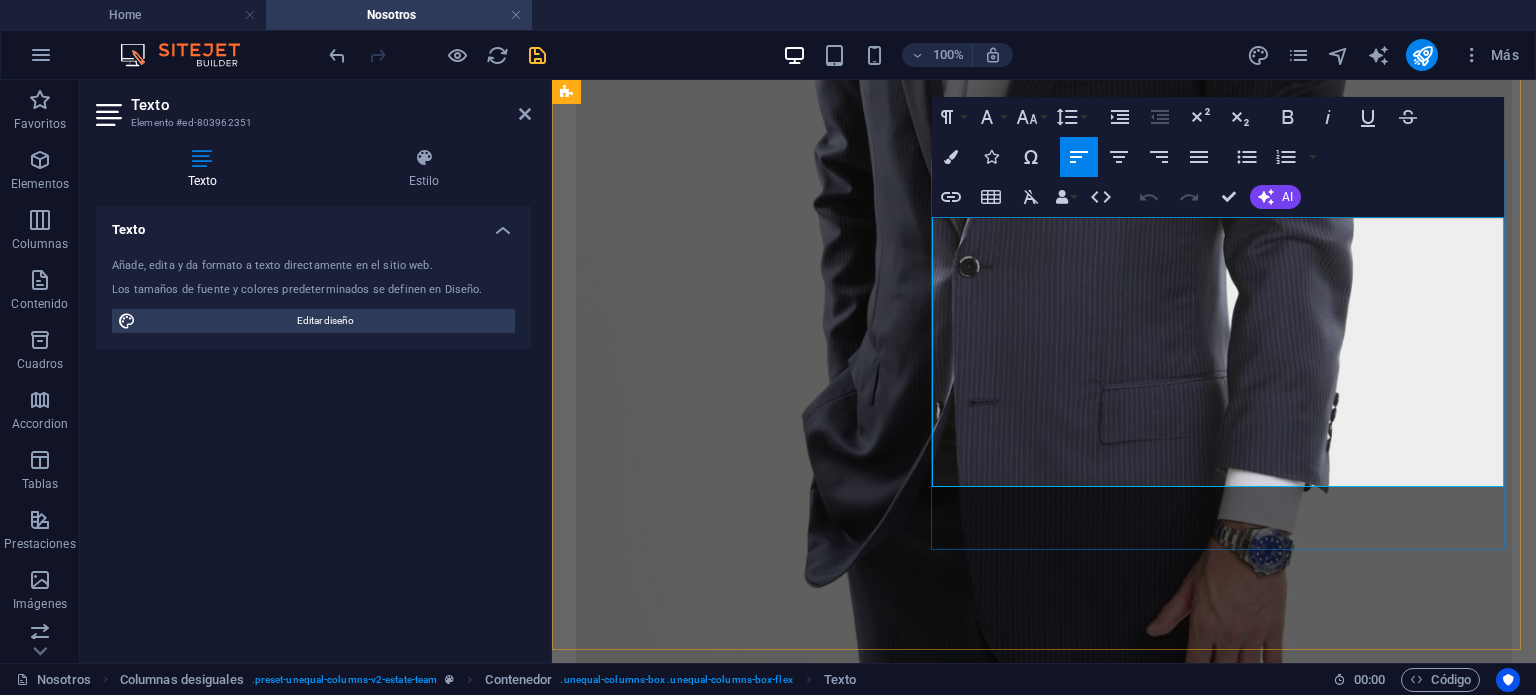 click on "At vero eos et accusamus et iusto odio dignissimos ducimus qui blanditiis praesentium voluptatum deleniti atque corrupti quos dolores et quas molestias excepturi sint occaecati cupiditate non provident. At vero eos et accusamus et iusto odio dignissimos ducimus qui blanditiis praesentium voluptatum deleniti atque corrupti quos dolores et quas molestias excepturi sint occaecati cupiditate non provident. At vero eos et accusamus et iusto odio dignissimos ducimus qui blanditiis praesentium voluptatum deleniti atque corrupti quos dolores." at bounding box center [1044, 4117] 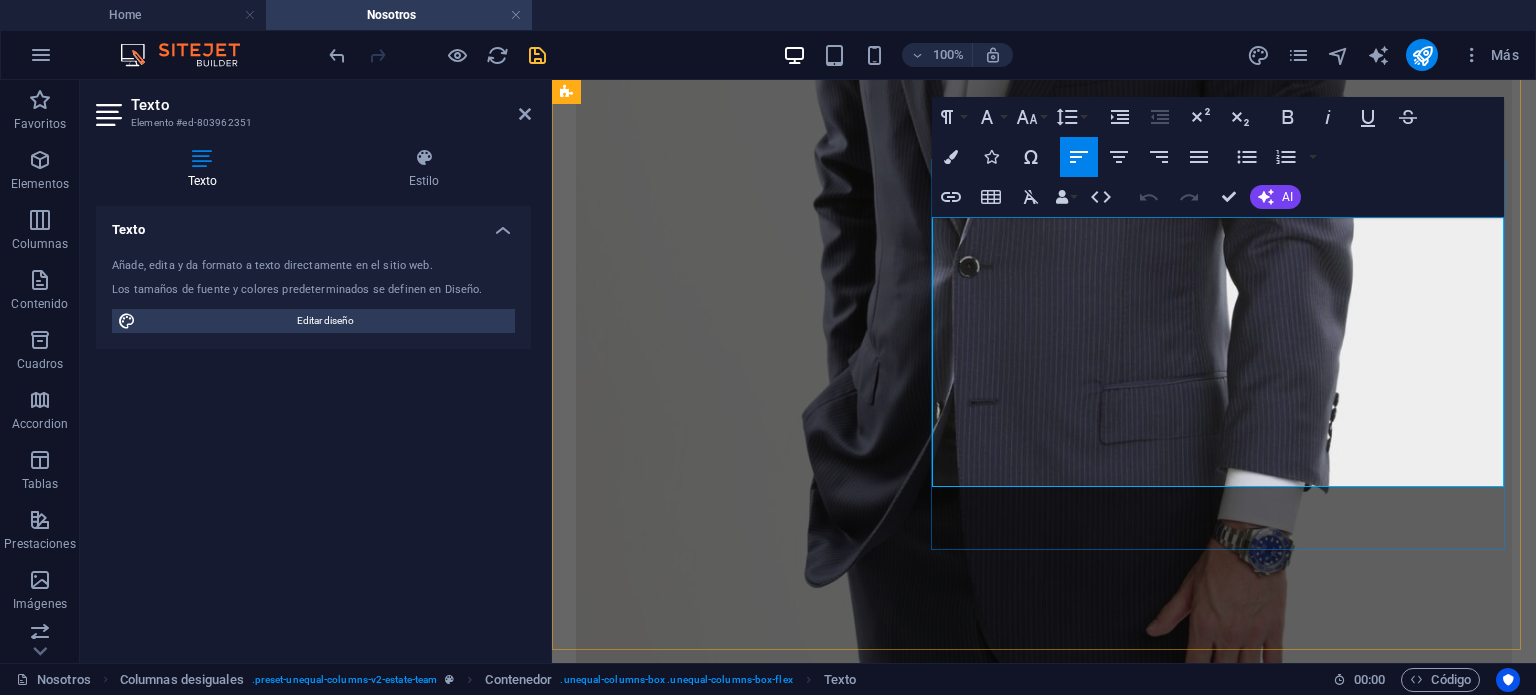 scroll, scrollTop: 1674, scrollLeft: 0, axis: vertical 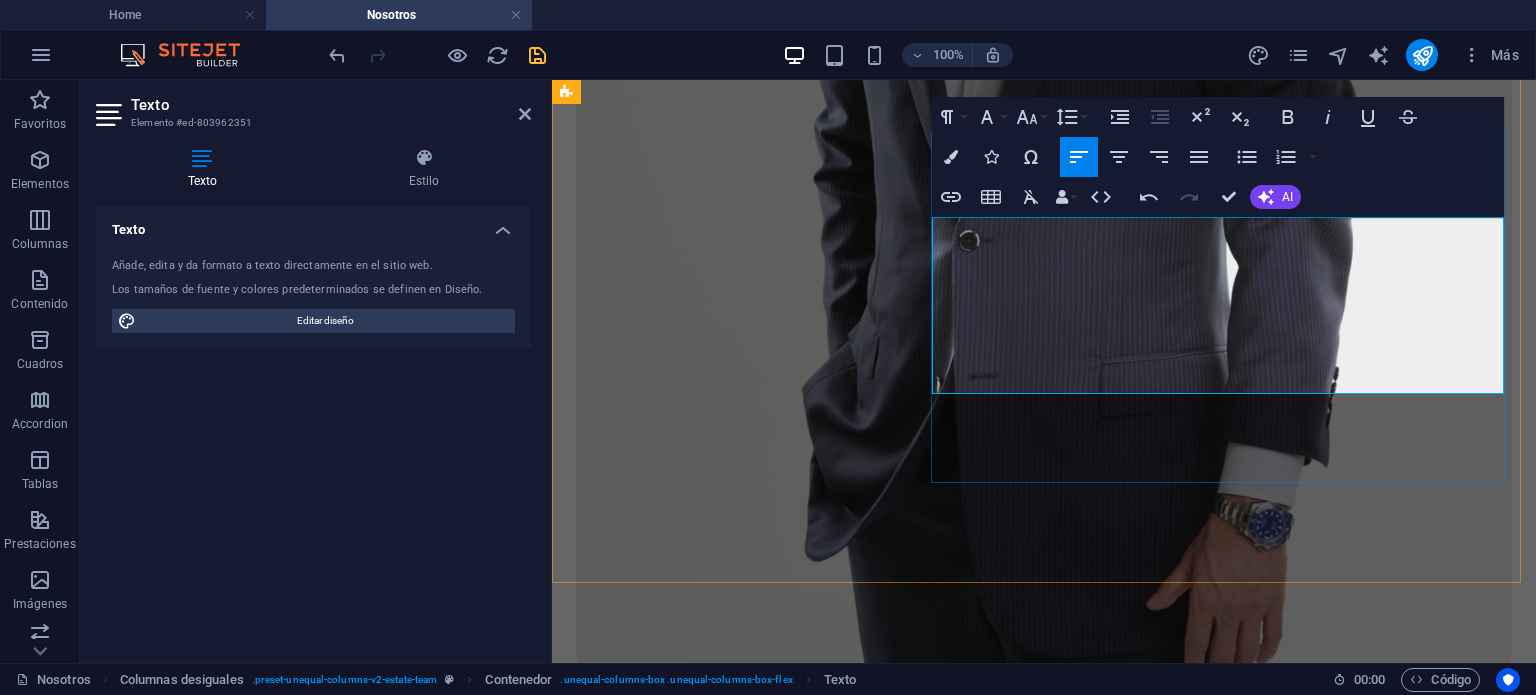 click on "En Kairós no solo administramos propiedades:" at bounding box center [727, 4112] 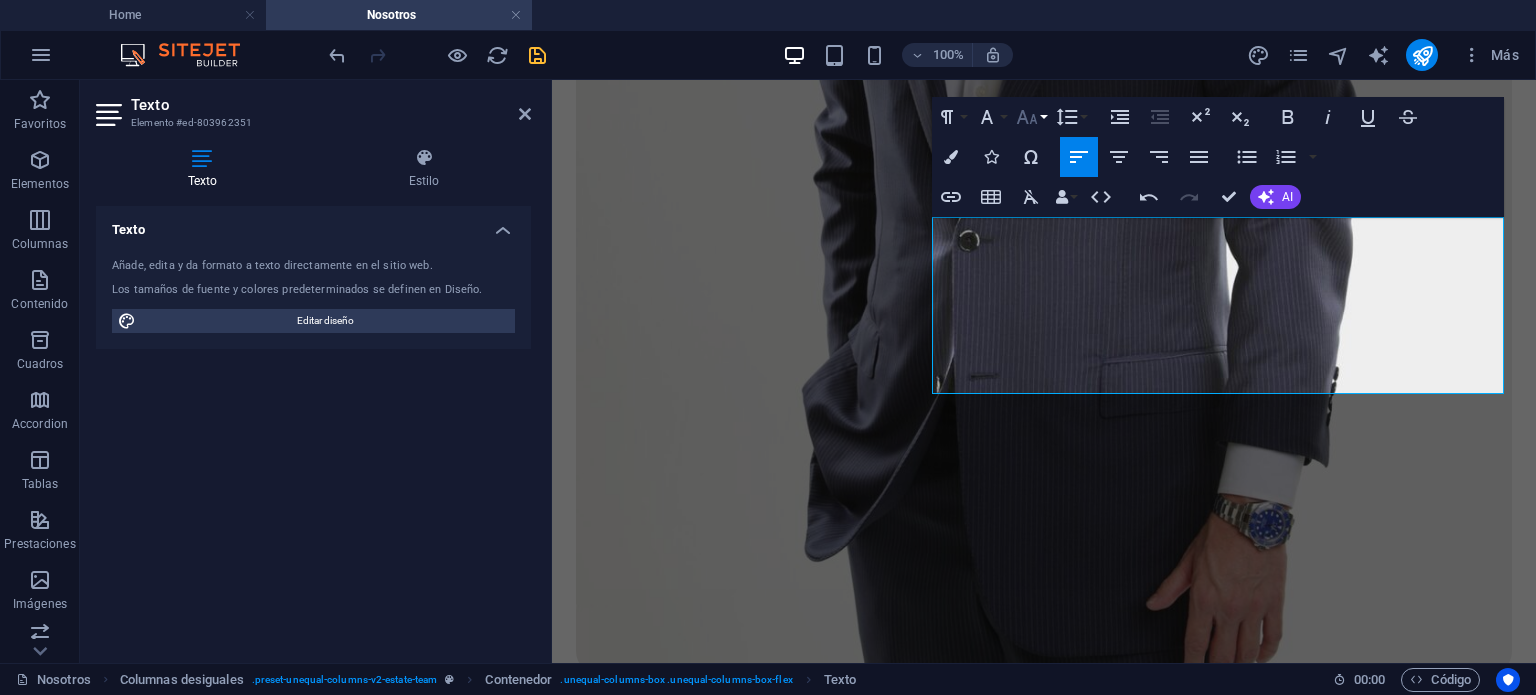 click 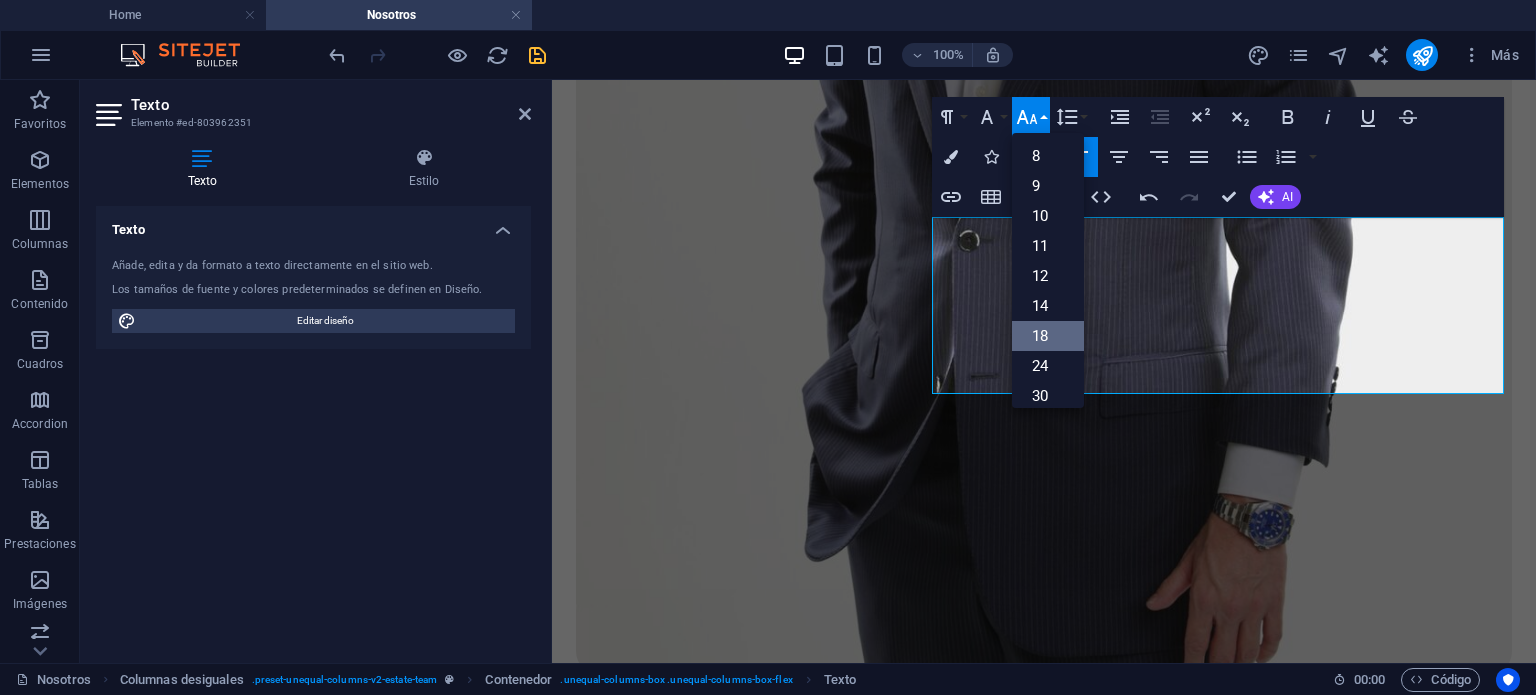 click on "18" at bounding box center [1048, 336] 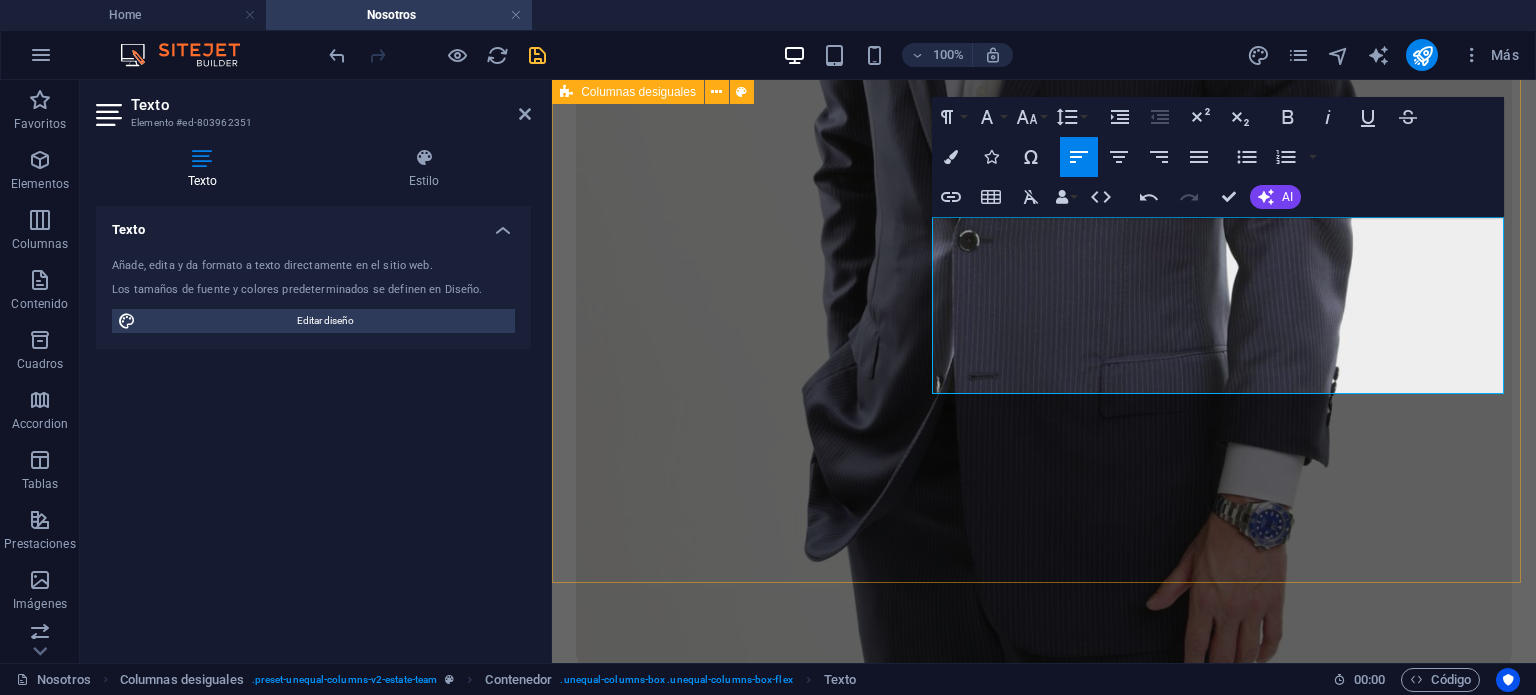 click on "Nuestros valores Nos guiamos por valores que nos definen: Compromiso, Transparencia, Eficiencia, Cercanía, Excelencia, Sustentabilidad y Formación. En Kairós no solo administramos propiedades: Construimos comunidades, fortalecemos vínculos y creamos espacios donde vivir mejor es posible." at bounding box center (1044, 5642) 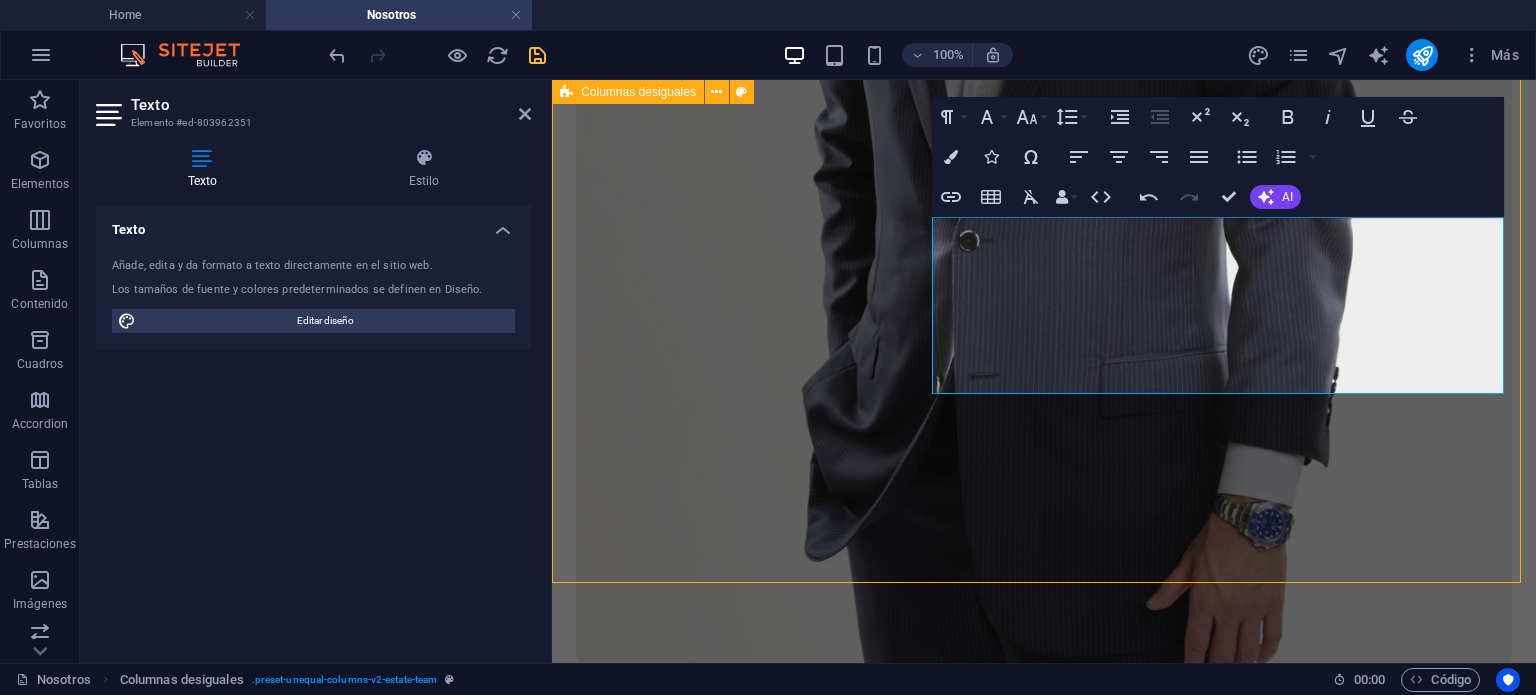 scroll, scrollTop: 1973, scrollLeft: 0, axis: vertical 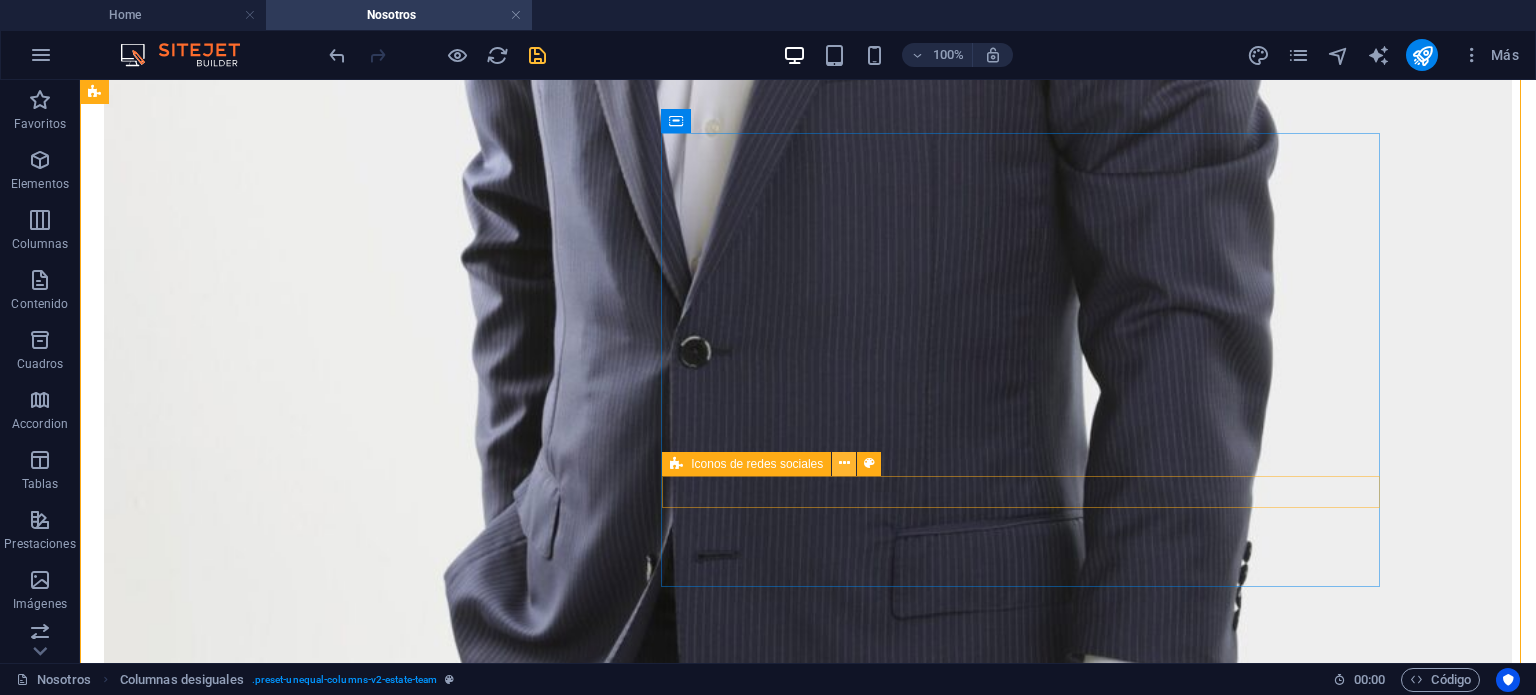click at bounding box center (844, 463) 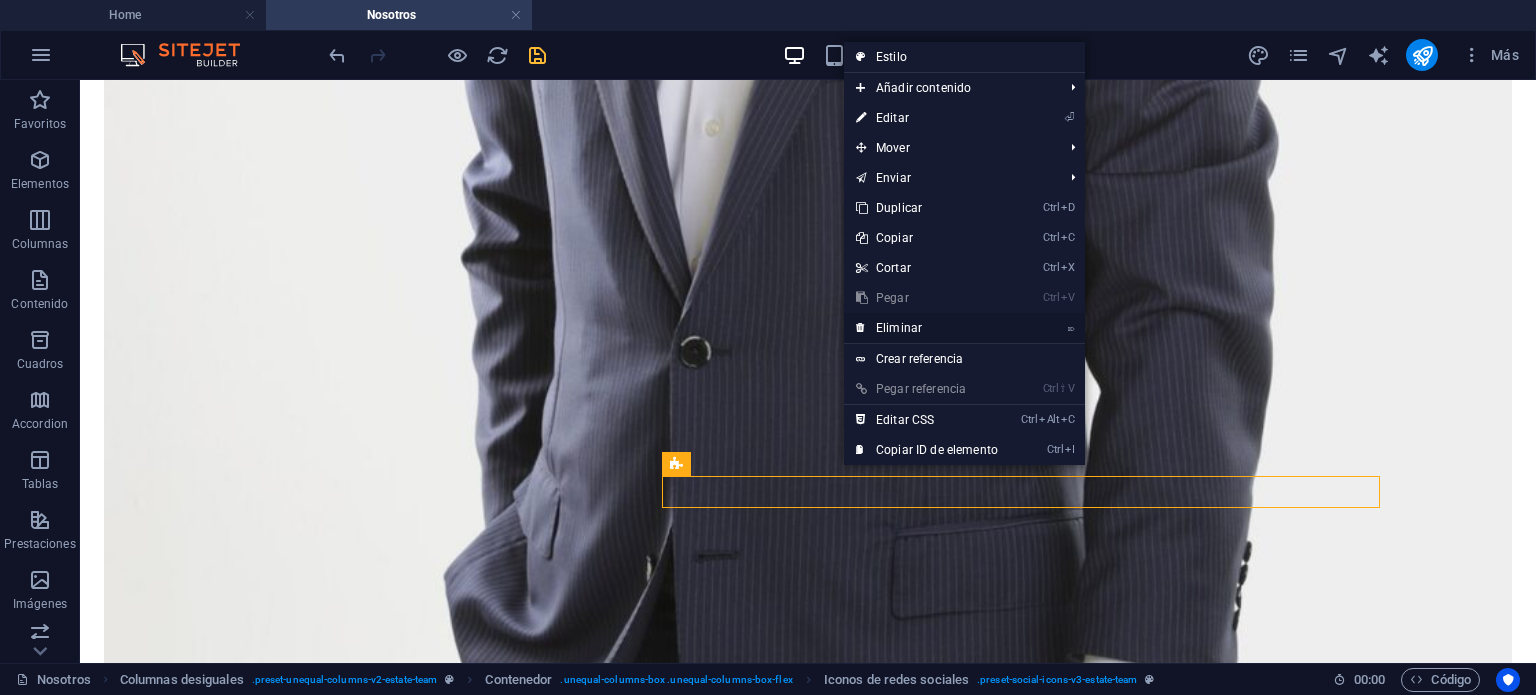 click on "⌦  Eliminar" at bounding box center [927, 328] 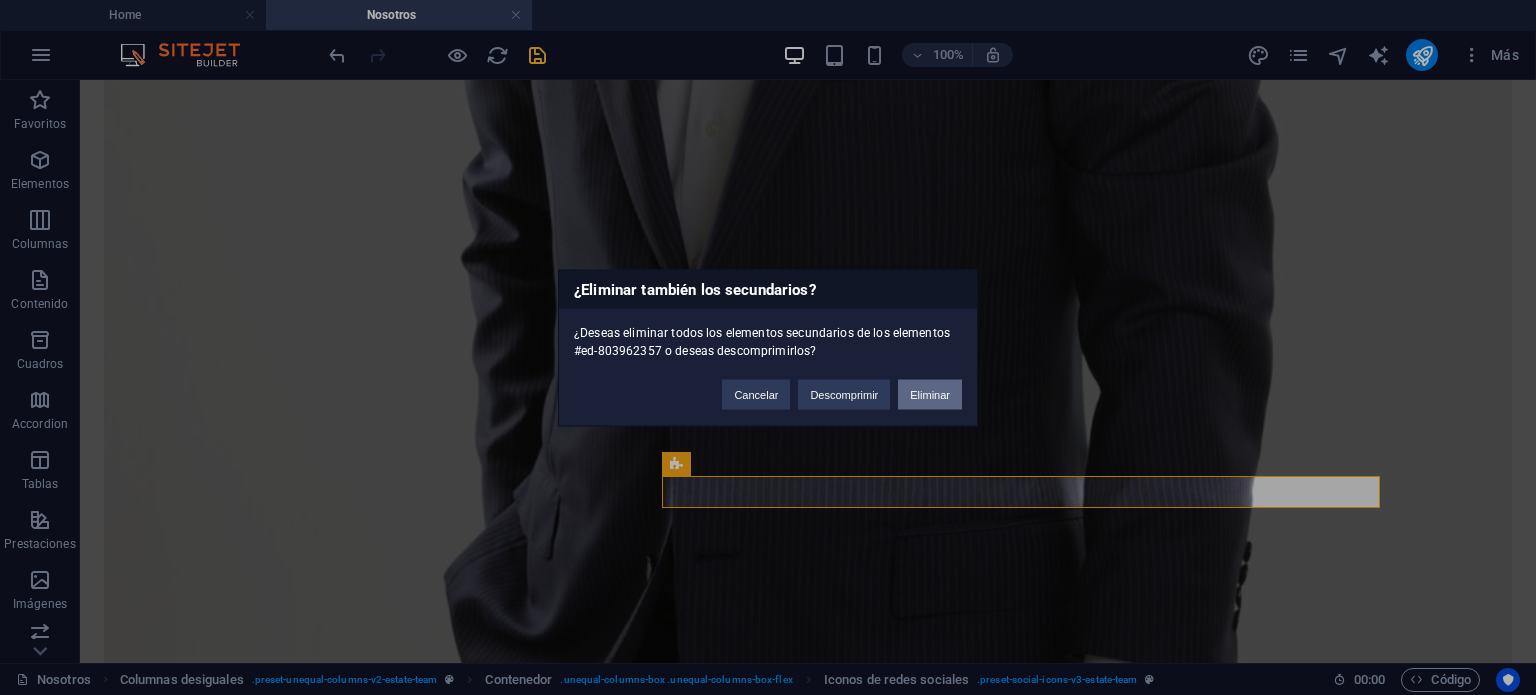 click on "Eliminar" at bounding box center [930, 394] 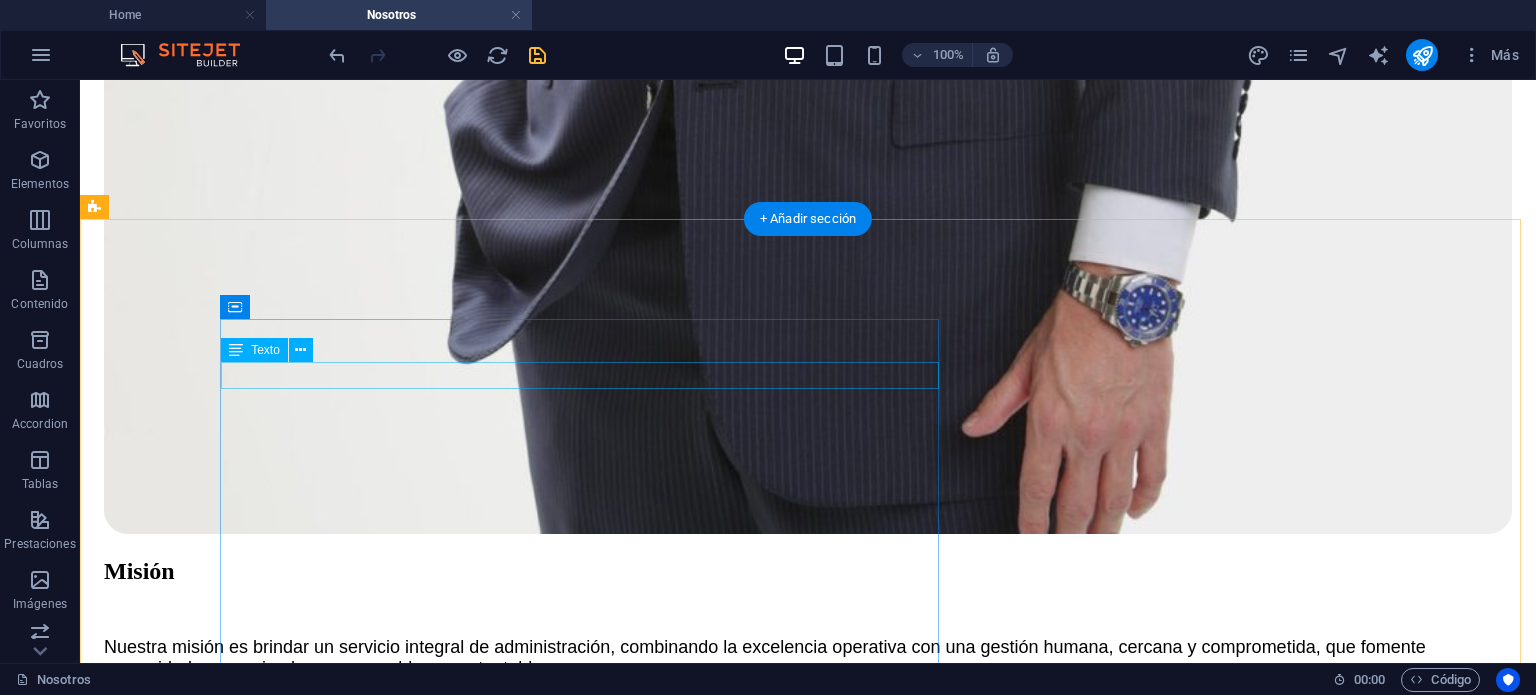 scroll, scrollTop: 2441, scrollLeft: 0, axis: vertical 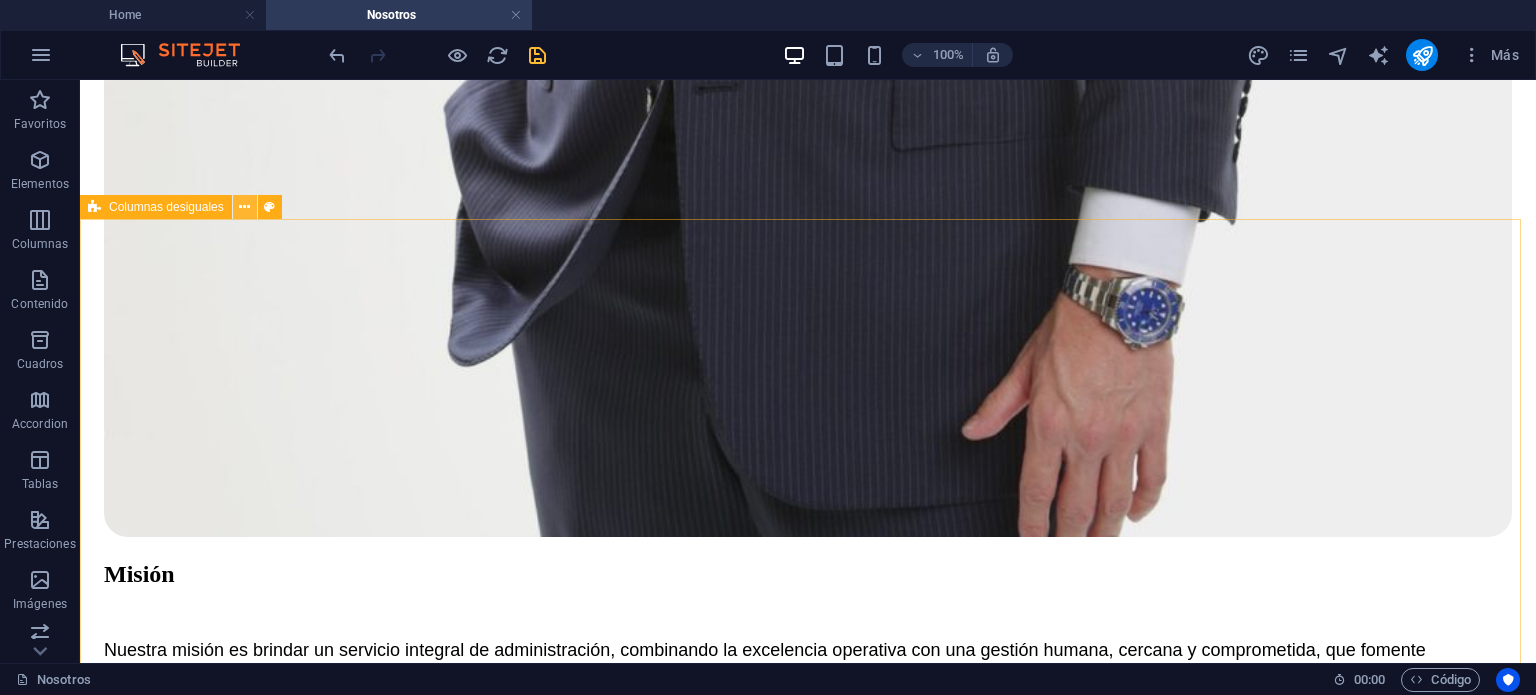 click at bounding box center [244, 207] 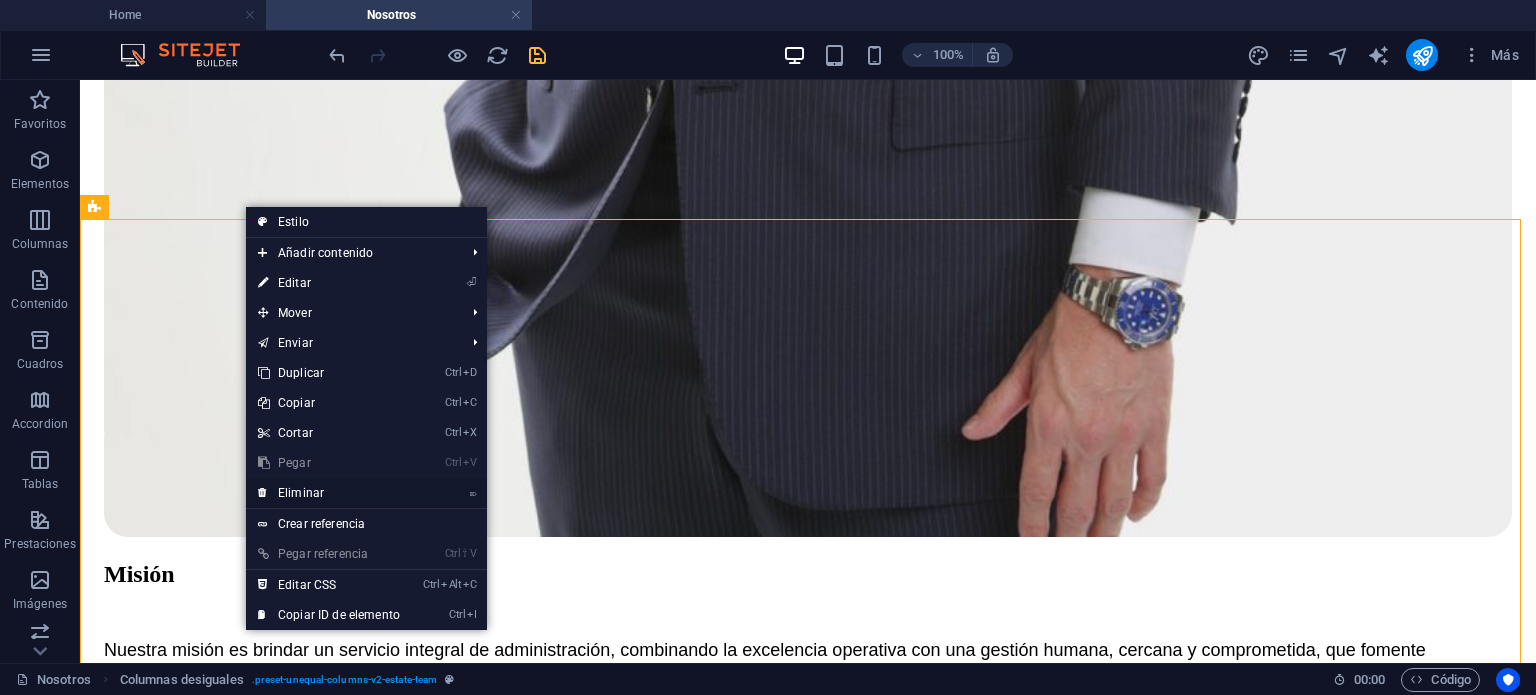 click on "⌦  Eliminar" at bounding box center (329, 493) 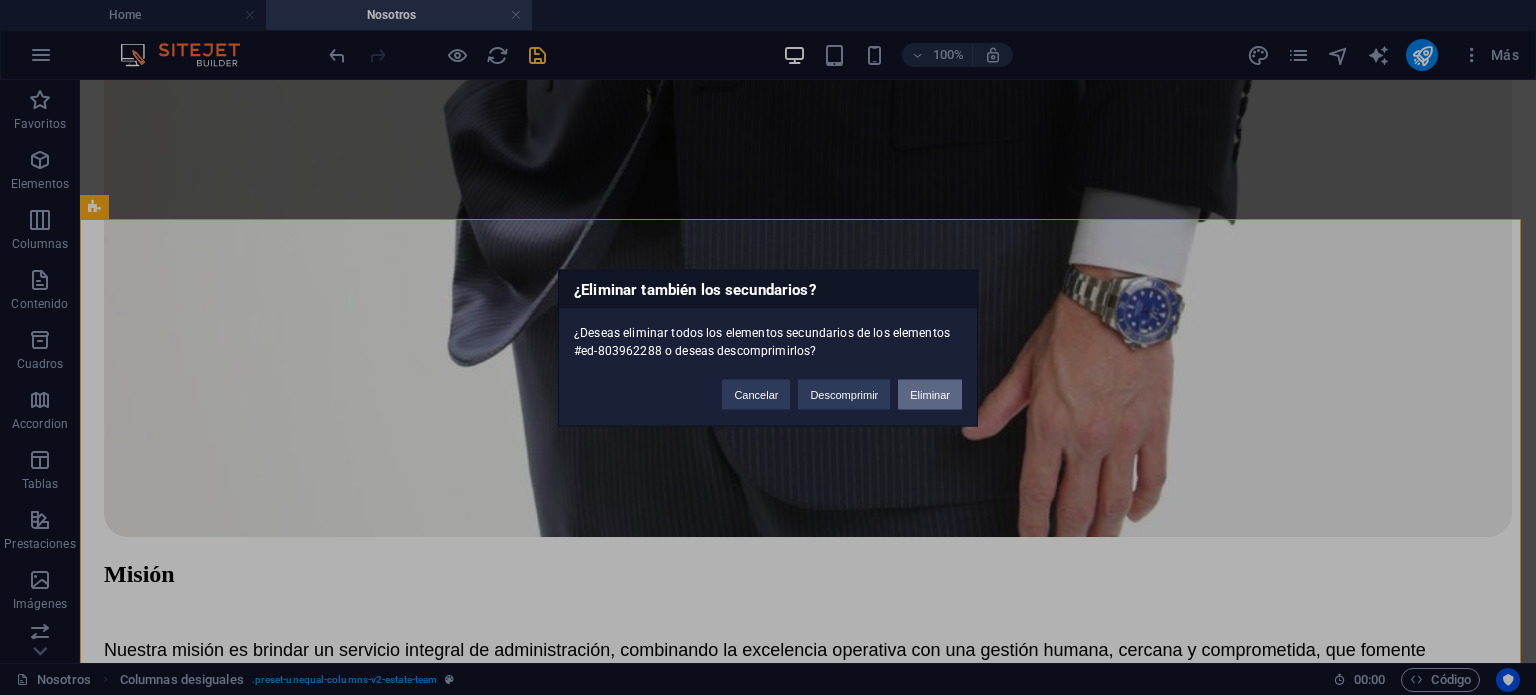 click on "Eliminar" at bounding box center [930, 394] 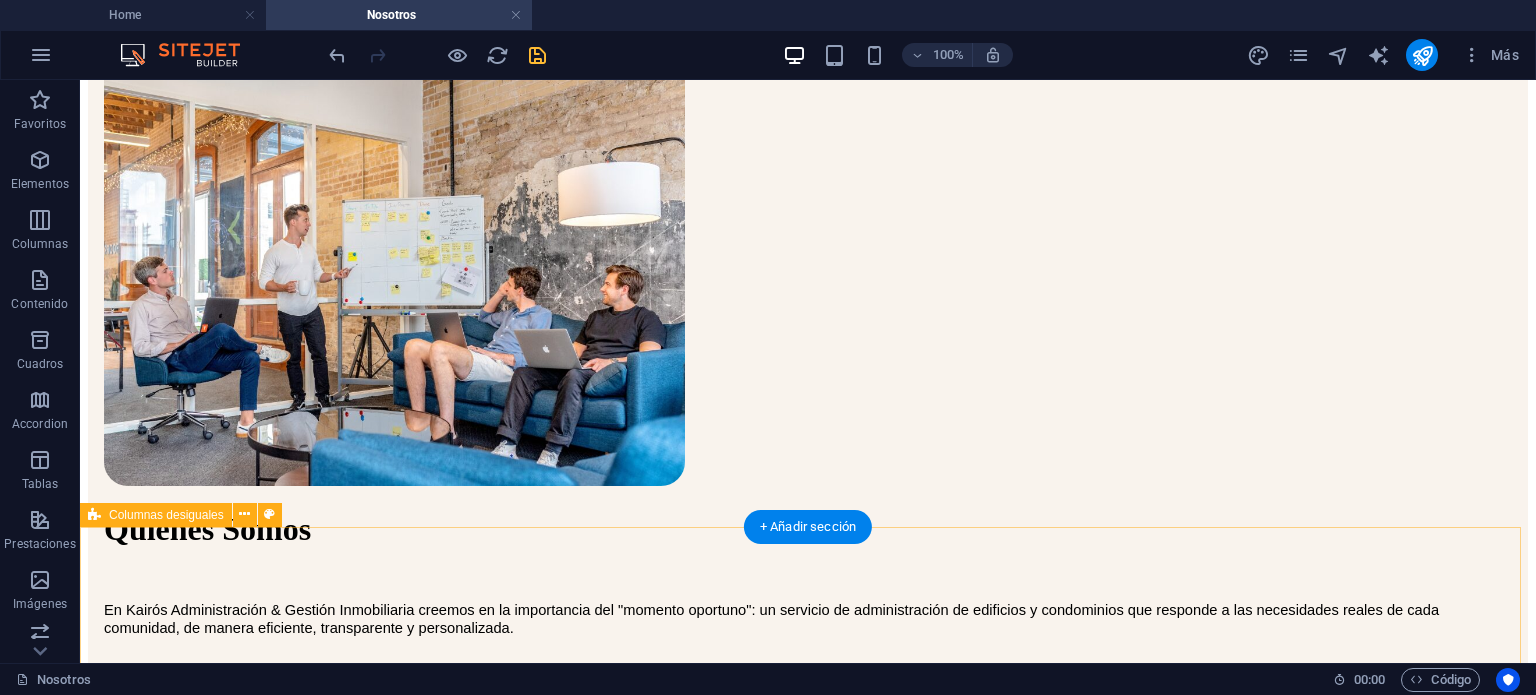 scroll, scrollTop: 0, scrollLeft: 0, axis: both 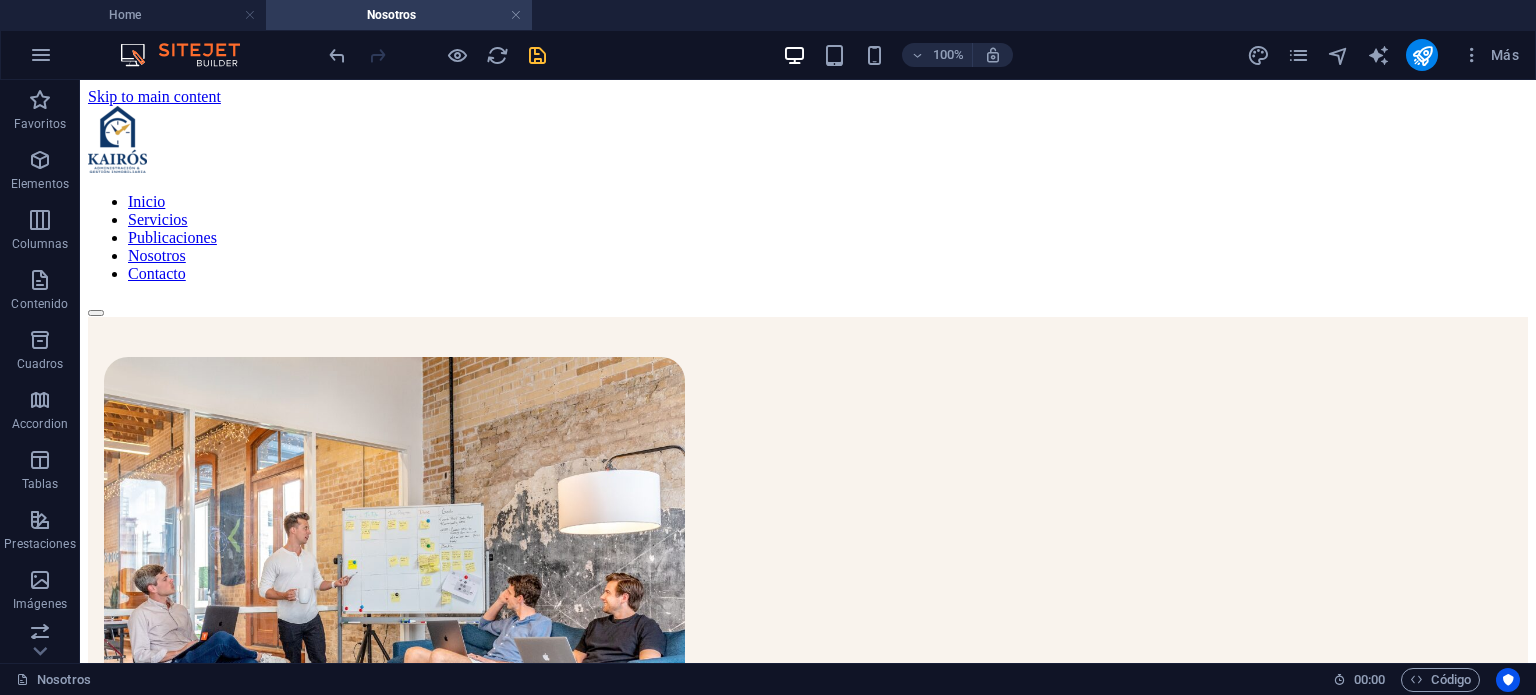 click at bounding box center [537, 55] 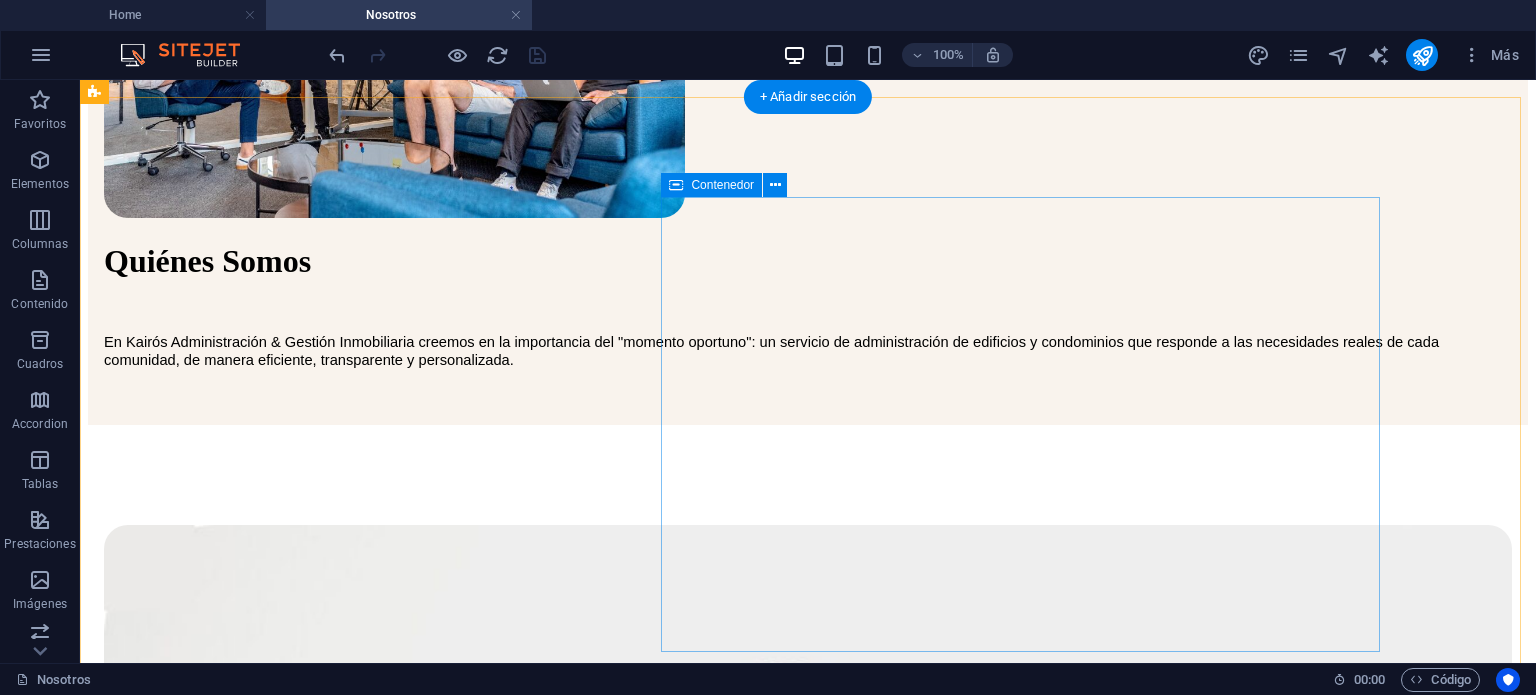 scroll, scrollTop: 574, scrollLeft: 0, axis: vertical 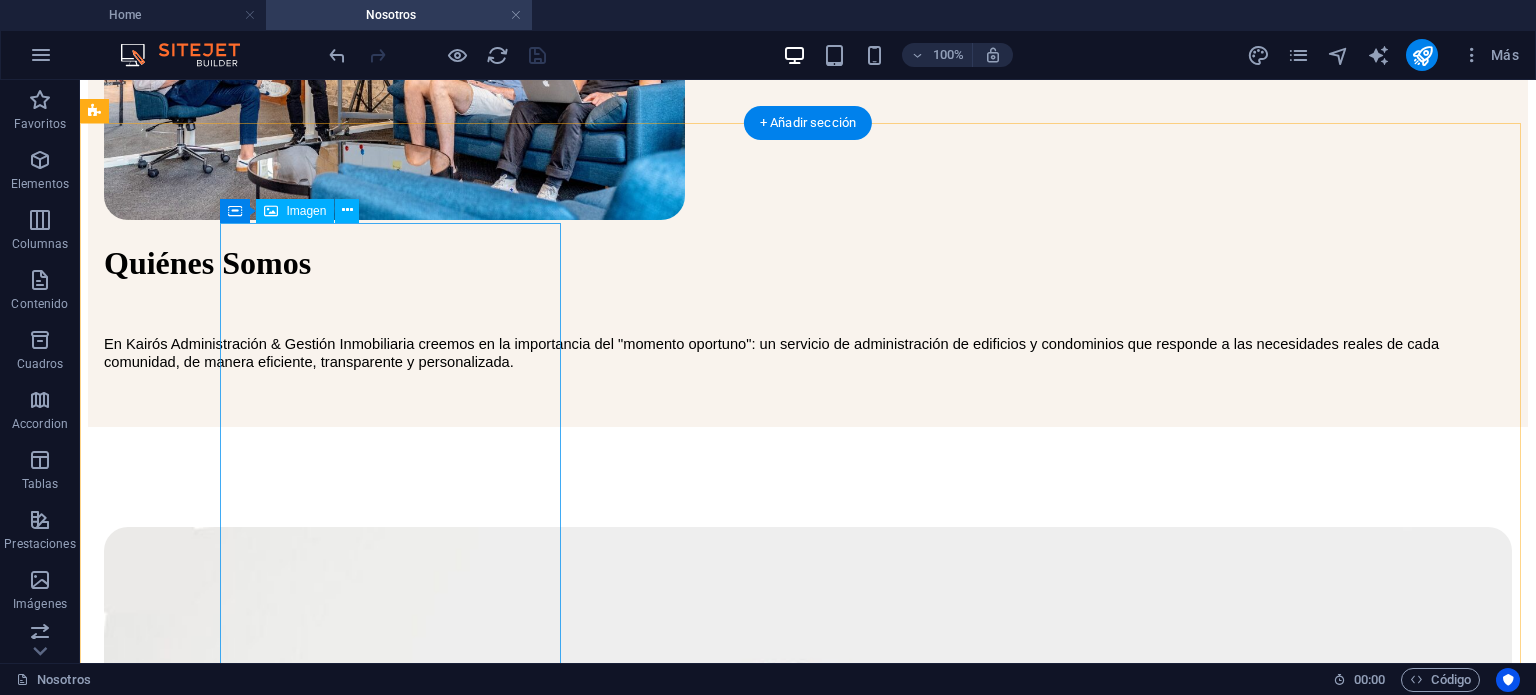 click at bounding box center [808, 1467] 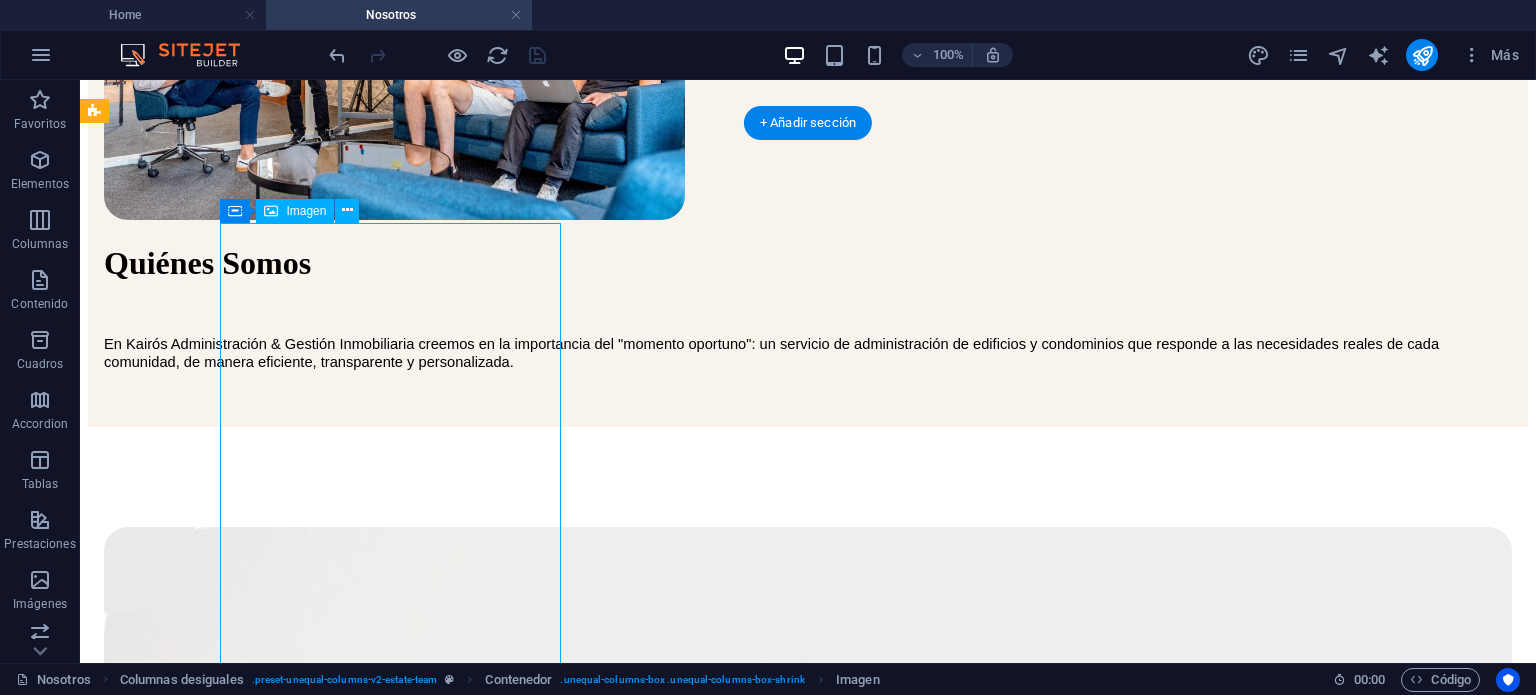 click at bounding box center [808, 1467] 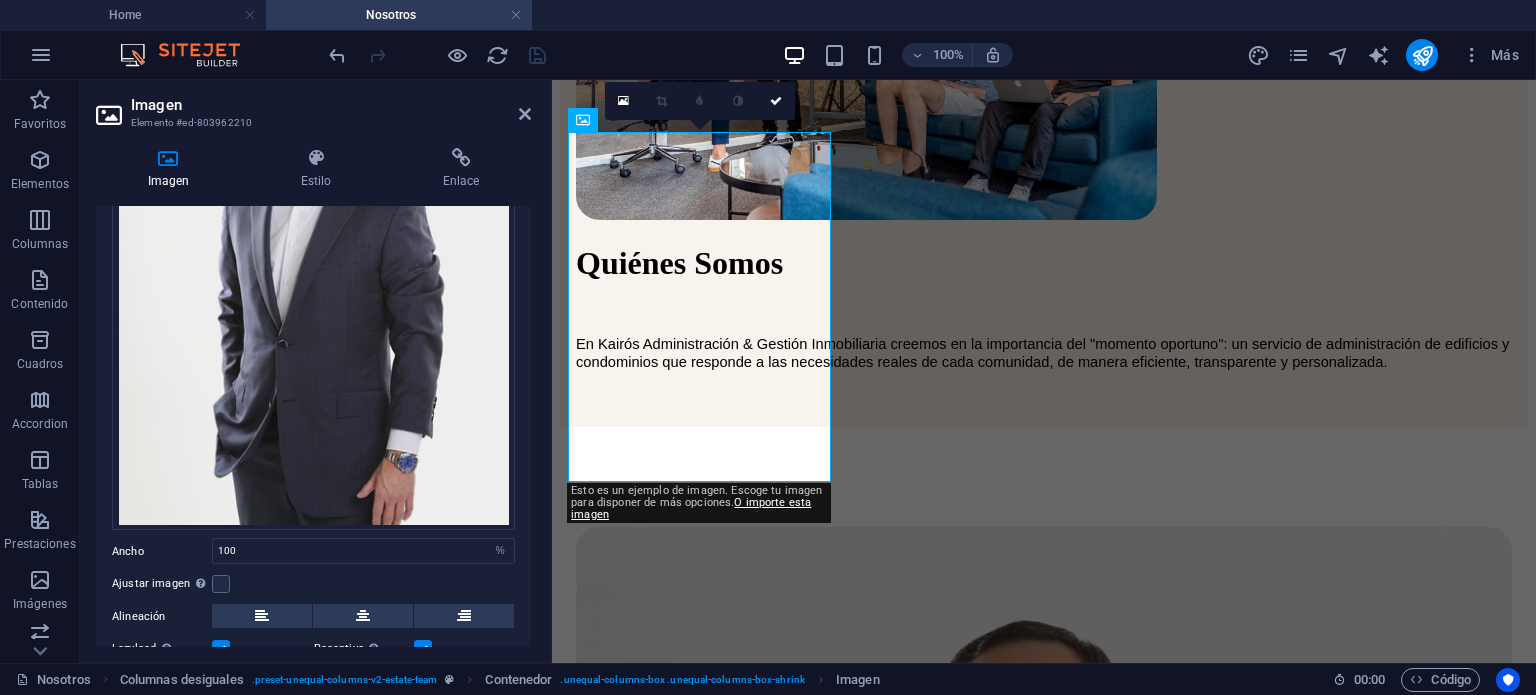 scroll, scrollTop: 0, scrollLeft: 0, axis: both 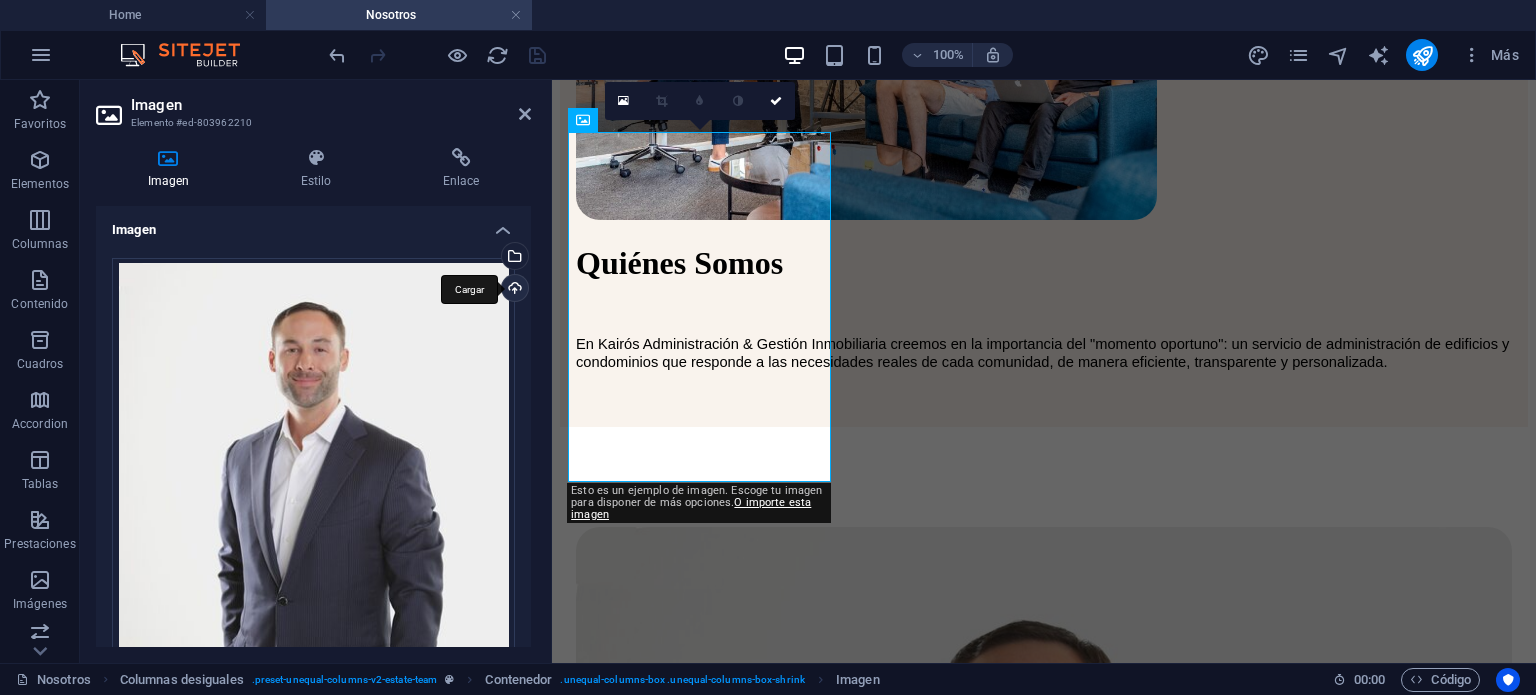 click on "Cargar" at bounding box center (513, 290) 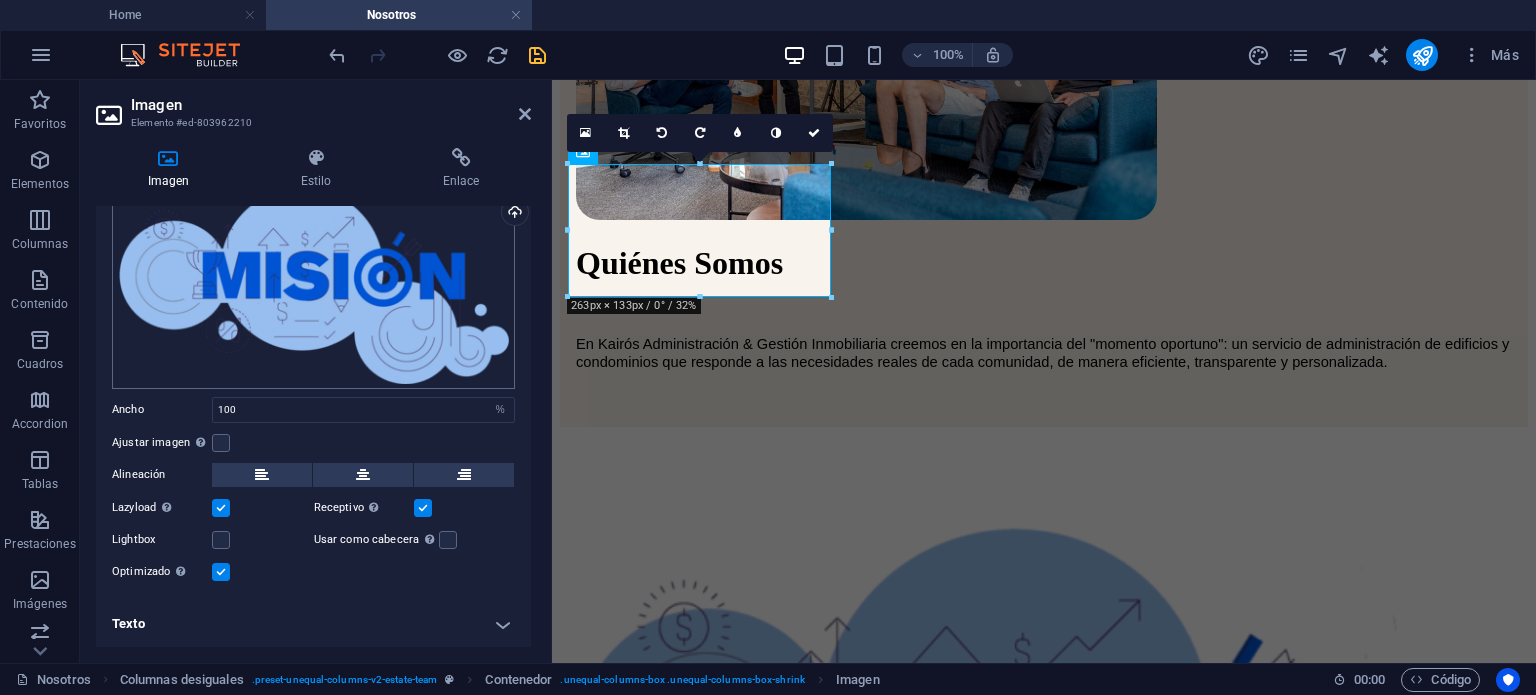 scroll, scrollTop: 0, scrollLeft: 0, axis: both 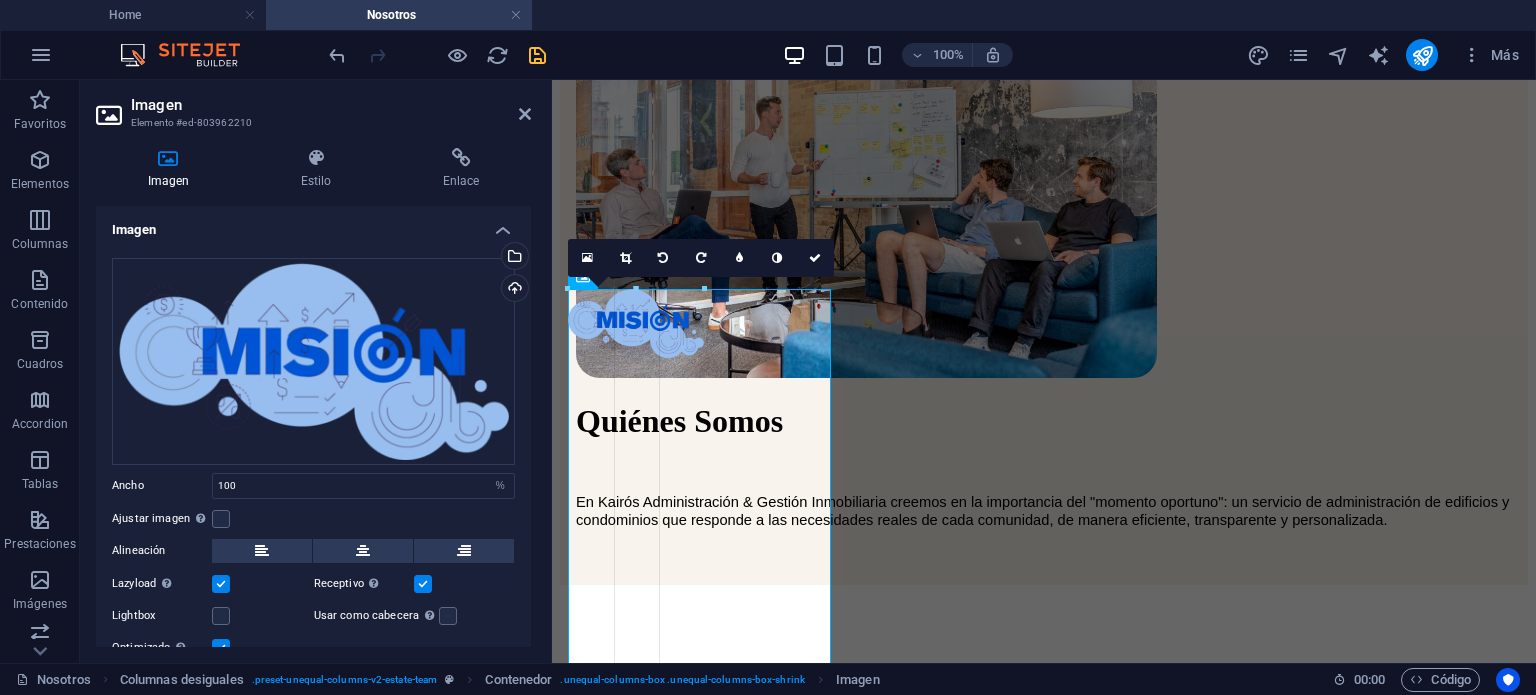 drag, startPoint x: 830, startPoint y: 452, endPoint x: 696, endPoint y: 407, distance: 141.35417 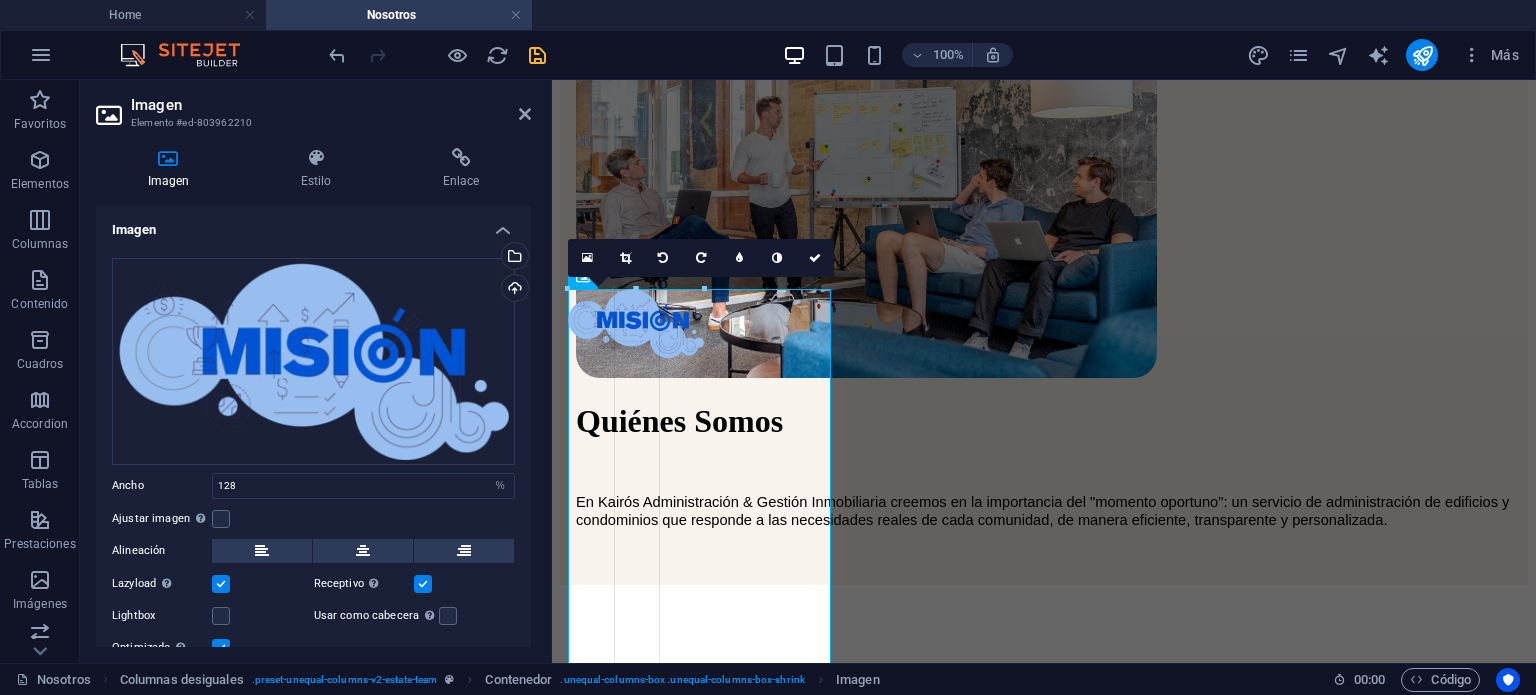 select on "px" 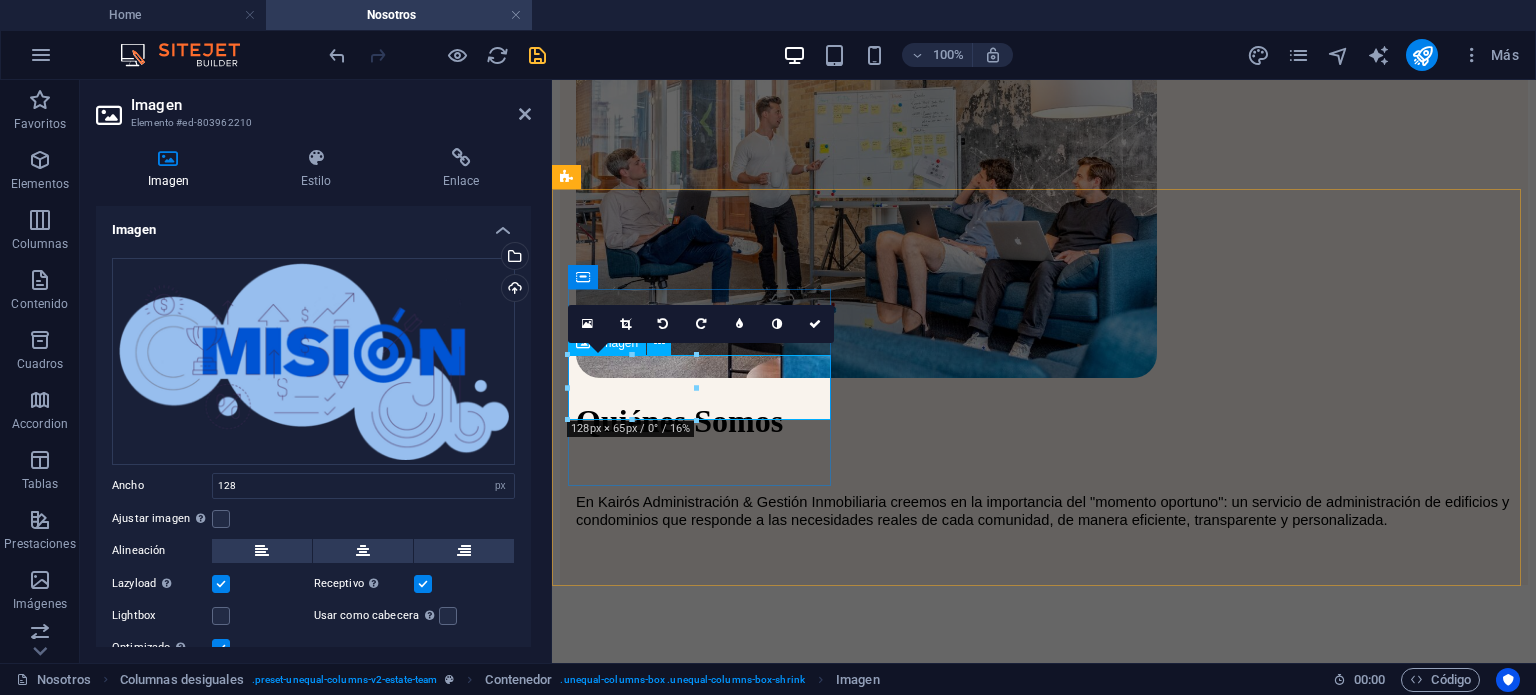 click at bounding box center (1044, 719) 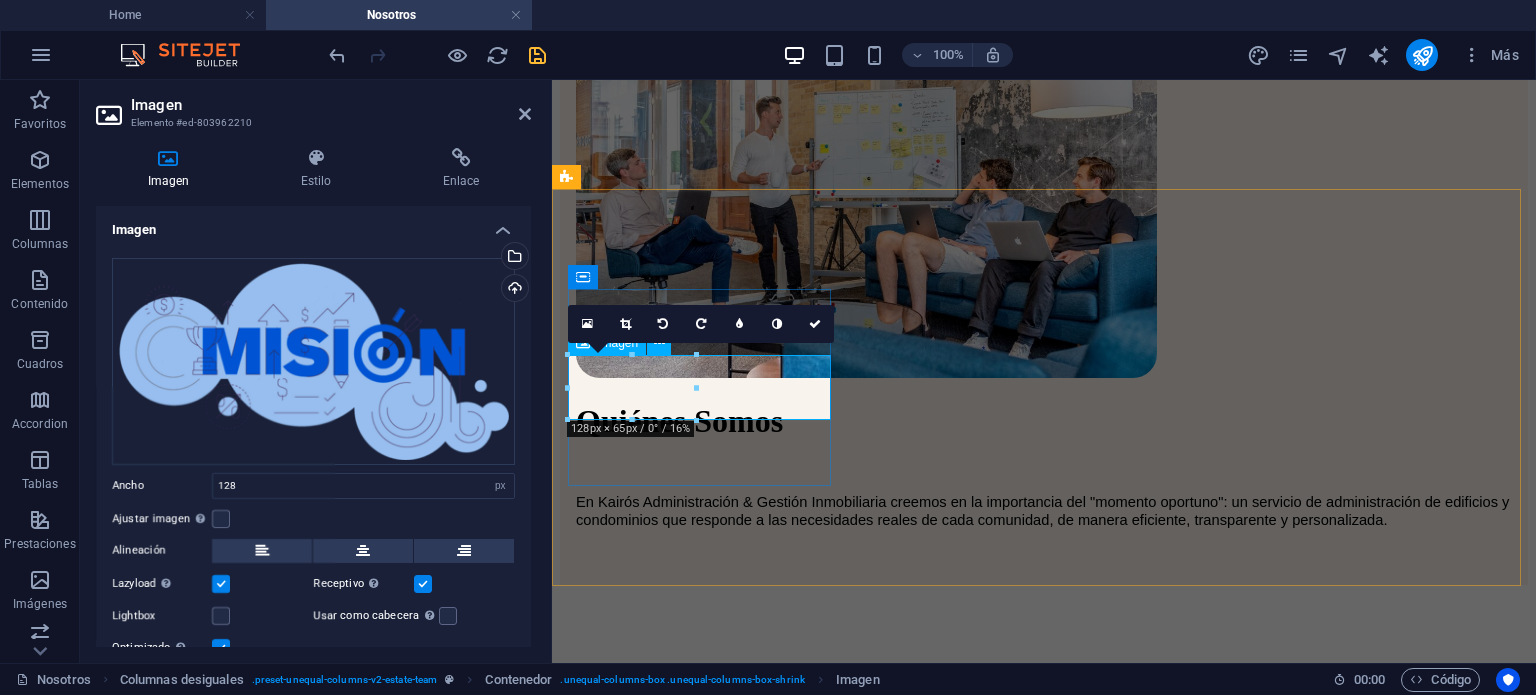 click at bounding box center [1044, 719] 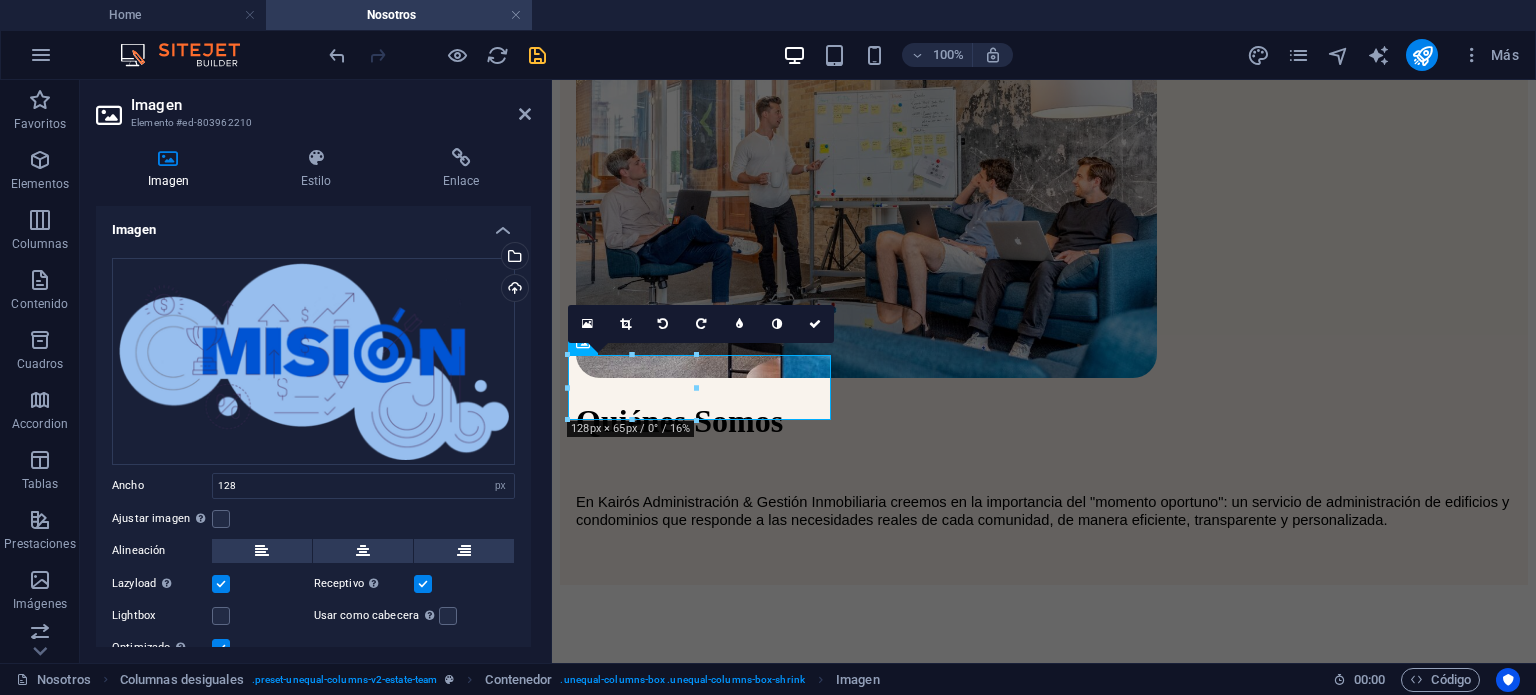 click on "16:10 16:9 4:3 1:1 1:2 0" at bounding box center (701, 324) 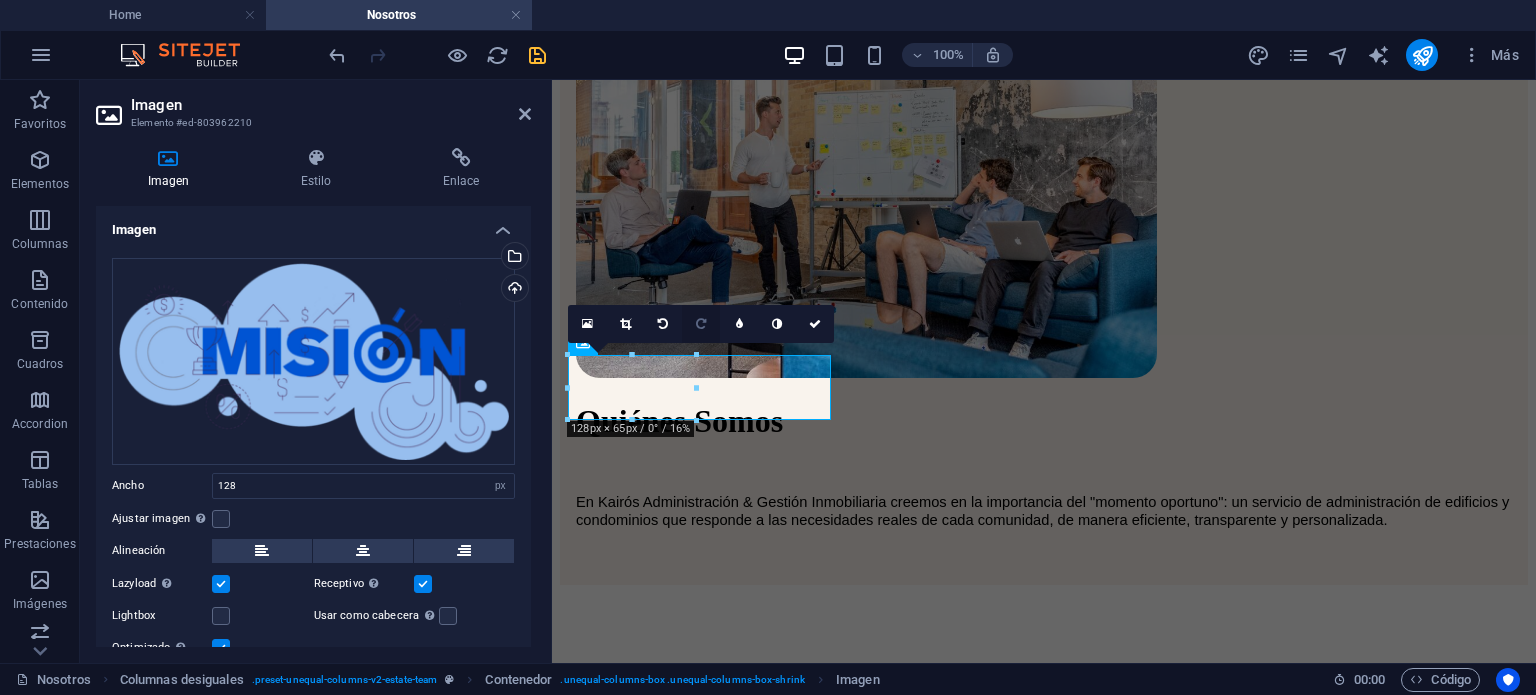 drag, startPoint x: 696, startPoint y: 352, endPoint x: 696, endPoint y: 330, distance: 22 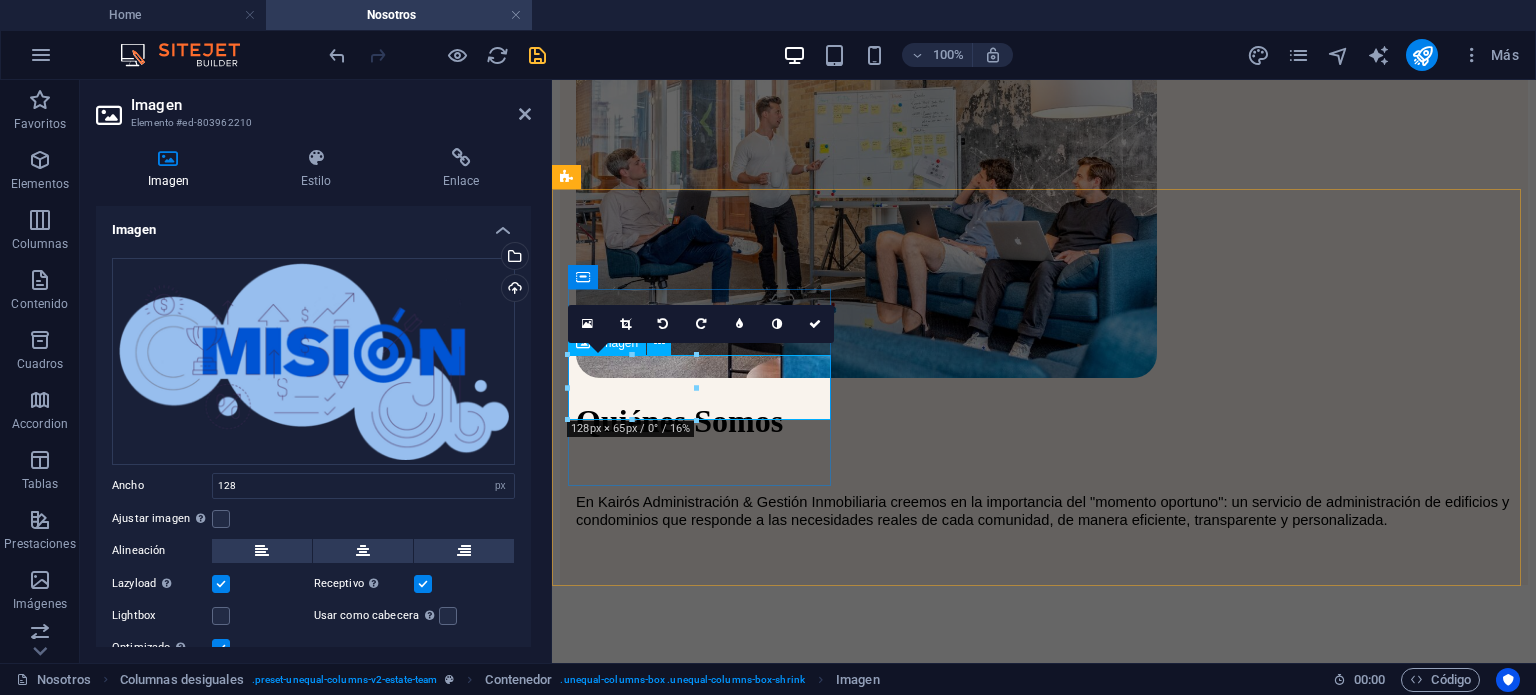 click at bounding box center (1044, 719) 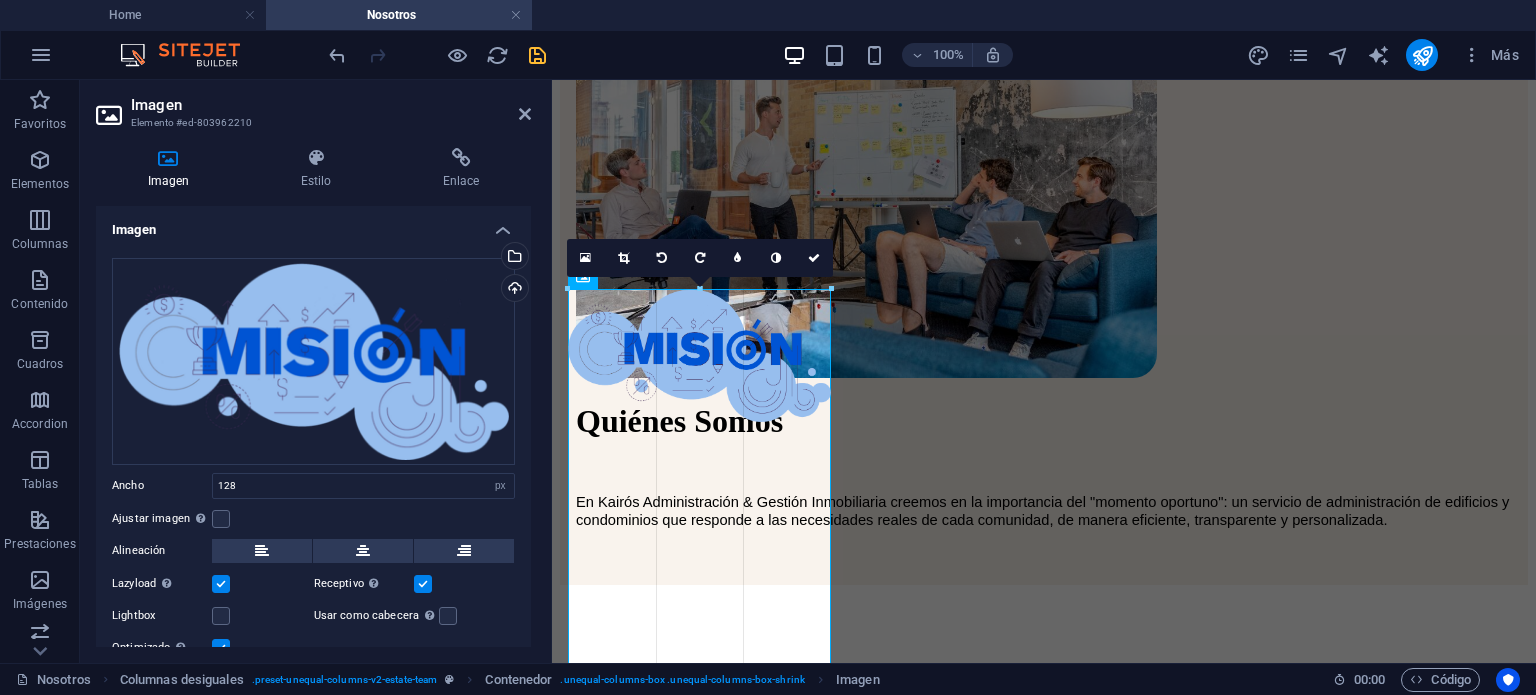 drag, startPoint x: 696, startPoint y: 418, endPoint x: 877, endPoint y: 482, distance: 191.98177 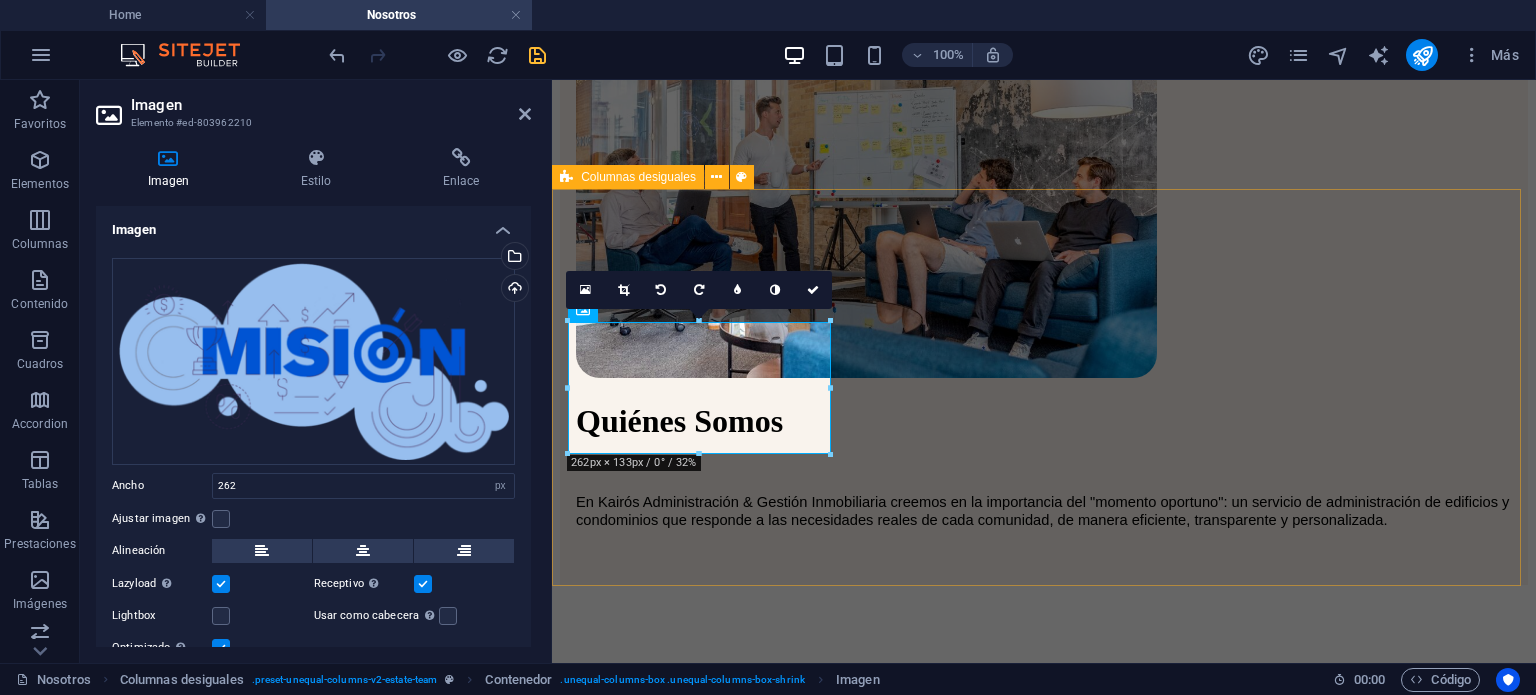 click on "Misión Nuestra misión es brindar un servicio integral de administración, combinando la excelencia operativa con una gestión humana, cercana y comprometida, que fomente comunidades organizadas, responsables y sustentables." at bounding box center [1044, 847] 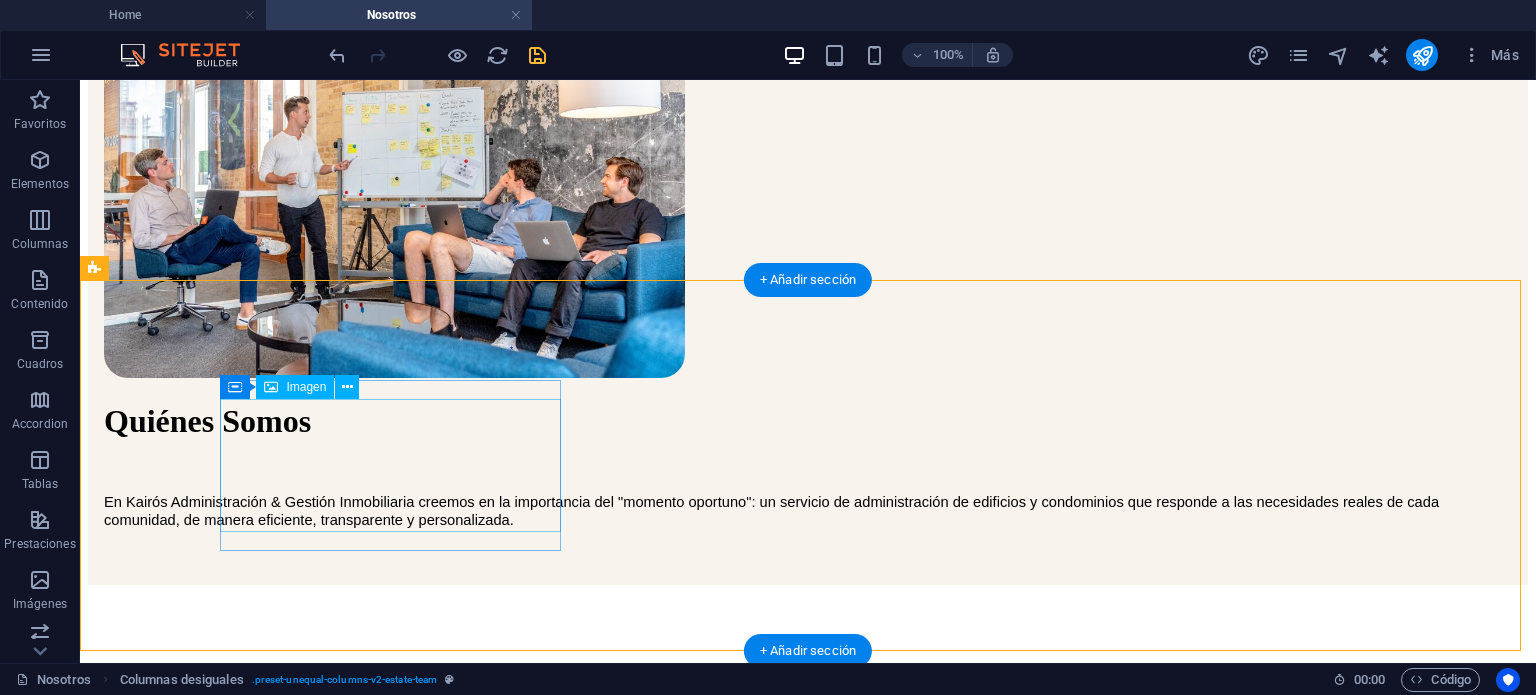 click at bounding box center [808, 753] 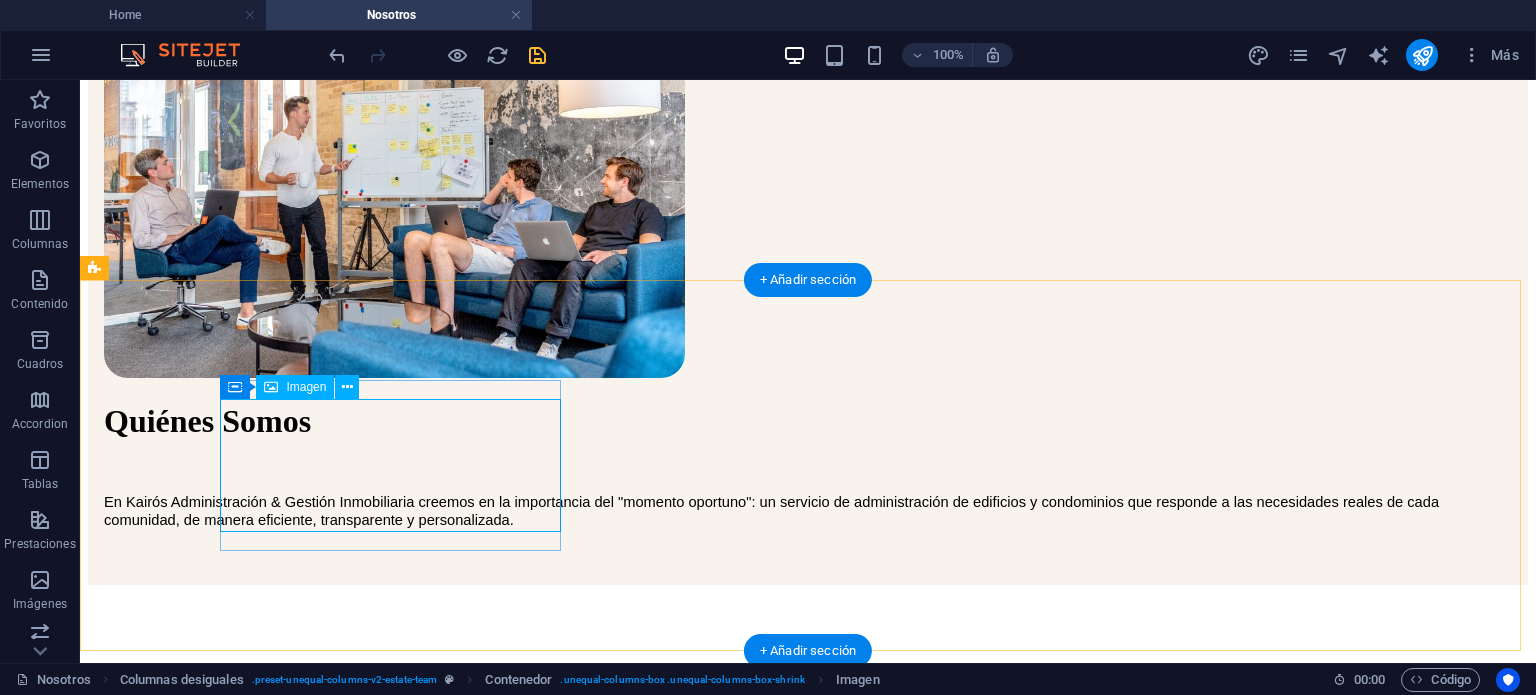 click at bounding box center (808, 753) 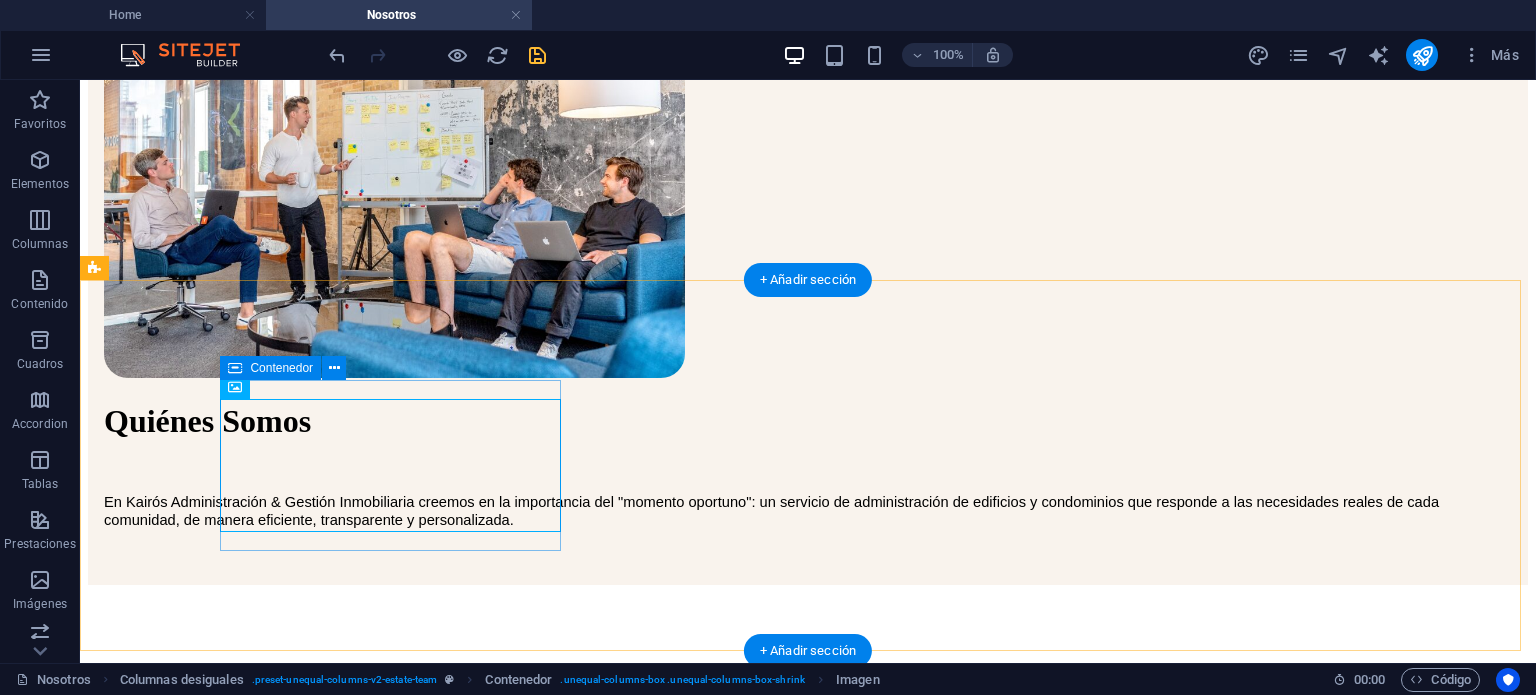 click at bounding box center [808, 753] 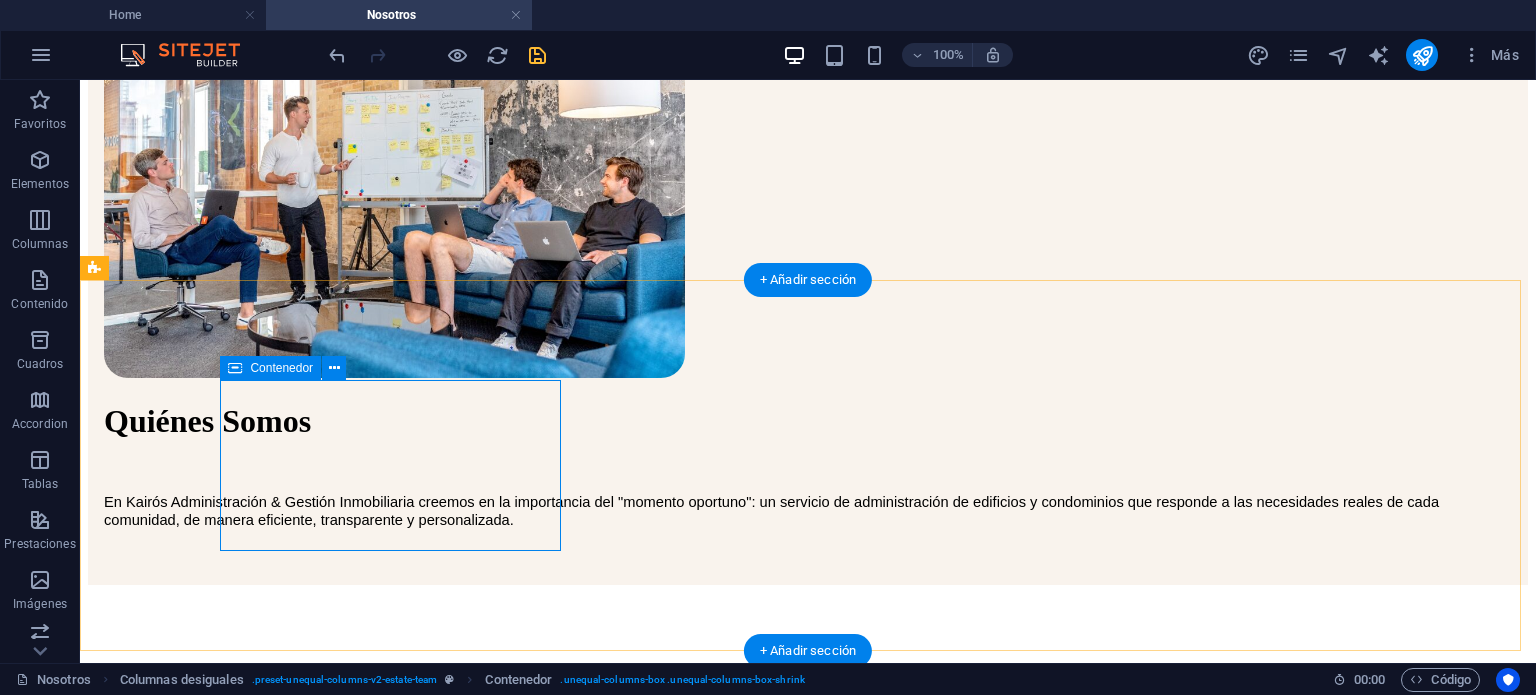 click at bounding box center [808, 753] 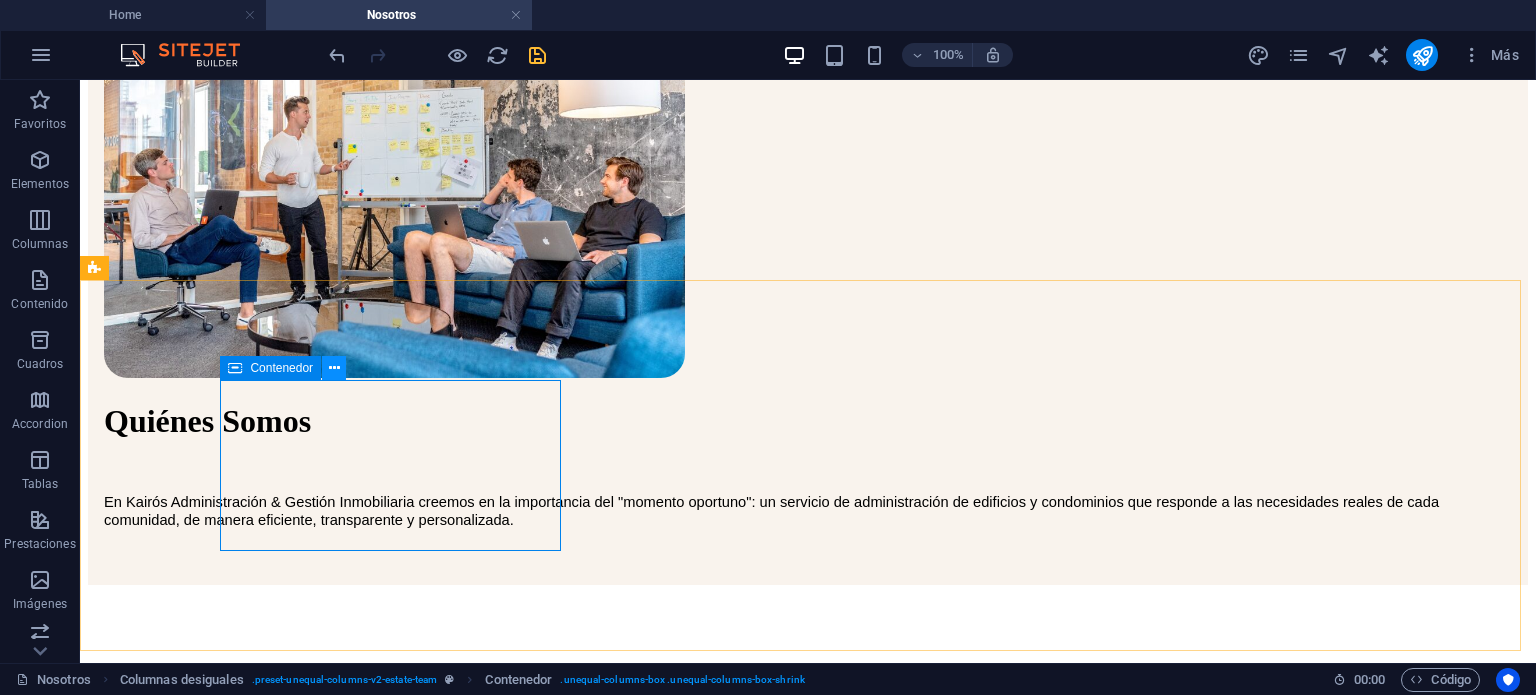 click at bounding box center [334, 368] 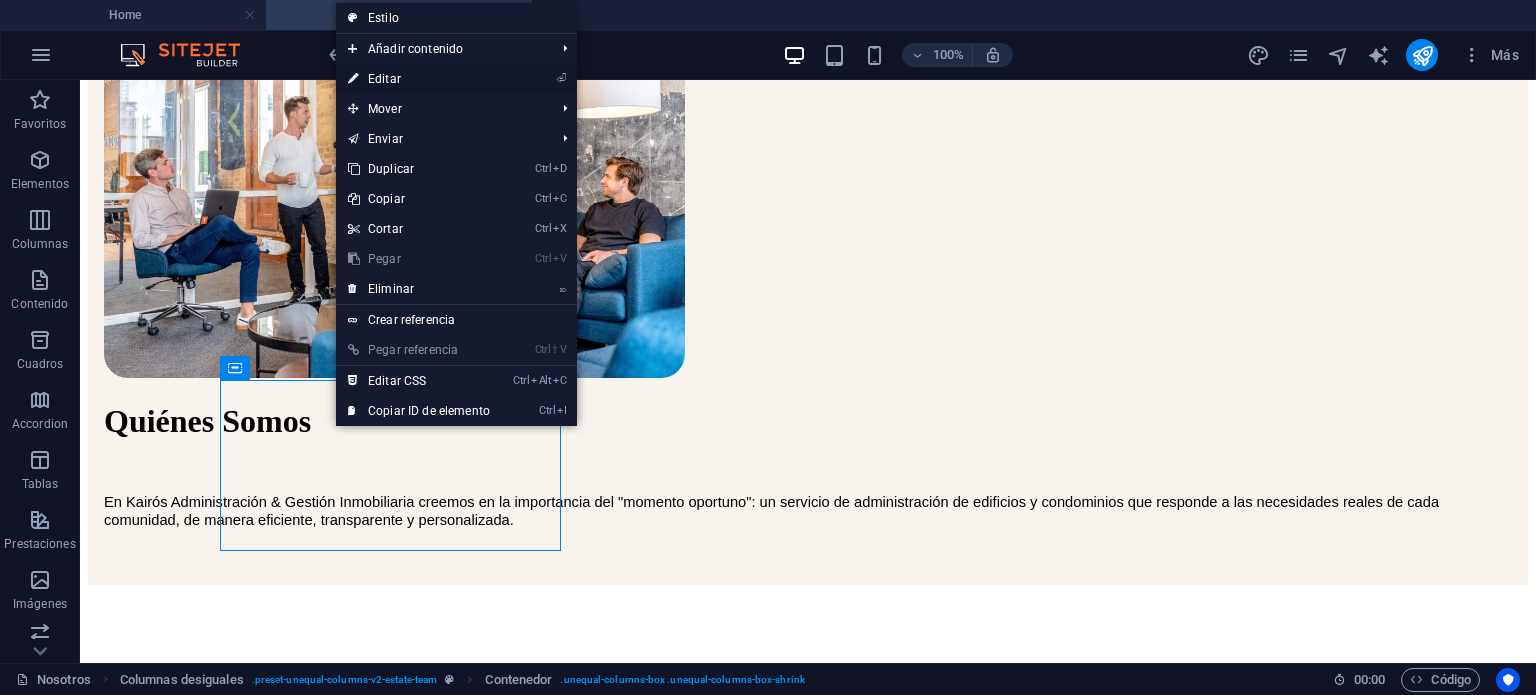 click on "⏎  Editar" at bounding box center [419, 79] 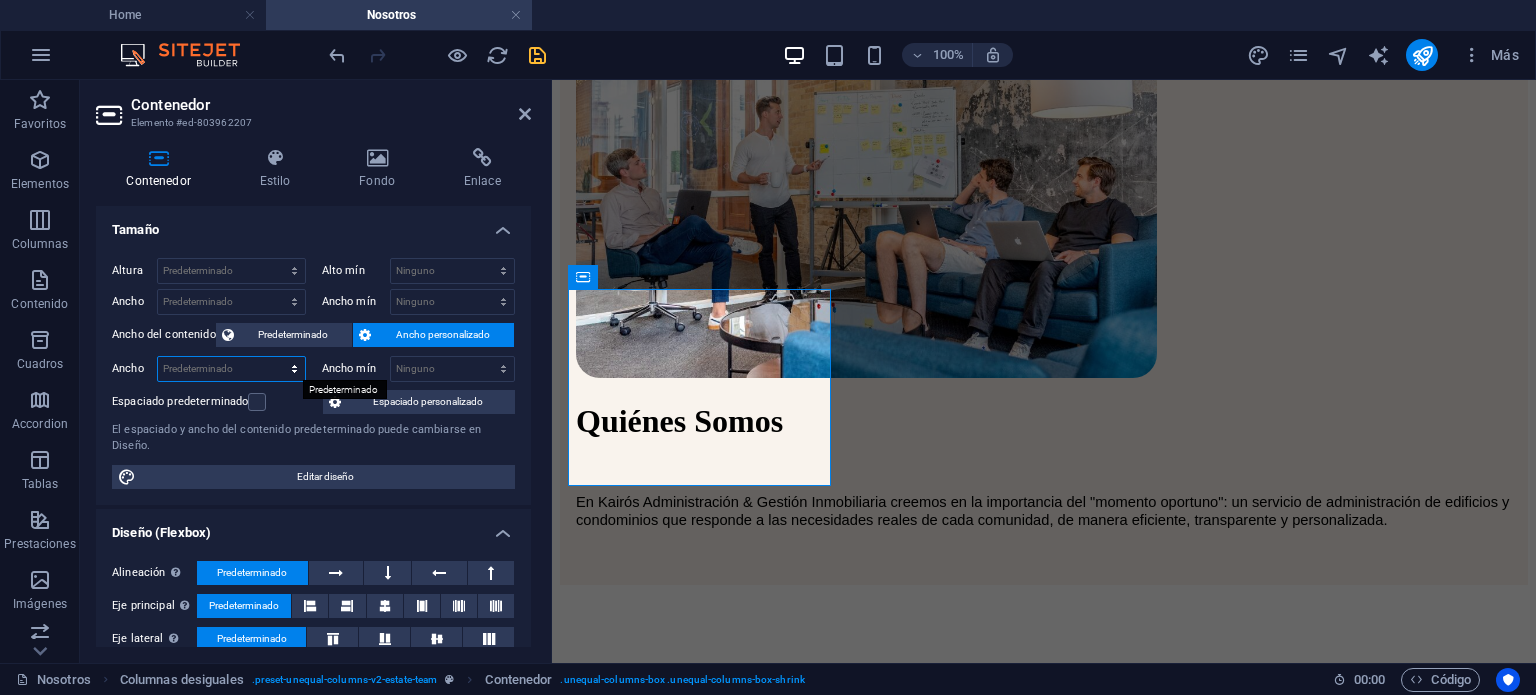 click on "Predeterminado px rem % em vh vw" at bounding box center [231, 369] 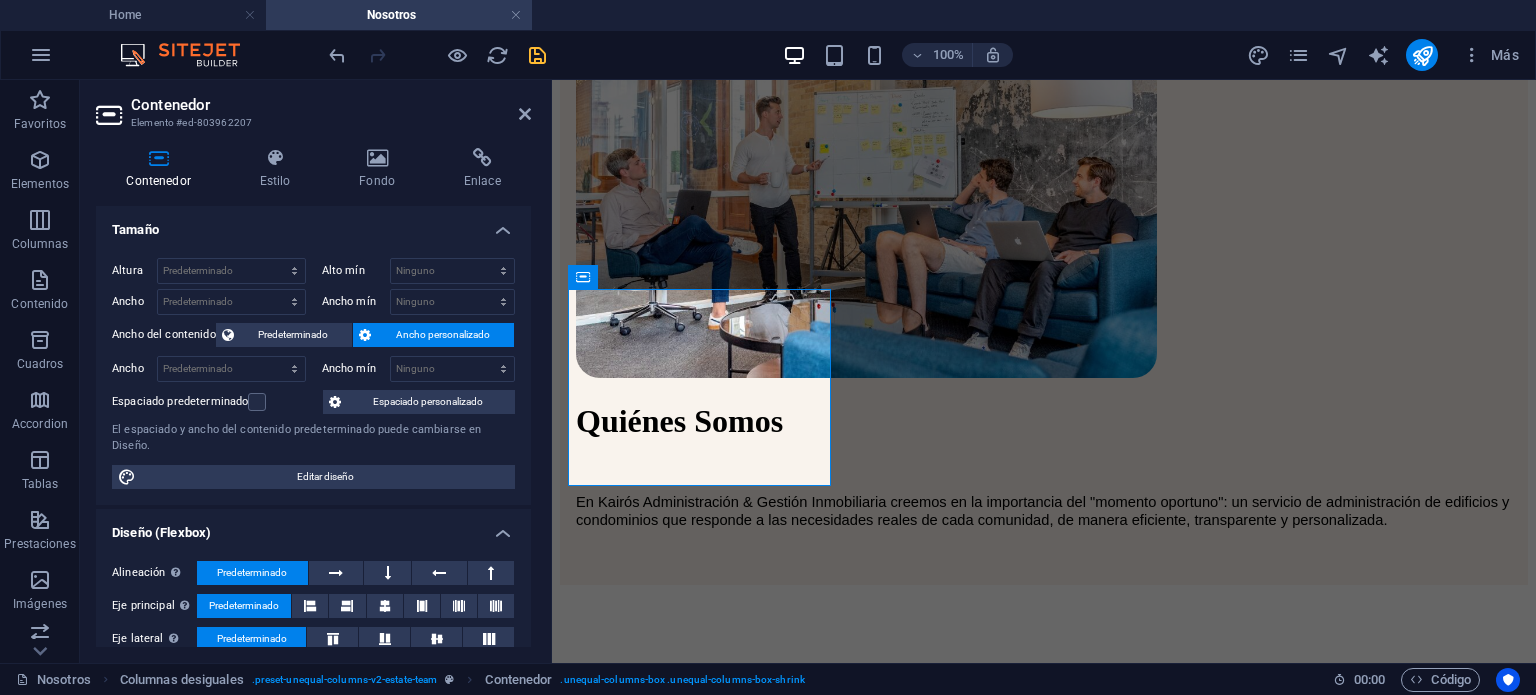 click on "Tamaño" at bounding box center (313, 224) 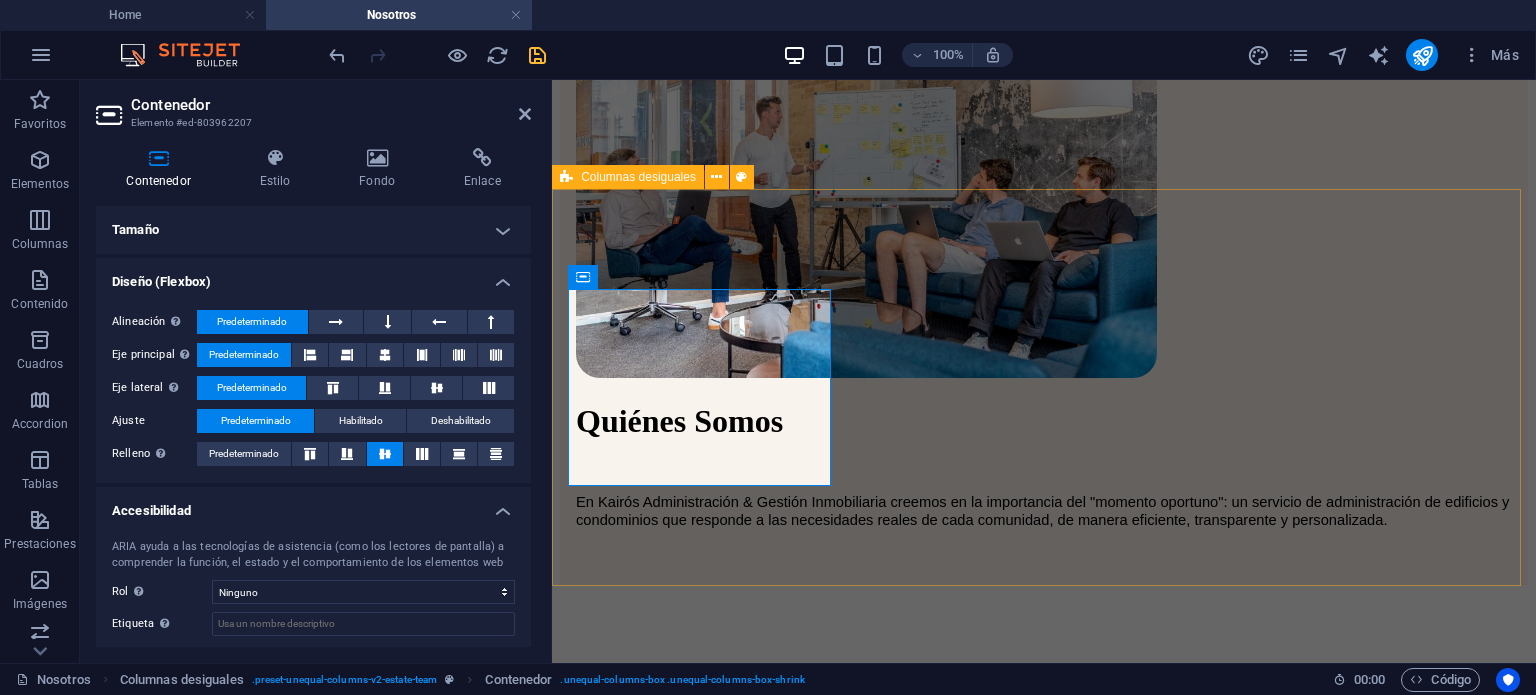 click on "Misión Nuestra misión es brindar un servicio integral de administración, combinando la excelencia operativa con una gestión humana, cercana y comprometida, que fomente comunidades organizadas, responsables y sustentables." at bounding box center [1044, 847] 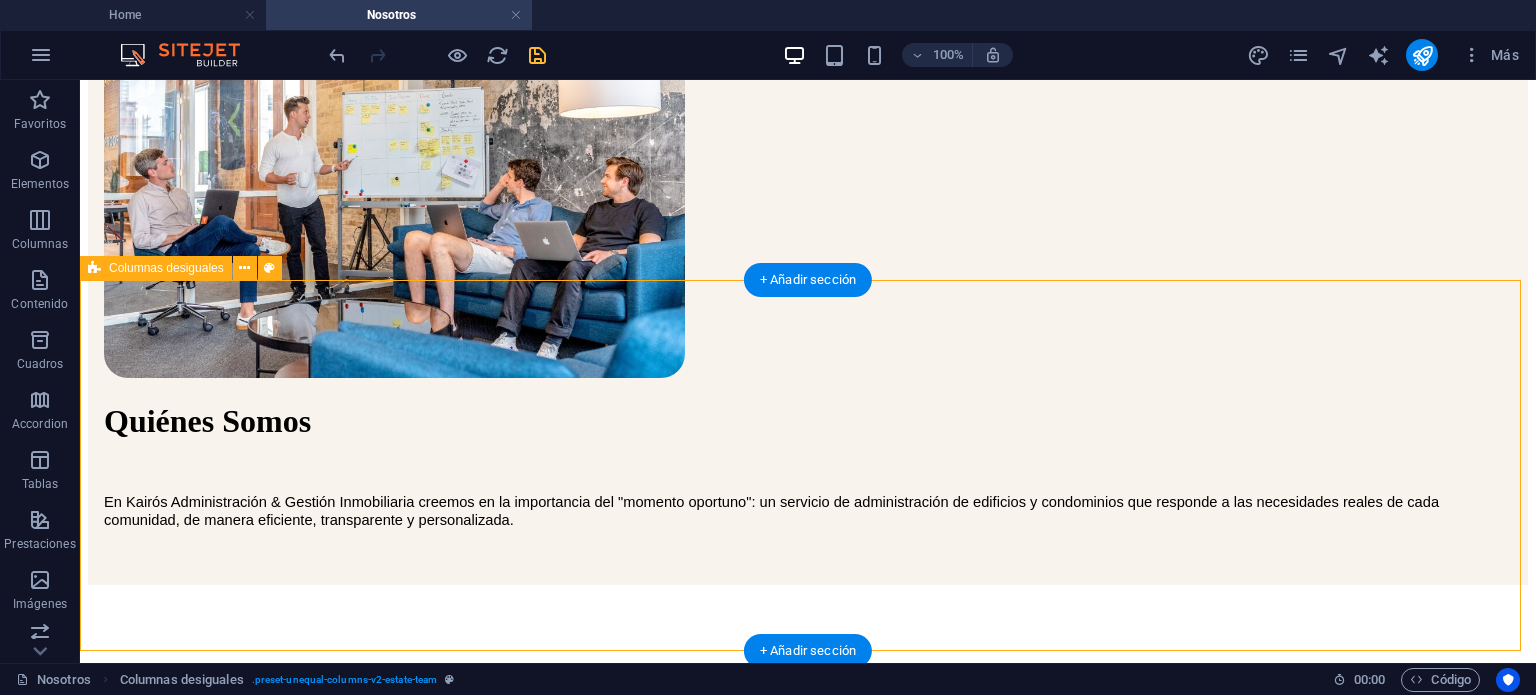 click on "Misión Nuestra misión es brindar un servicio integral de administración, combinando la excelencia operativa con una gestión humana, cercana y comprometida, que fomente comunidades organizadas, responsables y sustentables." at bounding box center [808, 847] 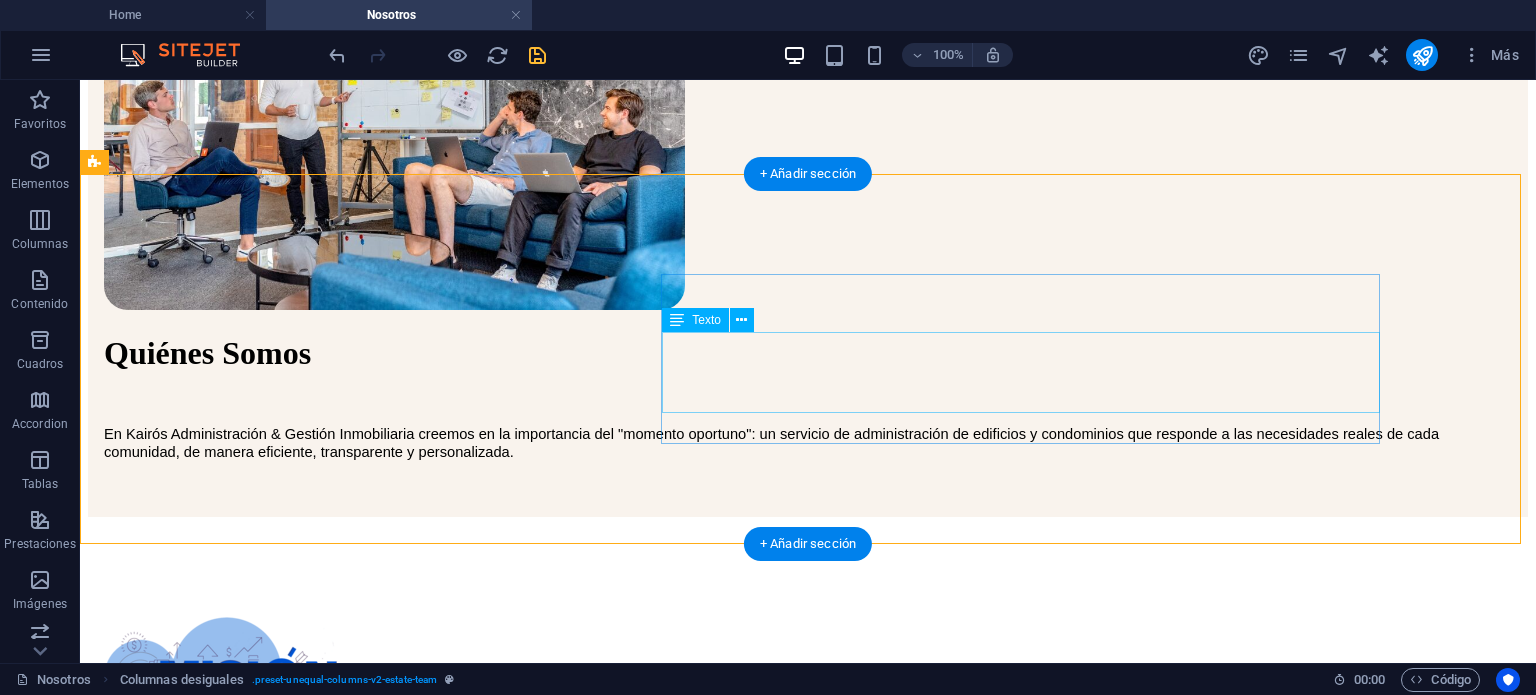scroll, scrollTop: 614, scrollLeft: 0, axis: vertical 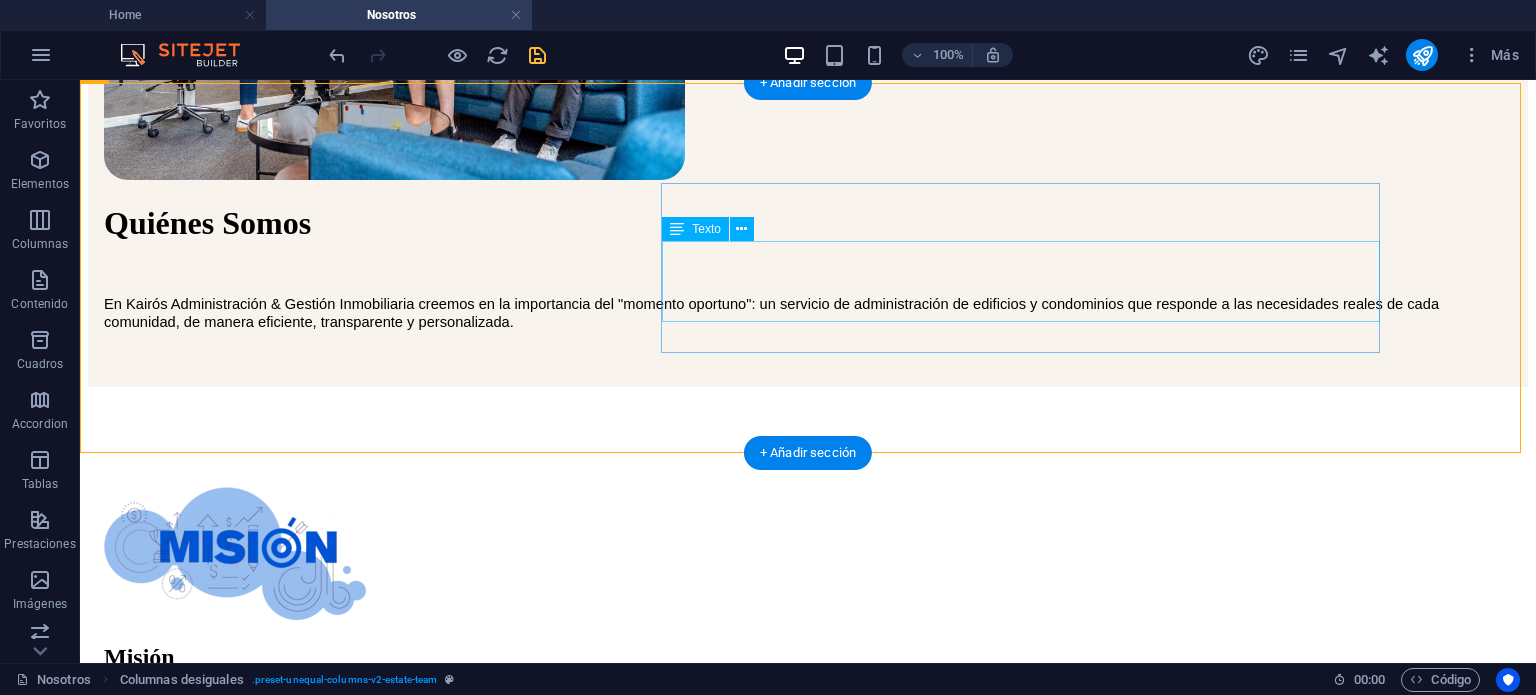 click on "Nuestra misión es brindar un servicio integral de administración, combinando la excelencia operativa con una gestión humana, cercana y comprometida, que fomente comunidades organizadas, responsables y sustentables." at bounding box center (808, 744) 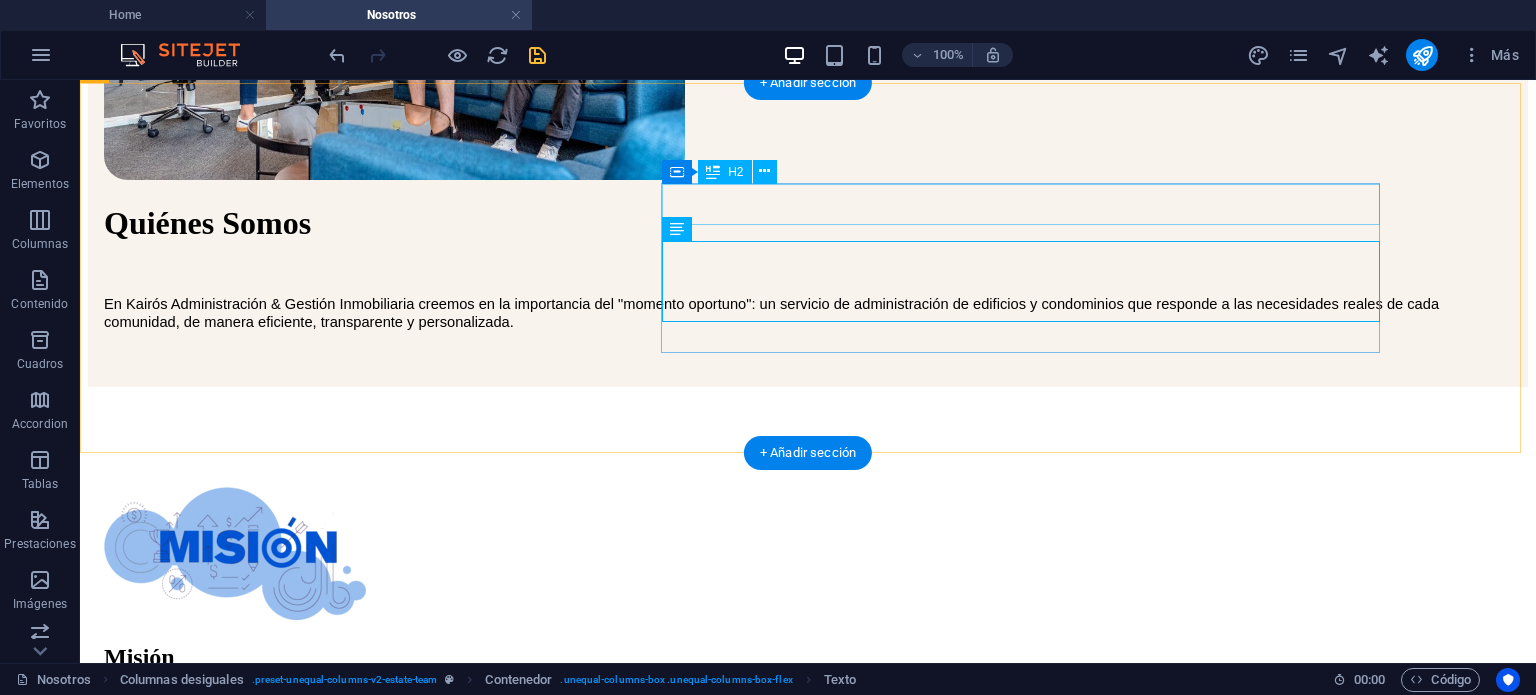 click on "Misión" at bounding box center (808, 657) 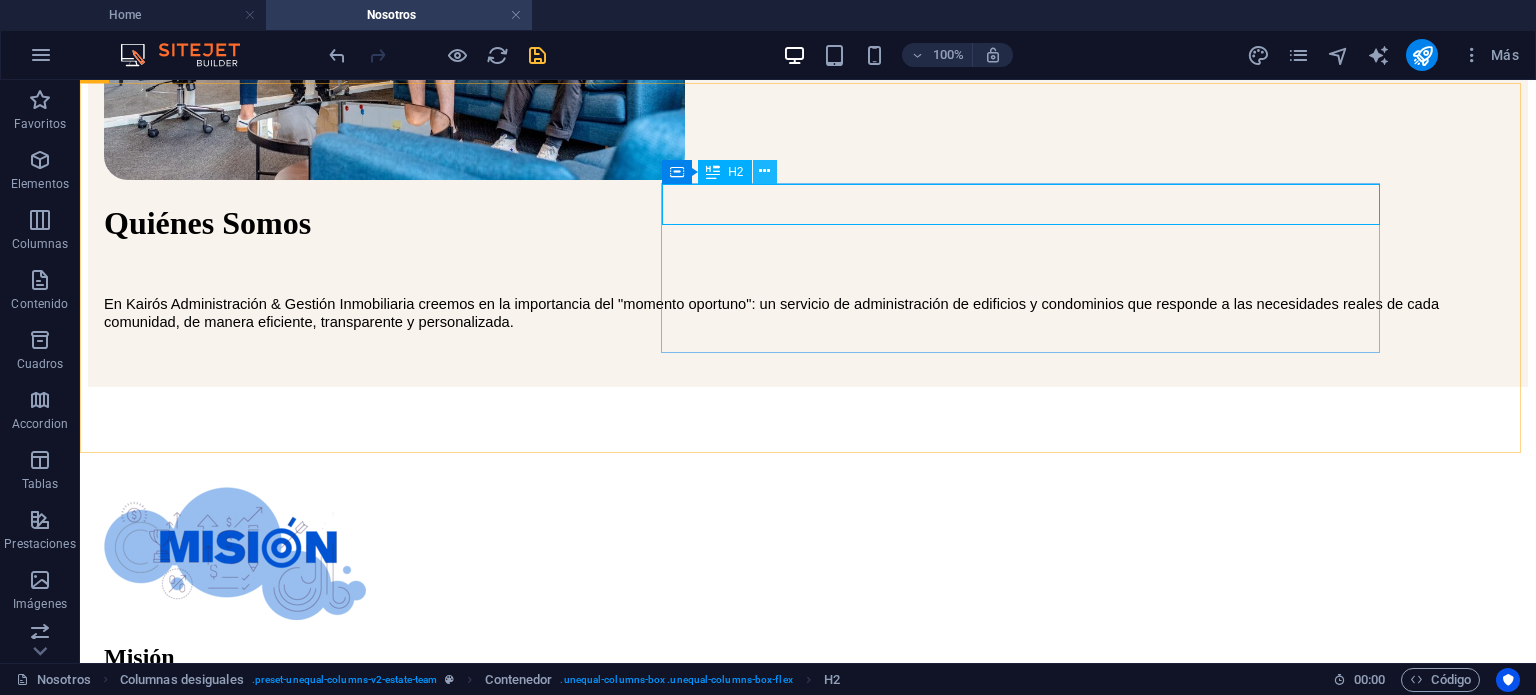 click at bounding box center [764, 171] 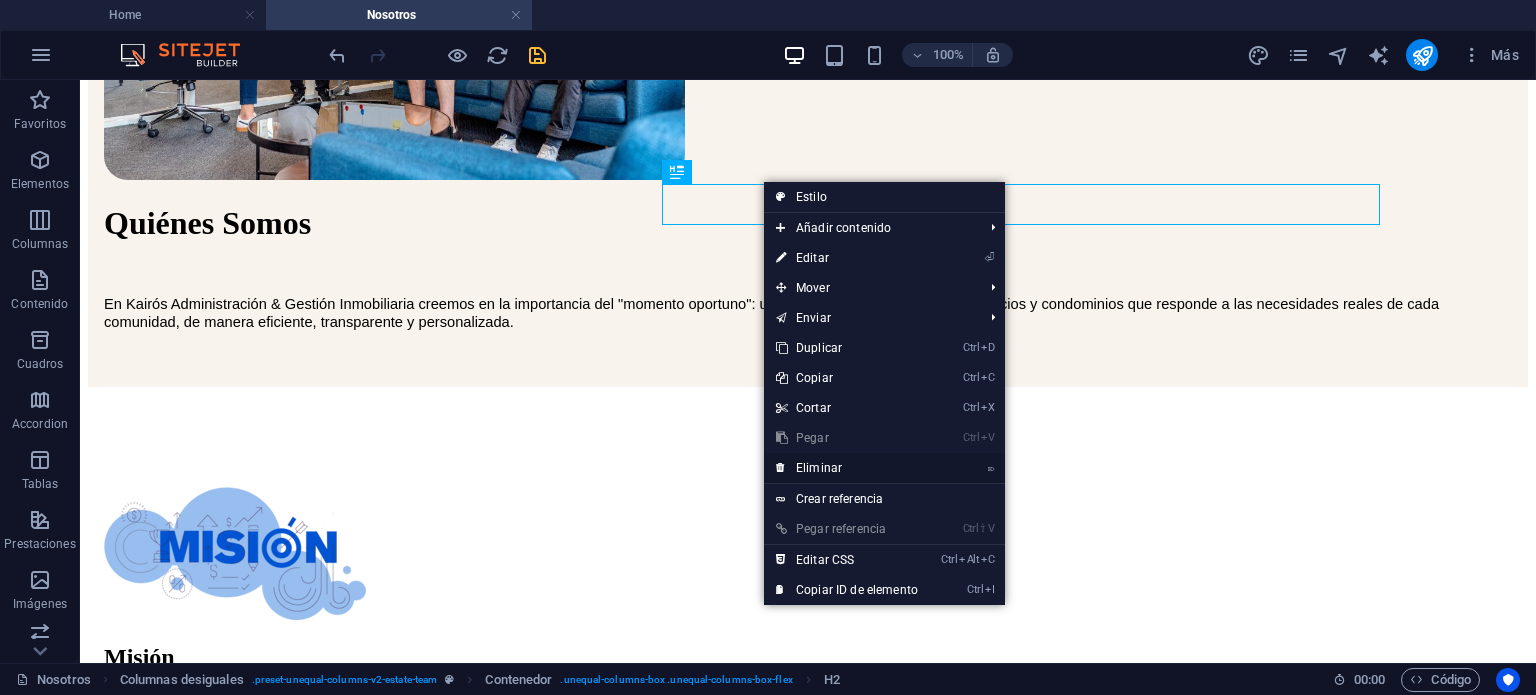 click on "⌦  Eliminar" at bounding box center (847, 468) 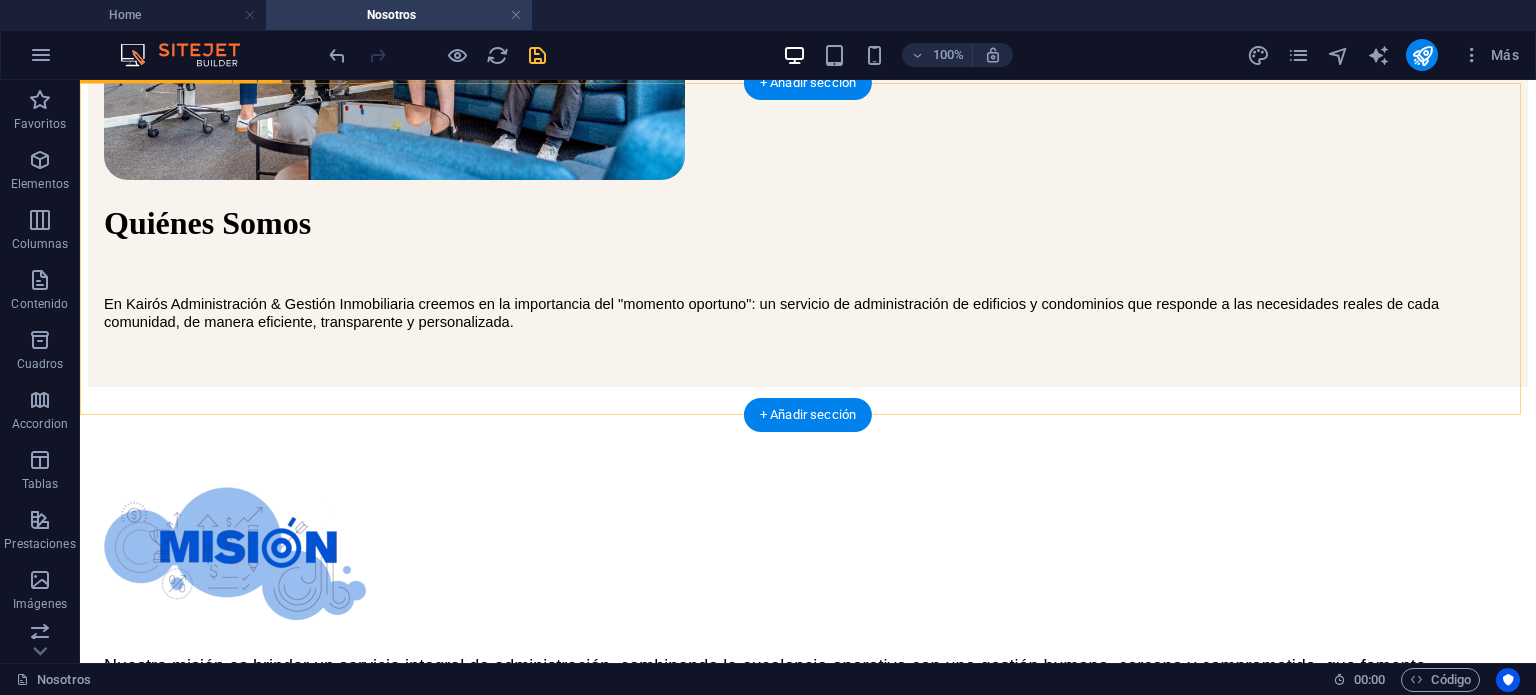 scroll, scrollTop: 554, scrollLeft: 0, axis: vertical 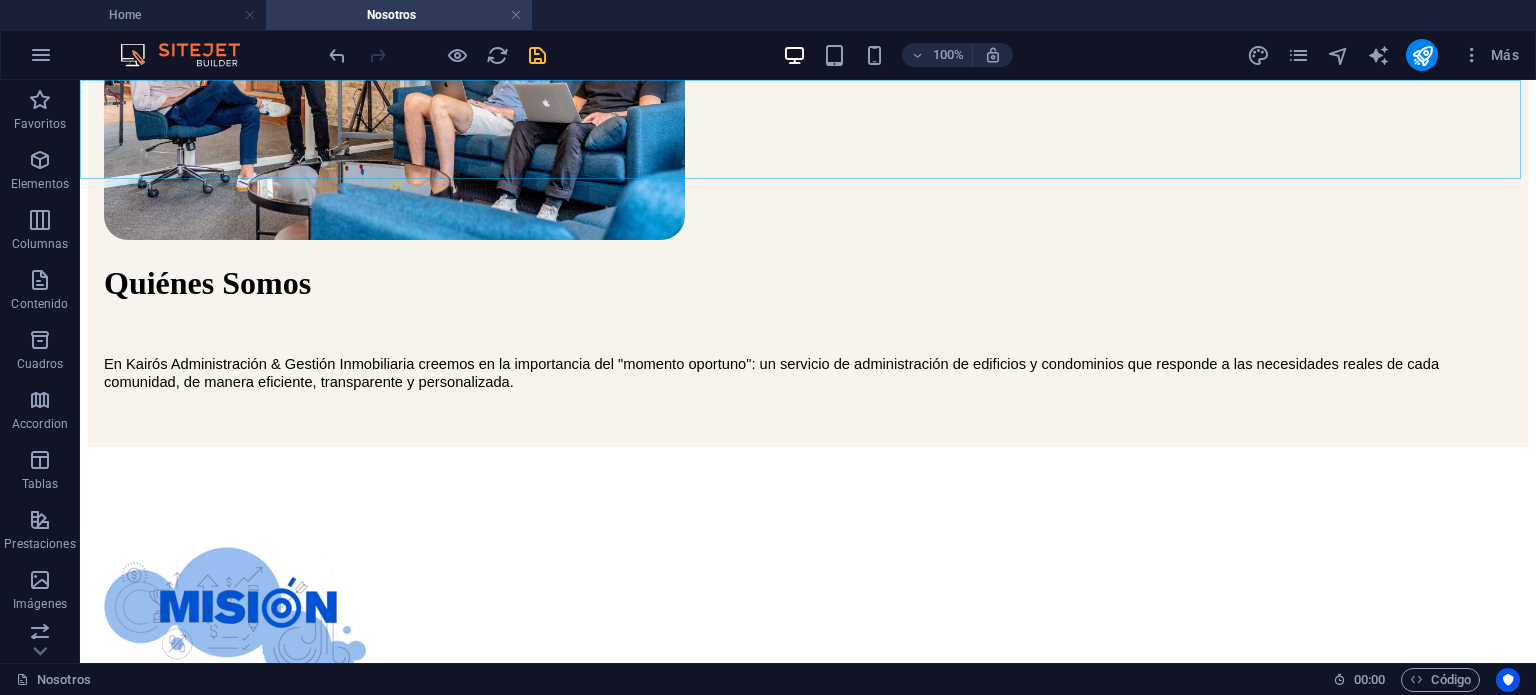 click on "Inicio Servicios Publicaciones Nosotros Contacto" at bounding box center (808, -316) 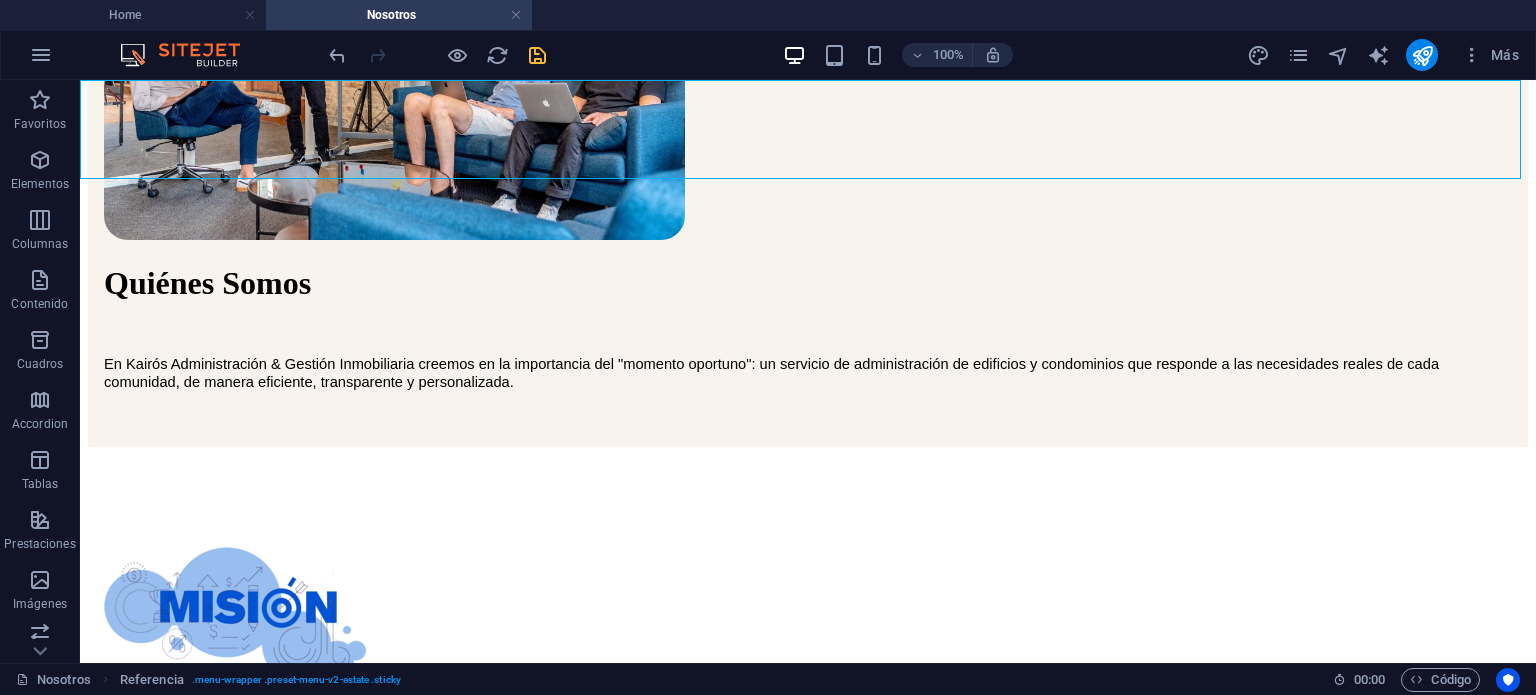 click on "Inicio Servicios Publicaciones Nosotros Contacto" at bounding box center (808, -316) 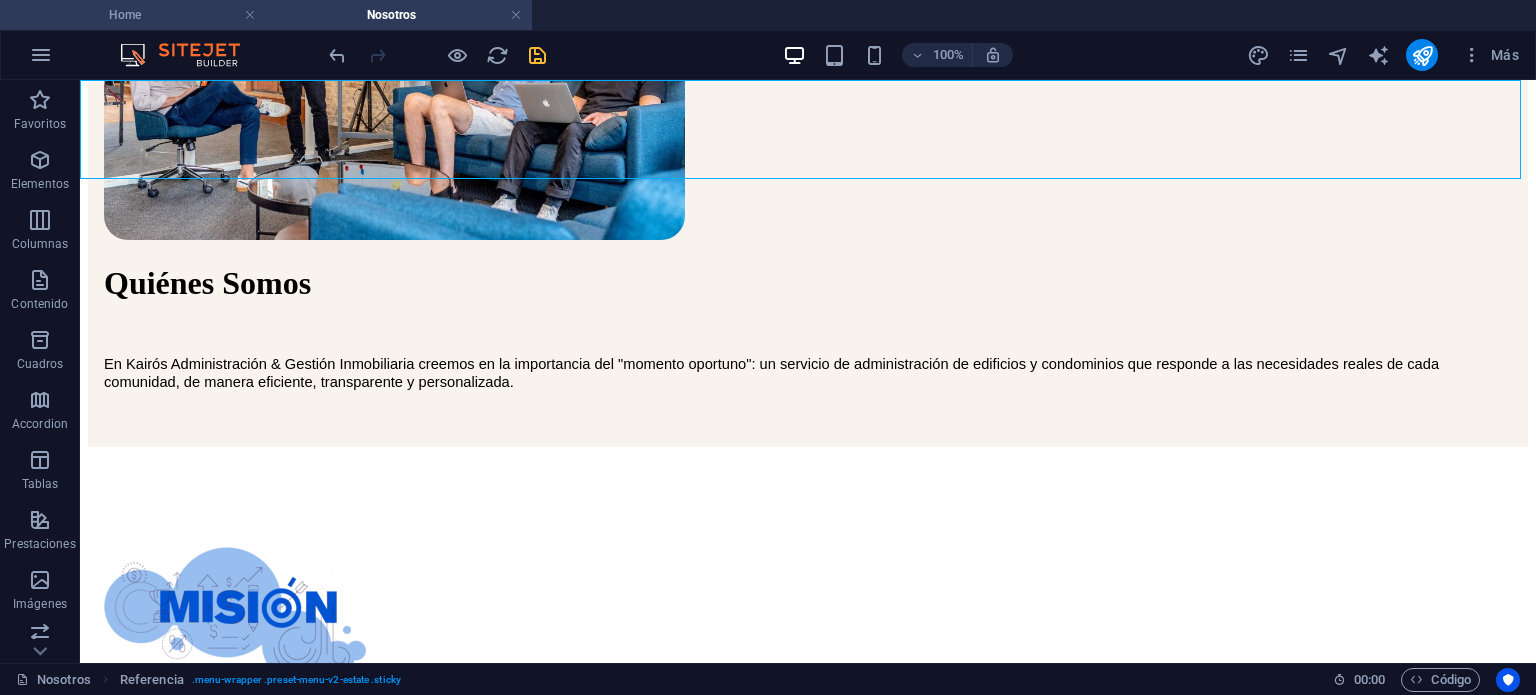 click on "Home" at bounding box center (133, 15) 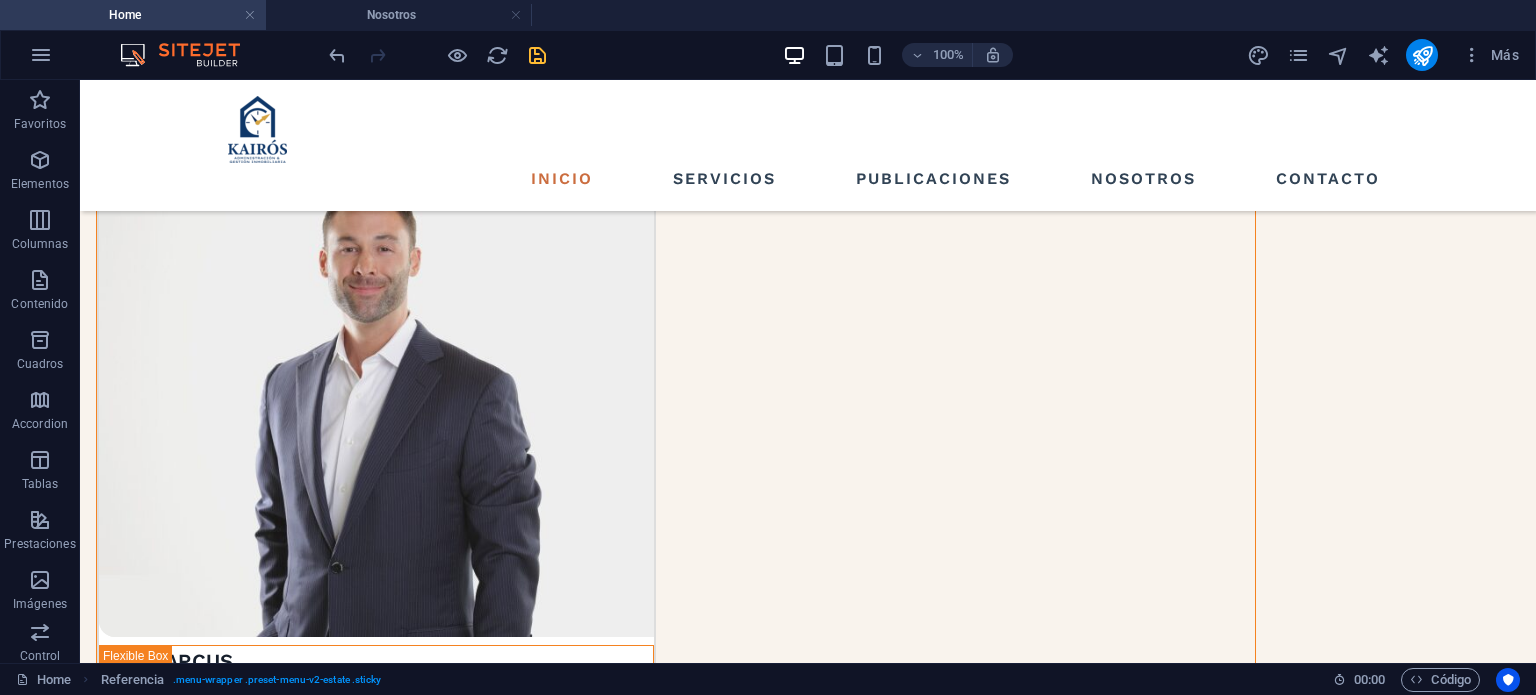 scroll, scrollTop: 0, scrollLeft: 0, axis: both 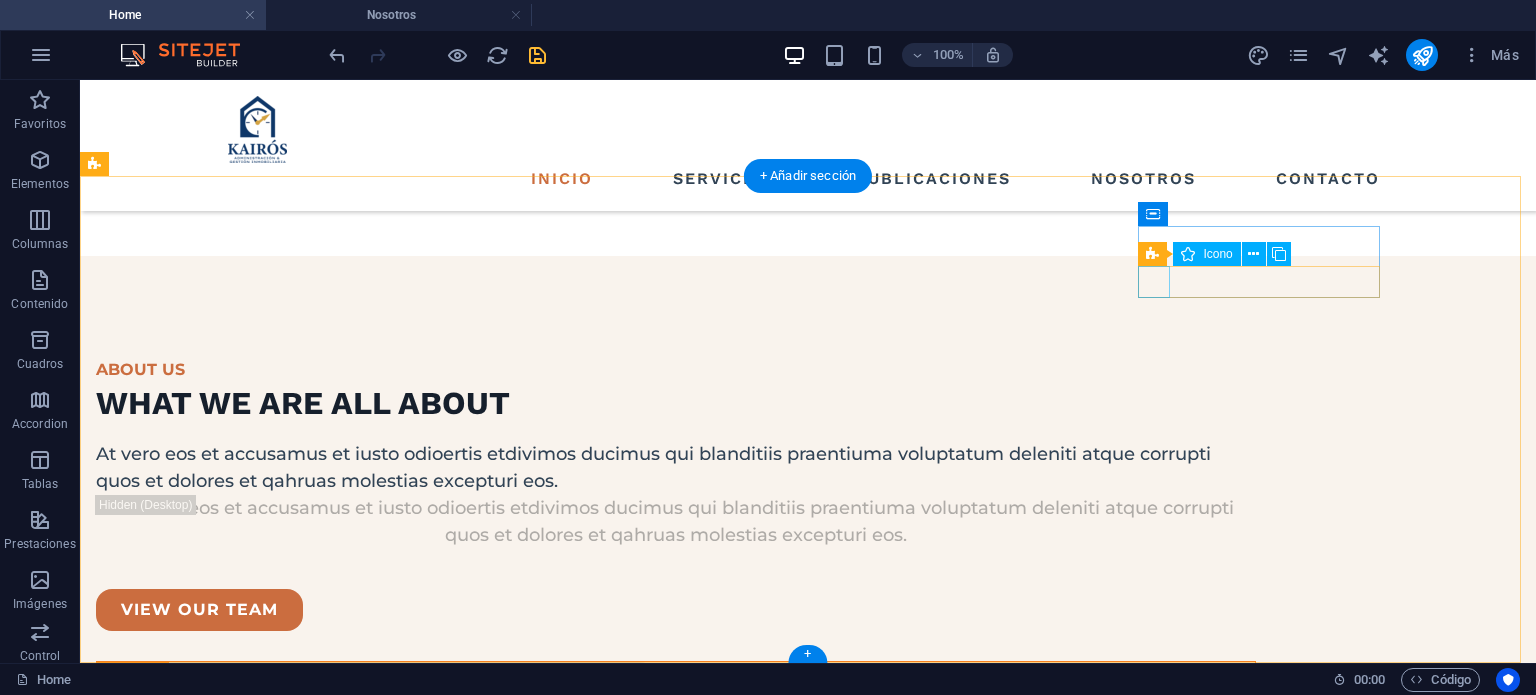 click at bounding box center (217, 6982) 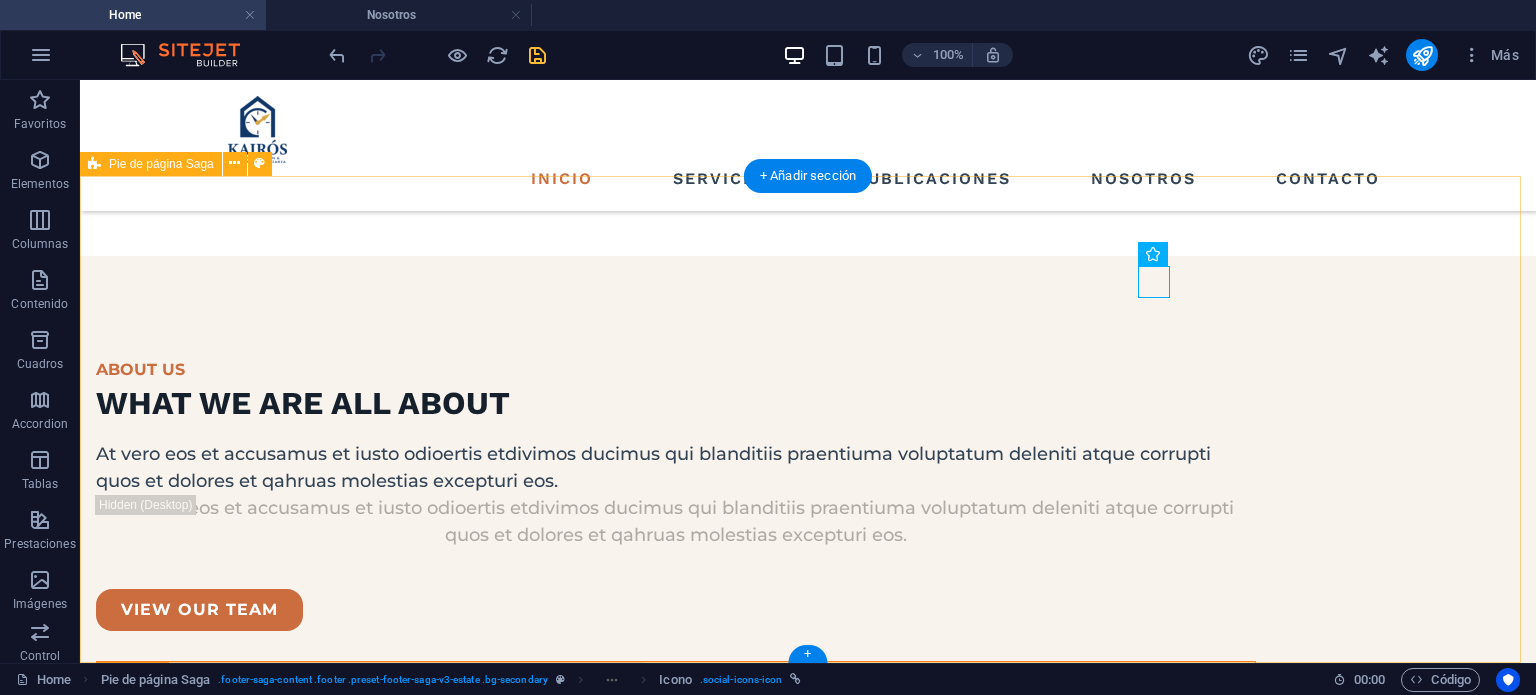 click on "Navegación Inicio Servicios Publicaciones Nosotros Contacto Contactos LOCATION:
[STREET] , [CITY] , [POSTAL_CODE] EMAIL:
[EMAIL]@[DOMAIN].local PHONE NUMBER:
[PHONE] Social media Copyright © 2023 Estator. All rights reserved.
Privacy Policy   |   Legal Notice" at bounding box center (808, 6697) 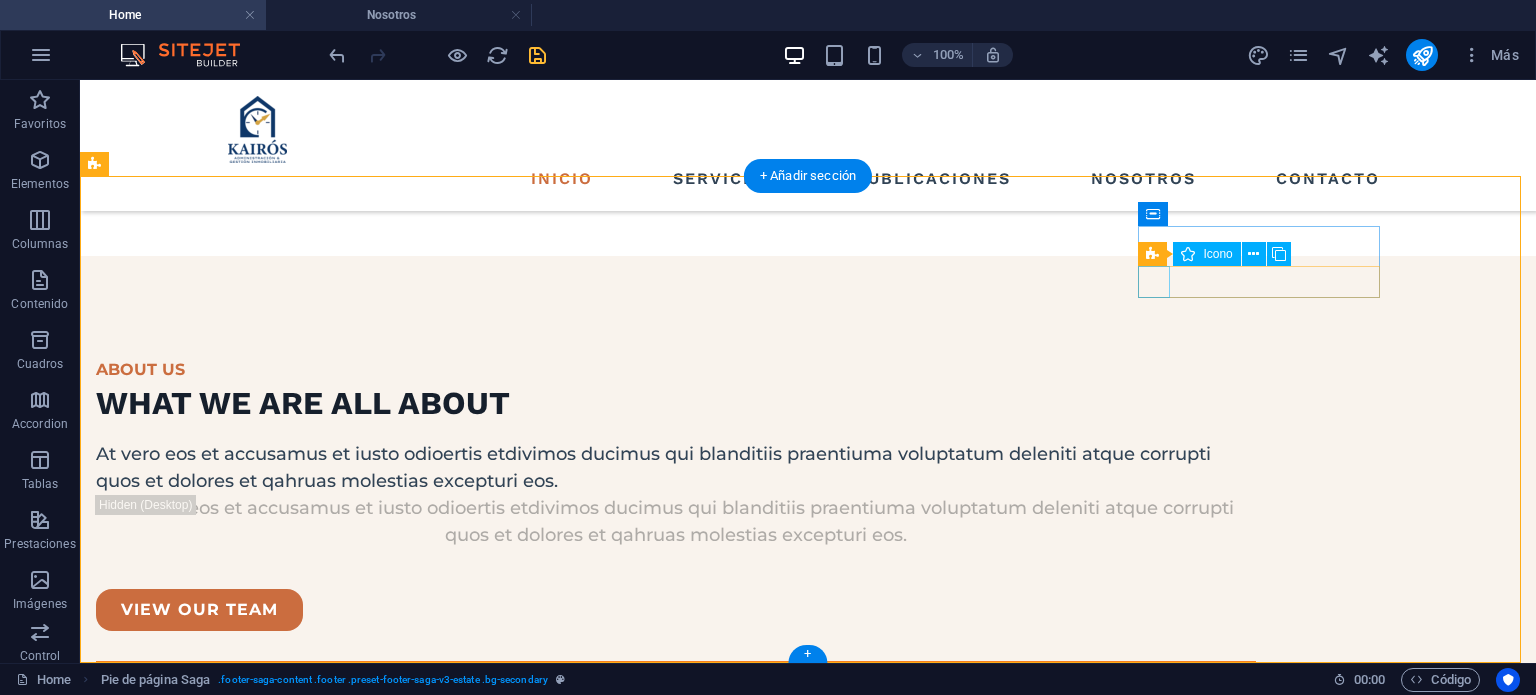 click at bounding box center [217, 6982] 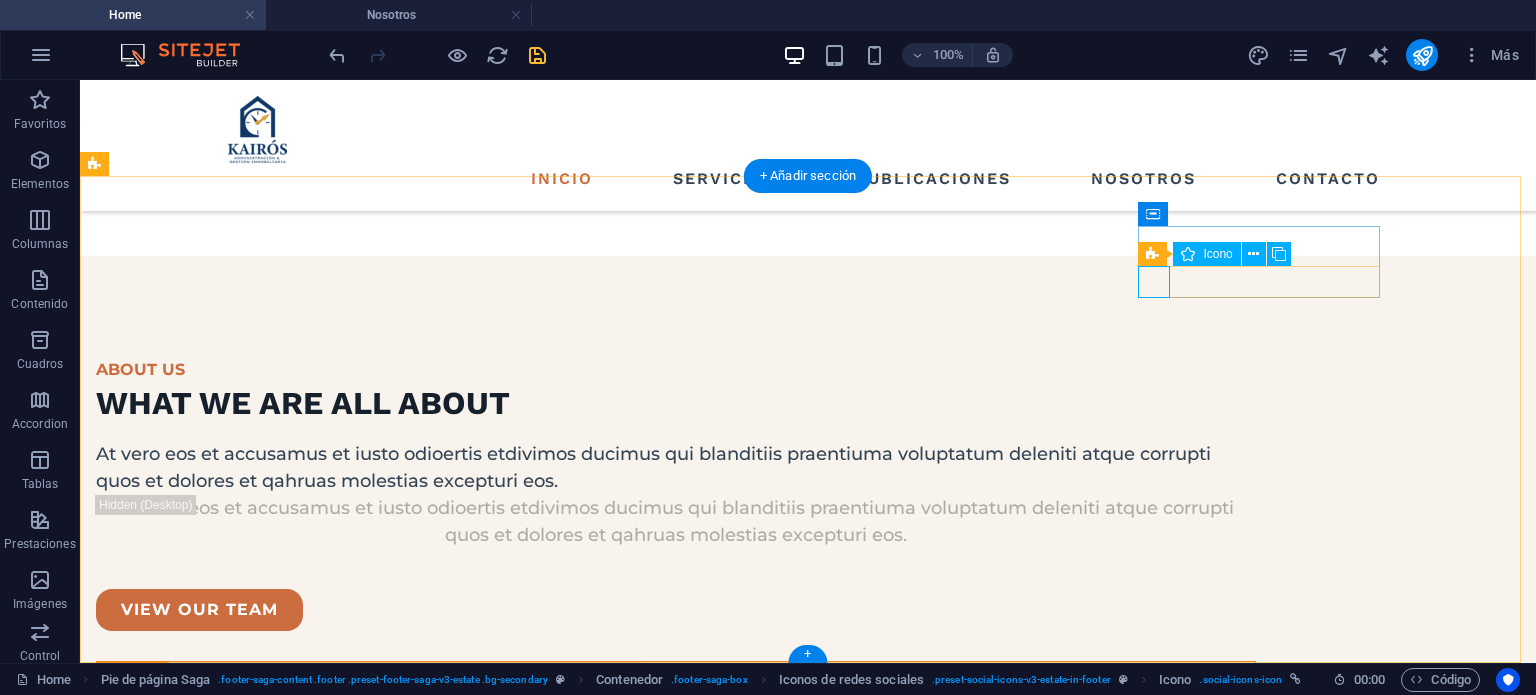 click at bounding box center [217, 6982] 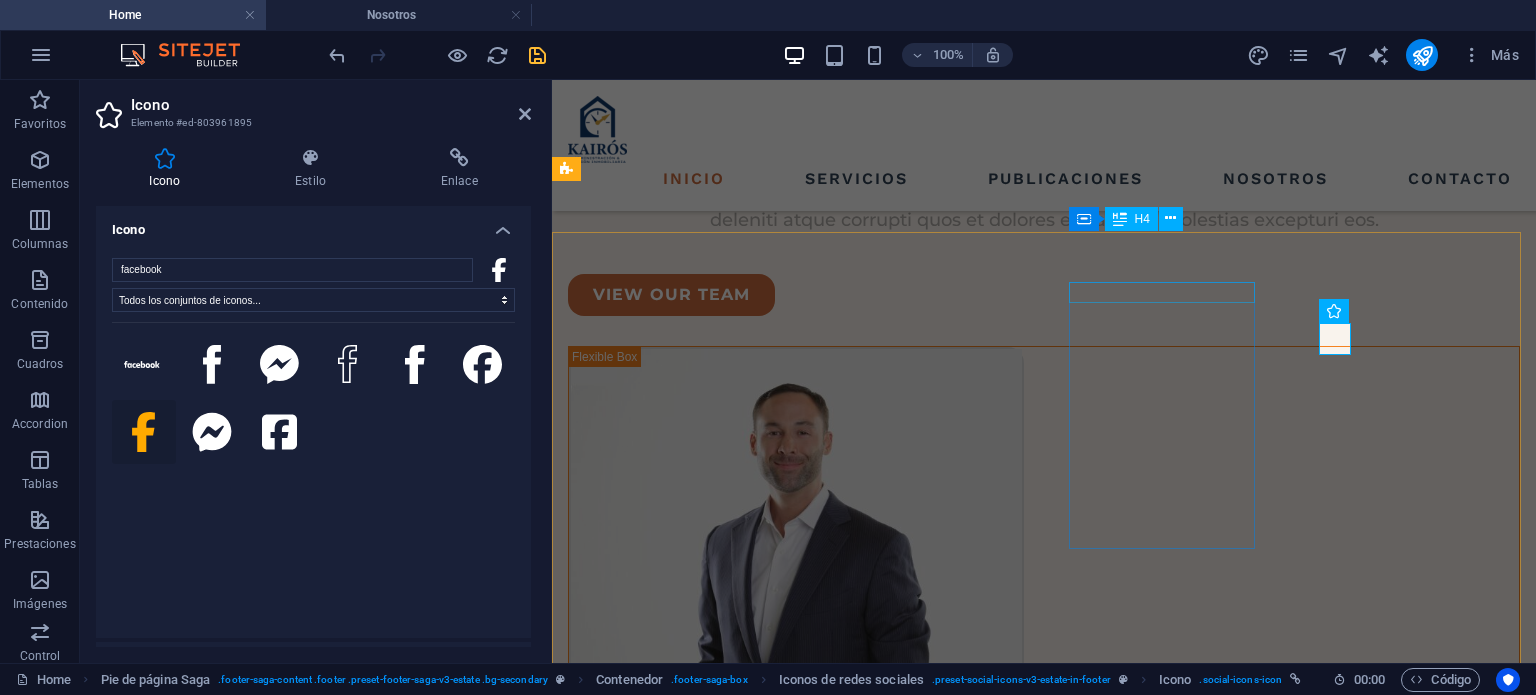 scroll, scrollTop: 5469, scrollLeft: 0, axis: vertical 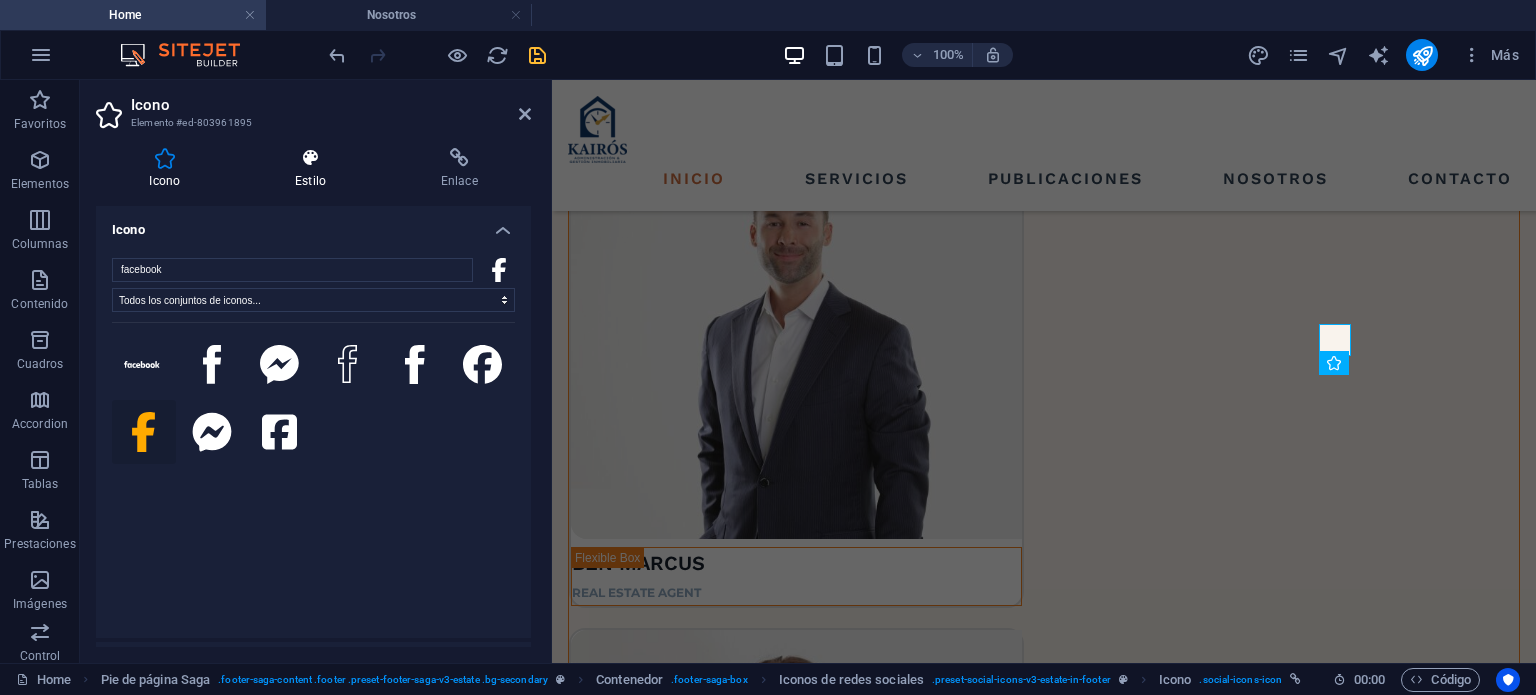 click on "Estilo" at bounding box center [315, 169] 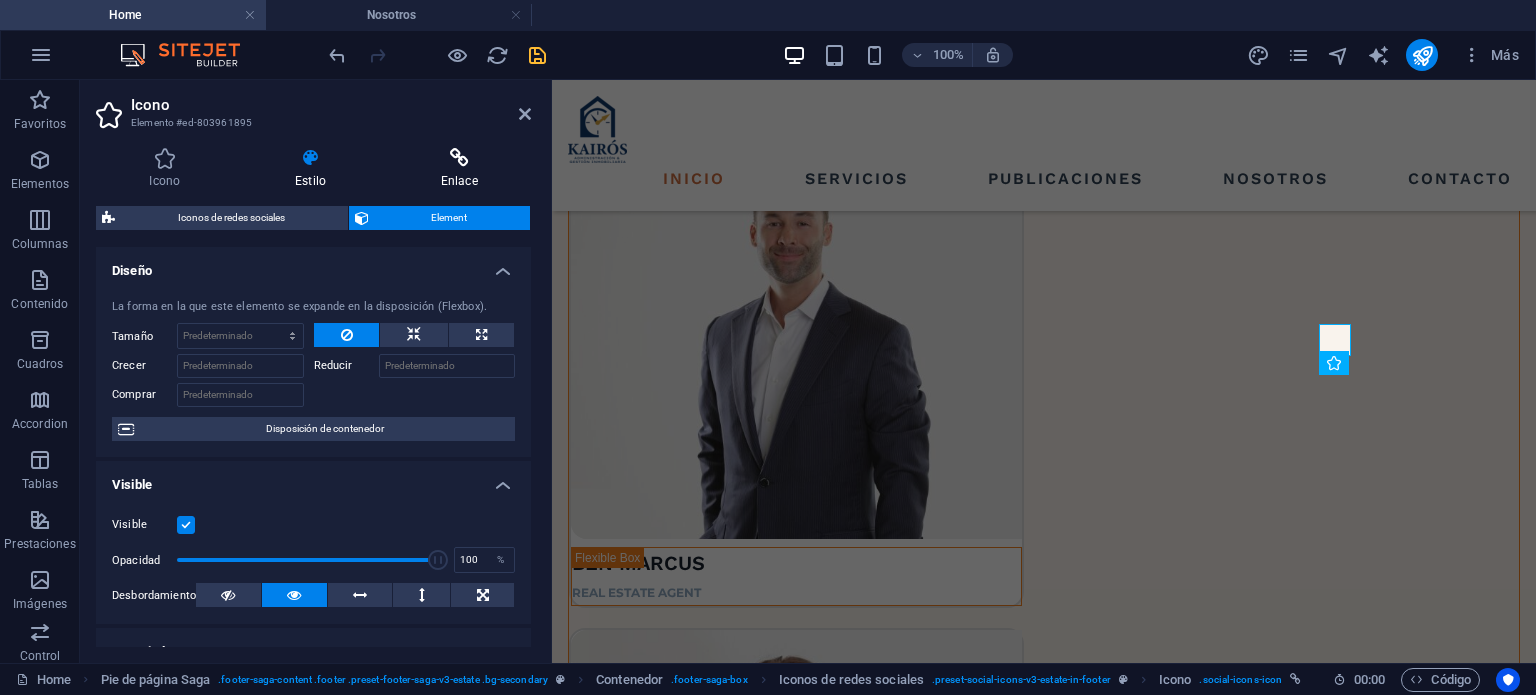click on "Enlace" at bounding box center [459, 169] 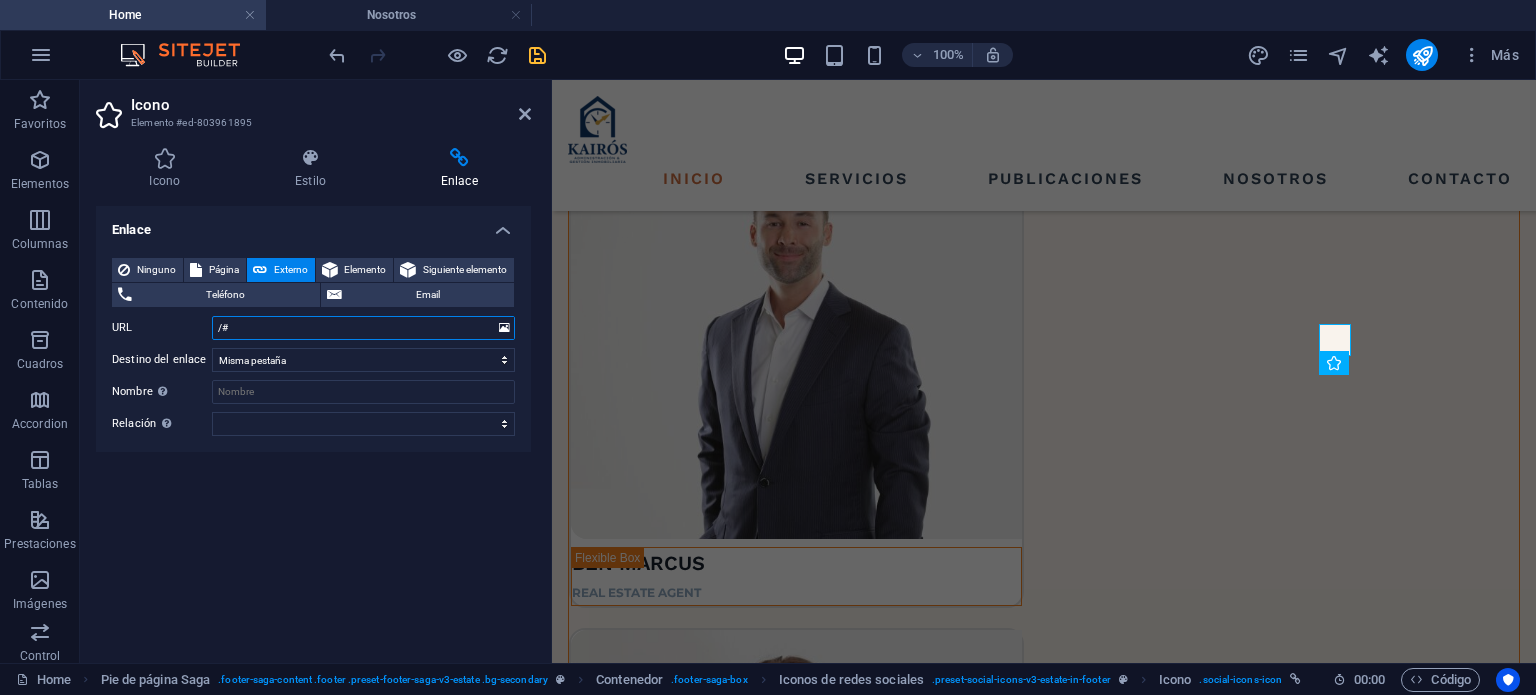 click on "/#" at bounding box center (363, 328) 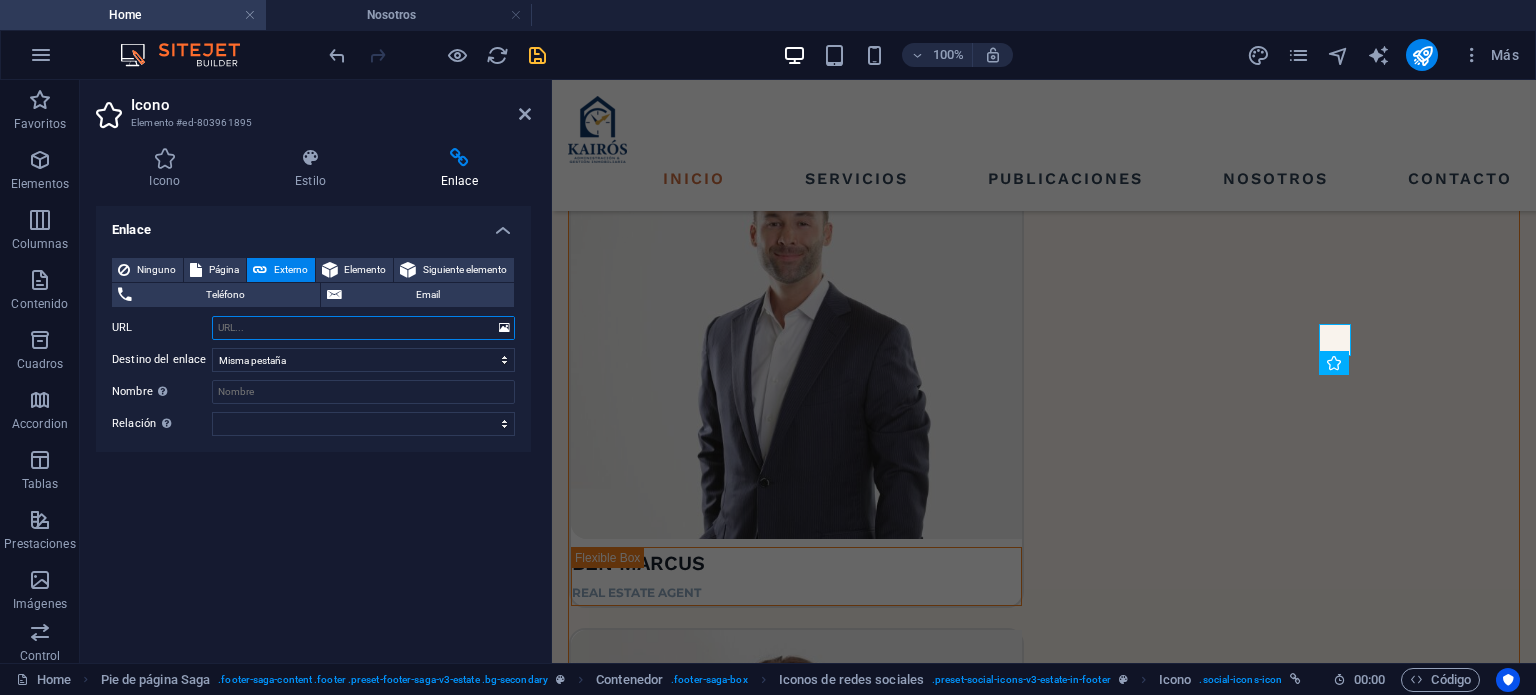 paste on "https://www.facebook.com/profile.php?id=100008491565600" 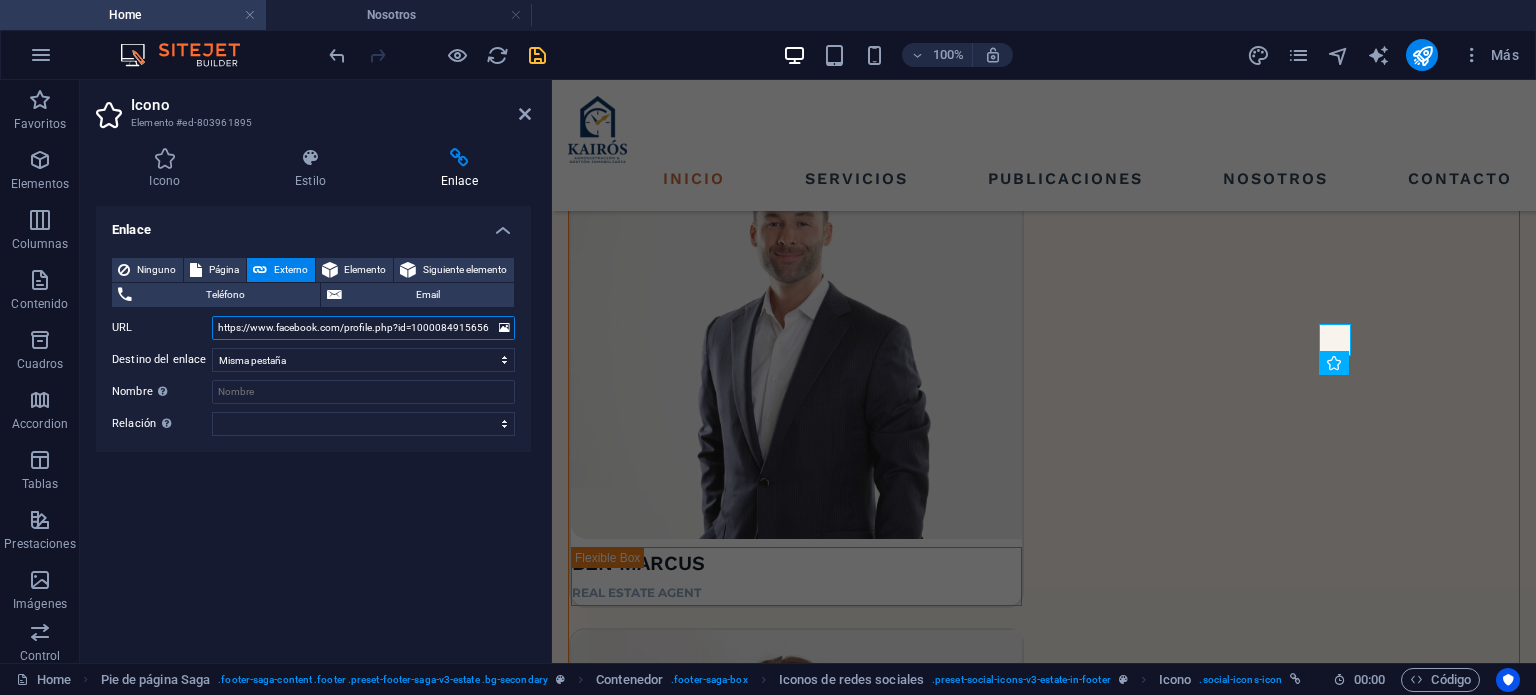 scroll, scrollTop: 0, scrollLeft: 3, axis: horizontal 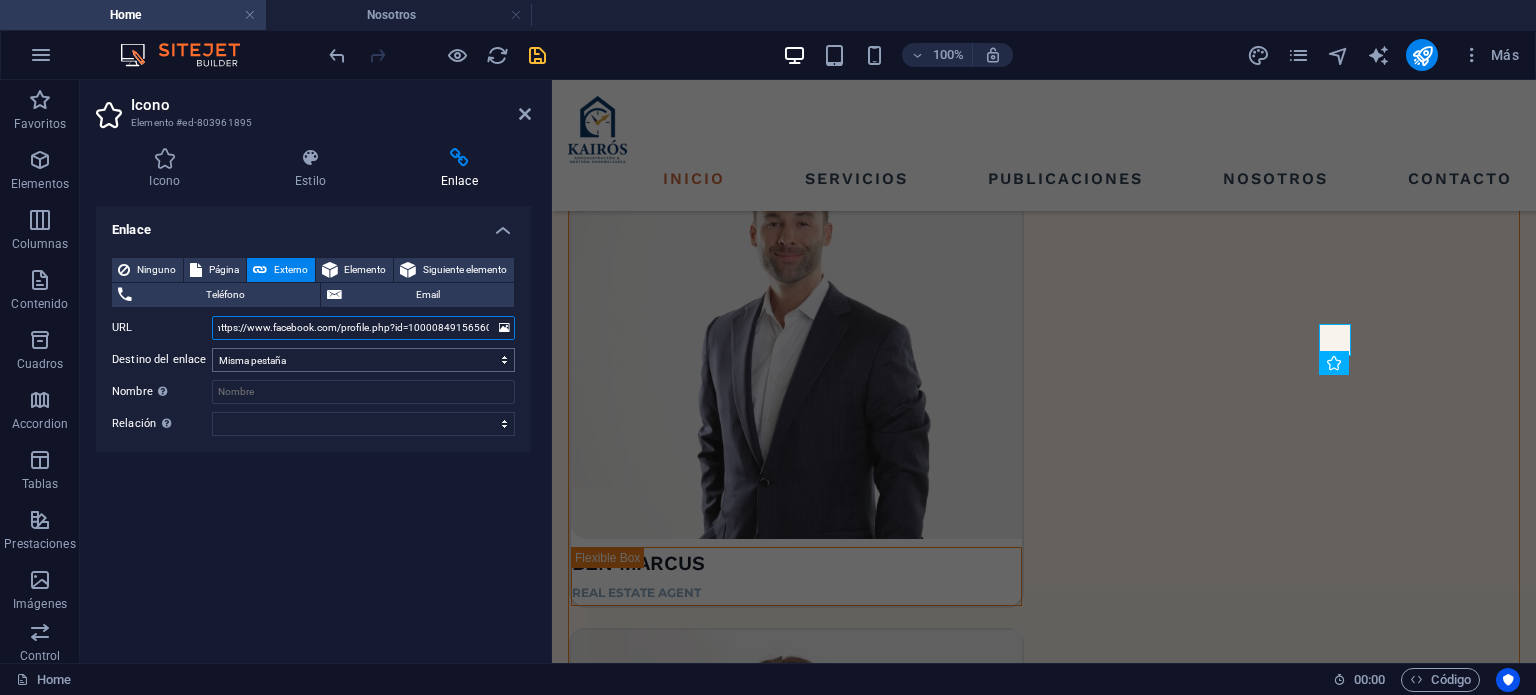 type on "https://www.facebook.com/profile.php?id=100008491565600" 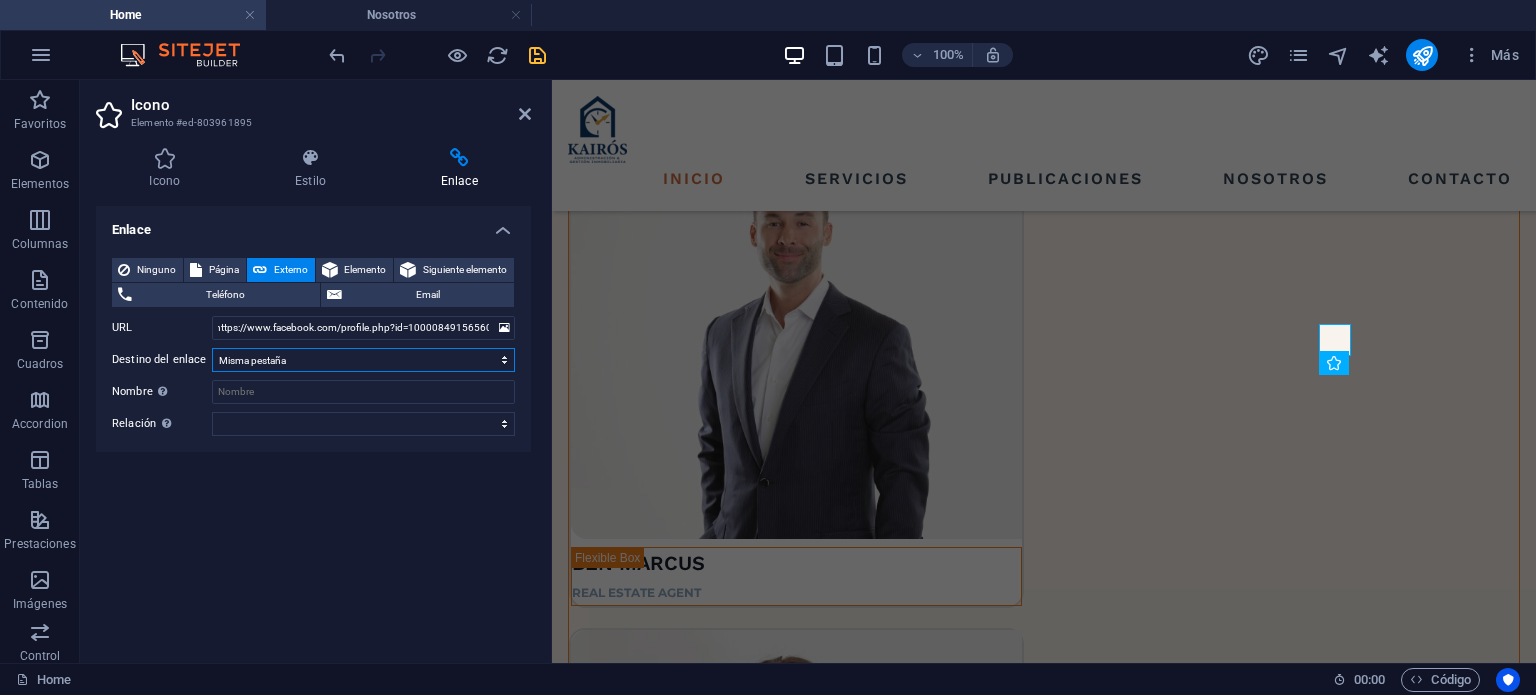 click on "Nueva pestaña Misma pestaña Superposición" at bounding box center [363, 360] 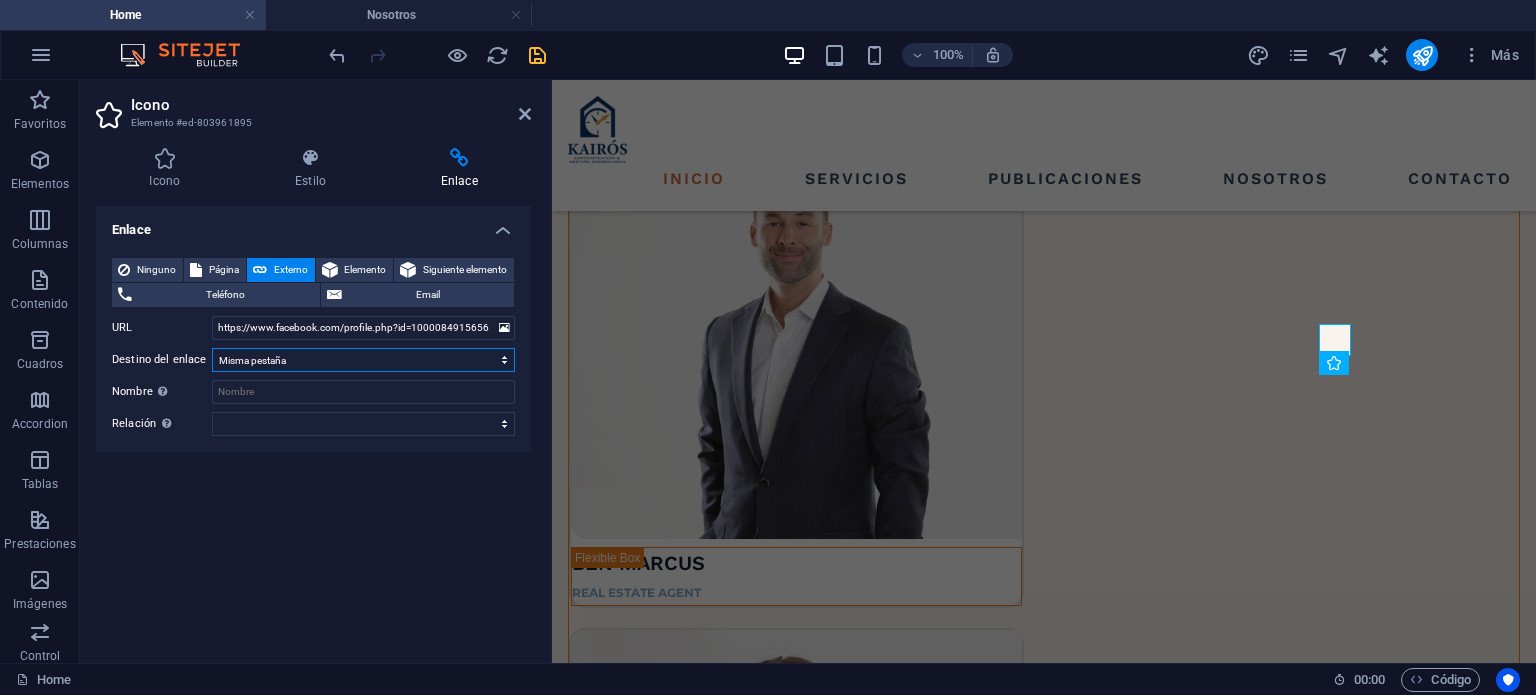 select on "blank" 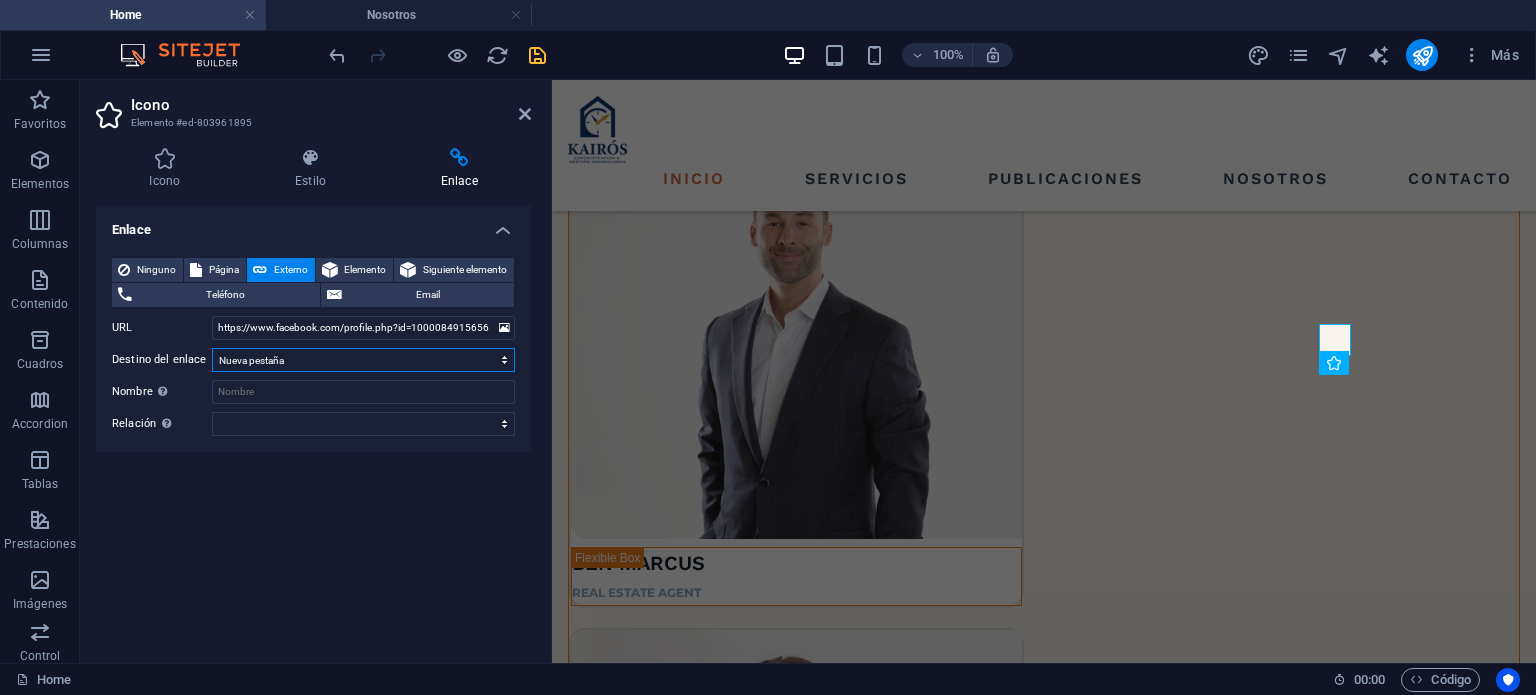 click on "Nueva pestaña Misma pestaña Superposición" at bounding box center [363, 360] 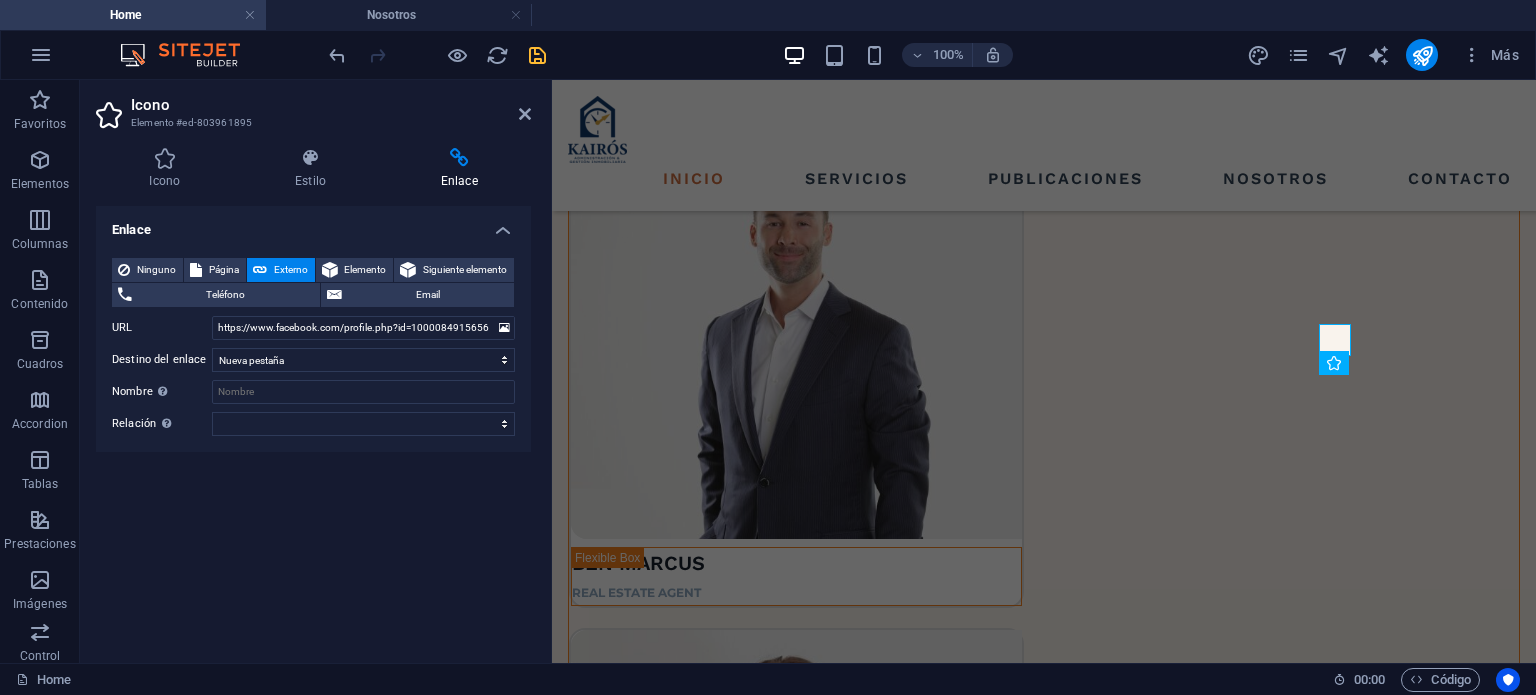 click on "Enlace Ninguno Página Externo Elemento Siguiente elemento Teléfono Email Página Home Servicios Publicaciones Nosotros Contacto Legal Notice Elemento
URL https://www.facebook.com/profile.php?id=100008491565600 Teléfono Email Destino del enlace Nueva pestaña Misma pestaña Superposición Nombre Una descripción adicional del enlace no debería ser igual al texto del enlace. El título suele mostrarse como un texto de información cuando se mueve el ratón por encima del elemento. Déjalo en blanco en caso de dudas. Relación Define la  relación de este enlace con el destino del enlace . Por ejemplo, el valor "nofollow" indica a los buscadores que no sigan al enlace. Puede dejarse vacío. alternativo autor marcador externo ayuda licencia siguiente nofollow noreferrer noopener ant buscar etiqueta" at bounding box center (313, 426) 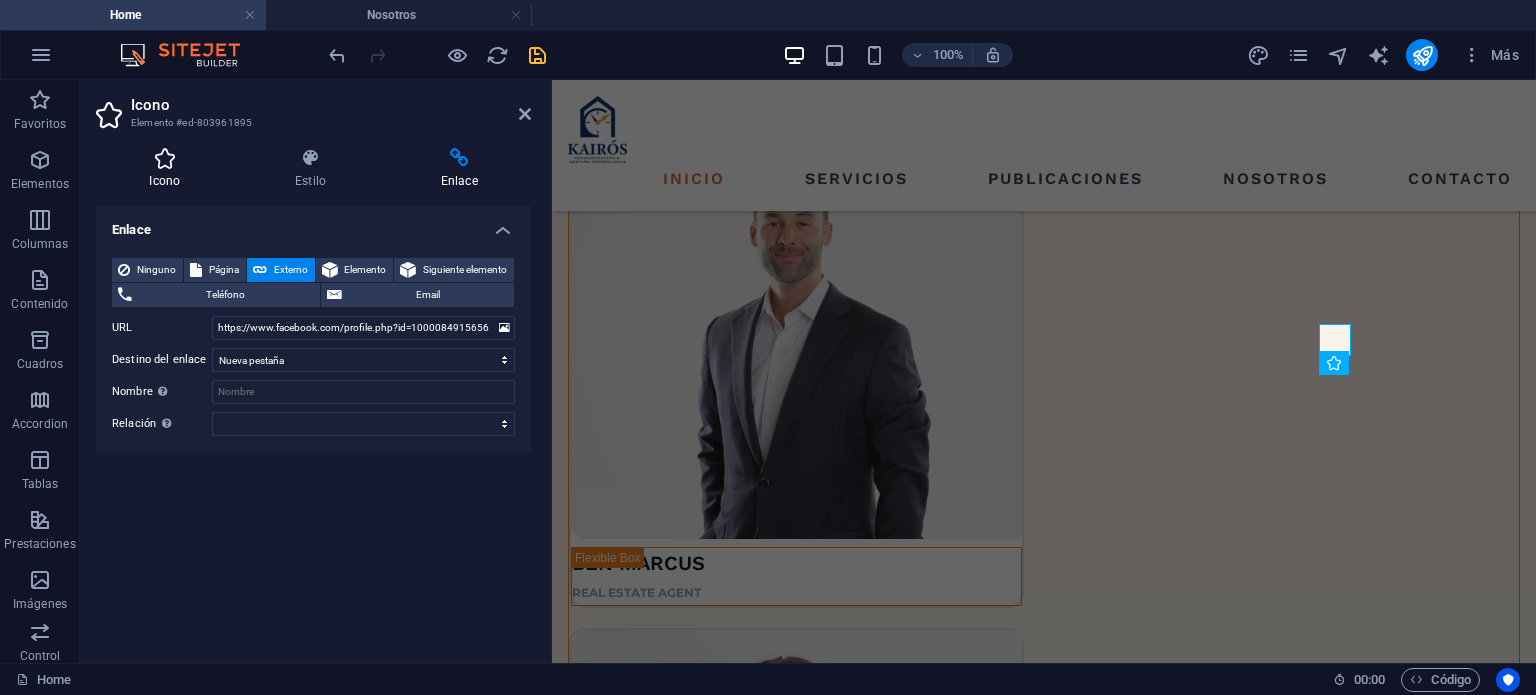 click at bounding box center (165, 158) 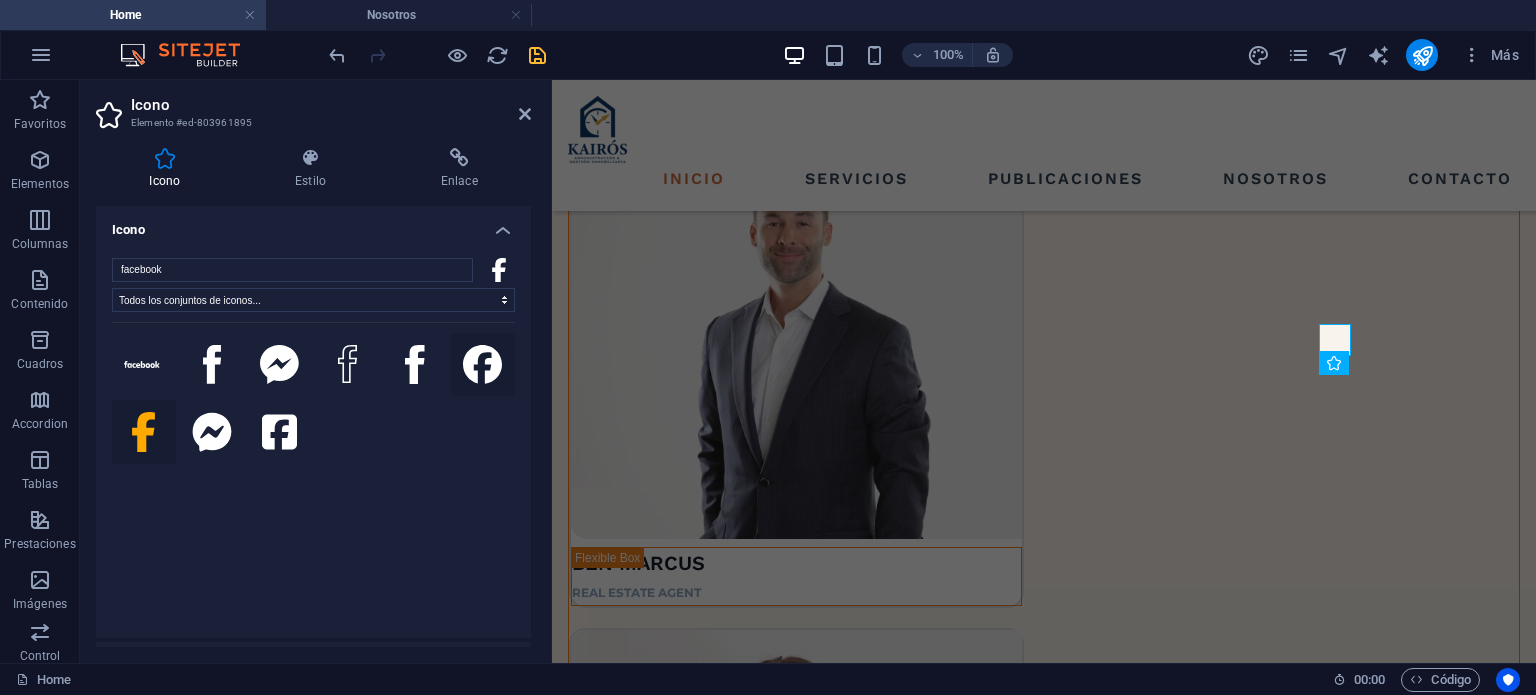click 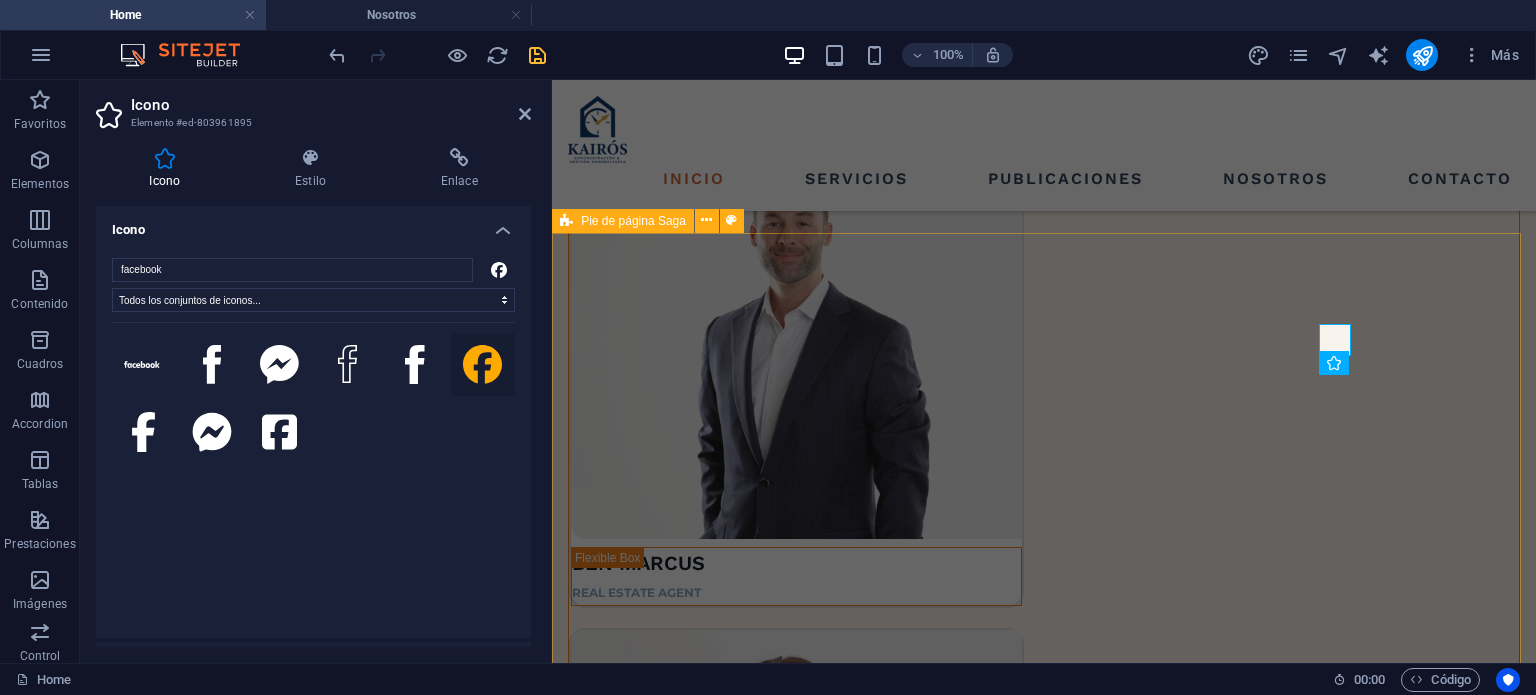 click on "Navegación Inicio Servicios Publicaciones Nosotros Contacto Contactos LOCATION:
[STREET] , [CITY] , [POSTAL_CODE] EMAIL:
[EMAIL]@[DOMAIN].local PHONE NUMBER:
[PHONE] Social media Copyright © 2023 Estator. All rights reserved.
Privacy Policy   |   Legal Notice" at bounding box center (1044, 5753) 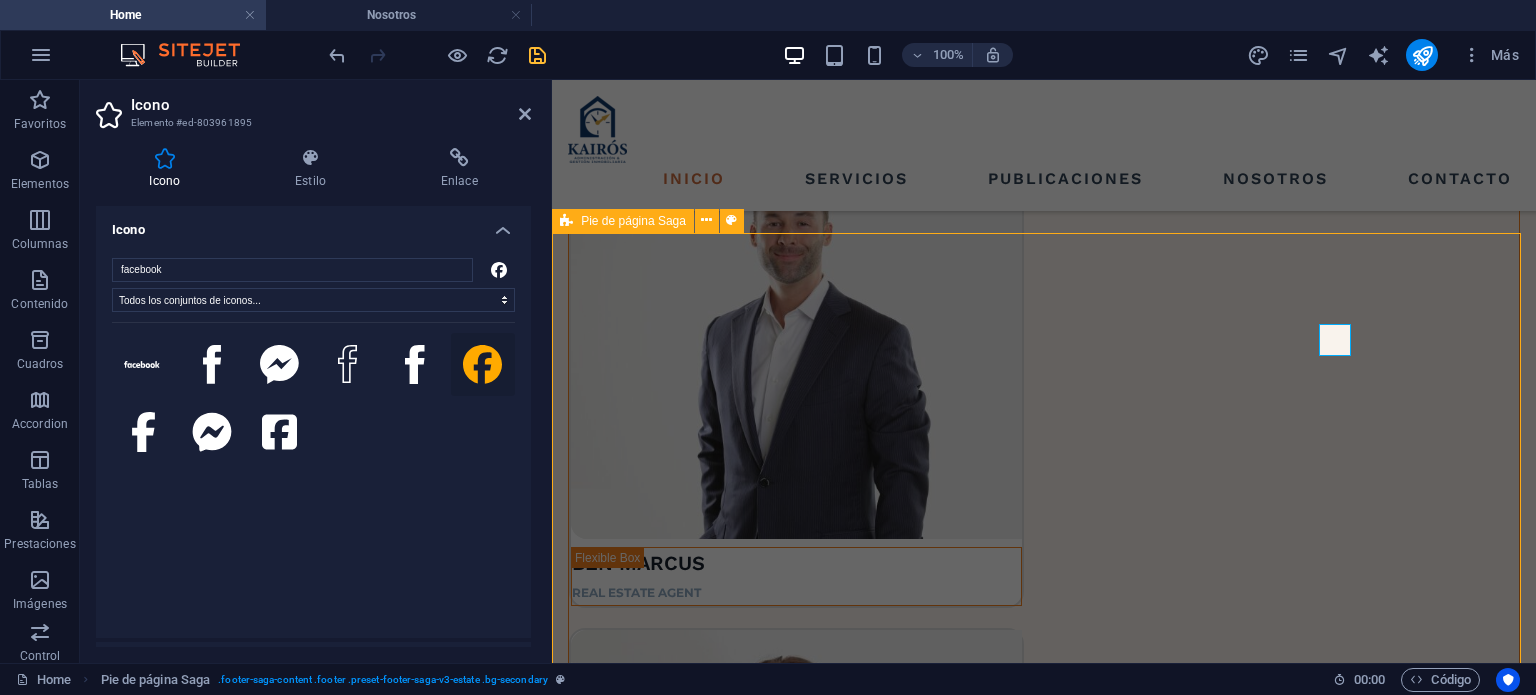 scroll, scrollTop: 5260, scrollLeft: 0, axis: vertical 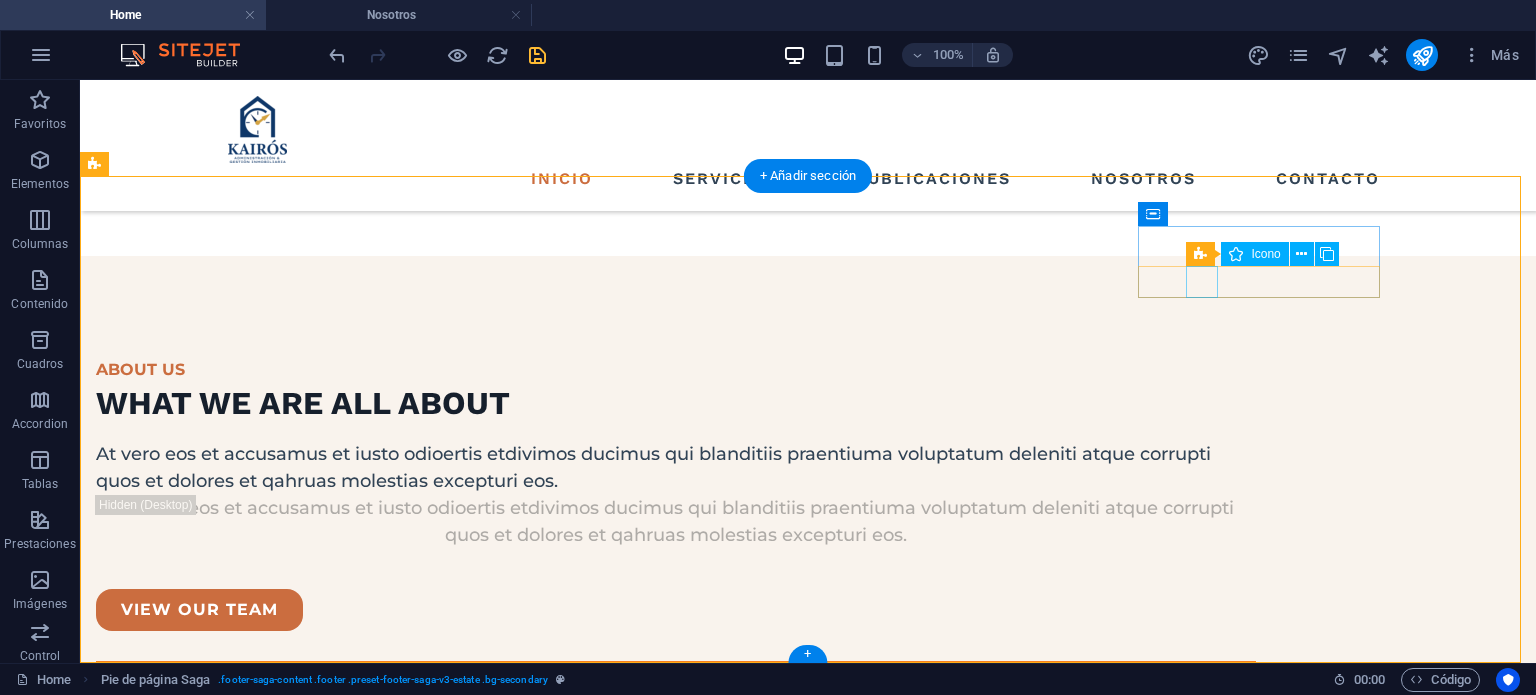 click at bounding box center (217, 7022) 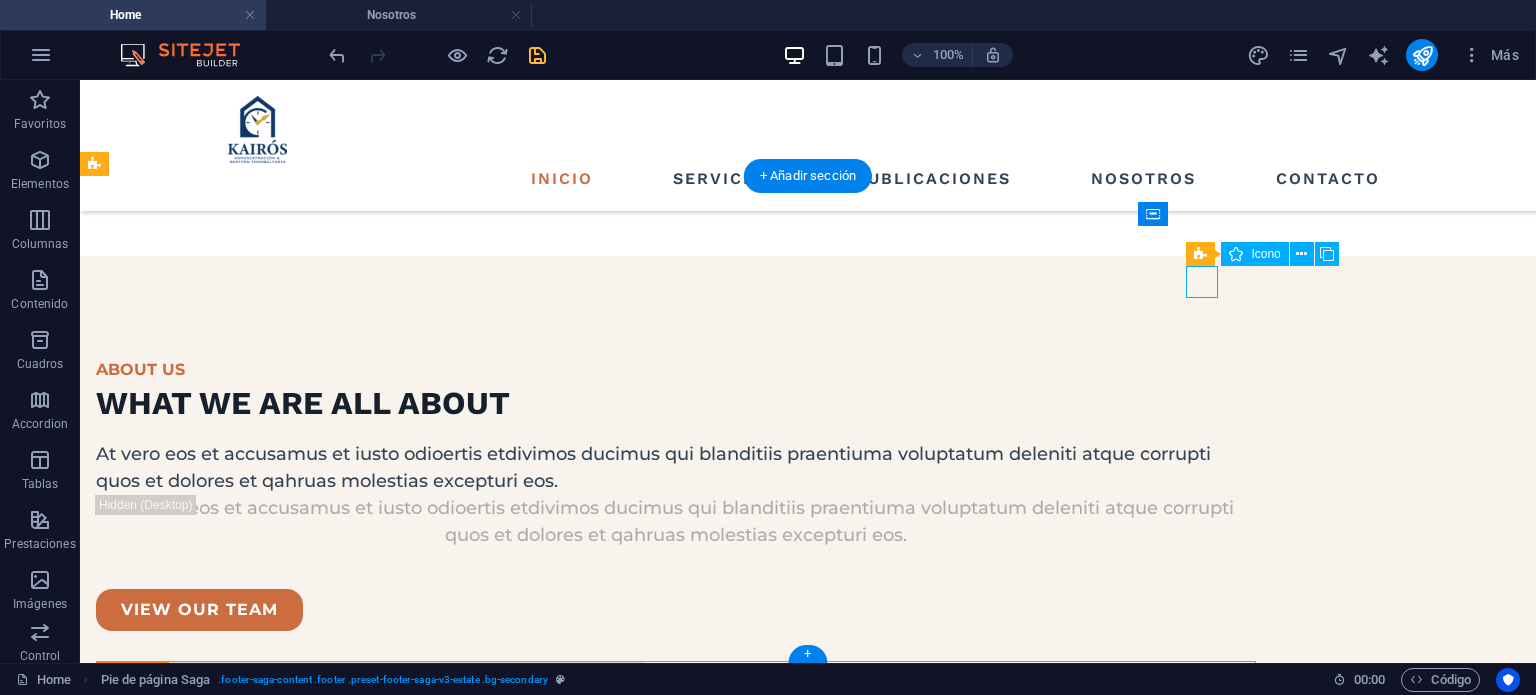 click at bounding box center (217, 7022) 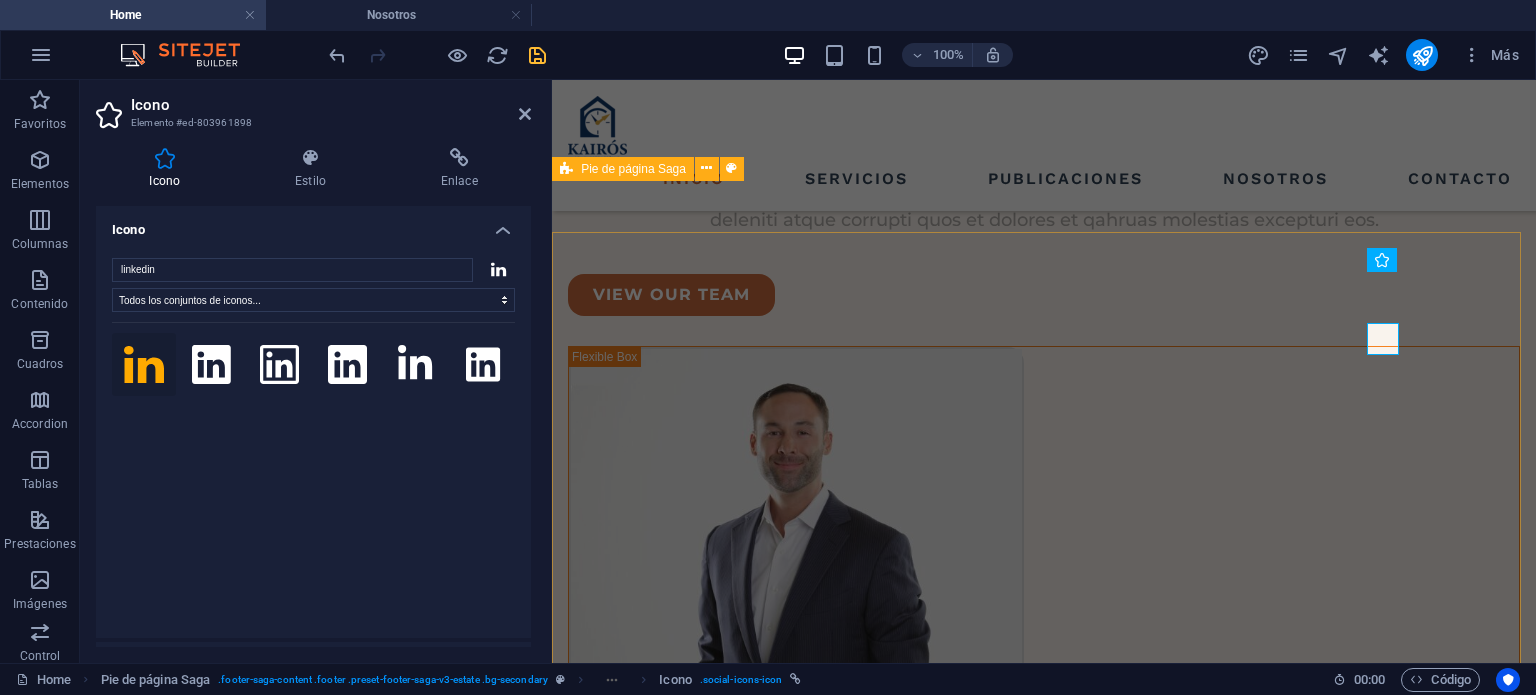 scroll, scrollTop: 5469, scrollLeft: 0, axis: vertical 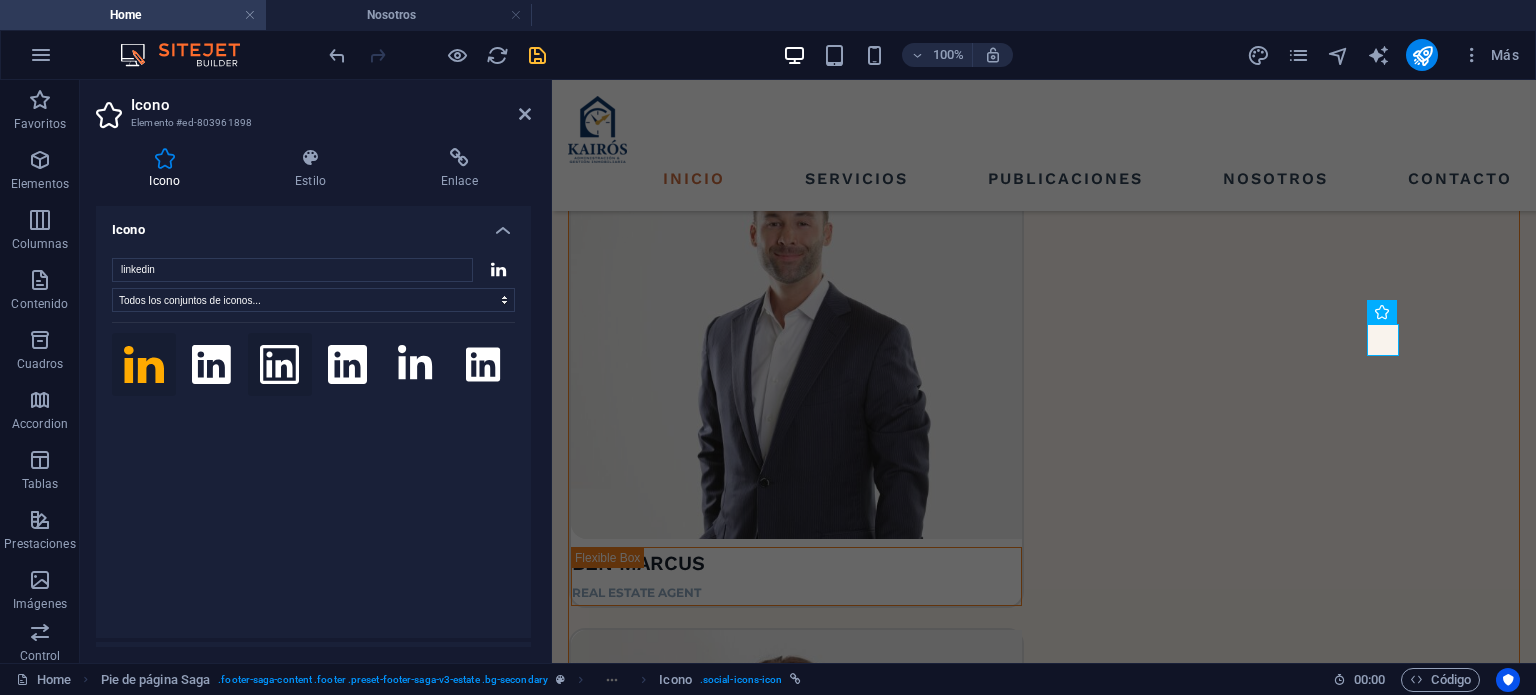 click 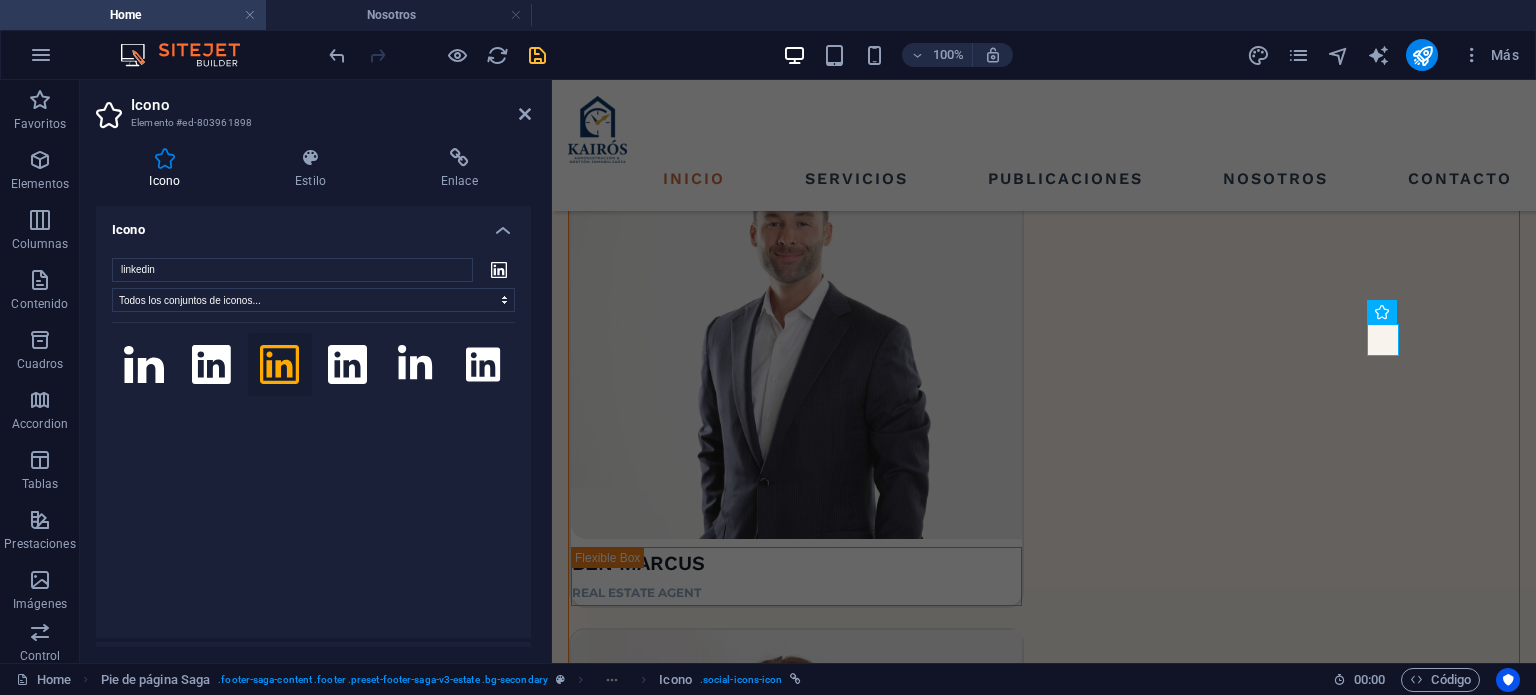 click 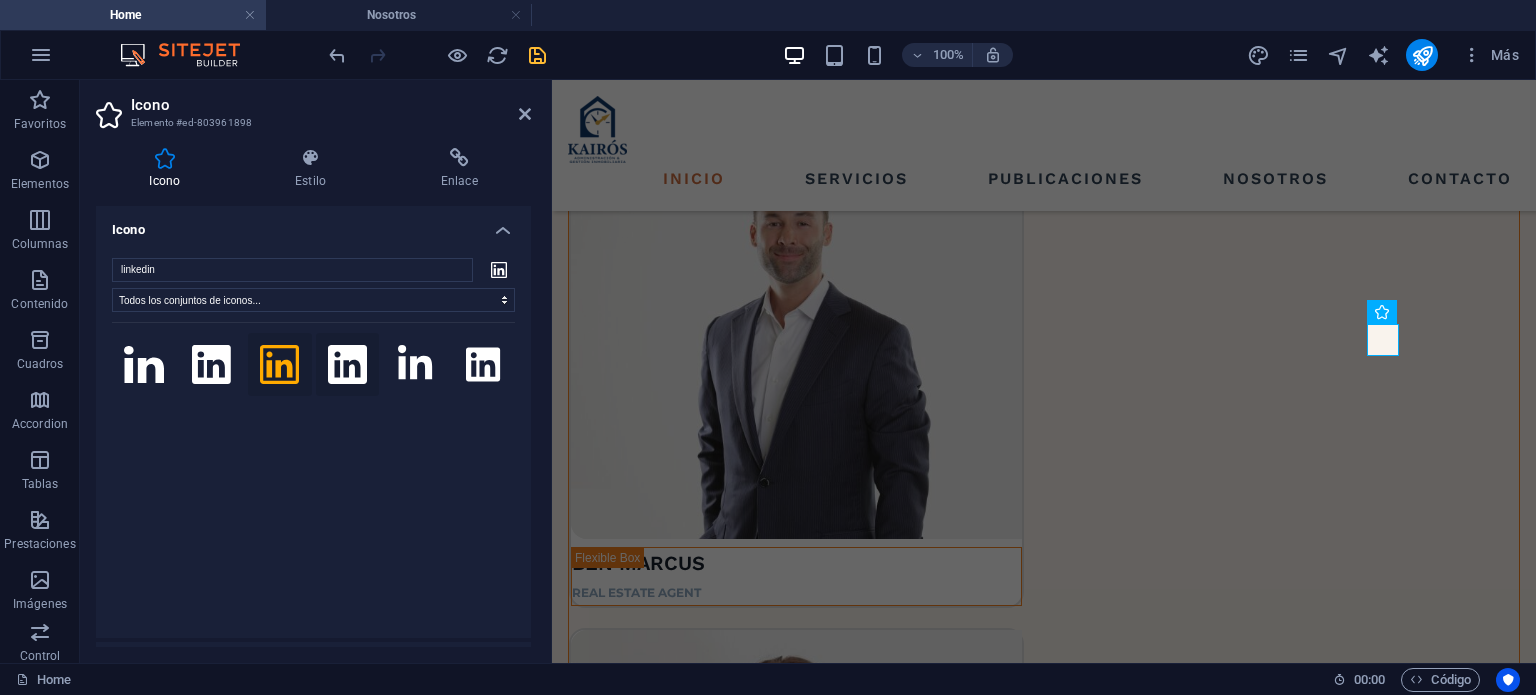click 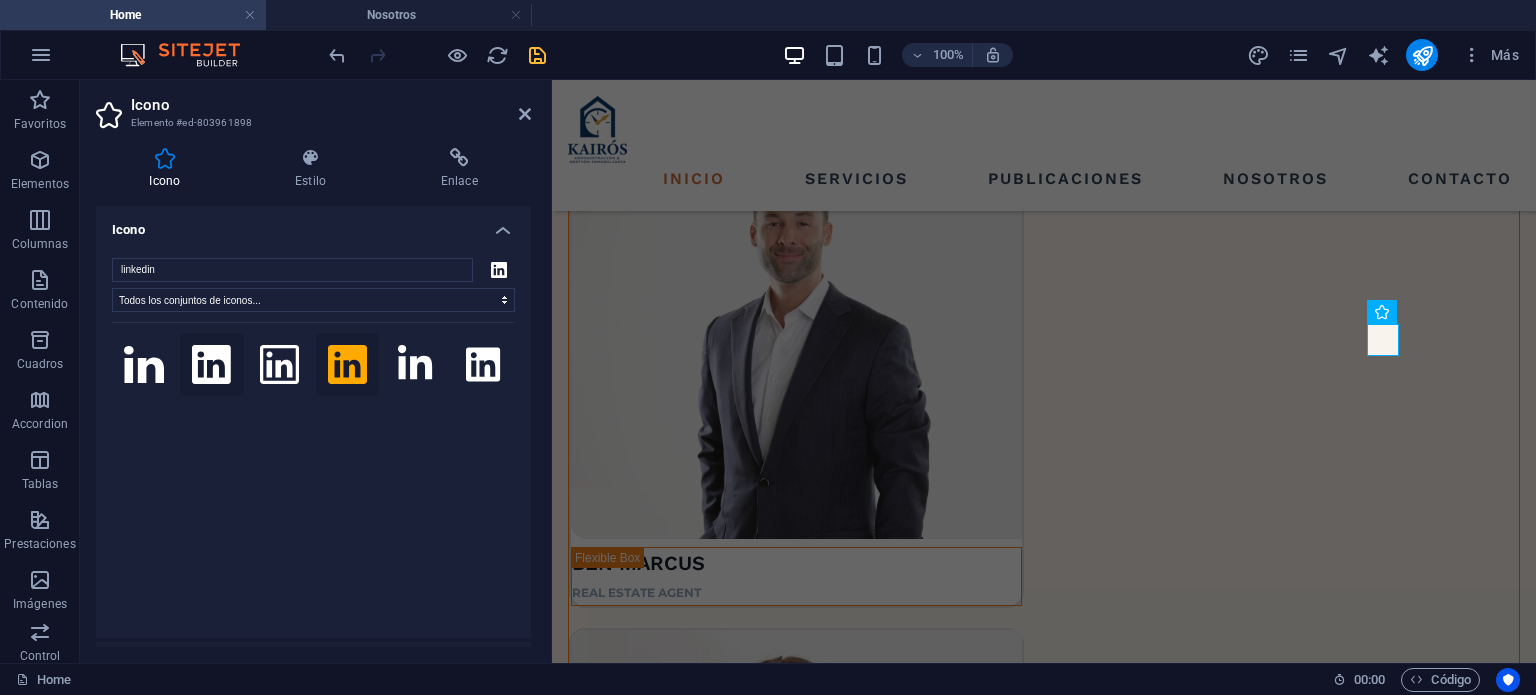 click 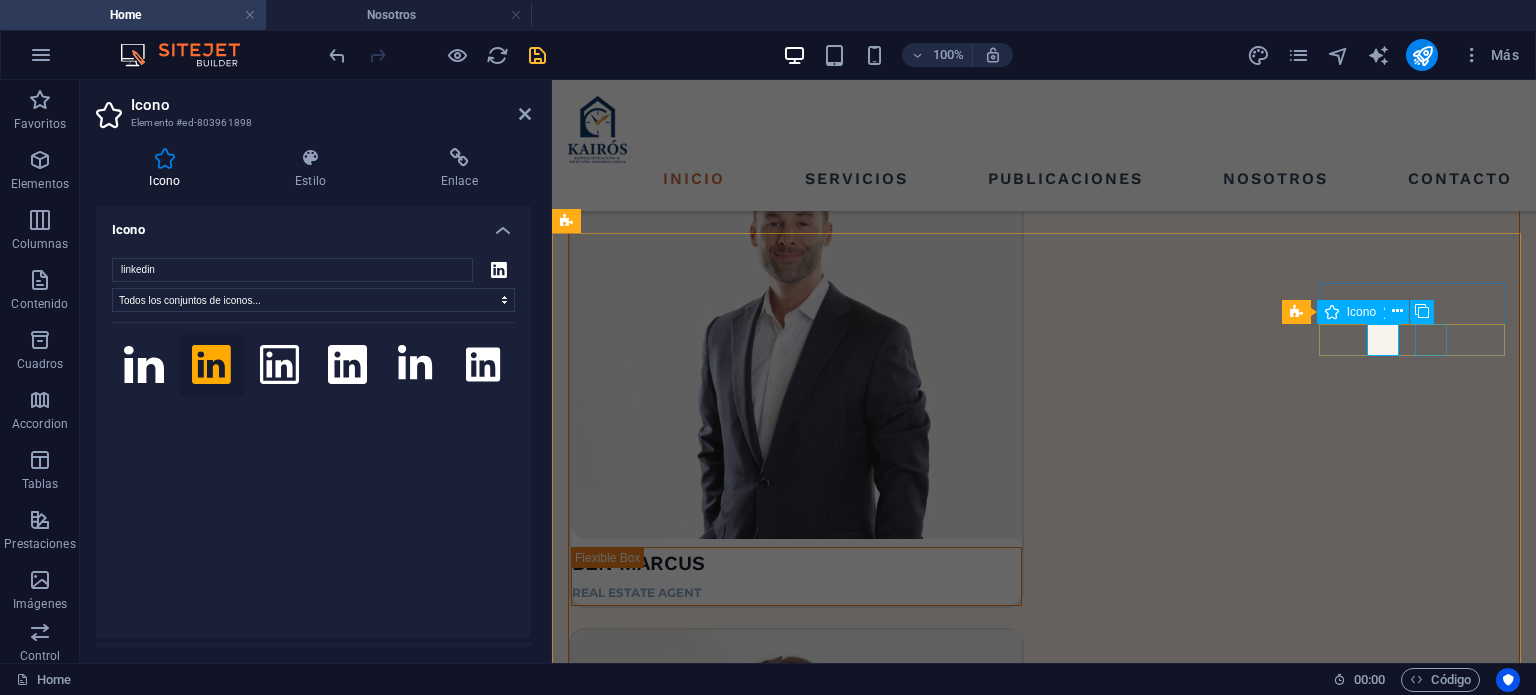 click at bounding box center (663, 6118) 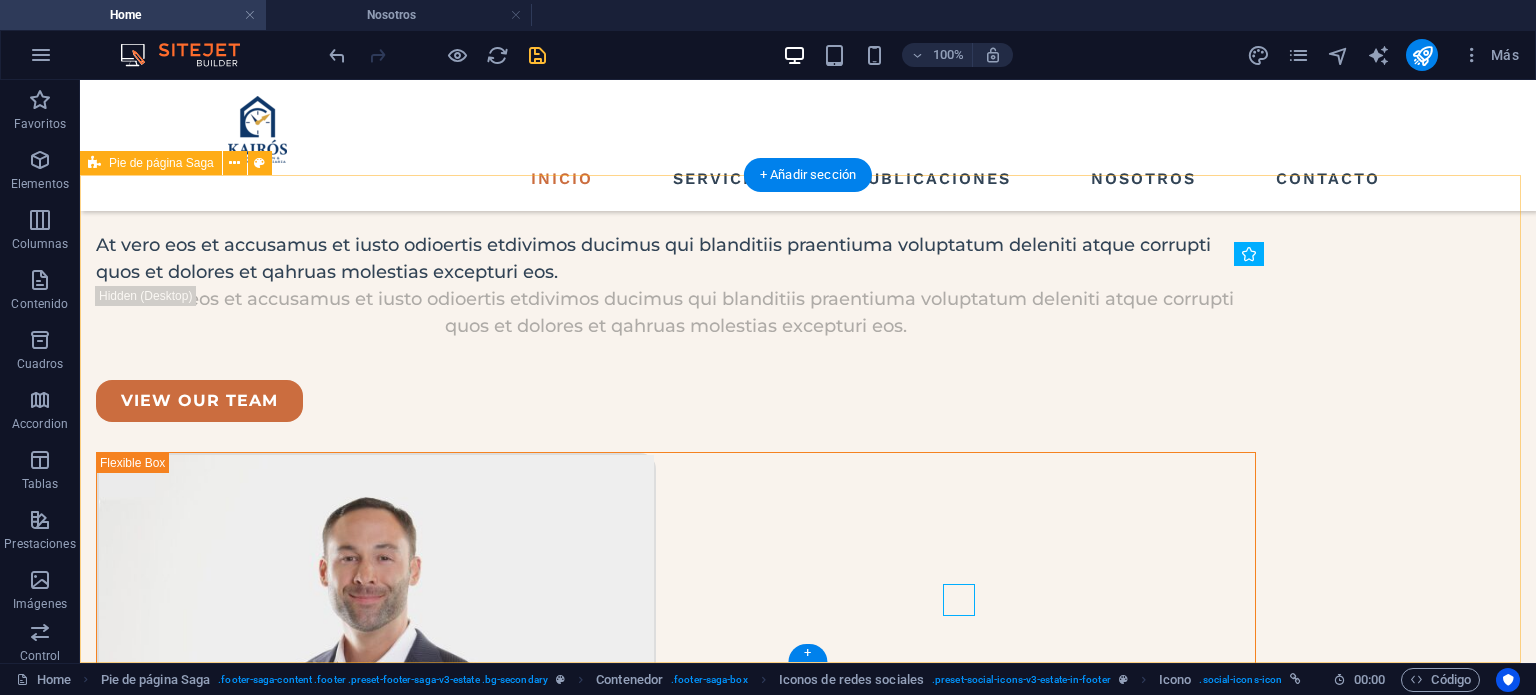 scroll, scrollTop: 5260, scrollLeft: 0, axis: vertical 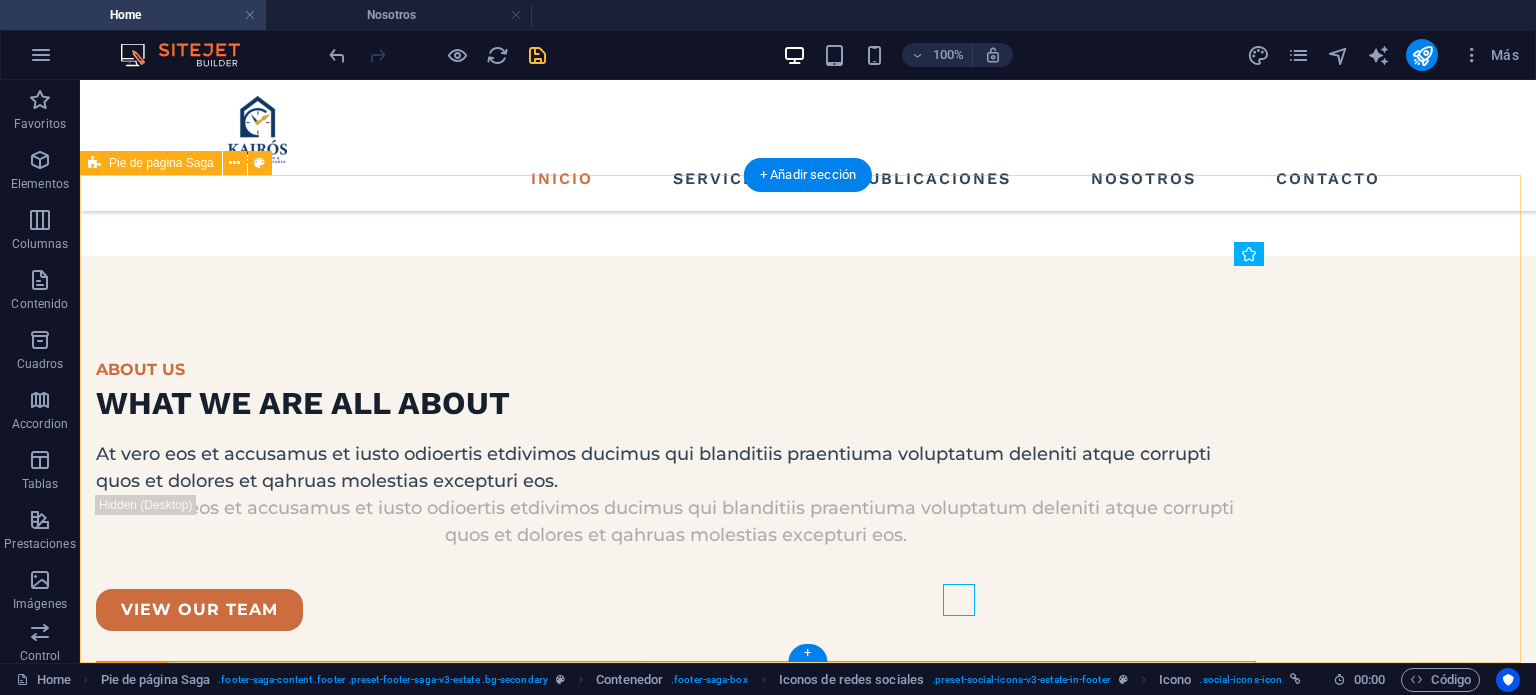 click on "Navegación Inicio Servicios Publicaciones Nosotros Contacto Contactos LOCATION:
[STREET] , [CITY] , [POSTAL_CODE] EMAIL:
[EMAIL]@[DOMAIN].local PHONE NUMBER:
[PHONE] Social media Copyright © 2023 Estator. All rights reserved.
Privacy Policy   |   Legal Notice" at bounding box center (808, 6697) 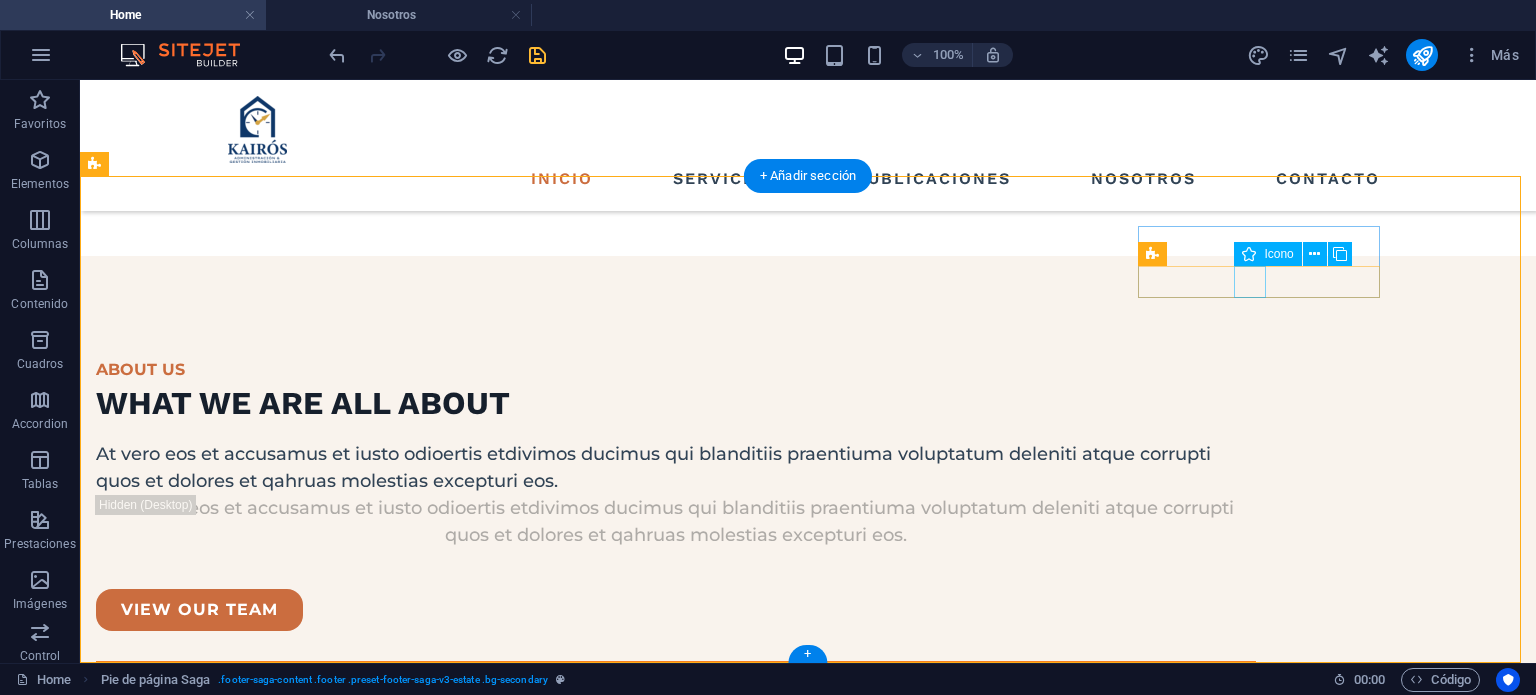 click at bounding box center [217, 7062] 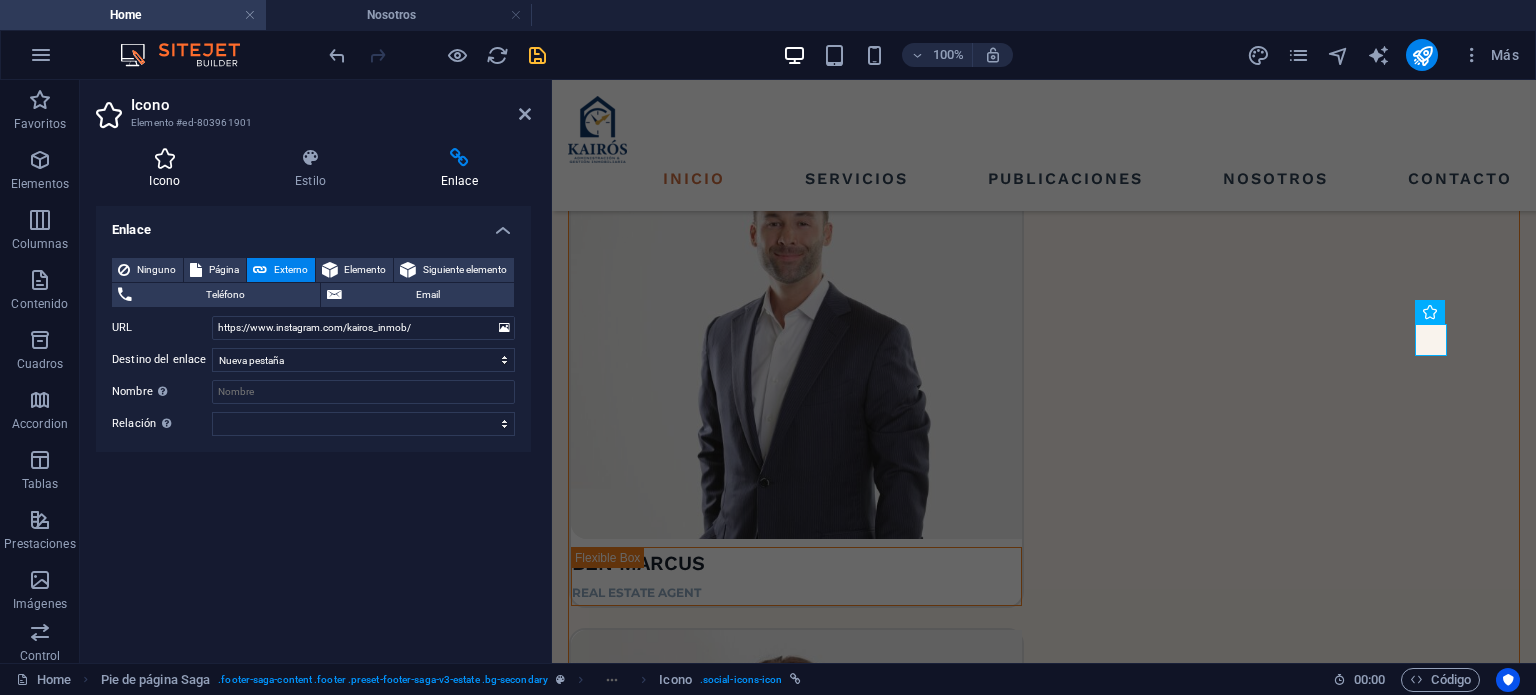 click on "Icono" at bounding box center [169, 169] 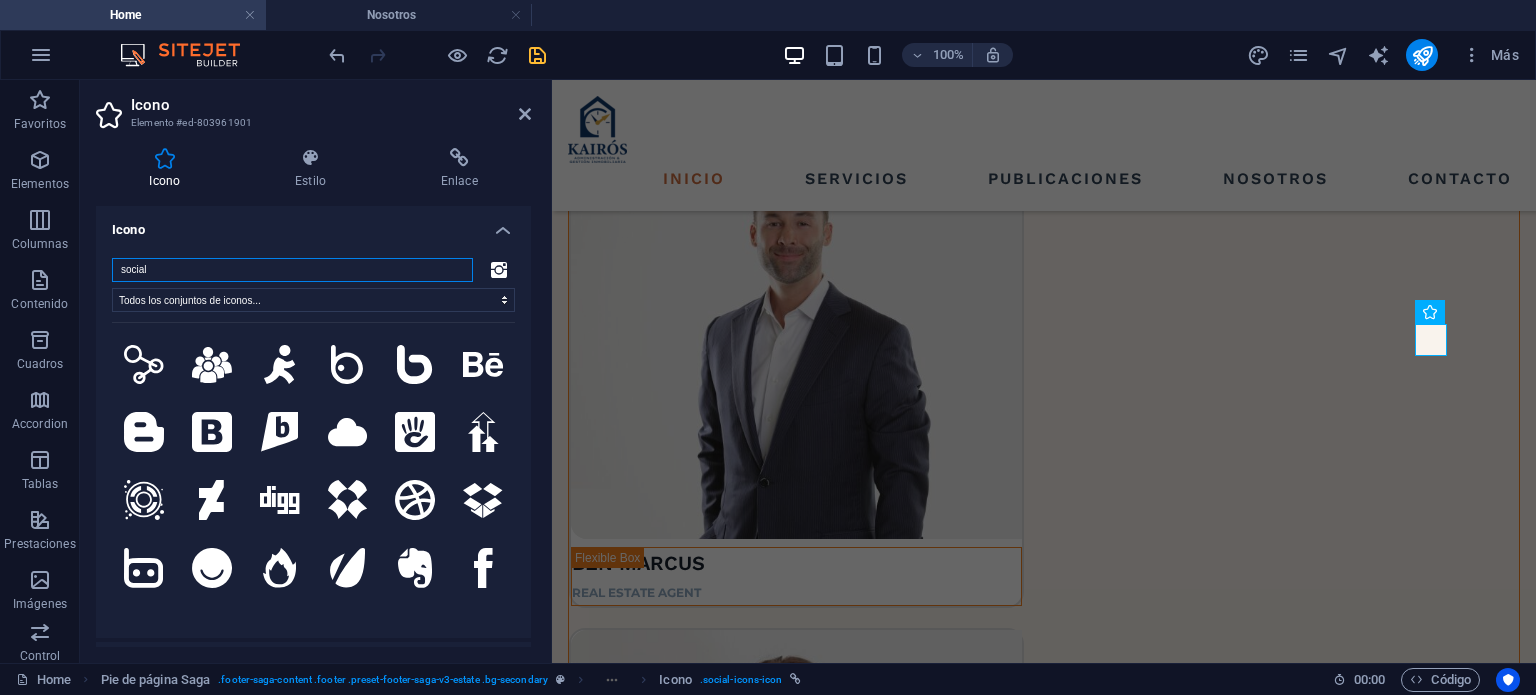 click on "social" at bounding box center (292, 270) 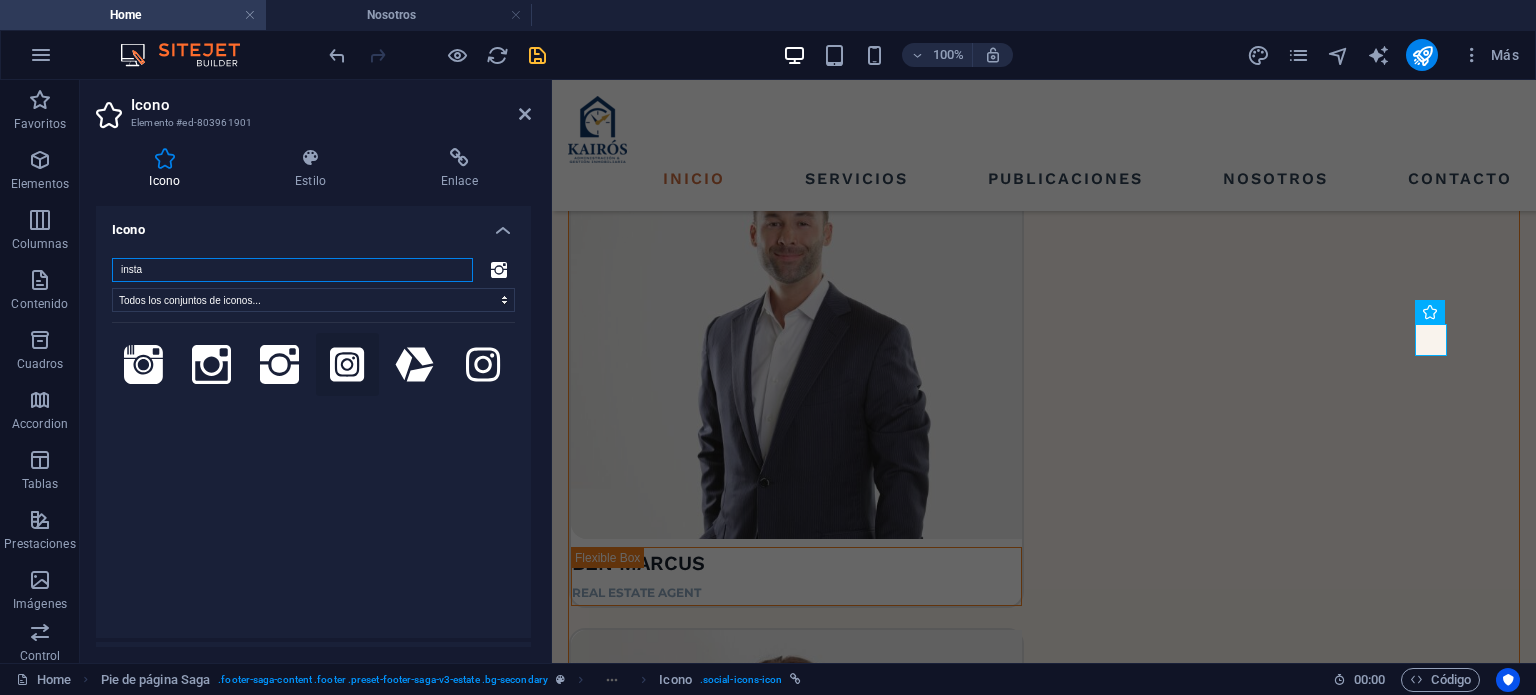 type on "insta" 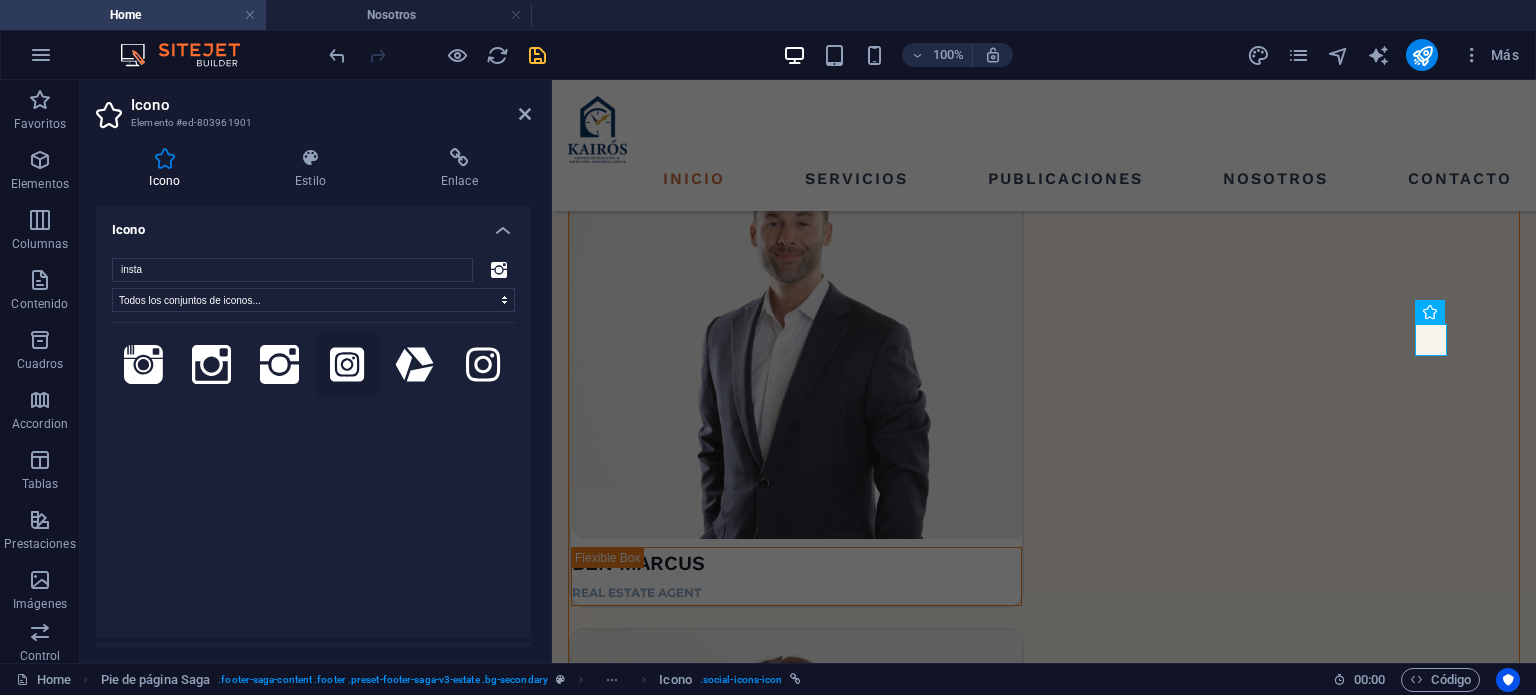 click 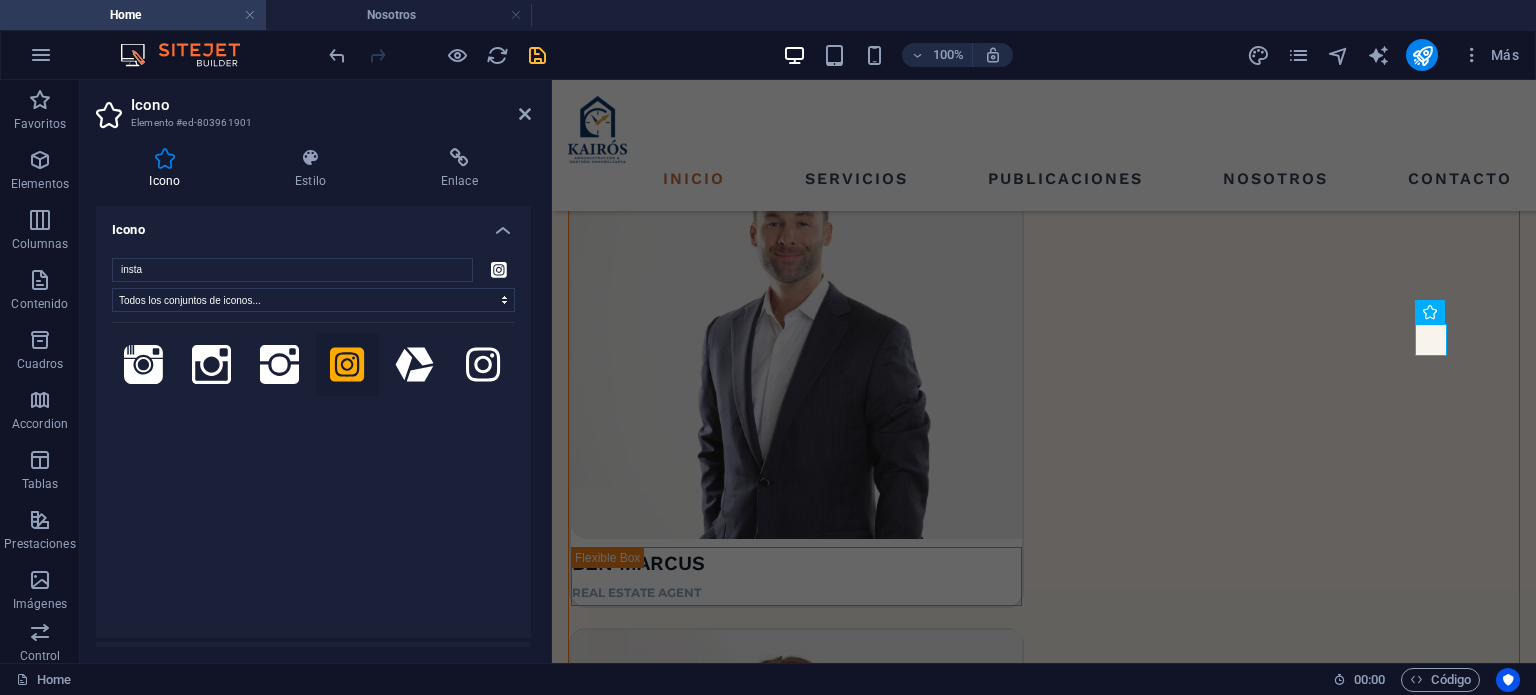 click 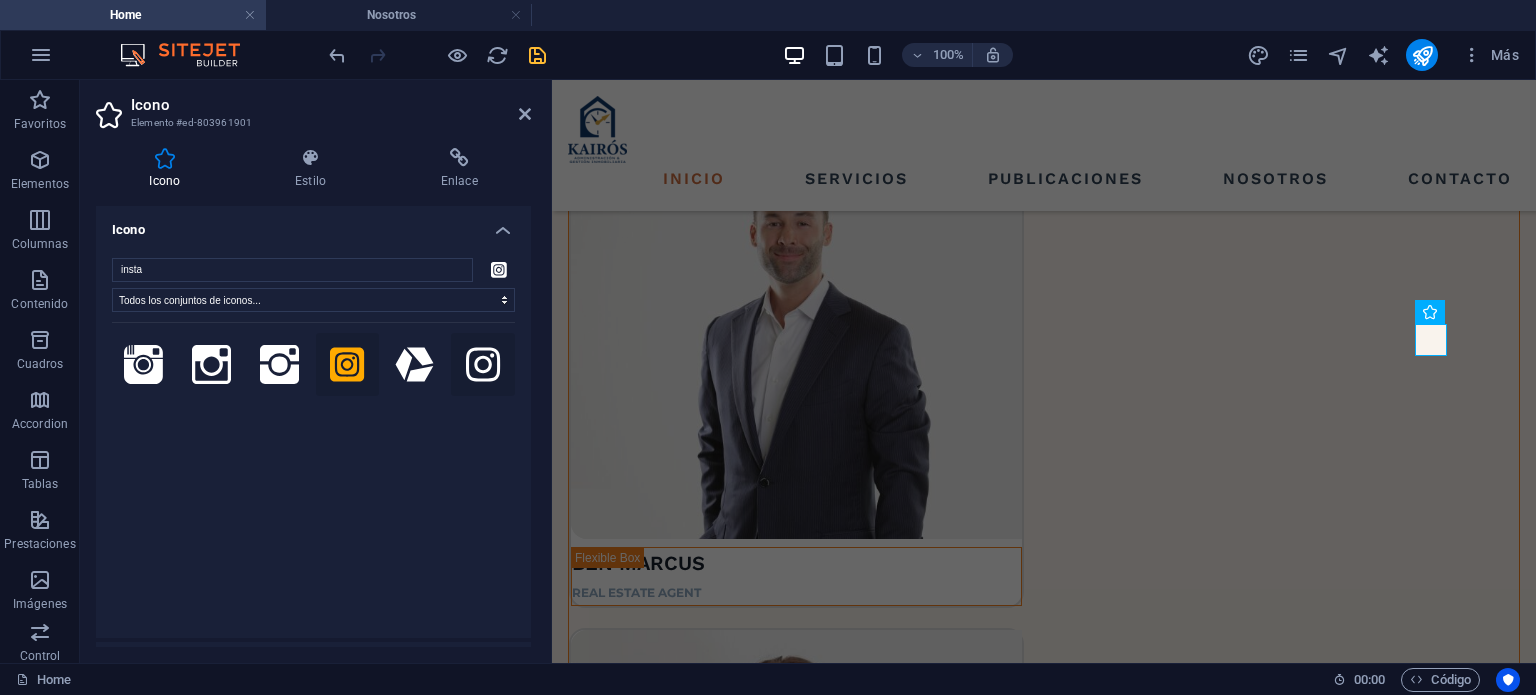 click 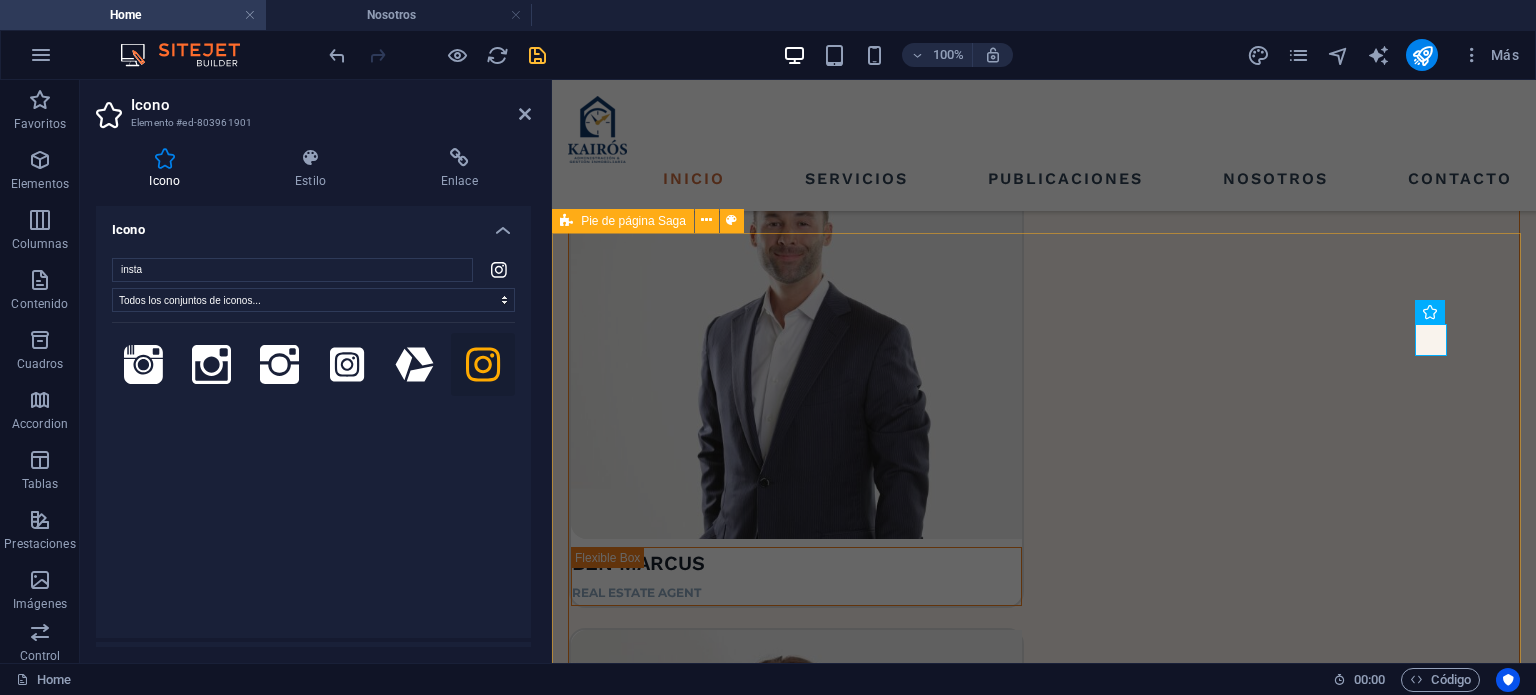 click on "Navegación Inicio Servicios Publicaciones Nosotros Contacto Contactos LOCATION:
[STREET] , [CITY] , [POSTAL_CODE] EMAIL:
[EMAIL]@[DOMAIN].local PHONE NUMBER:
[PHONE] Social media Copyright © 2023 Estator. All rights reserved.
Privacy Policy   |   Legal Notice" at bounding box center [1044, 5753] 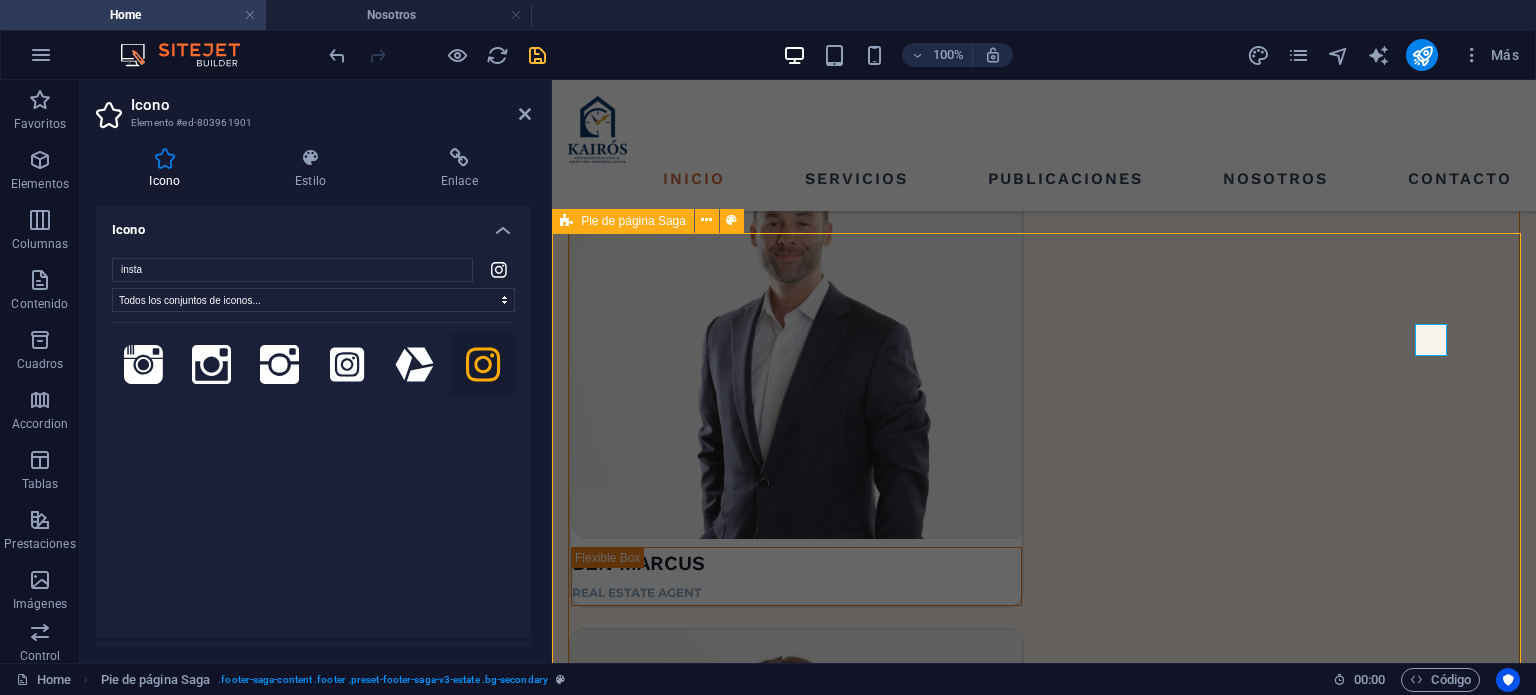 scroll, scrollTop: 5260, scrollLeft: 0, axis: vertical 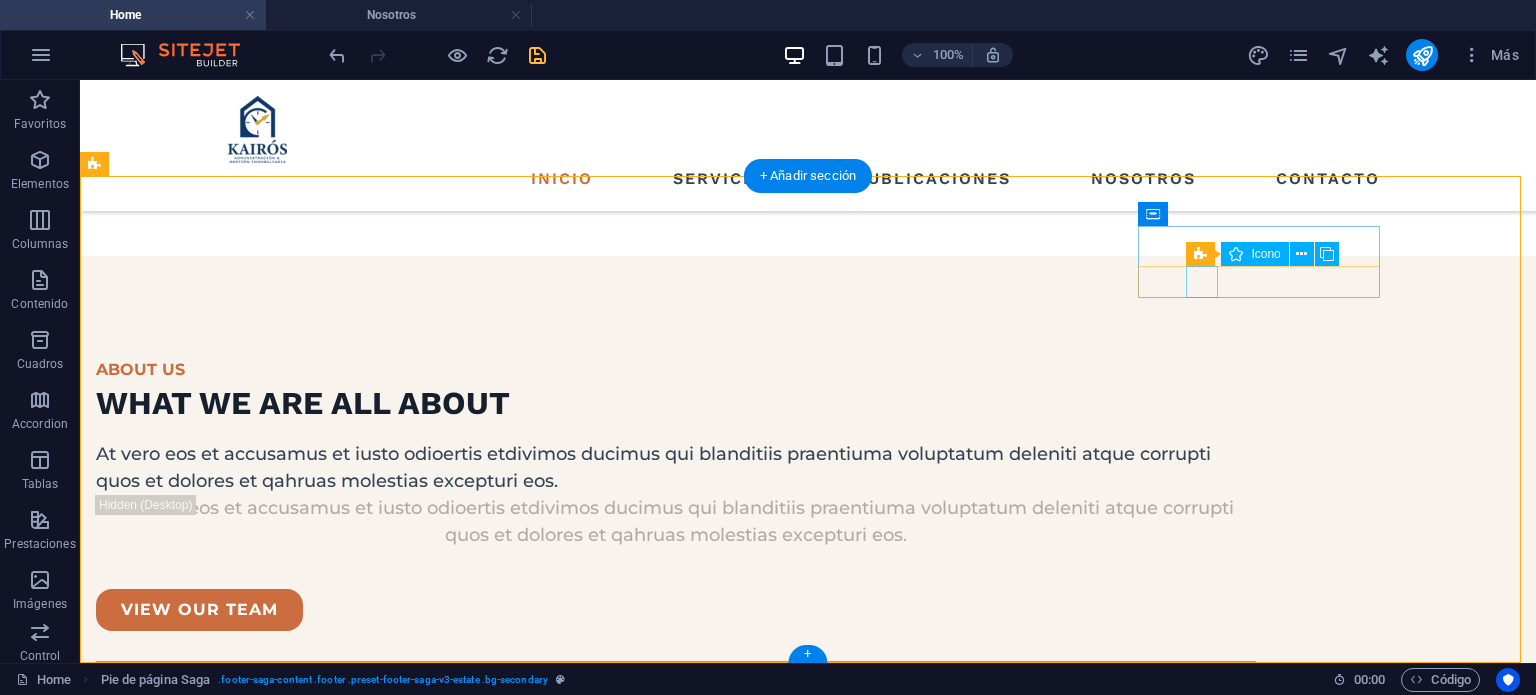 click at bounding box center (217, 7022) 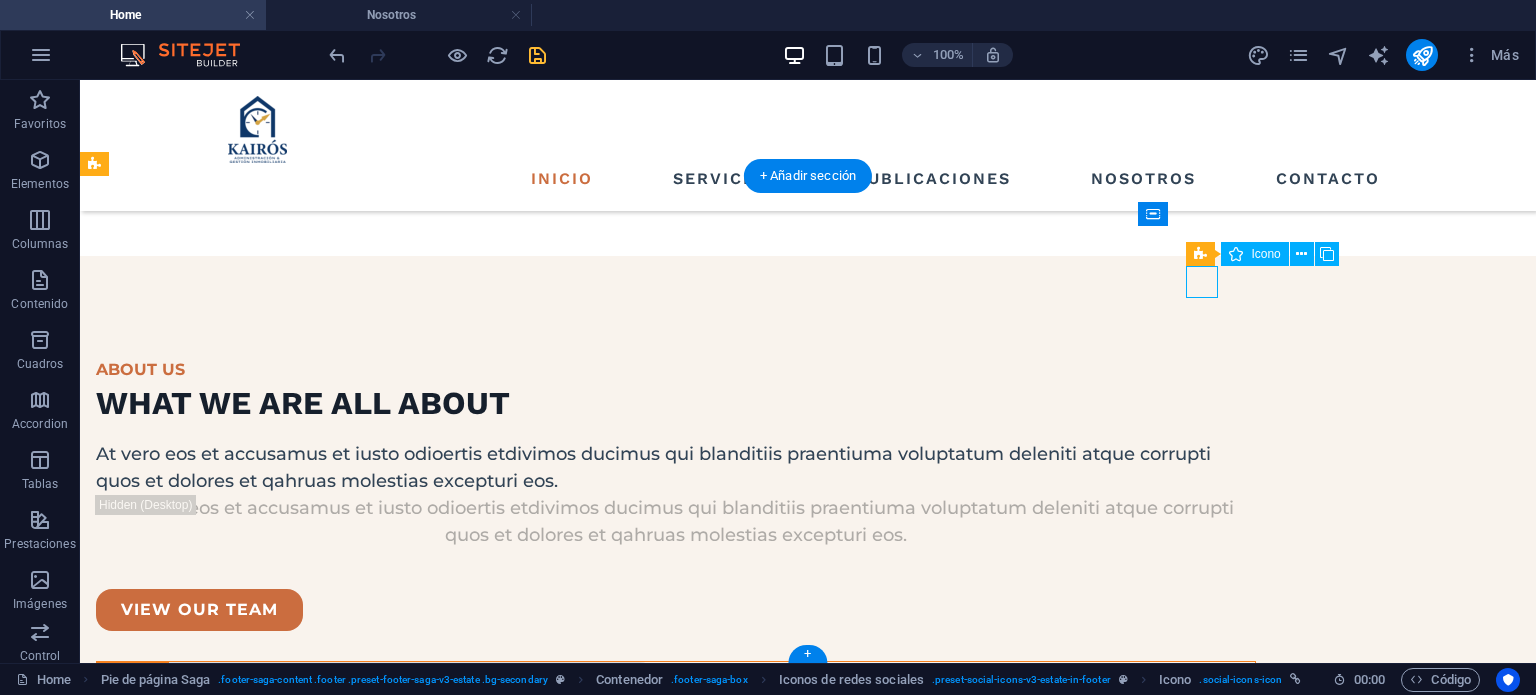 click at bounding box center (217, 7022) 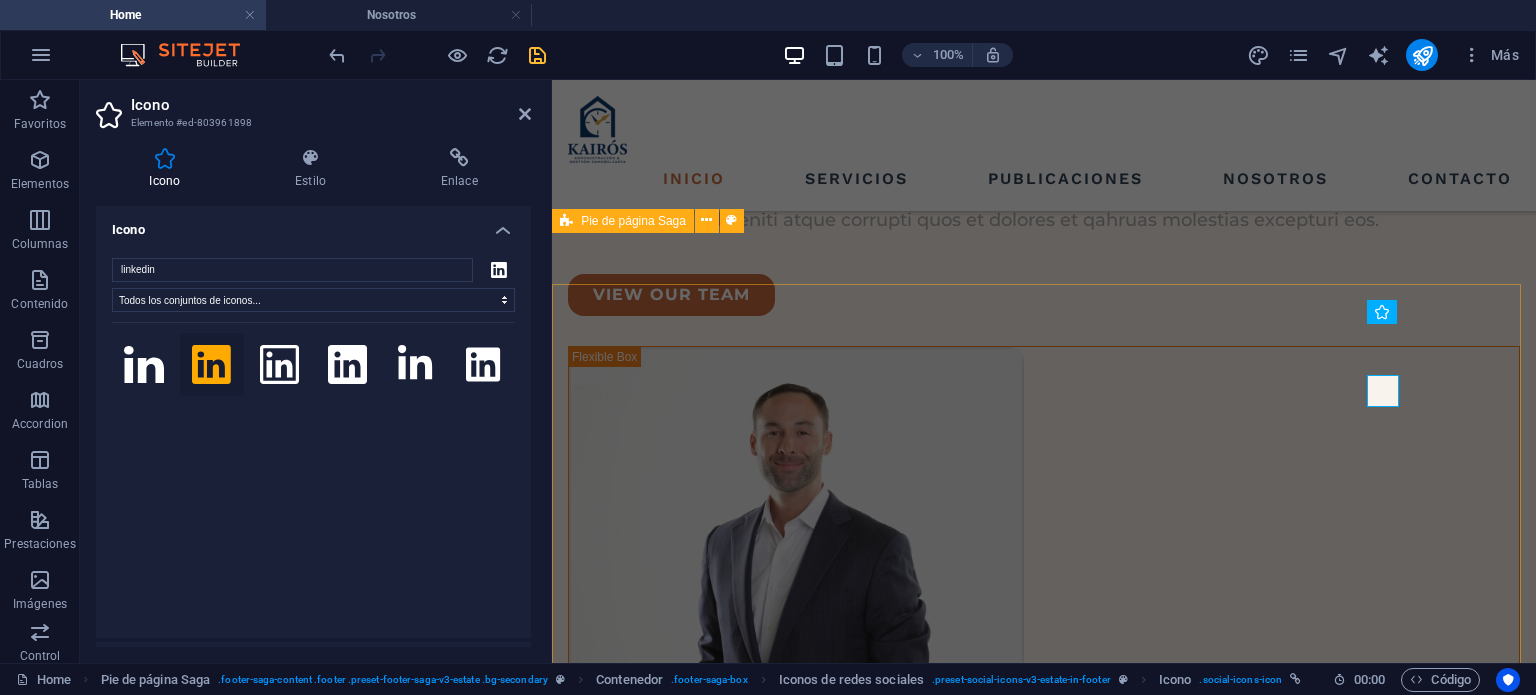 scroll, scrollTop: 5469, scrollLeft: 0, axis: vertical 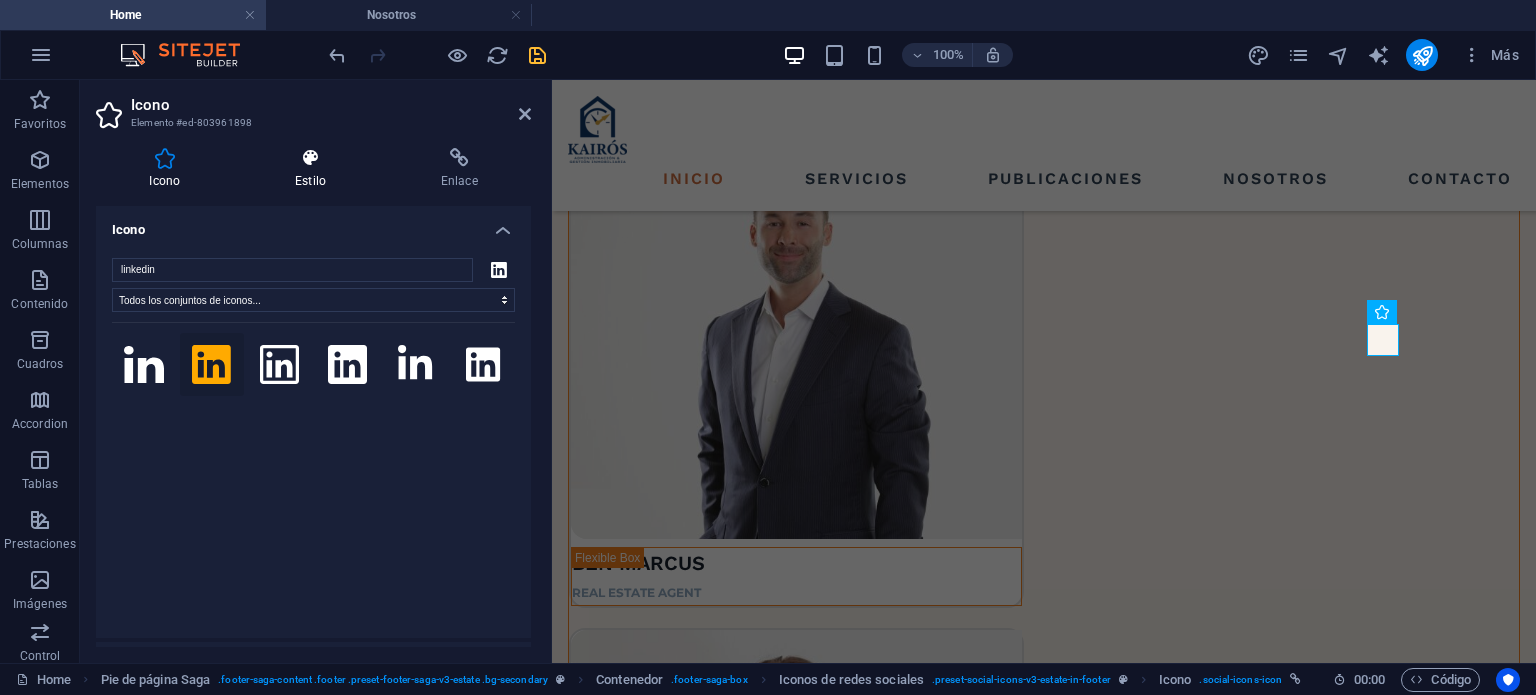 click on "Estilo" at bounding box center (315, 169) 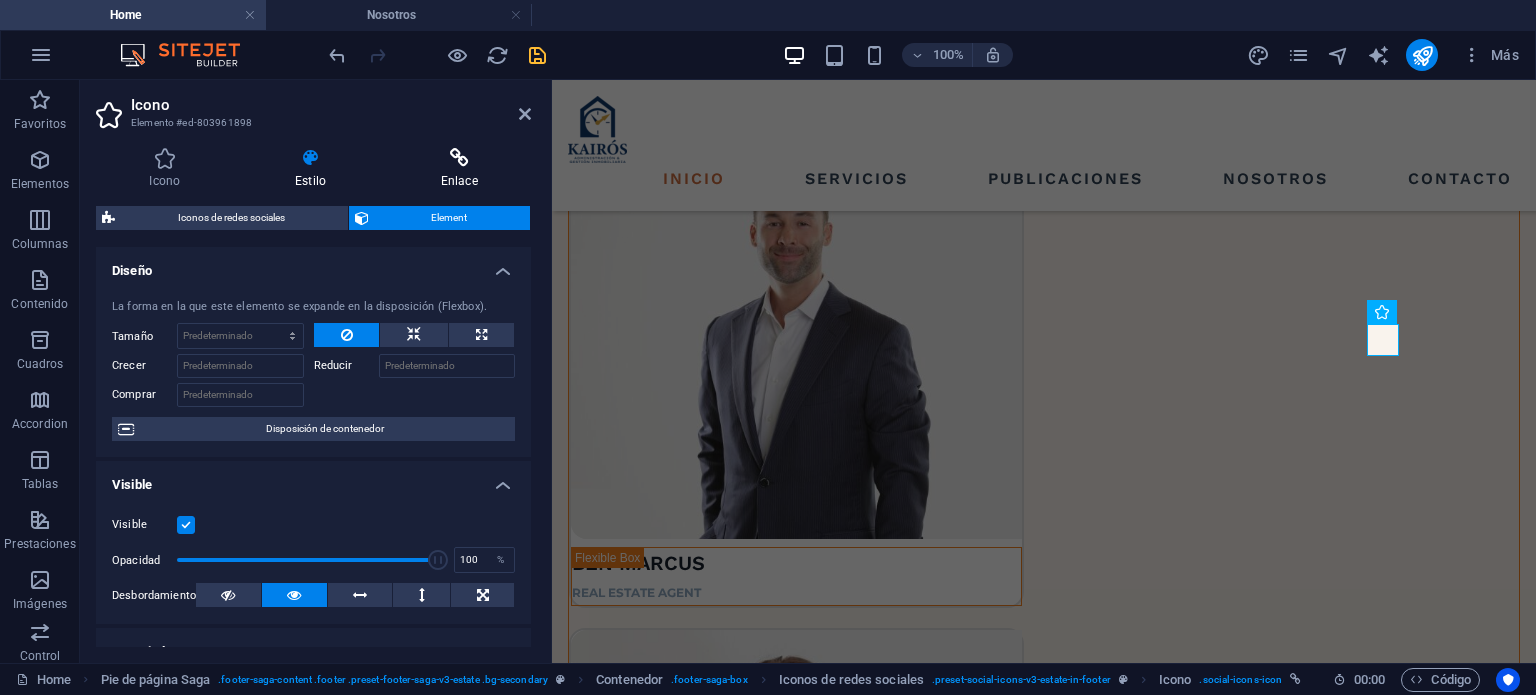 click at bounding box center [459, 158] 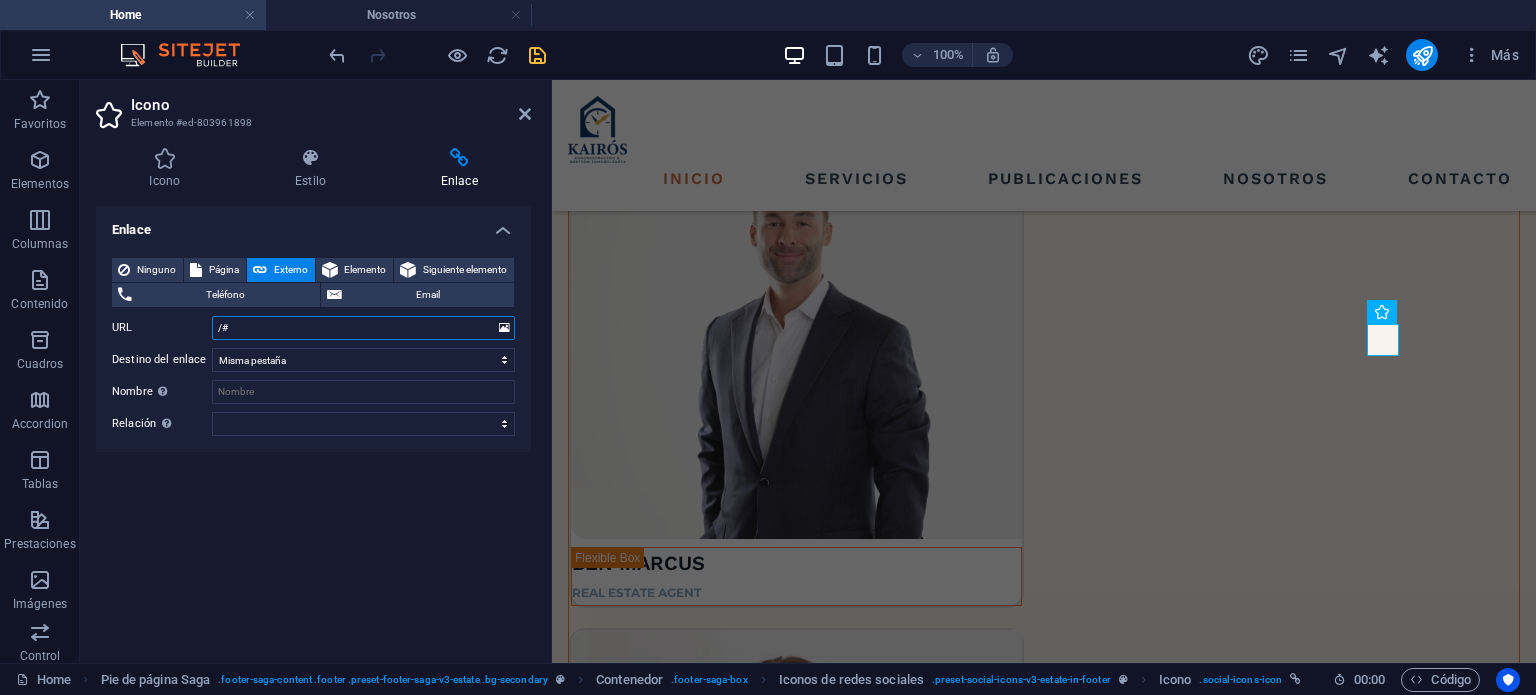 click on "/#" at bounding box center [363, 328] 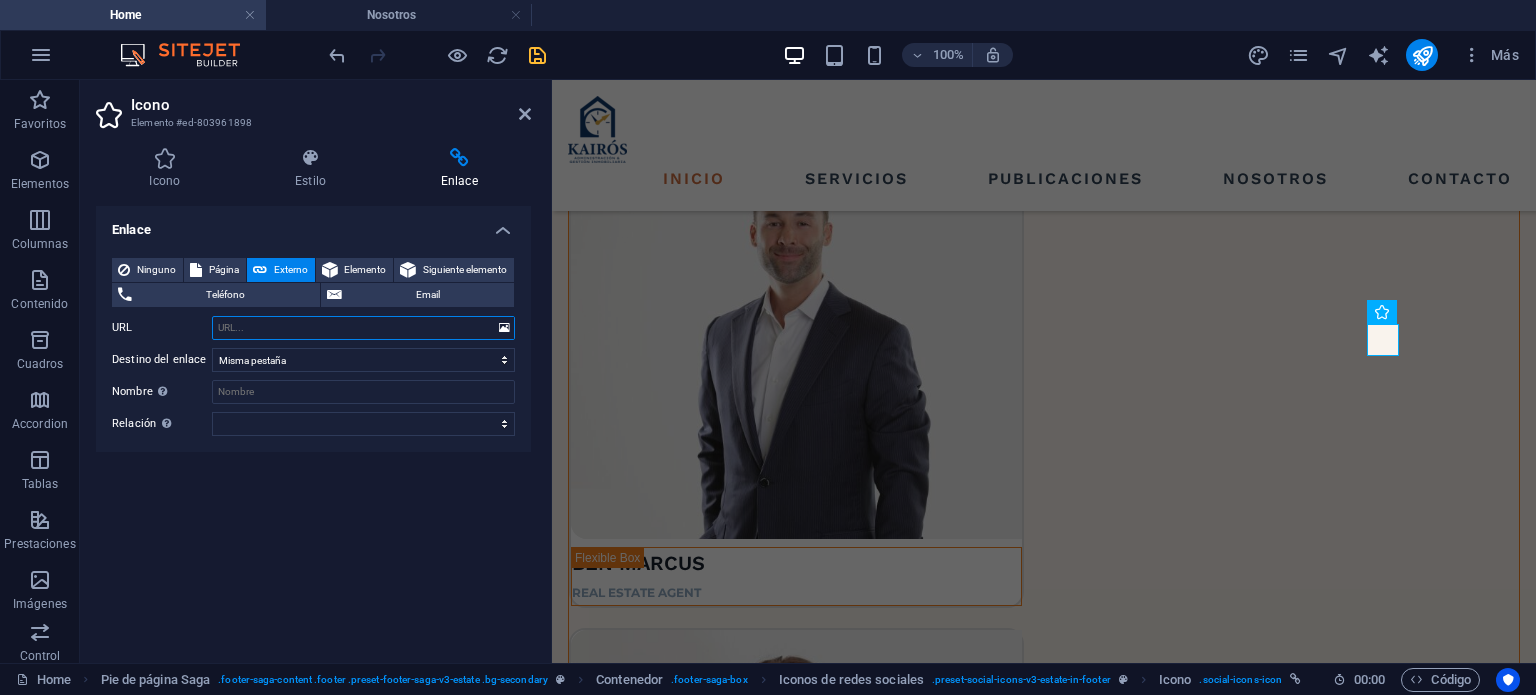 paste on "https://www.linkedin.com/in/kairos-administraci%C3%B3n-y-gesti%C3%B3n-inmobiliaria-4b5619365/" 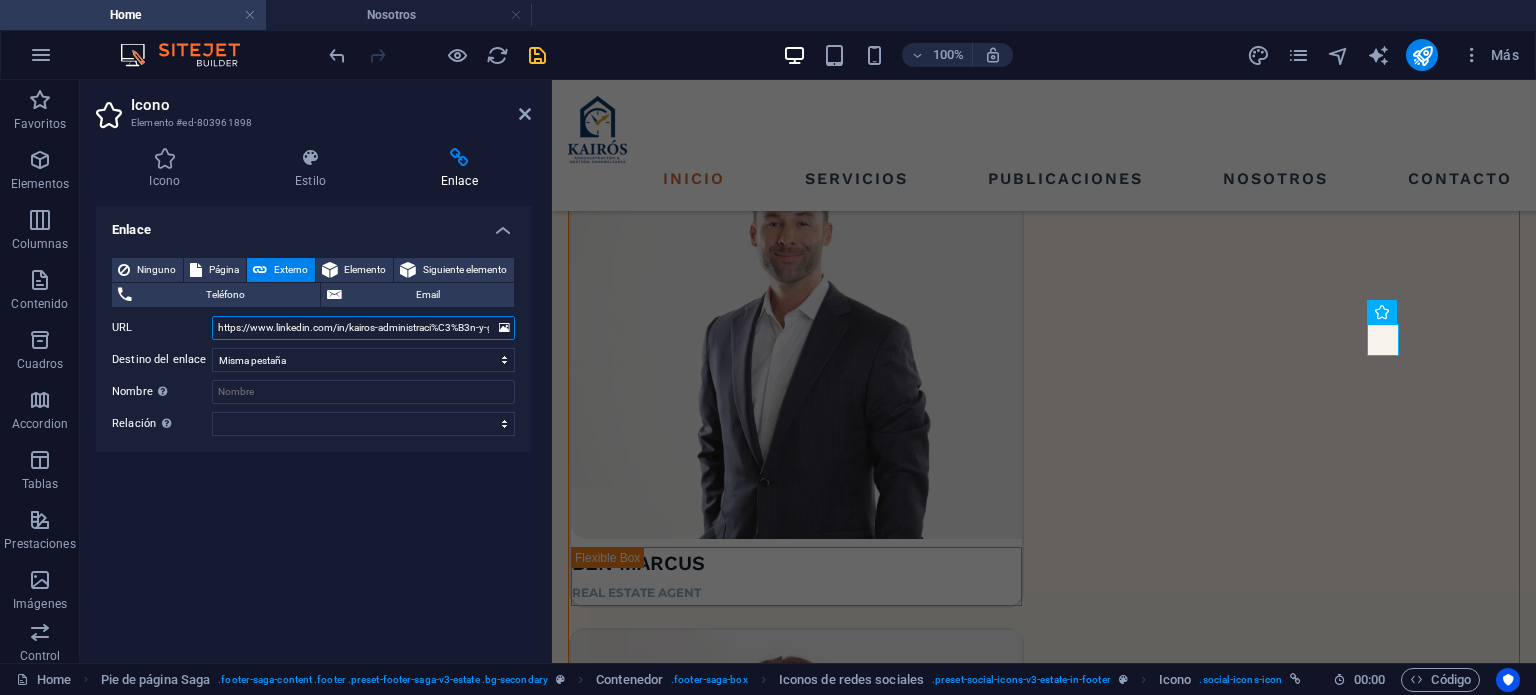 scroll, scrollTop: 0, scrollLeft: 175, axis: horizontal 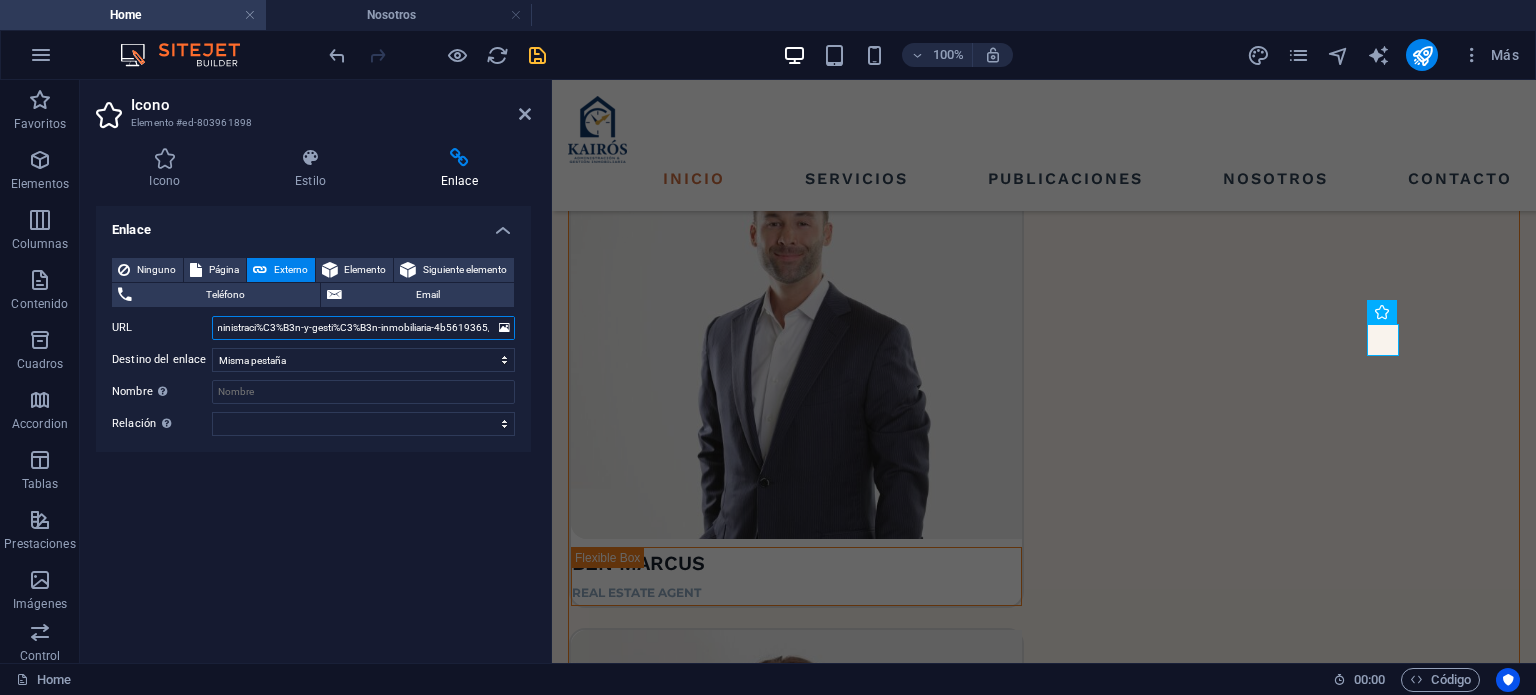 type on "https://www.linkedin.com/in/kairos-administraci%C3%B3n-y-gesti%C3%B3n-inmobiliaria-4b5619365/" 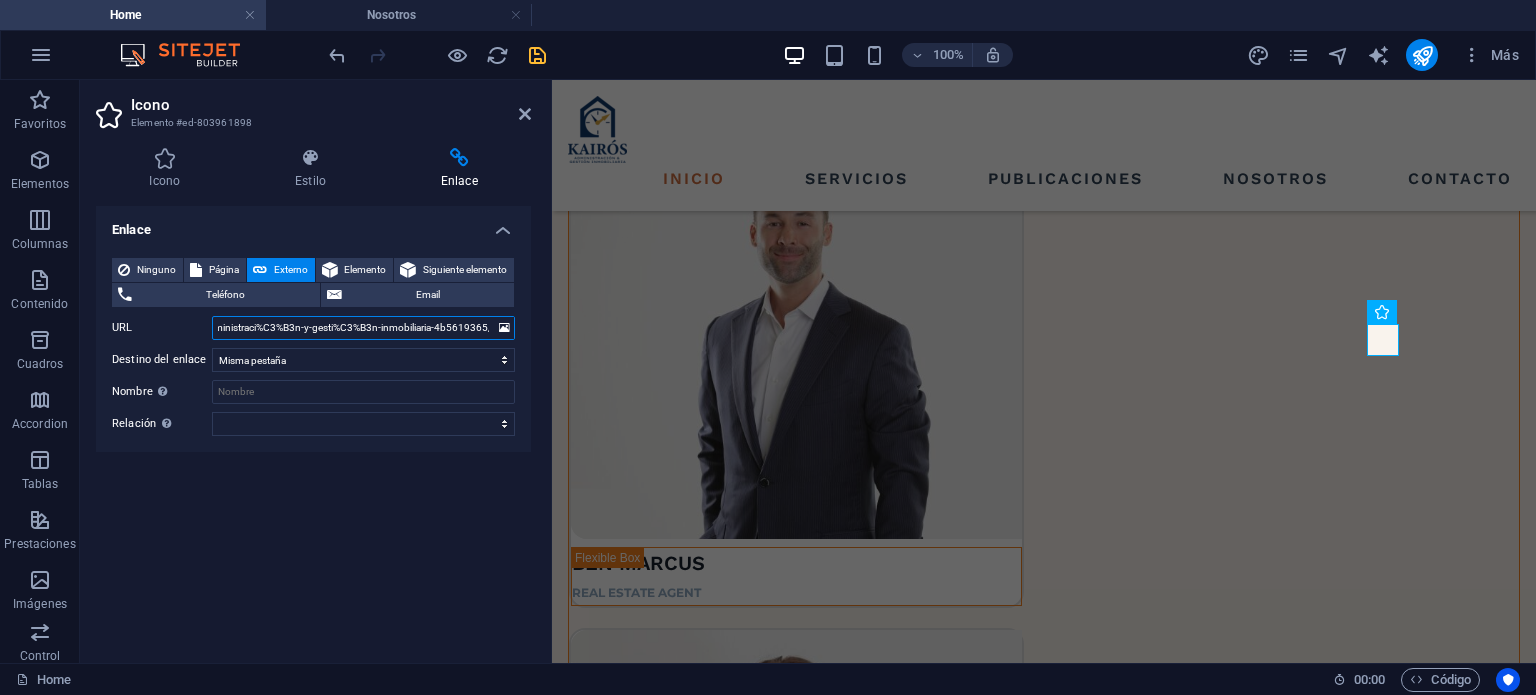 scroll, scrollTop: 0, scrollLeft: 0, axis: both 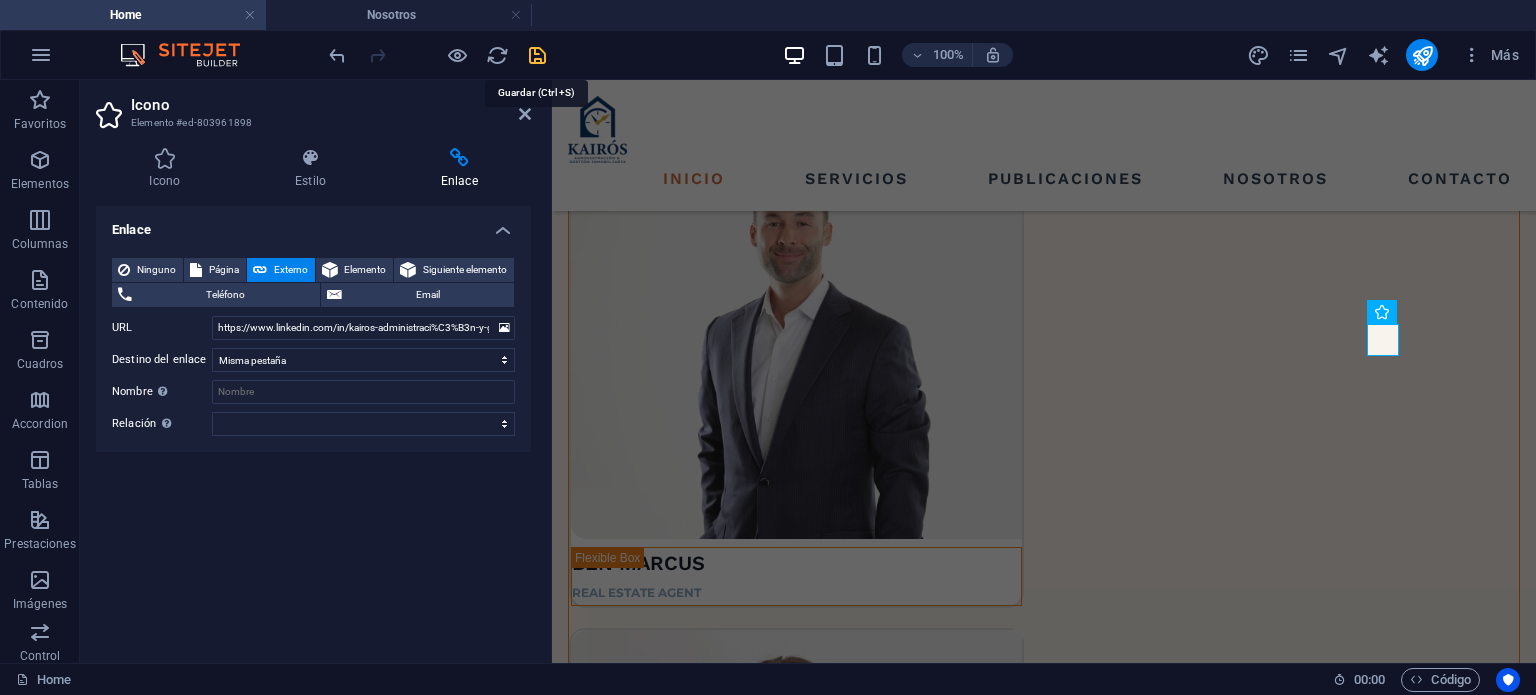 drag, startPoint x: 543, startPoint y: 52, endPoint x: 486, endPoint y: 15, distance: 67.95587 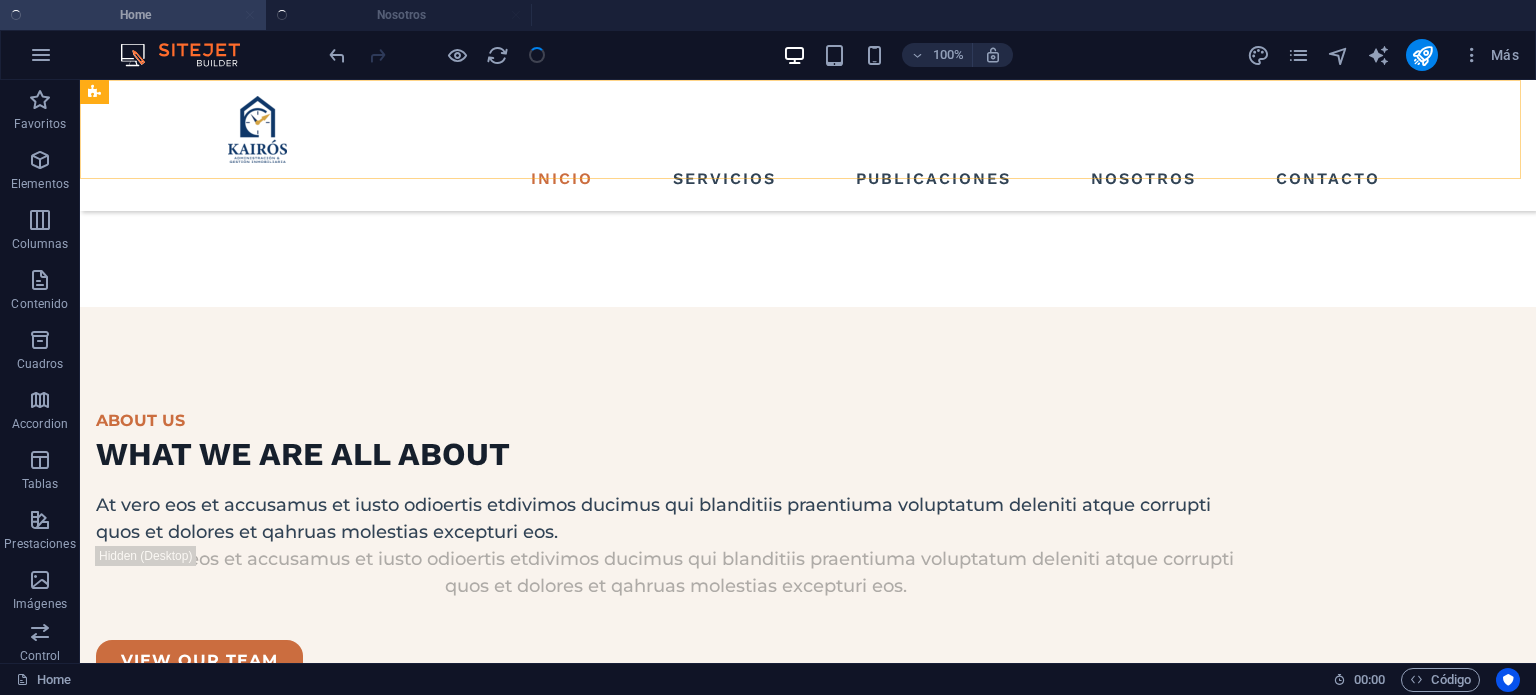 scroll, scrollTop: 5260, scrollLeft: 0, axis: vertical 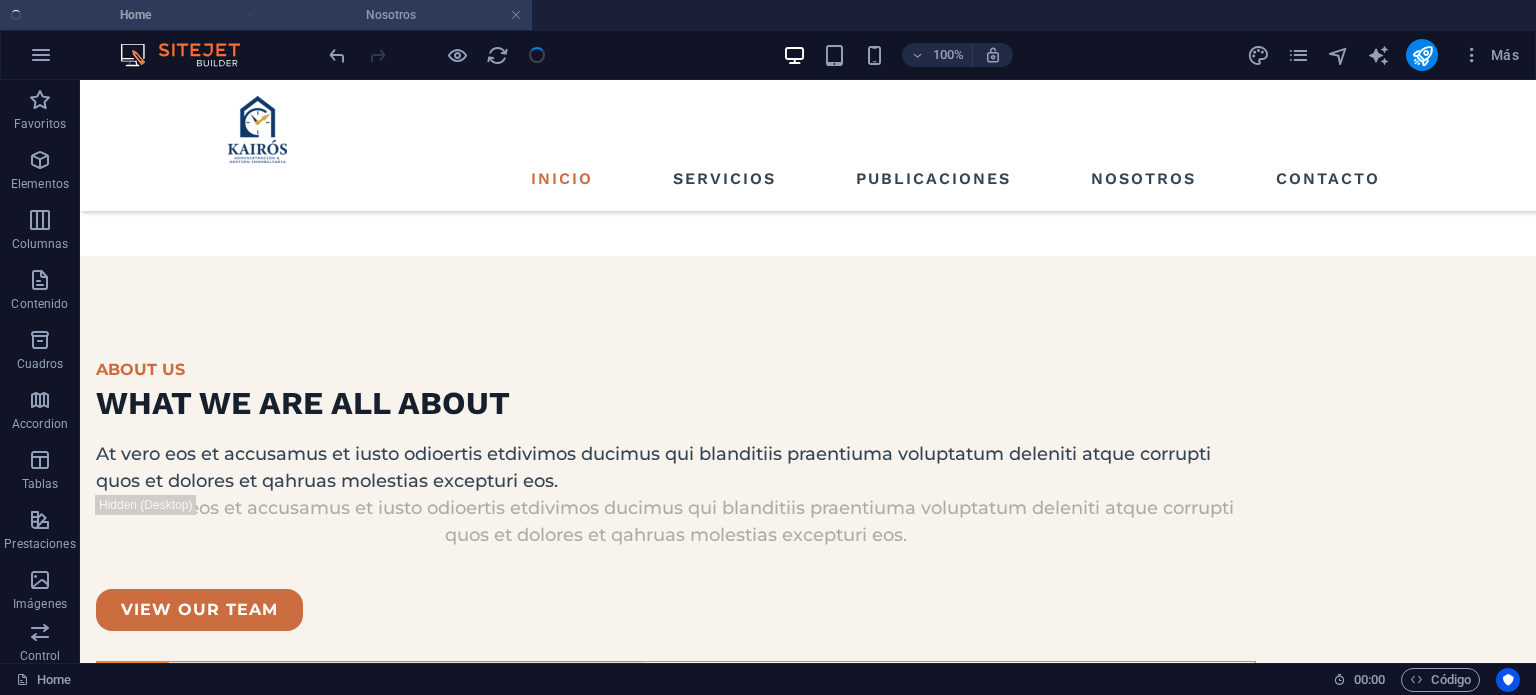 click on "Nosotros" at bounding box center [399, 15] 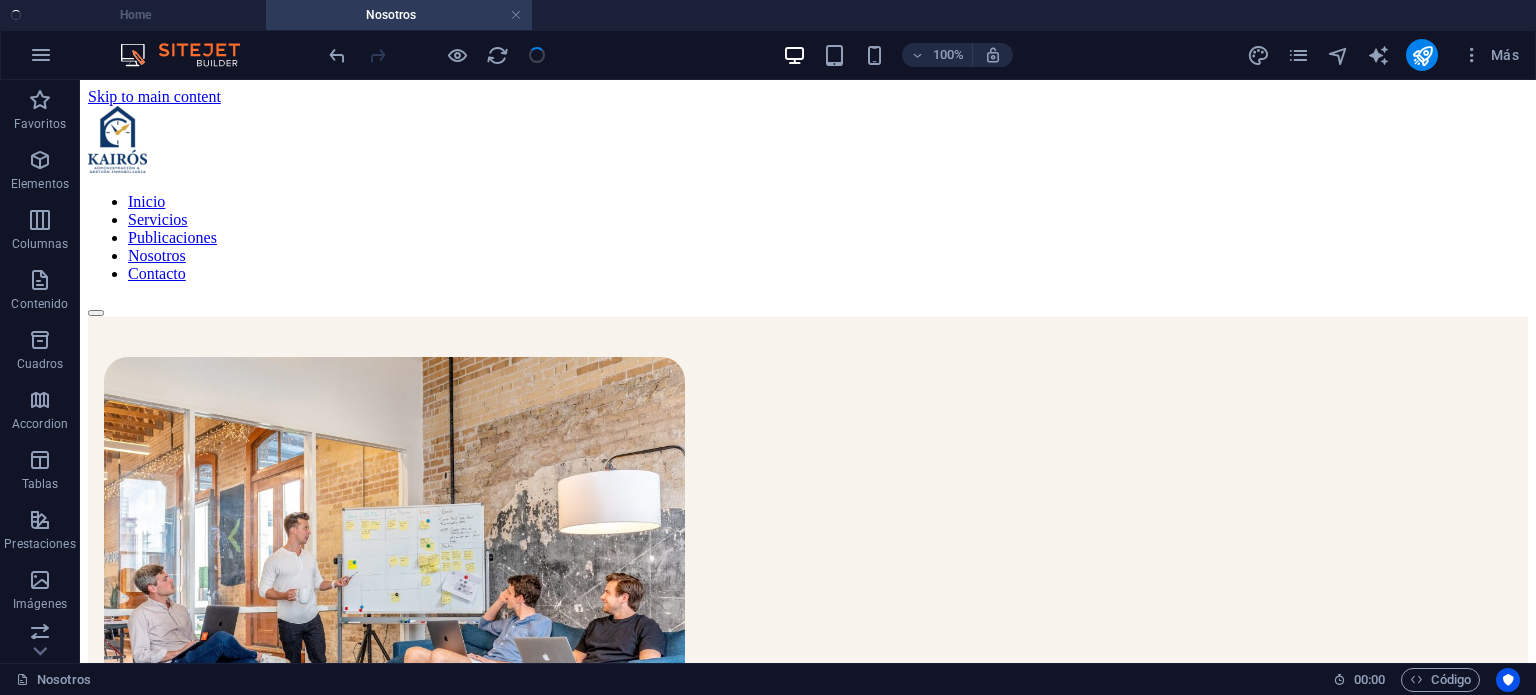 scroll, scrollTop: 554, scrollLeft: 0, axis: vertical 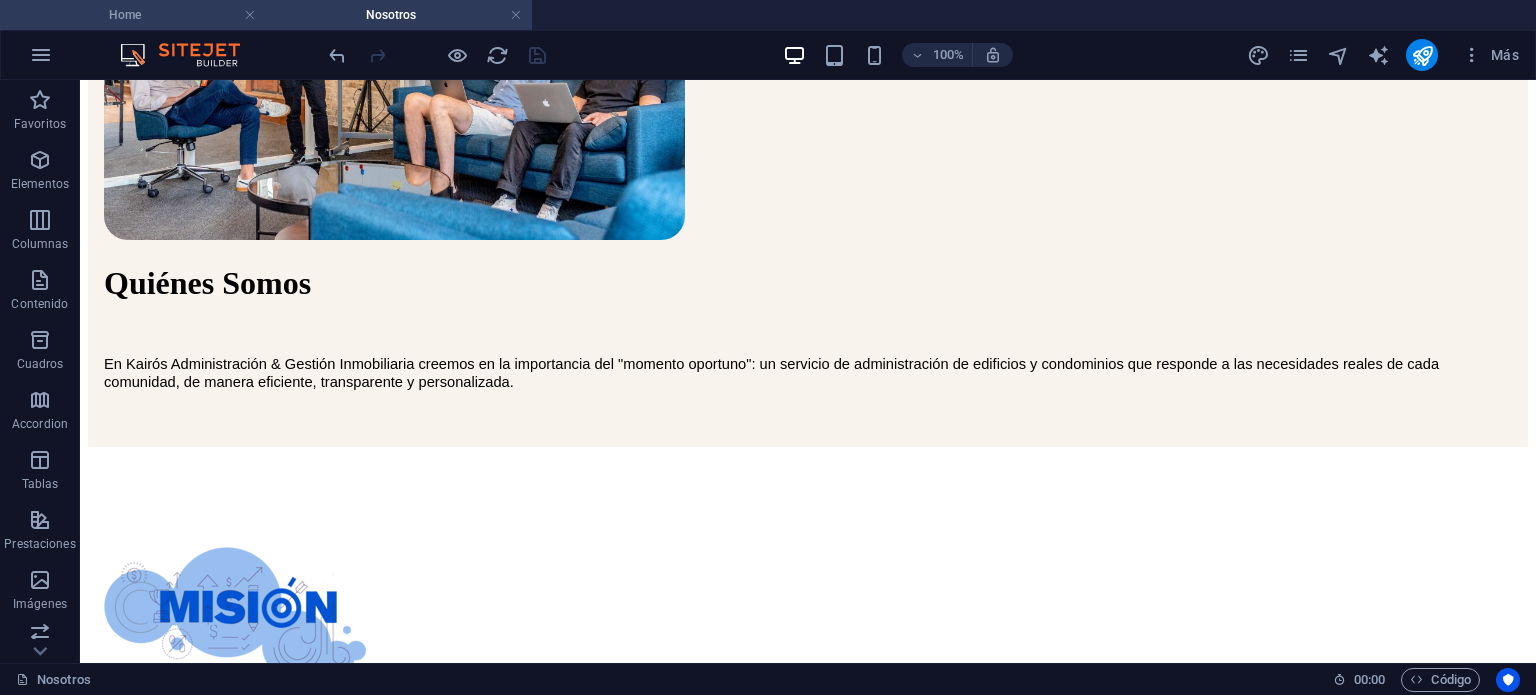 click on "Home" at bounding box center [133, 15] 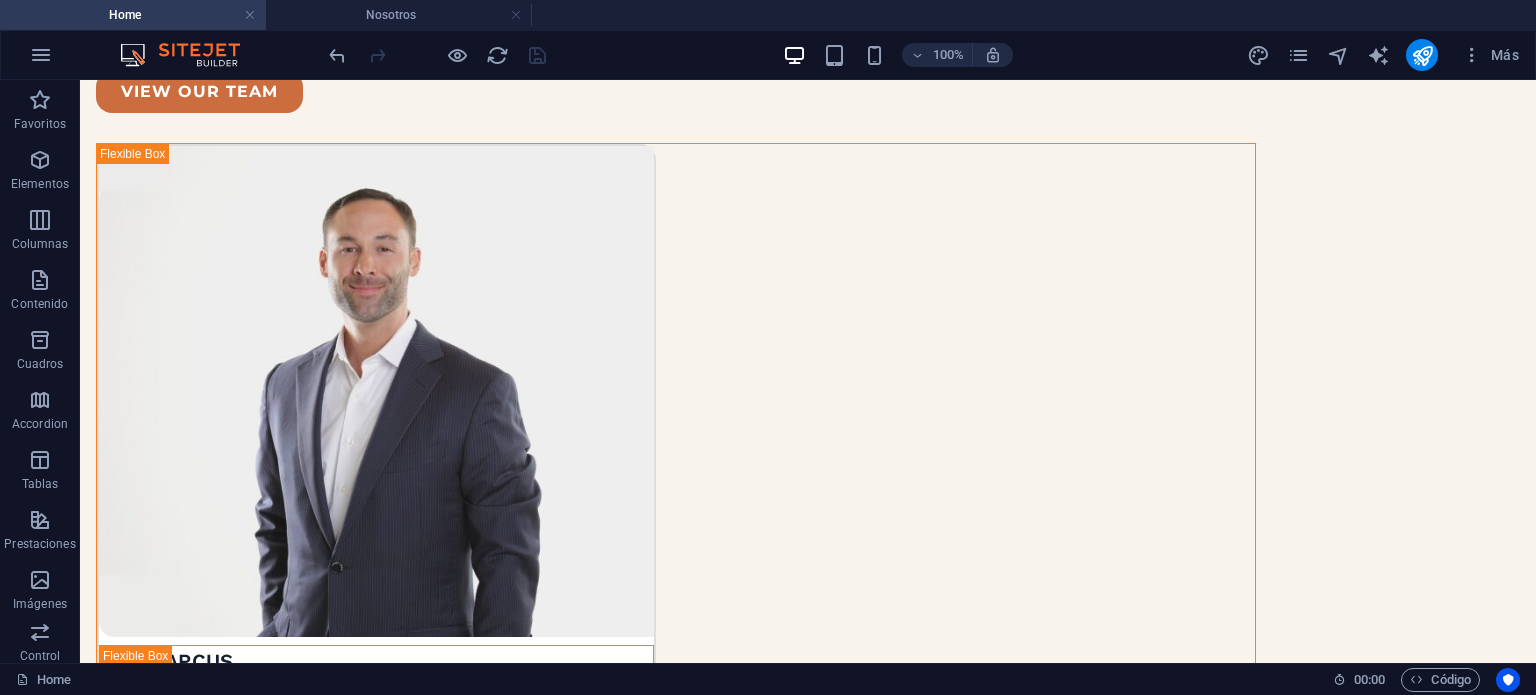 scroll, scrollTop: 0, scrollLeft: 0, axis: both 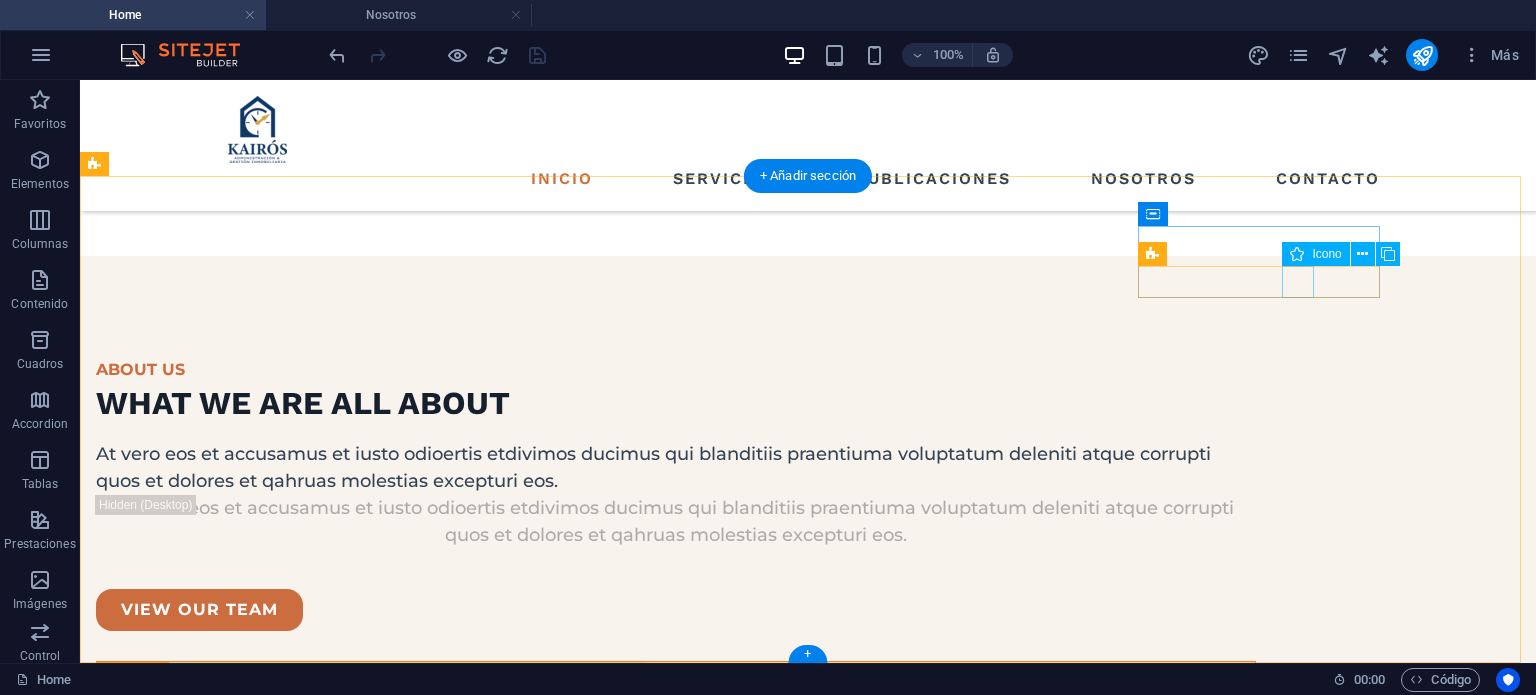 click at bounding box center [217, 7102] 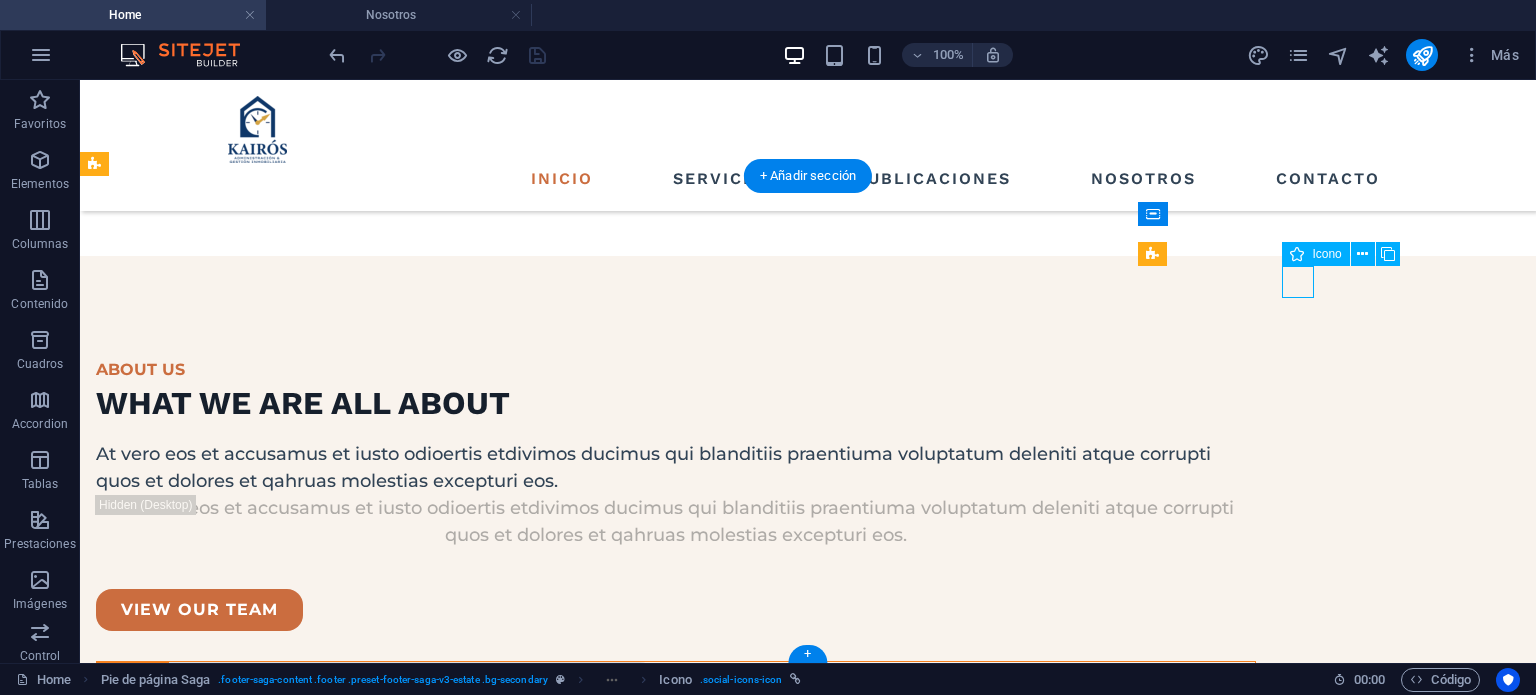 click at bounding box center (217, 7102) 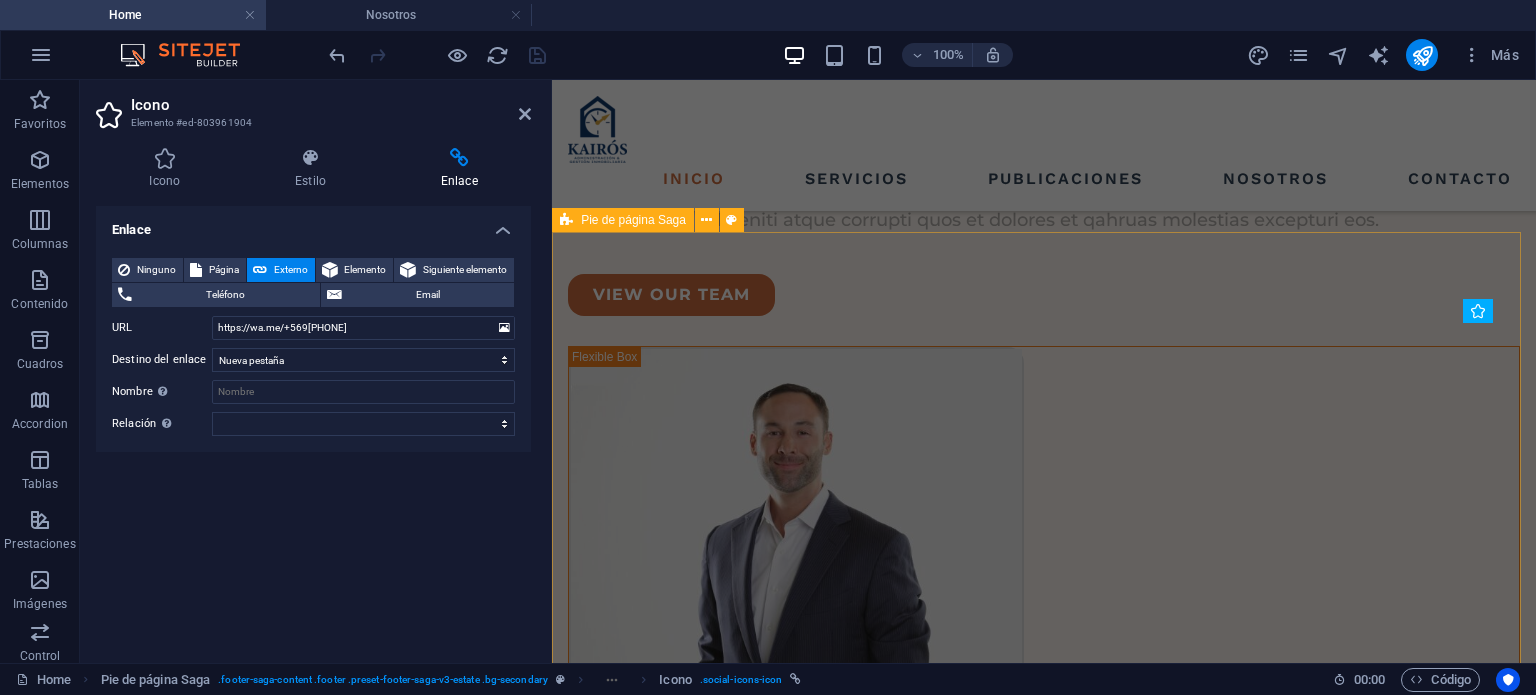 scroll, scrollTop: 5469, scrollLeft: 0, axis: vertical 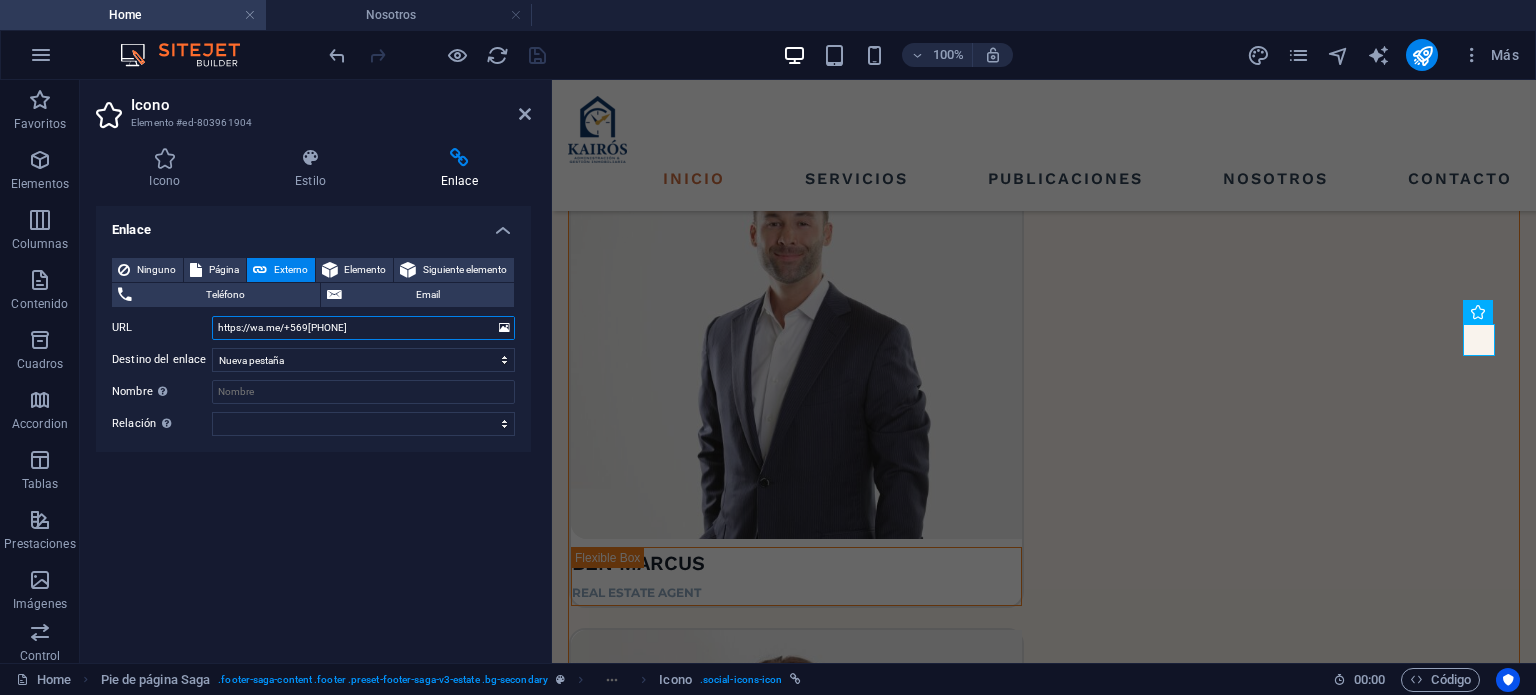click on "https://wa.me/+569[PHONE]" at bounding box center [363, 328] 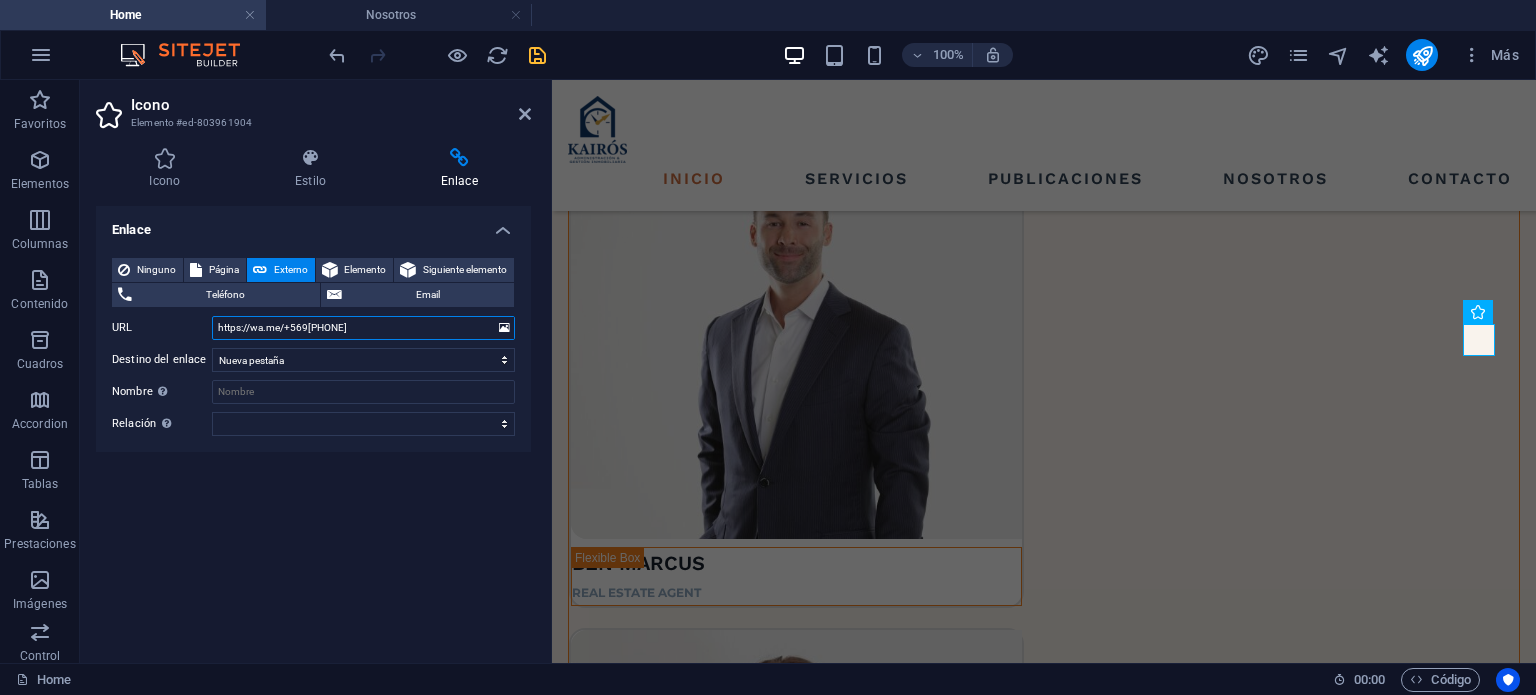 type on "https://wa.me/+569[PHONE]" 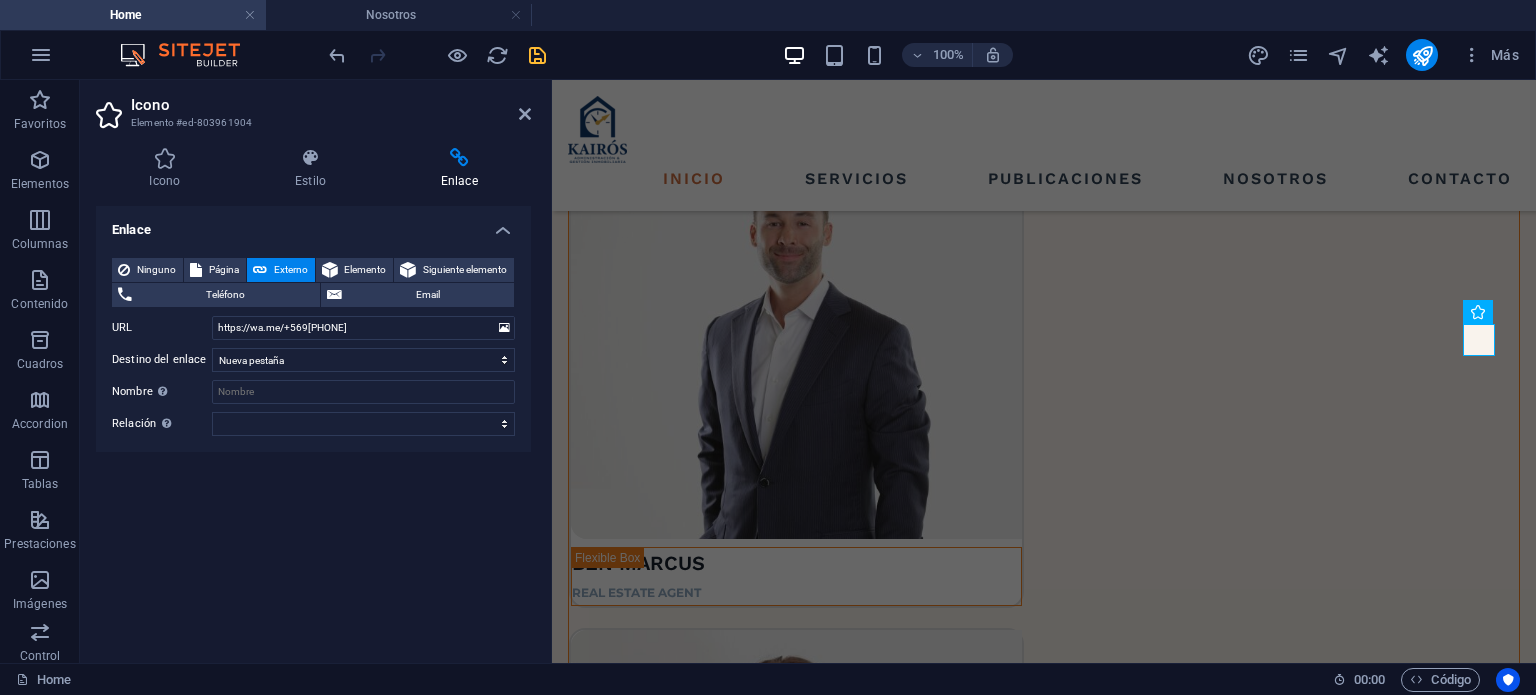 click on "Enlace Ninguno Página Externo Elemento Siguiente elemento Teléfono Email Página Home Servicios Publicaciones Nosotros Contacto Legal Notice Elemento
URL https://wa.me/+569[PHONE] Teléfono Email Destino del enlace Nueva pestaña Misma pestaña Superposición Nombre Una descripción adicional del enlace no debería ser igual al texto del enlace. El título suele mostrarse como un texto de información cuando se mueve el ratón por encima del elemento. Déjalo en blanco en caso de dudas. Relación Define la  relación de este enlace con el destino del enlace . Por ejemplo, el valor "nofollow" indica a los buscadores que no sigan al enlace. Puede dejarse vacío. alternativo autor marcador externo ayuda licencia siguiente nofollow noreferrer noopener ant buscar etiqueta" at bounding box center (313, 426) 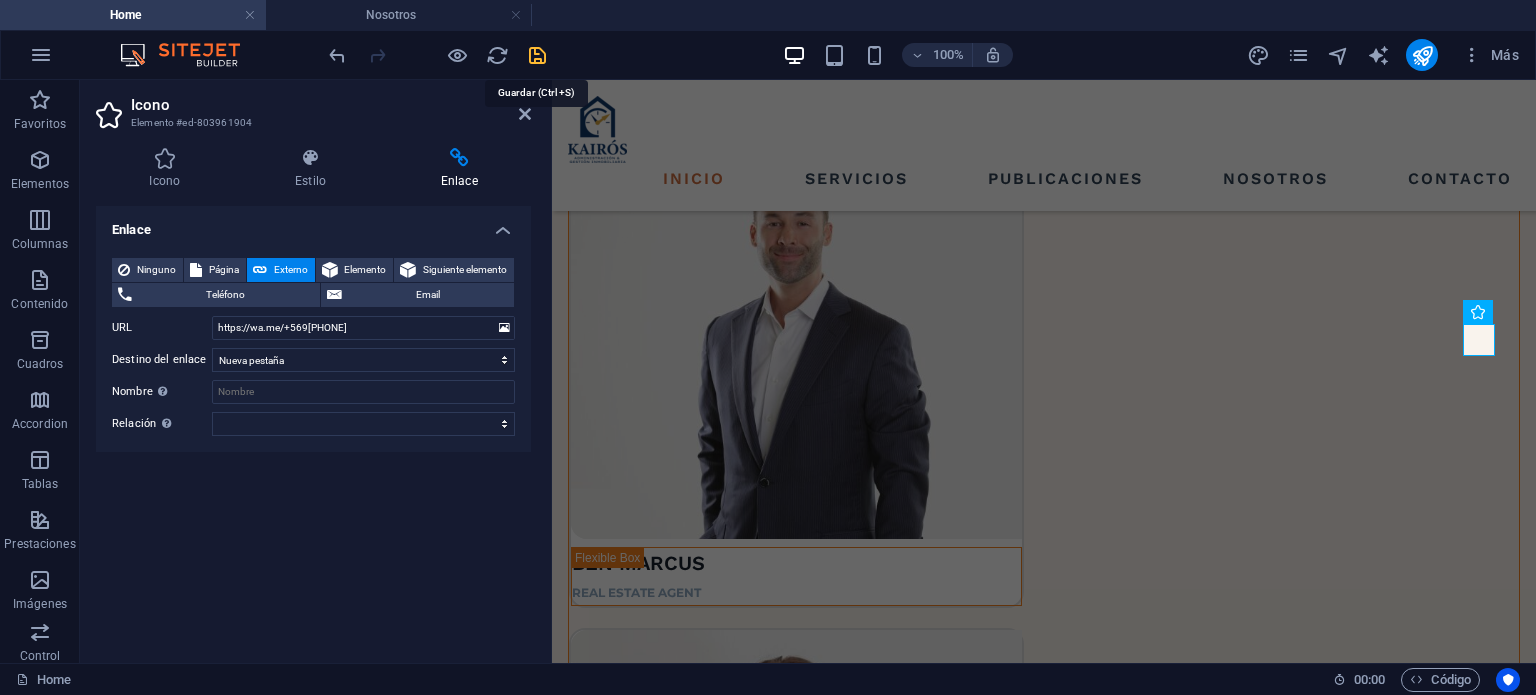 click at bounding box center [537, 55] 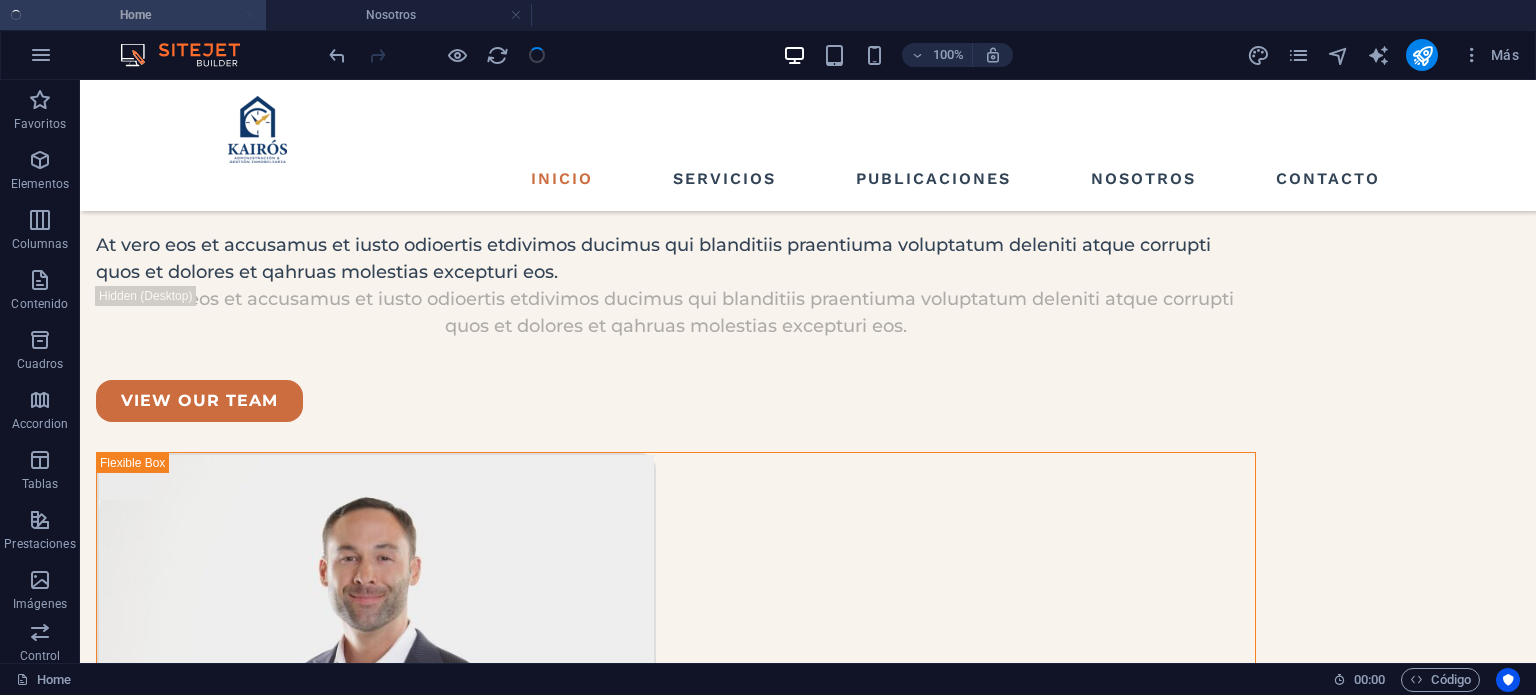 scroll, scrollTop: 5260, scrollLeft: 0, axis: vertical 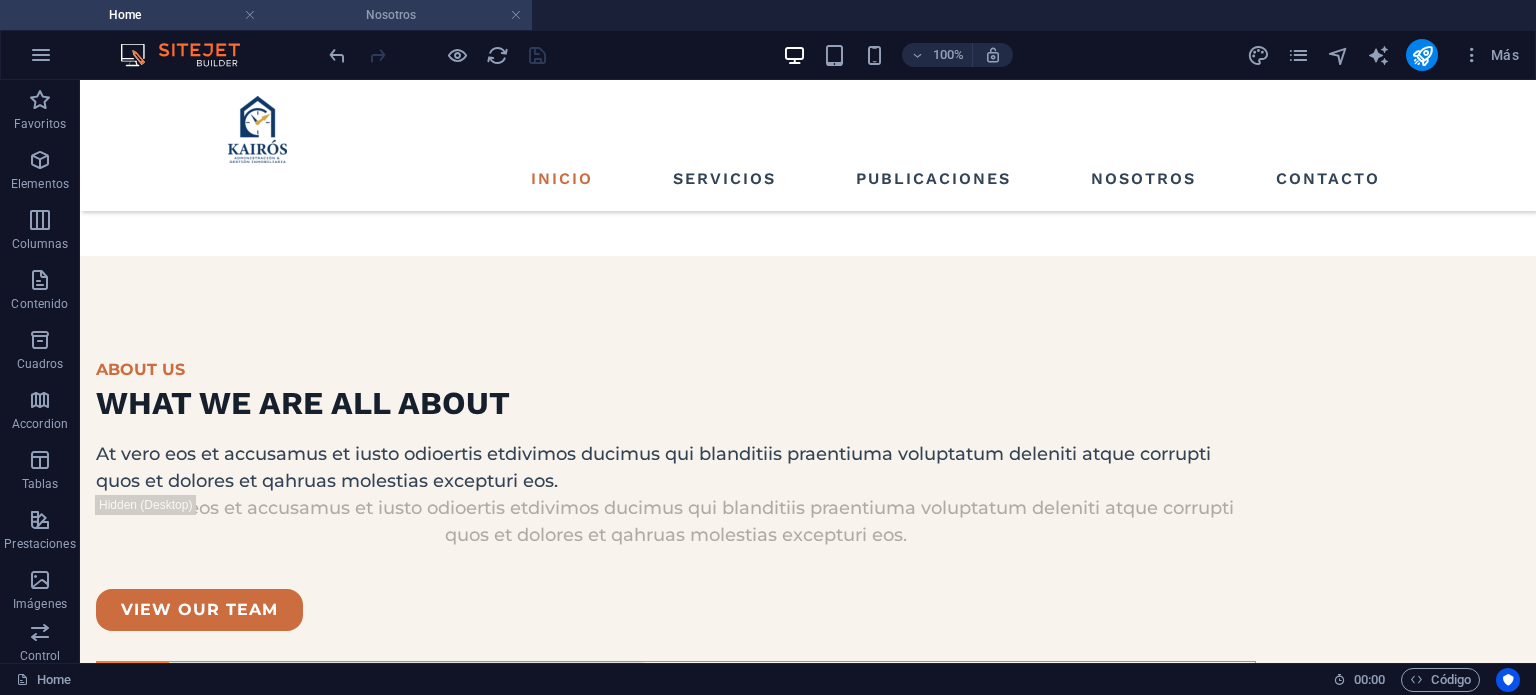 click on "Nosotros" at bounding box center [399, 15] 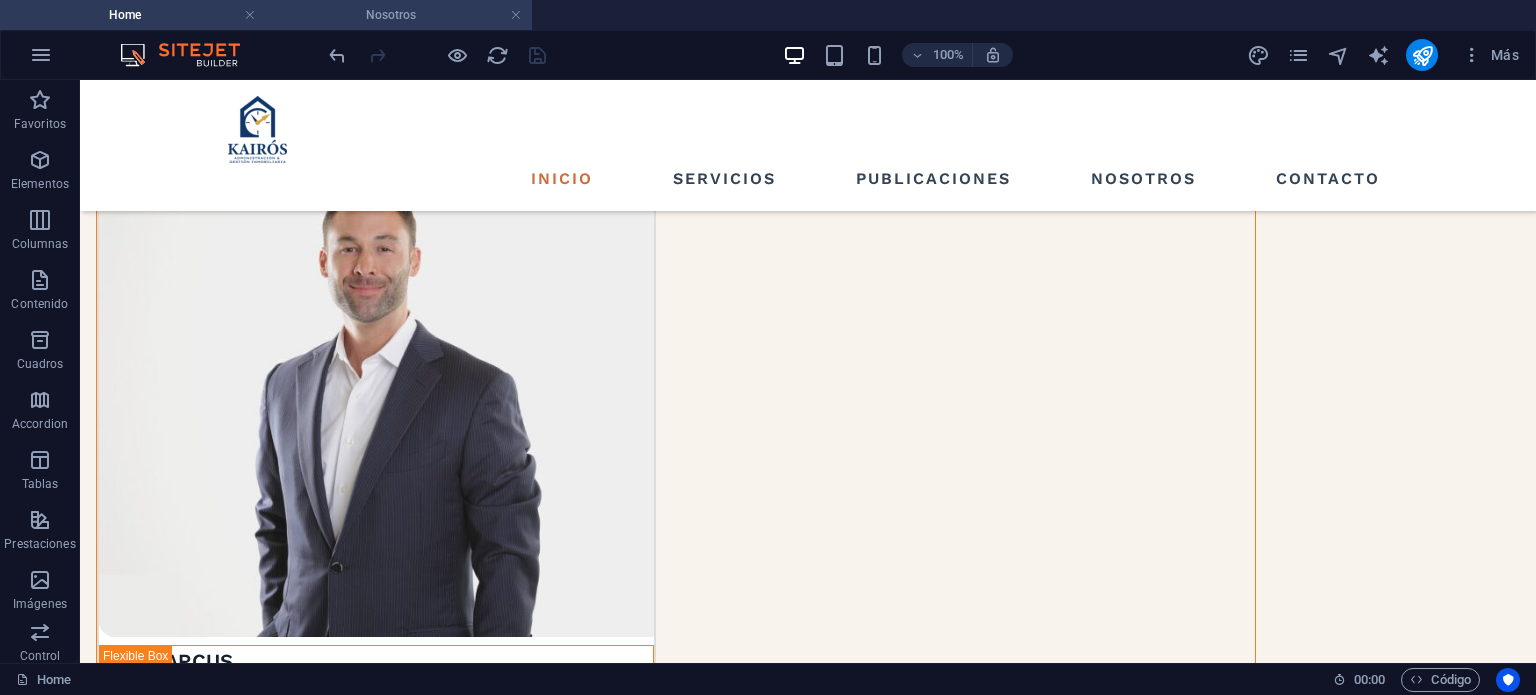 scroll, scrollTop: 0, scrollLeft: 0, axis: both 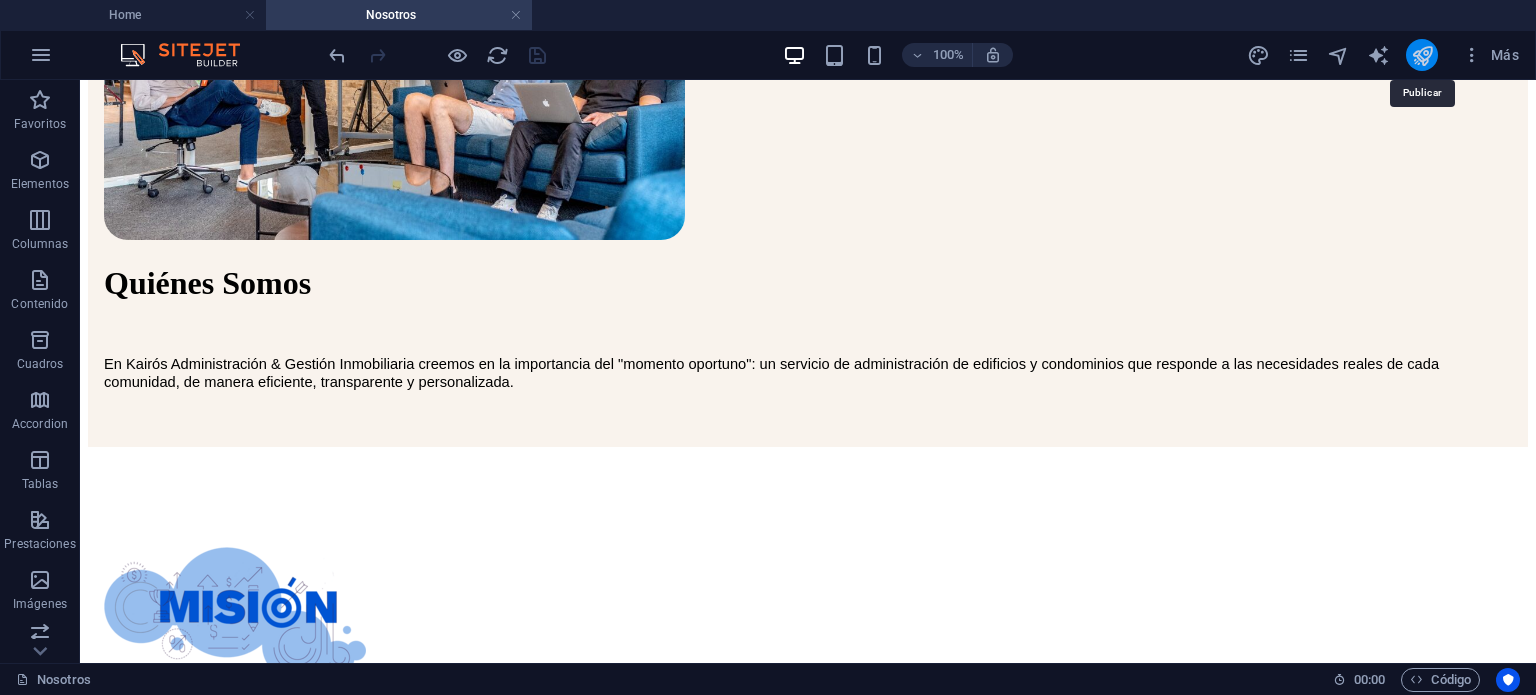 click at bounding box center (1422, 55) 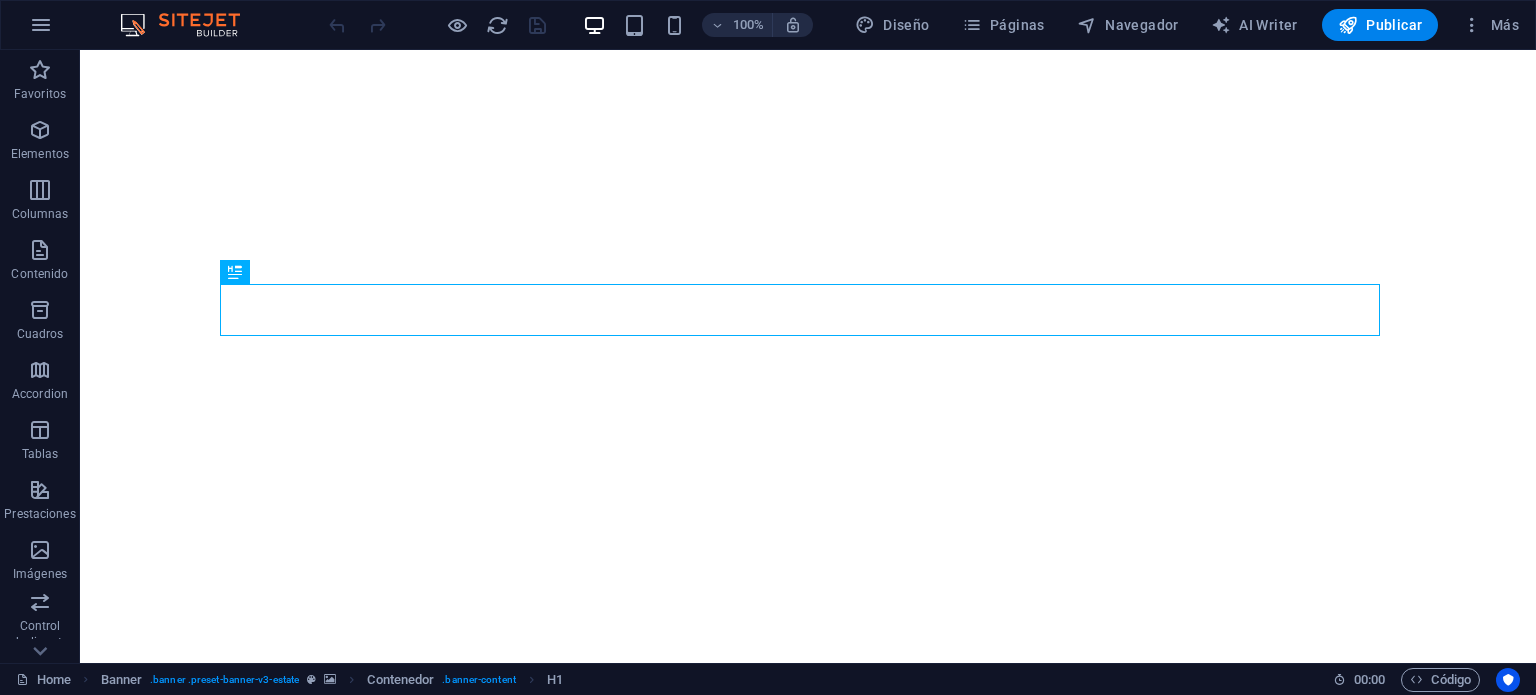 scroll, scrollTop: 0, scrollLeft: 0, axis: both 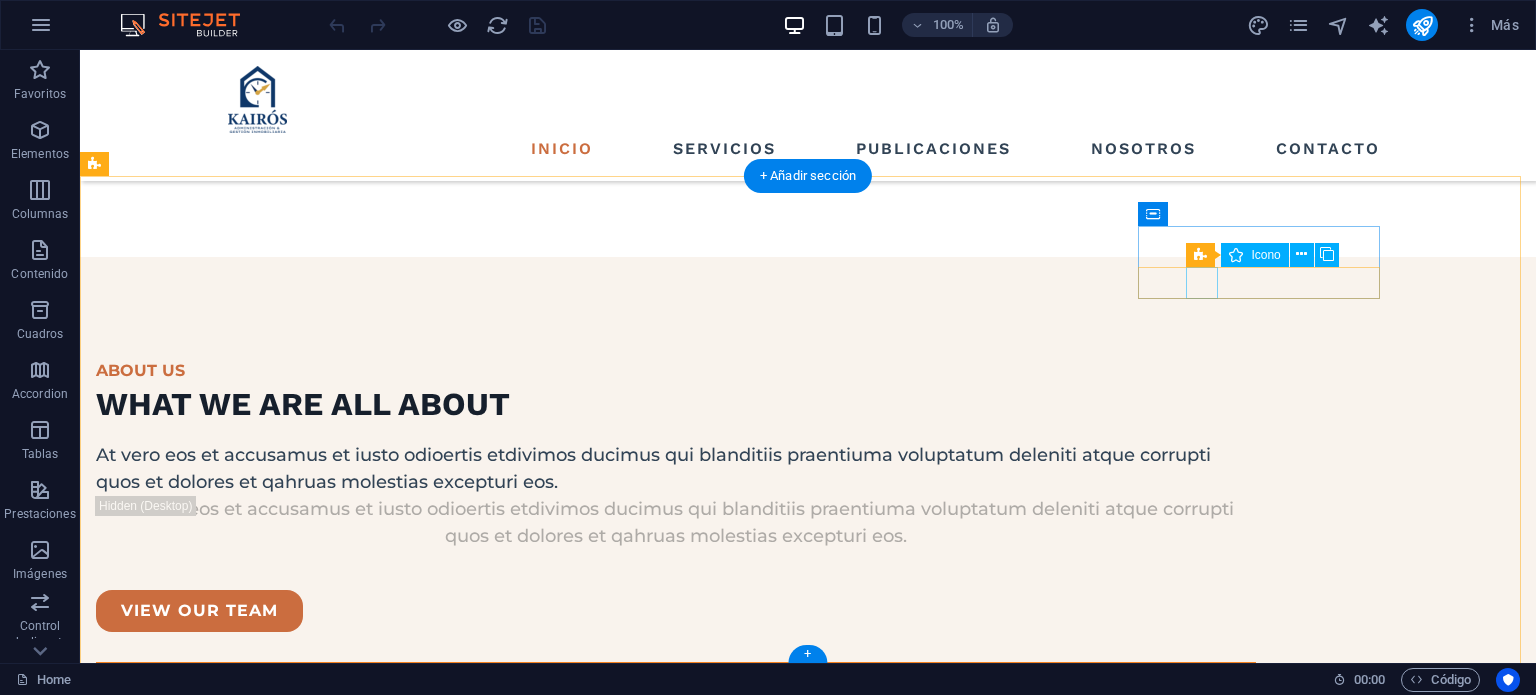 click at bounding box center (217, 7023) 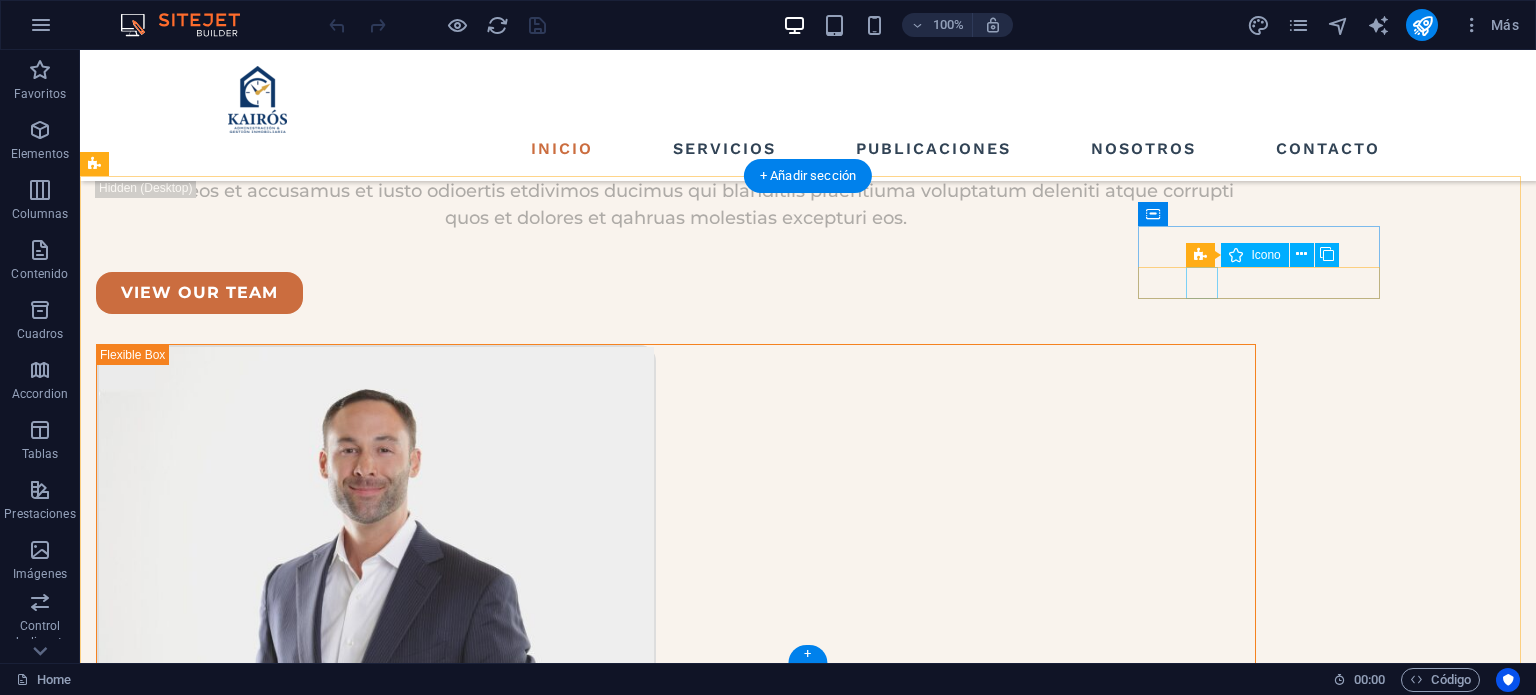 select on "xMidYMid" 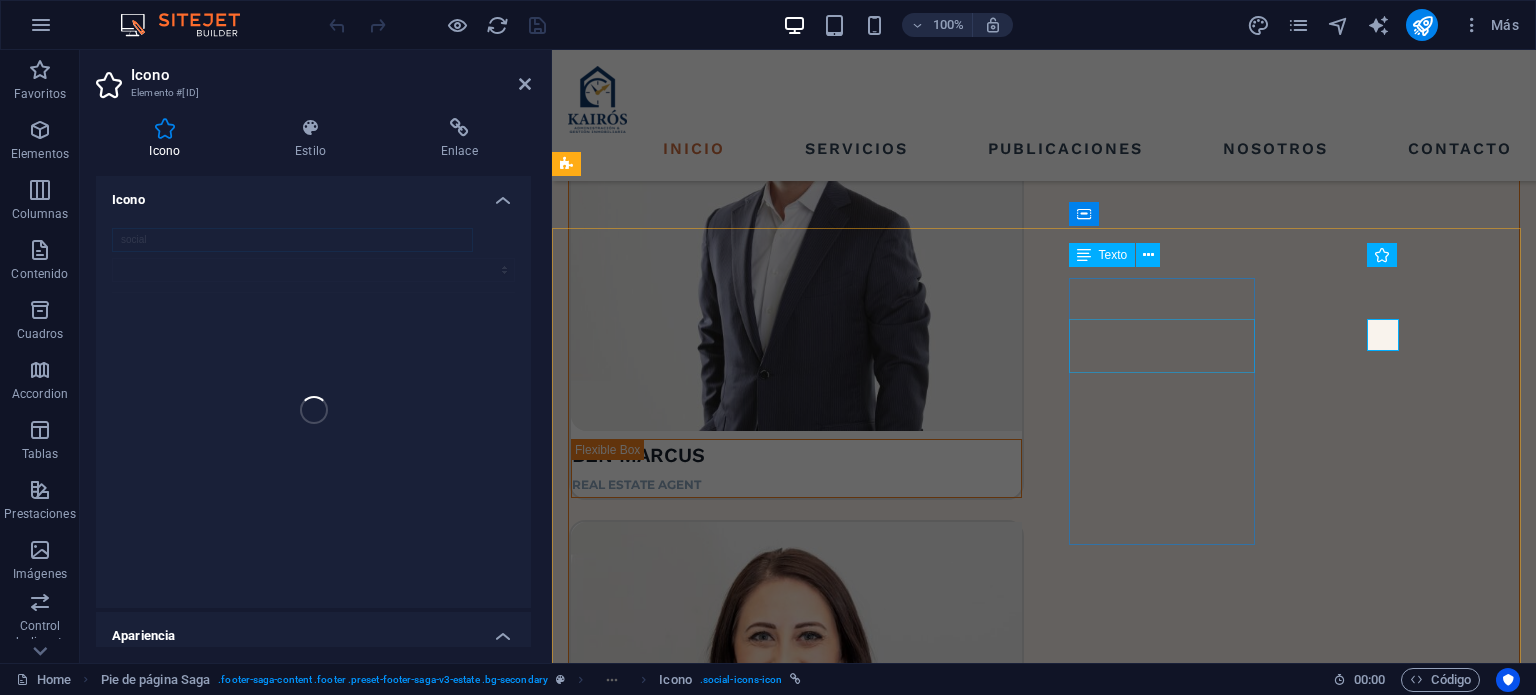 scroll, scrollTop: 5526, scrollLeft: 0, axis: vertical 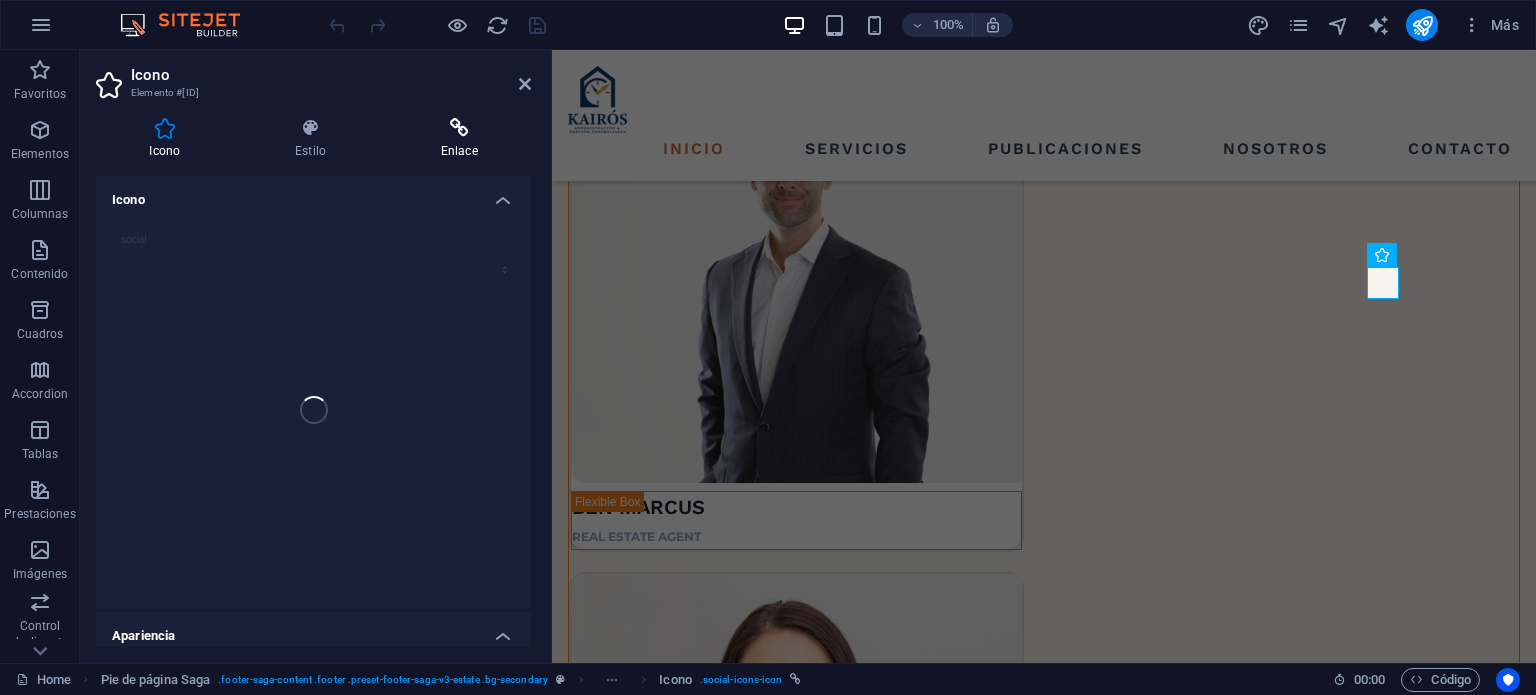 click on "Enlace" at bounding box center (459, 139) 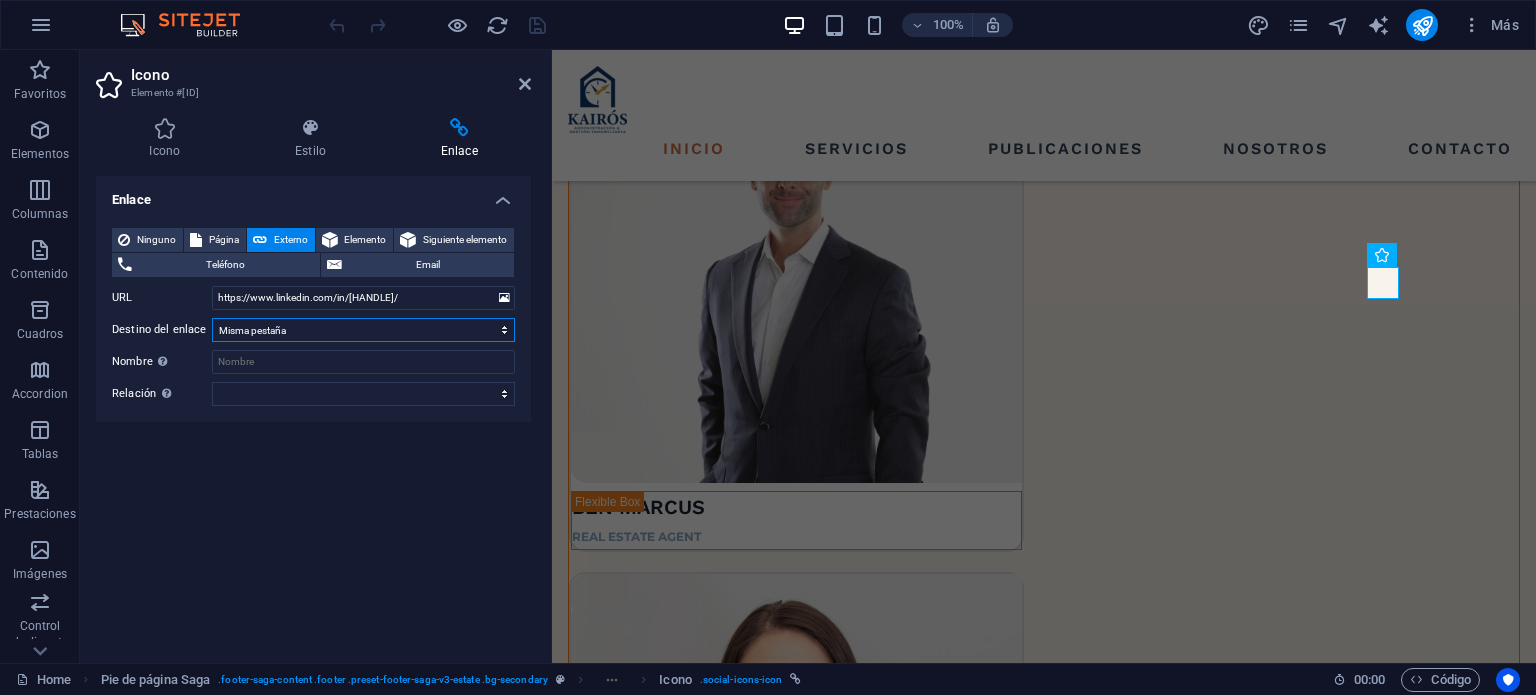 click on "Nueva pestaña Misma pestaña Superposición" at bounding box center [363, 330] 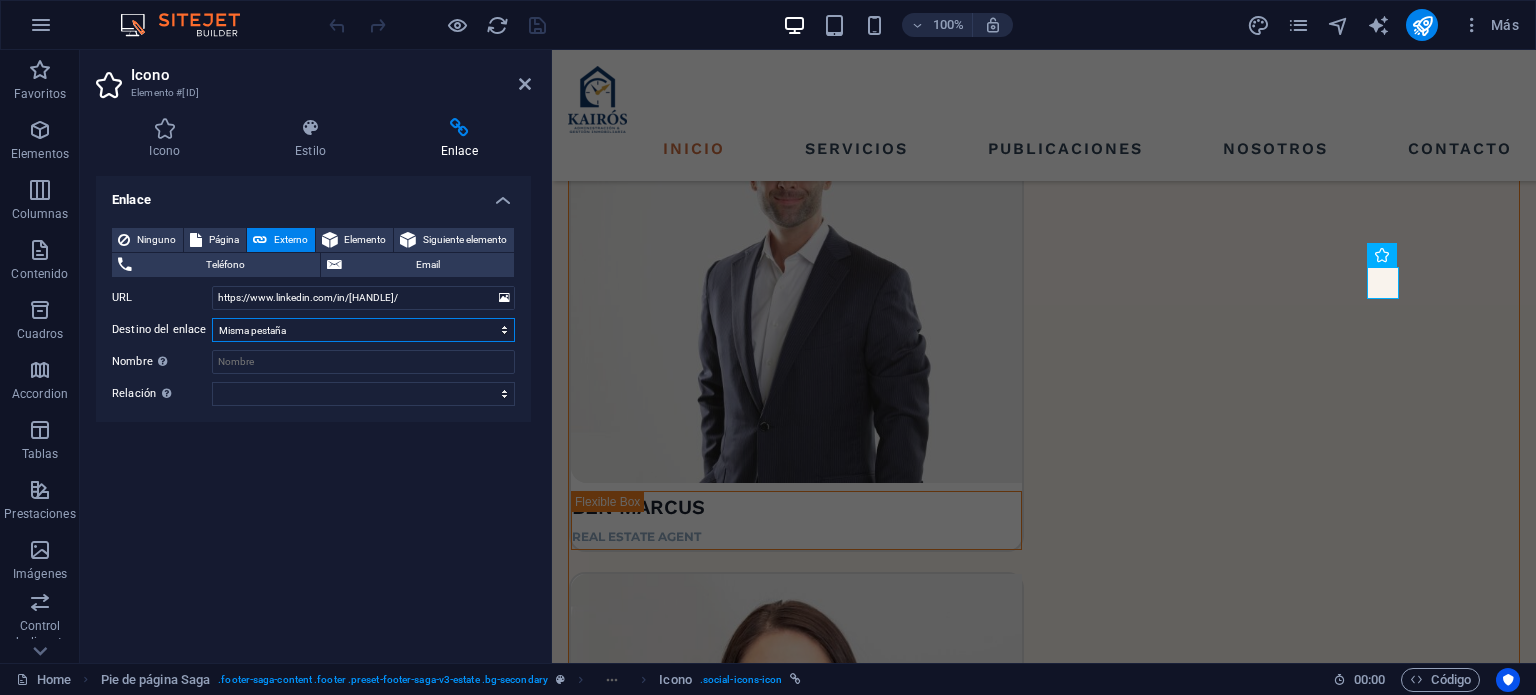 select on "blank" 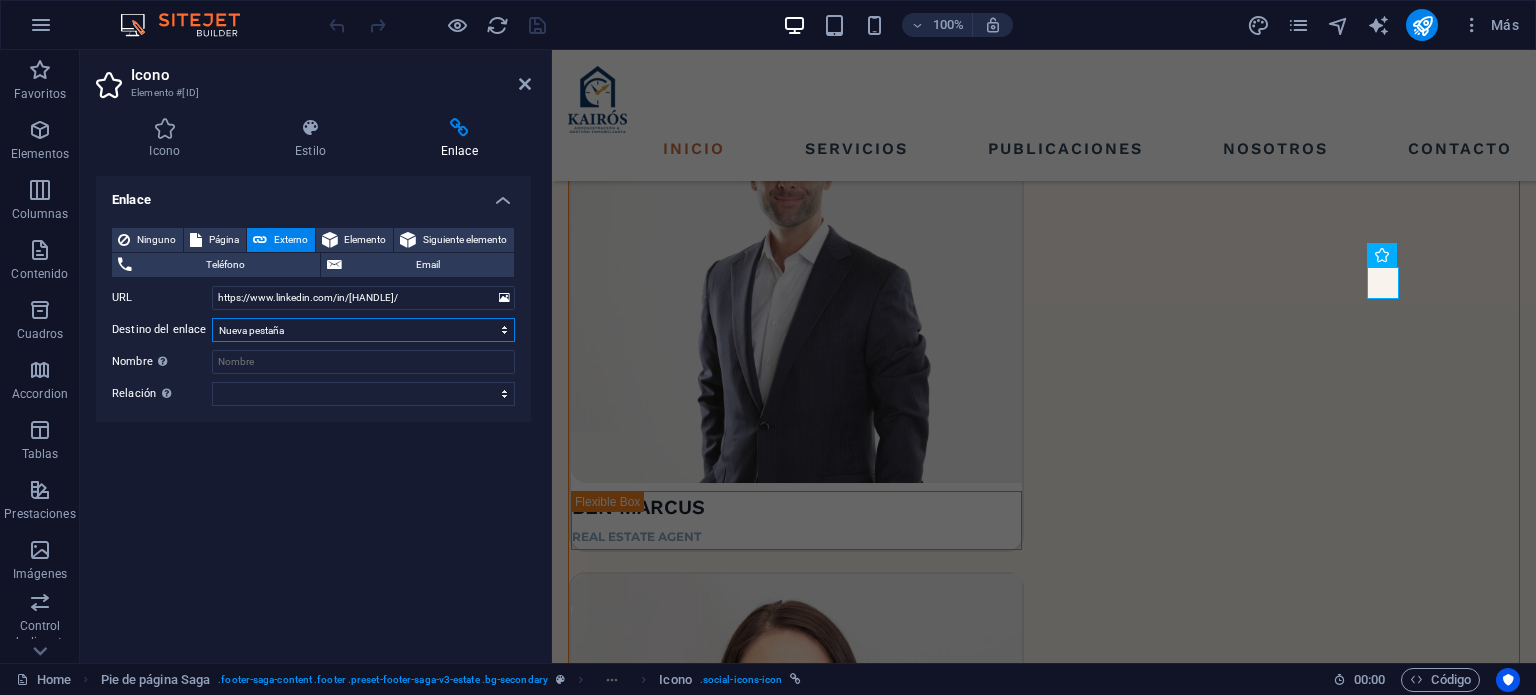 click on "Nueva pestaña Misma pestaña Superposición" at bounding box center [363, 330] 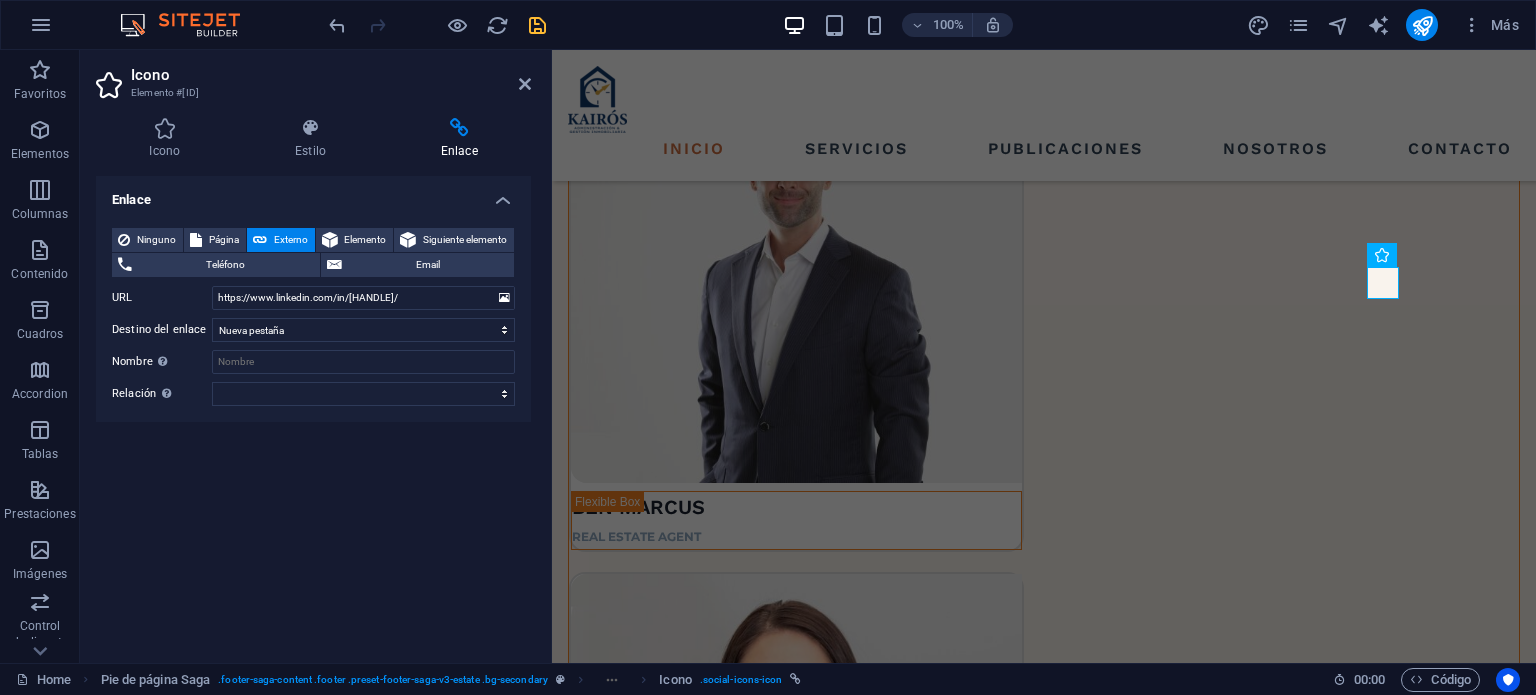 click at bounding box center (537, 25) 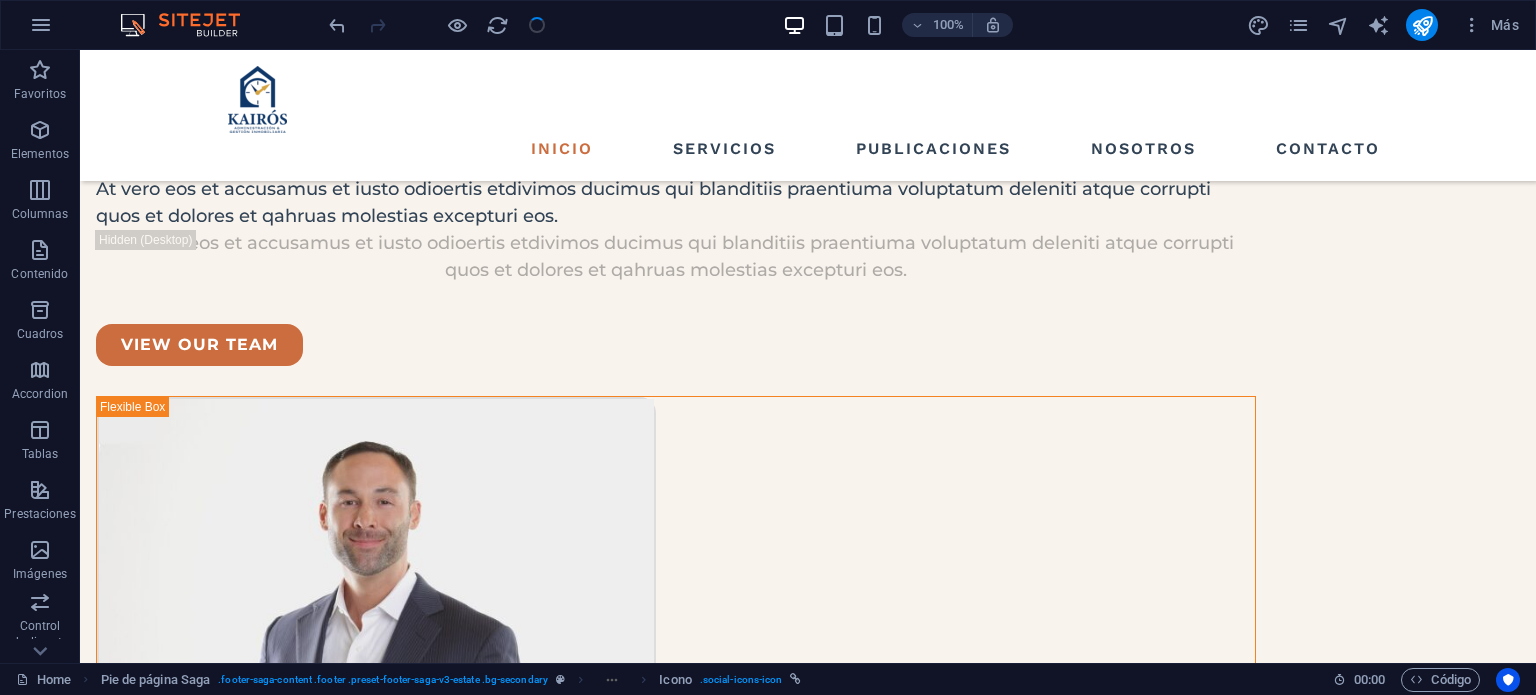 scroll, scrollTop: 5260, scrollLeft: 0, axis: vertical 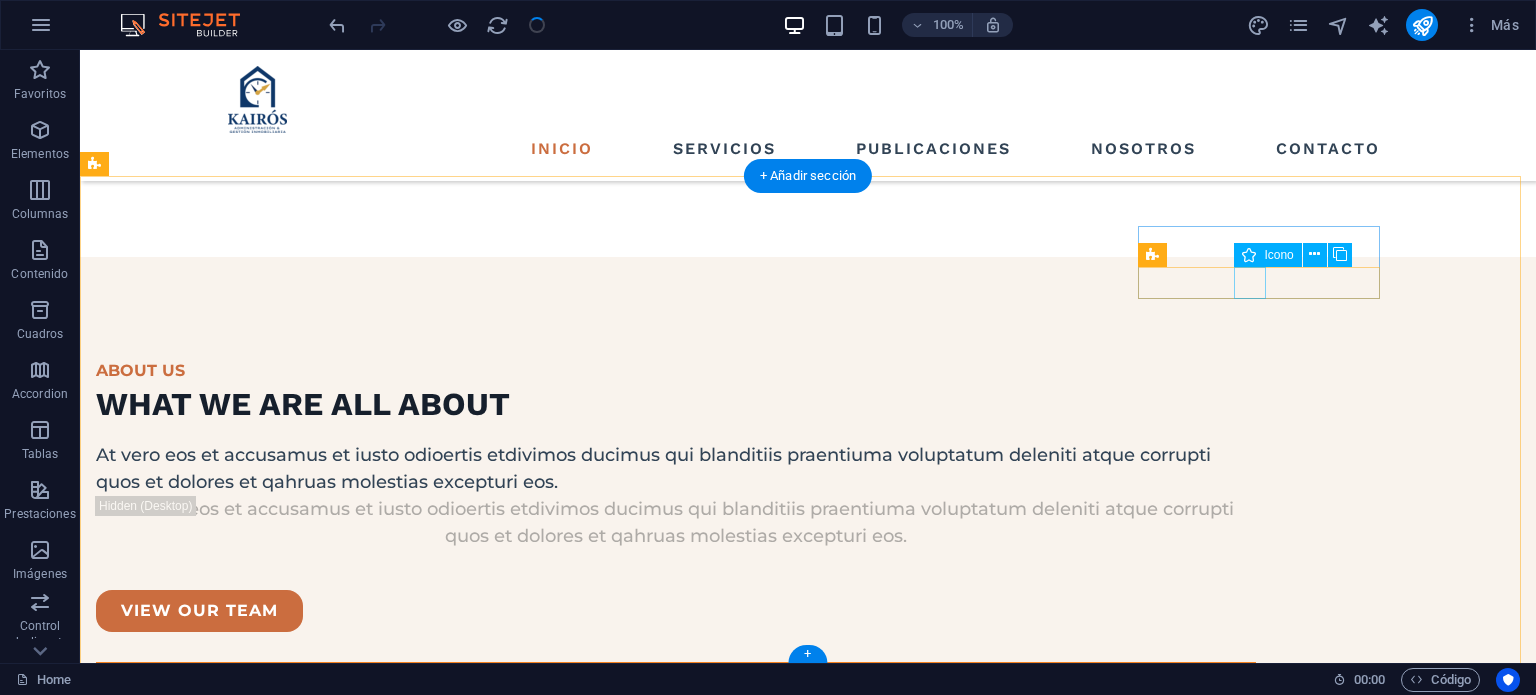 click at bounding box center (217, 7063) 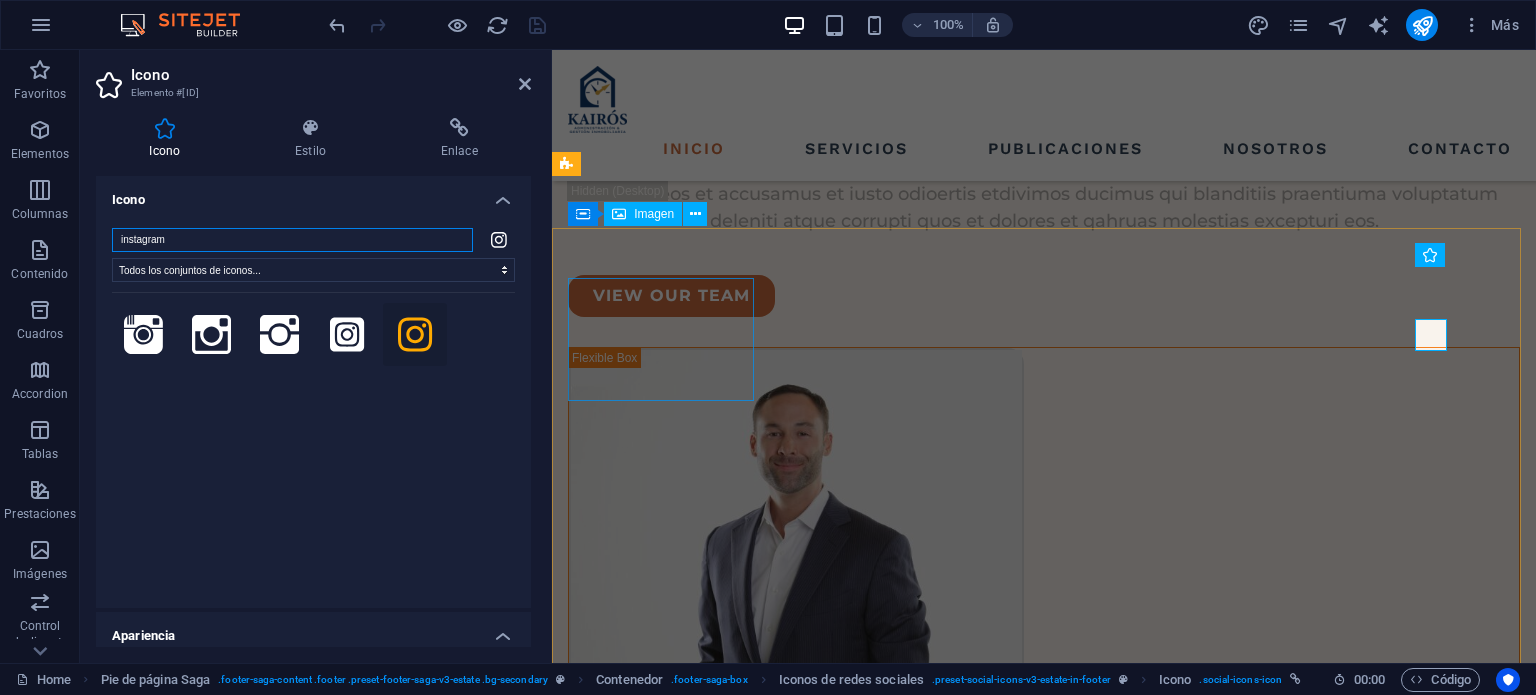 scroll, scrollTop: 5526, scrollLeft: 0, axis: vertical 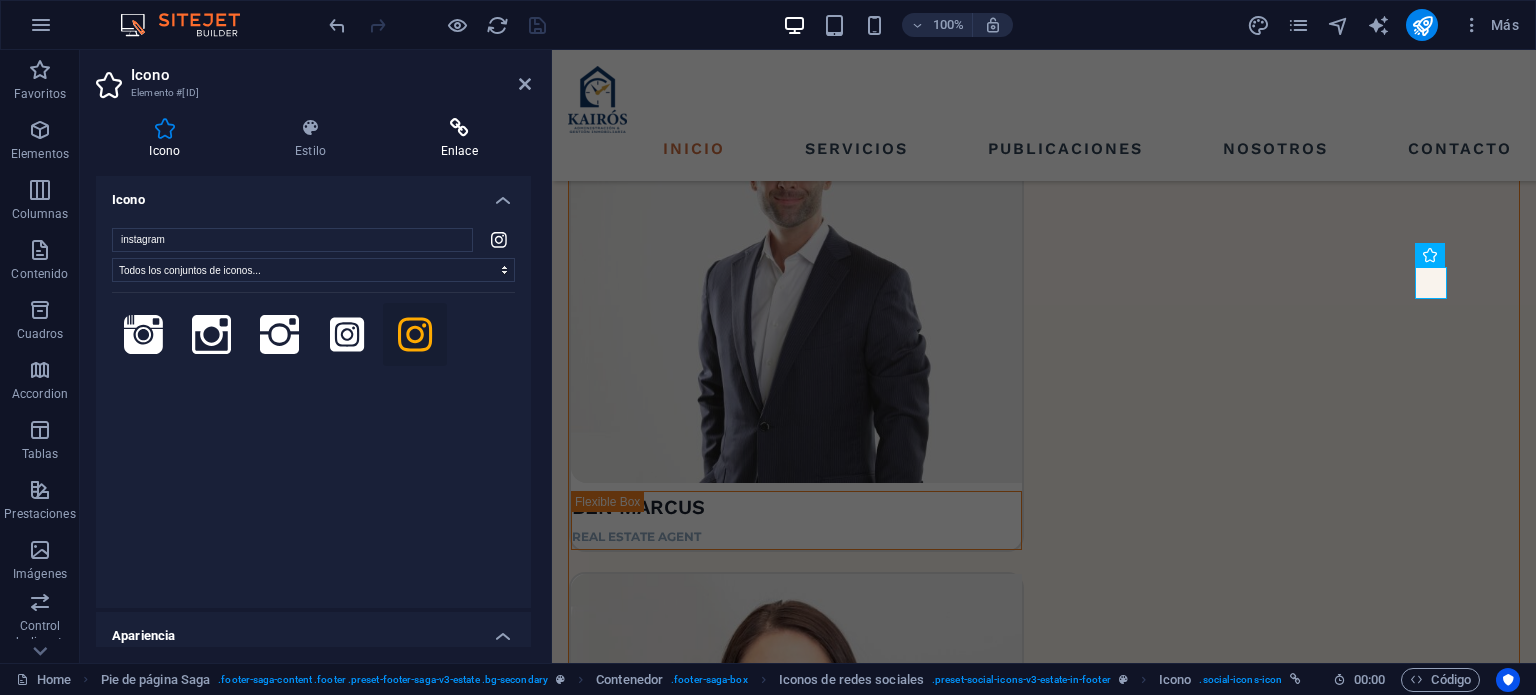 click on "Enlace" at bounding box center (459, 139) 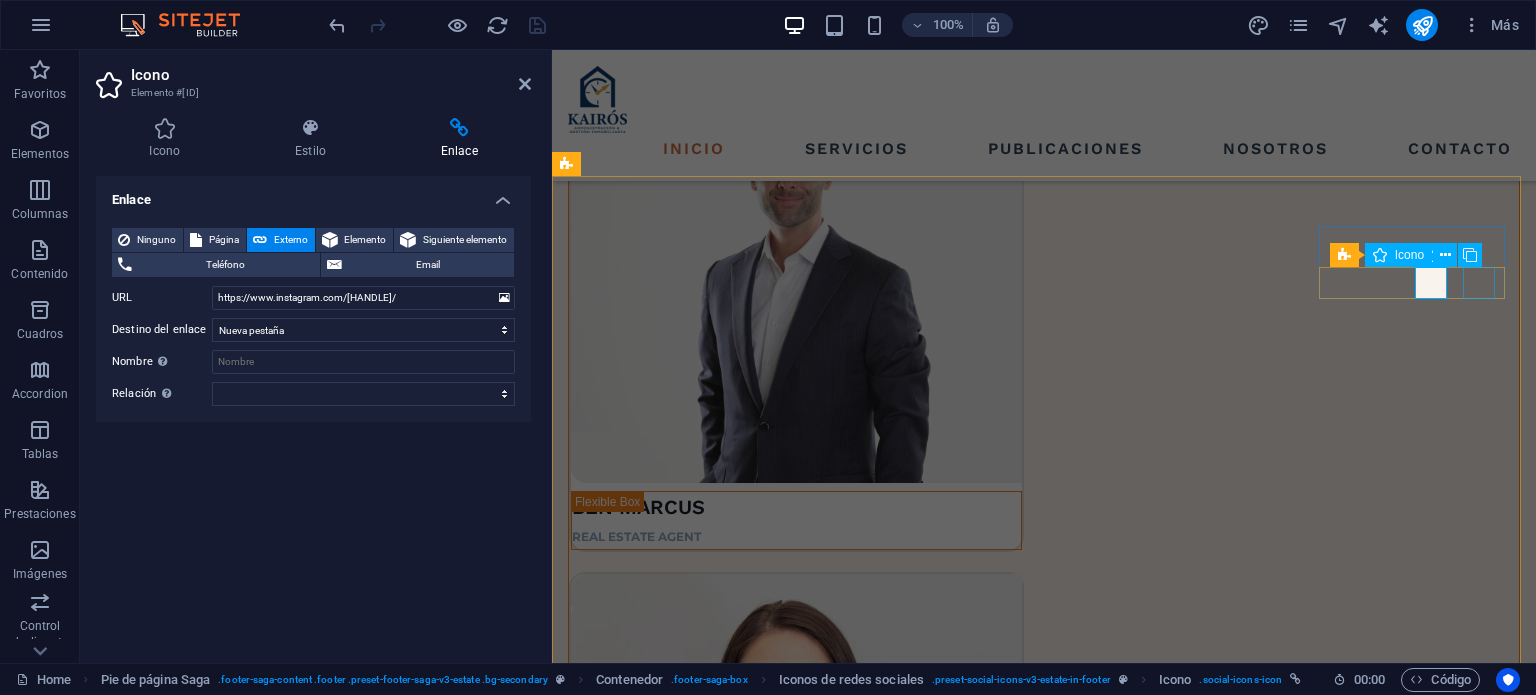click at bounding box center (663, 6102) 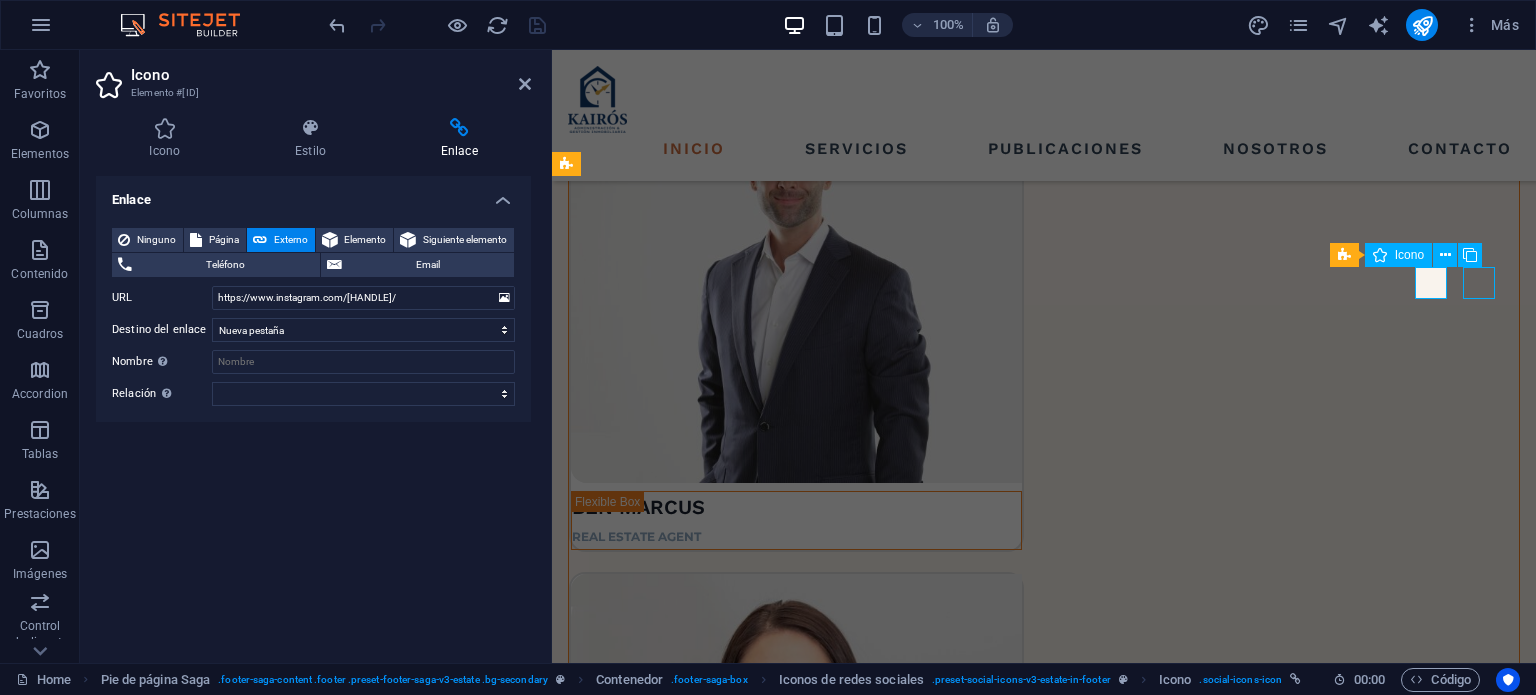click at bounding box center (663, 6102) 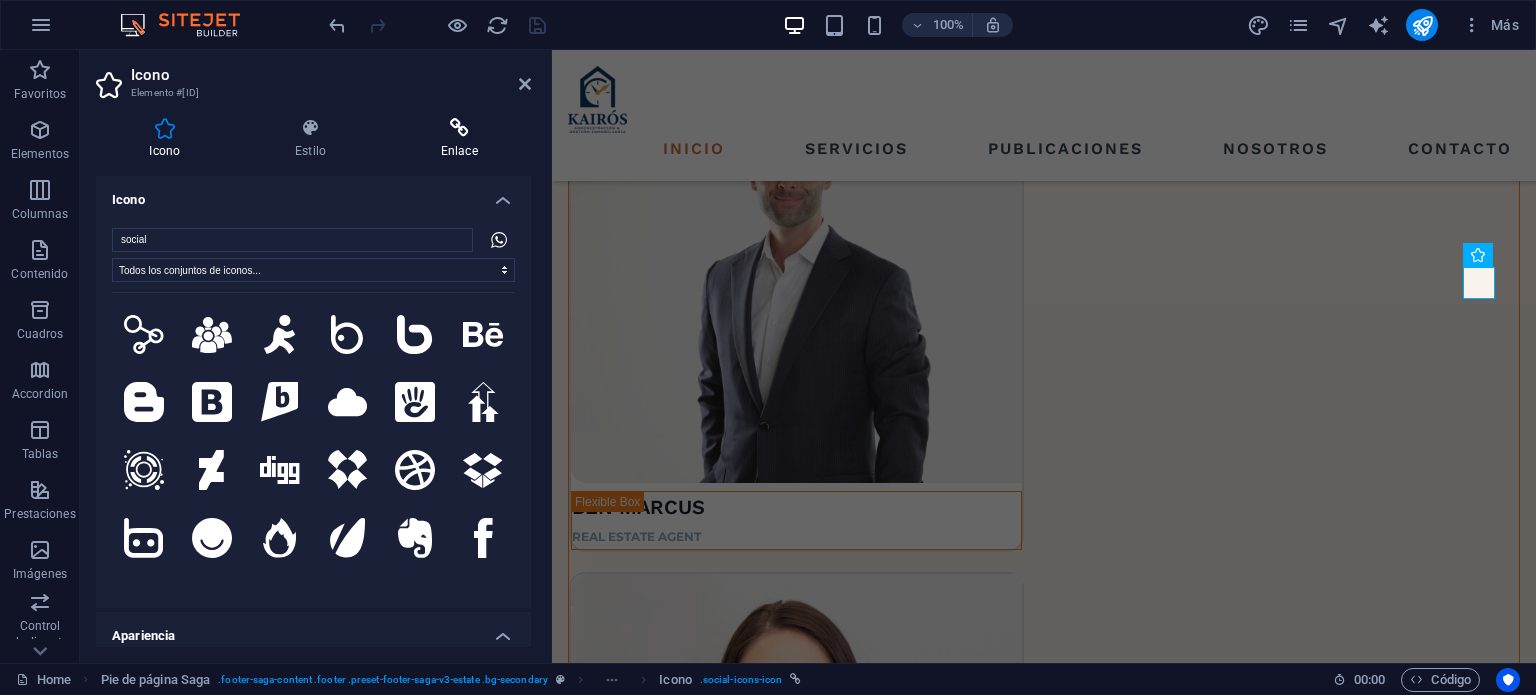 click at bounding box center [459, 128] 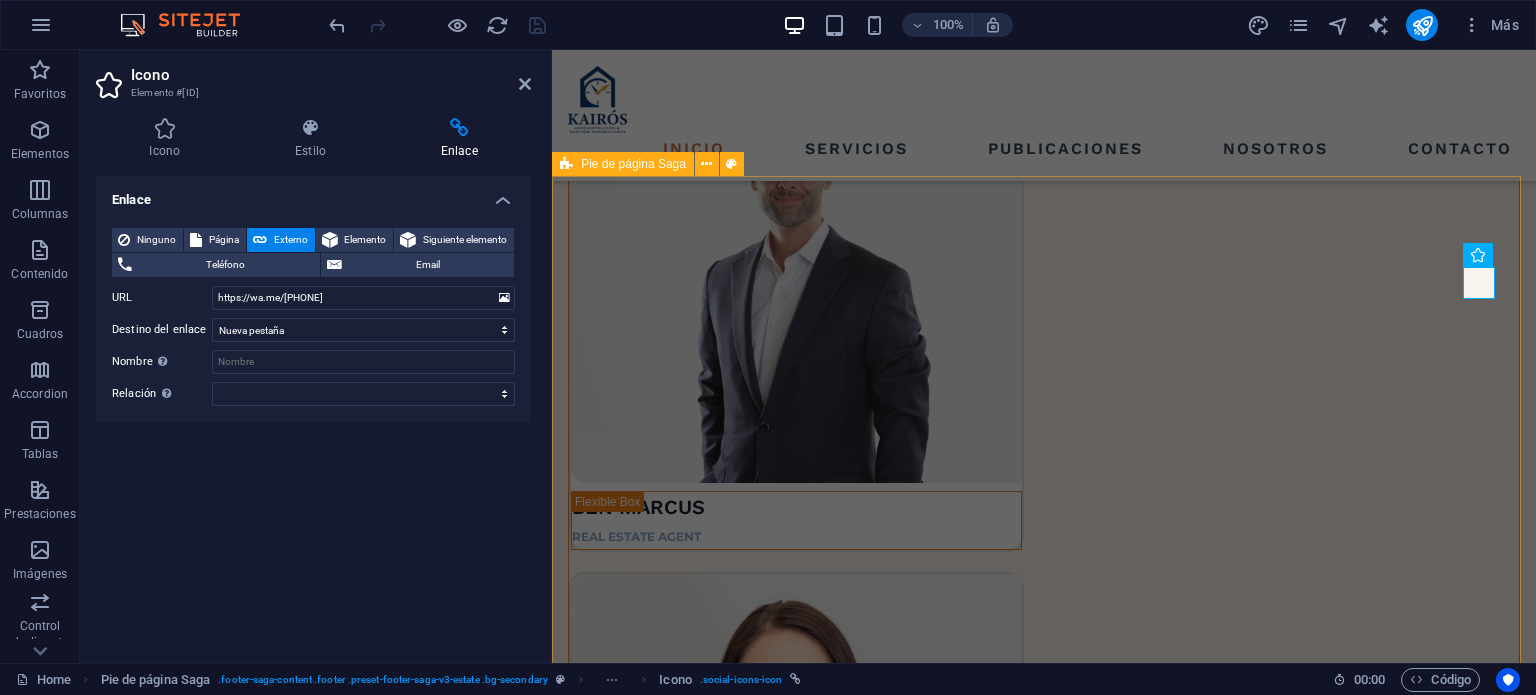 click on "Navegación Inicio Servicios Publicaciones Nosotros Contacto Contactos LOCATION:
[STREET] , [CITY] , [POSTAL_CODE] EMAIL:
[EMAIL]@[DOMAIN].local PHONE NUMBER:
[PHONE] Social media Copyright © 2023 Estator. All rights reserved.
Privacy Policy   |   Legal Notice" at bounding box center (1044, 5697) 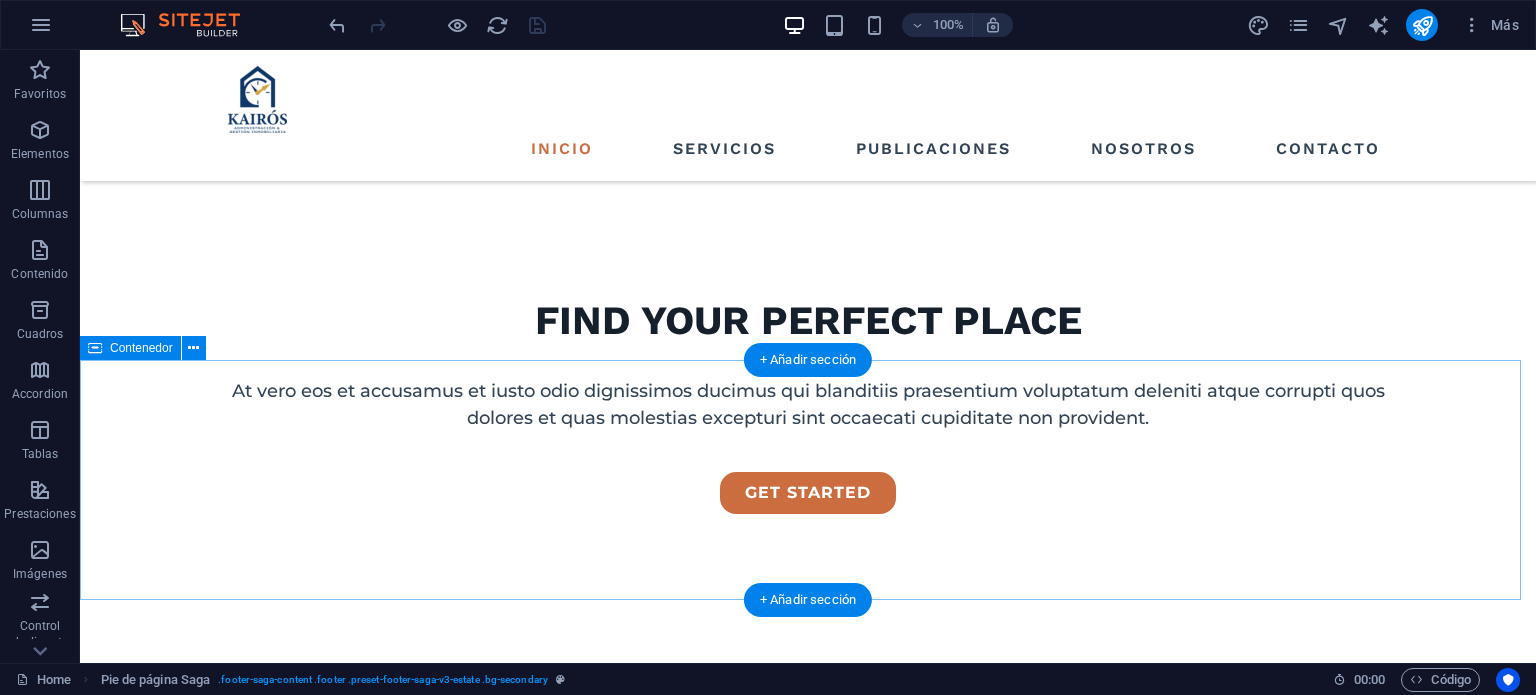 scroll, scrollTop: 0, scrollLeft: 0, axis: both 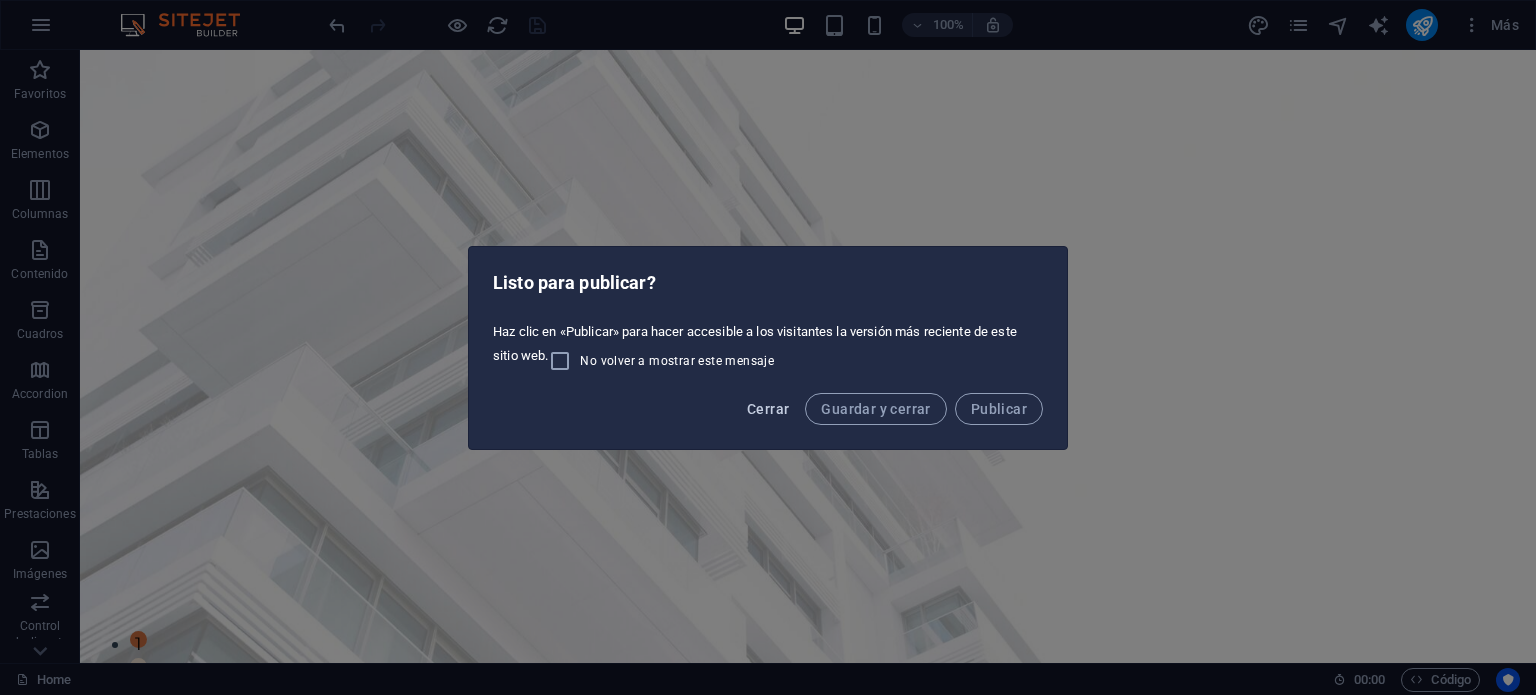 click on "Cerrar" at bounding box center [768, 409] 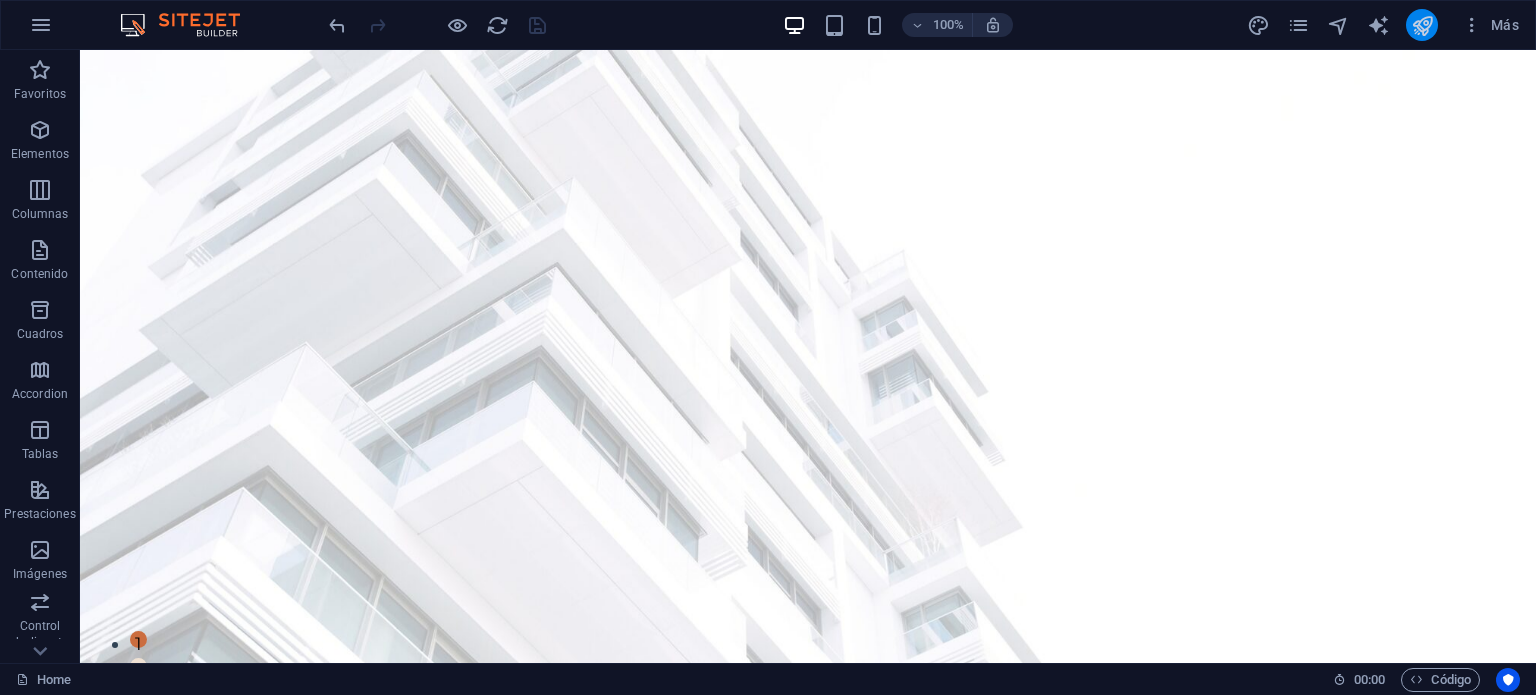 click at bounding box center [1422, 25] 